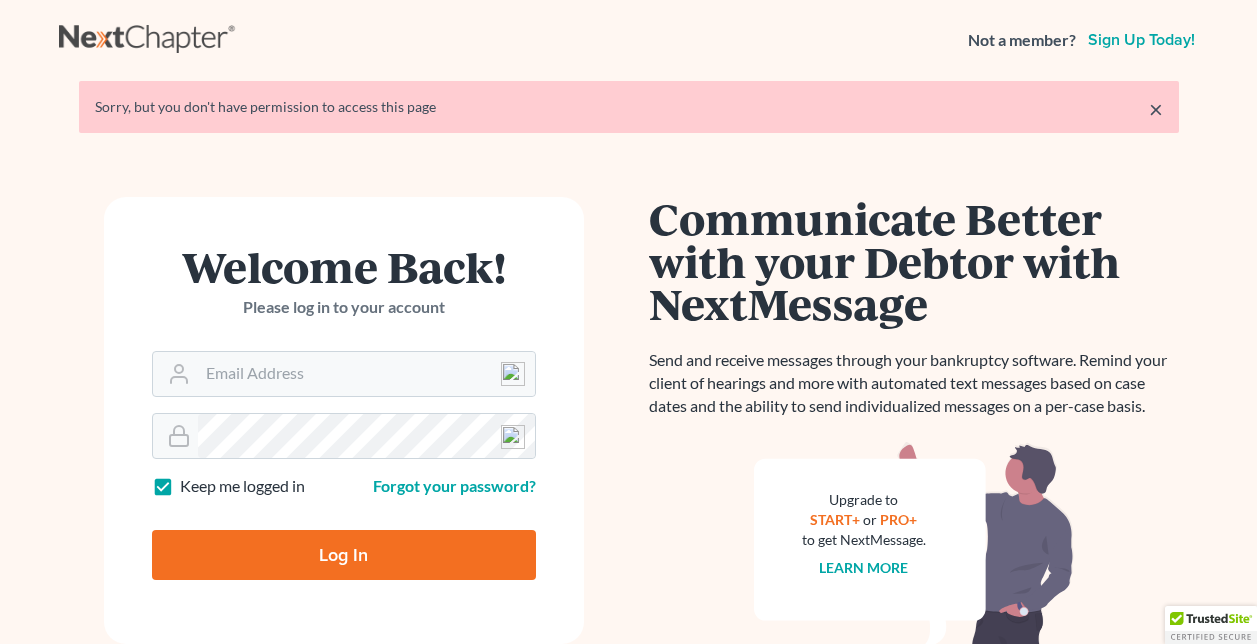 scroll, scrollTop: 0, scrollLeft: 0, axis: both 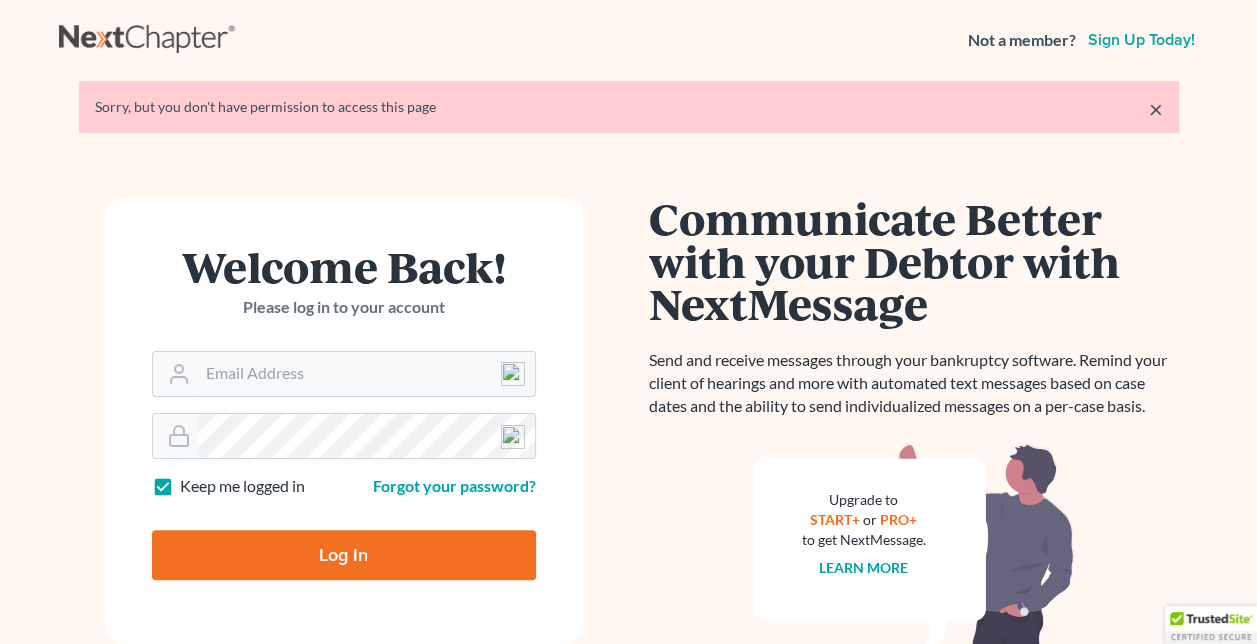 type on "[EMAIL]" 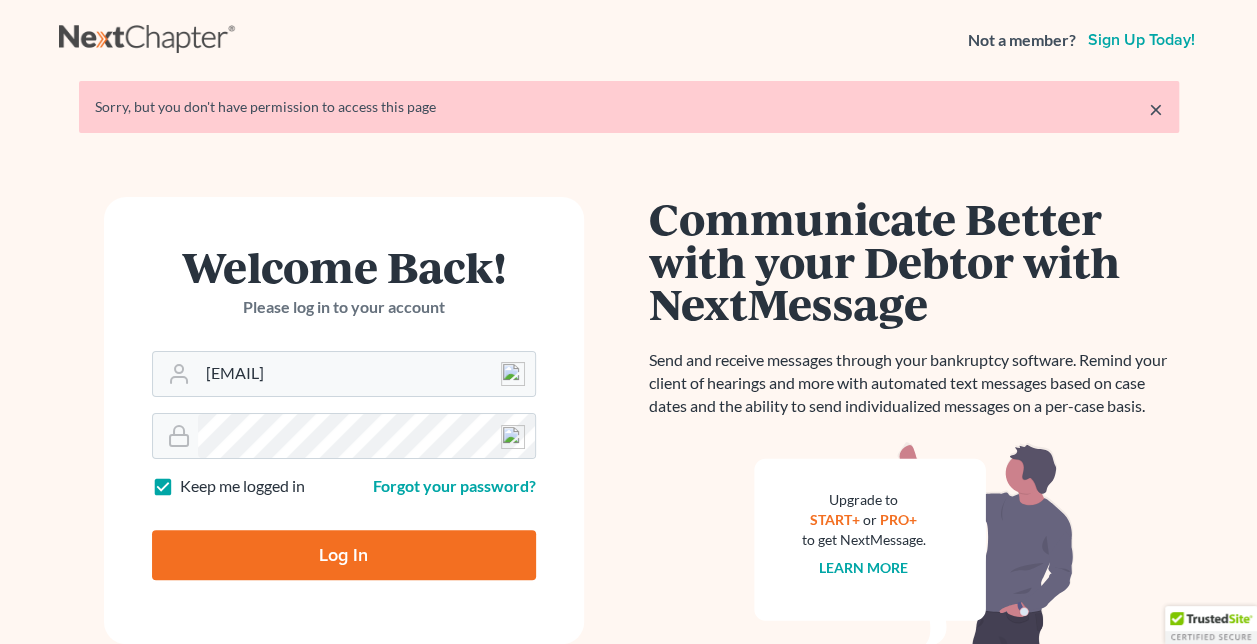 click on "Log In" at bounding box center [344, 555] 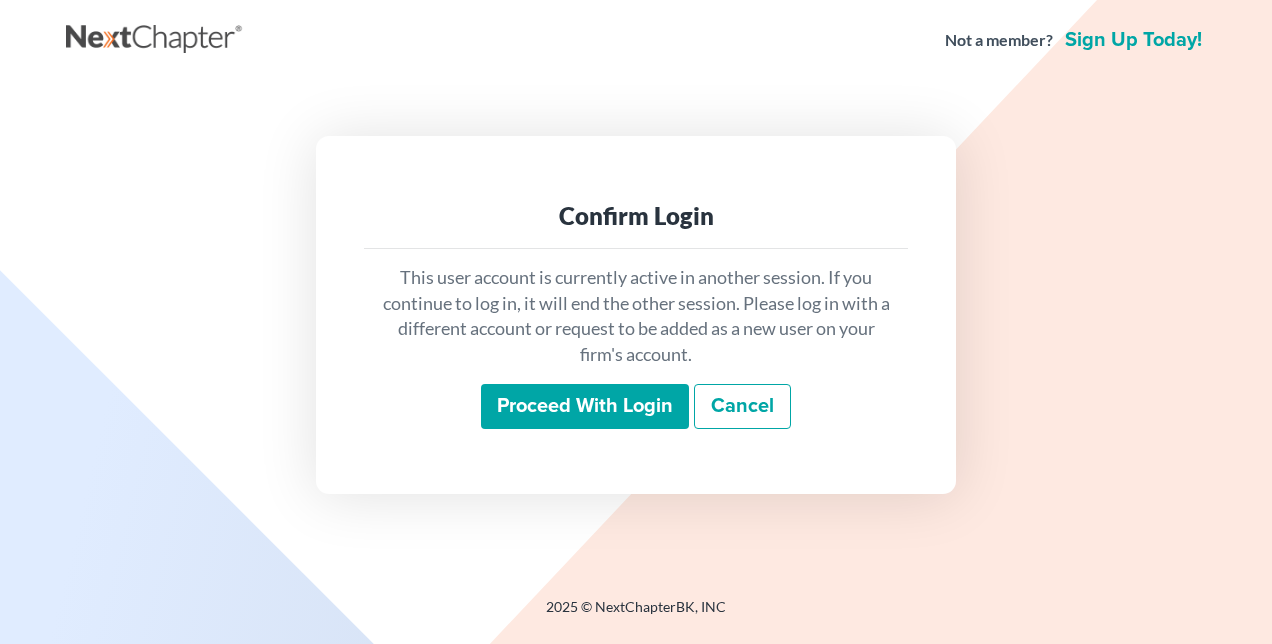scroll, scrollTop: 0, scrollLeft: 0, axis: both 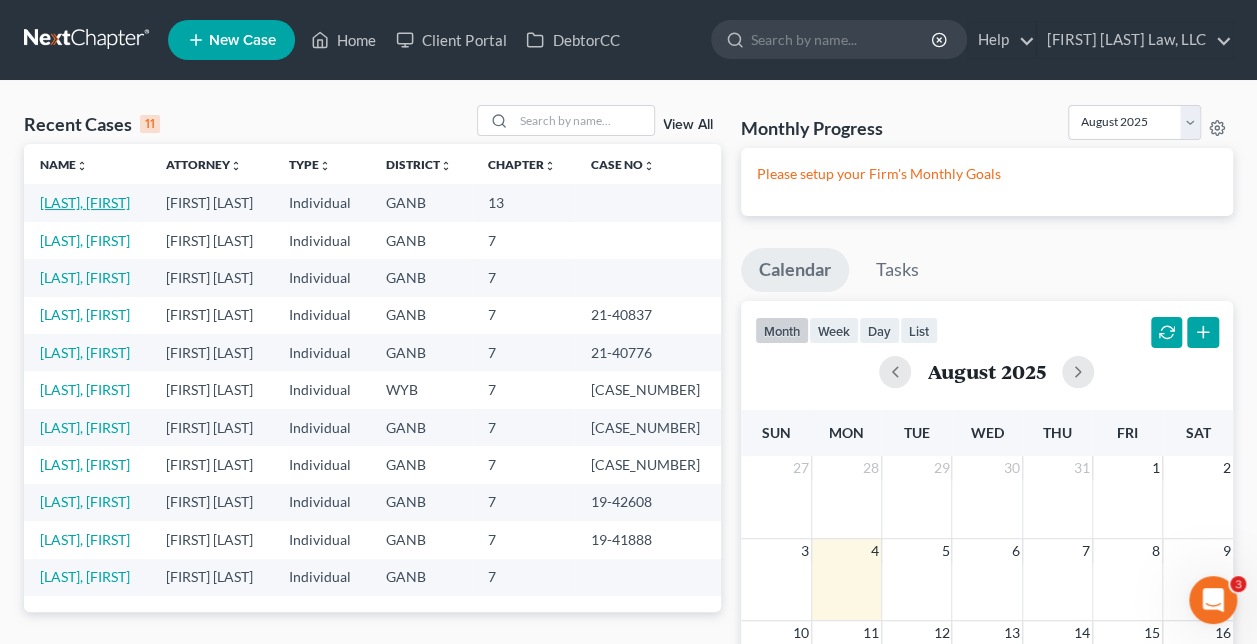 click on "[LAST], [FIRST]" at bounding box center (85, 202) 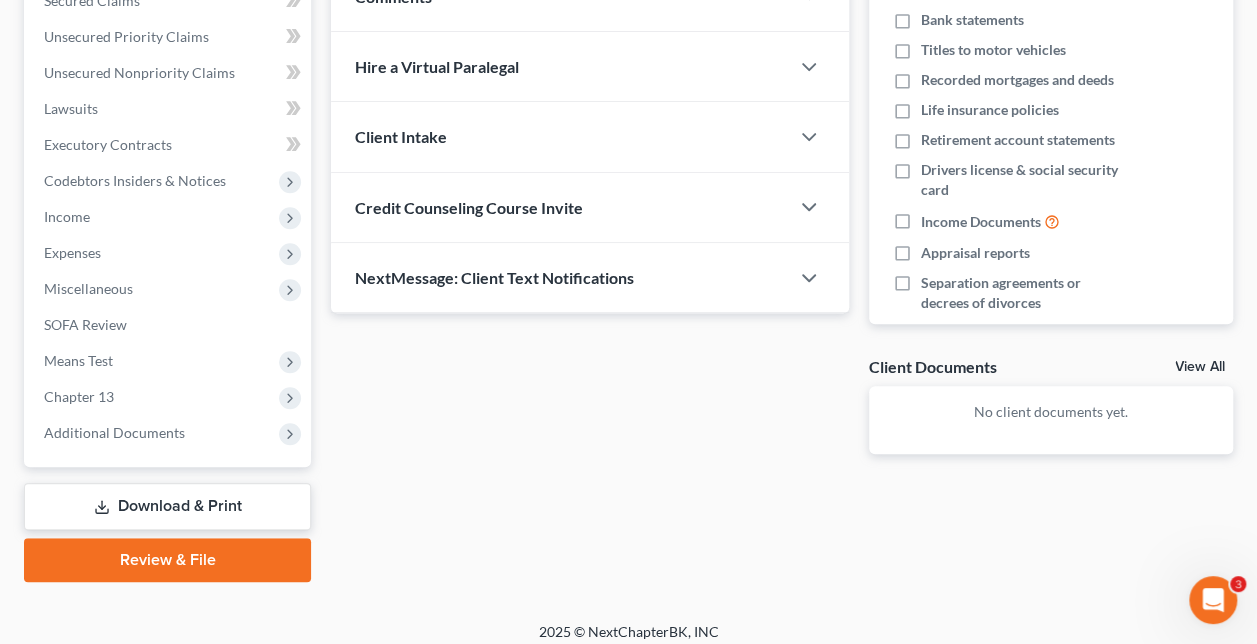 scroll, scrollTop: 452, scrollLeft: 0, axis: vertical 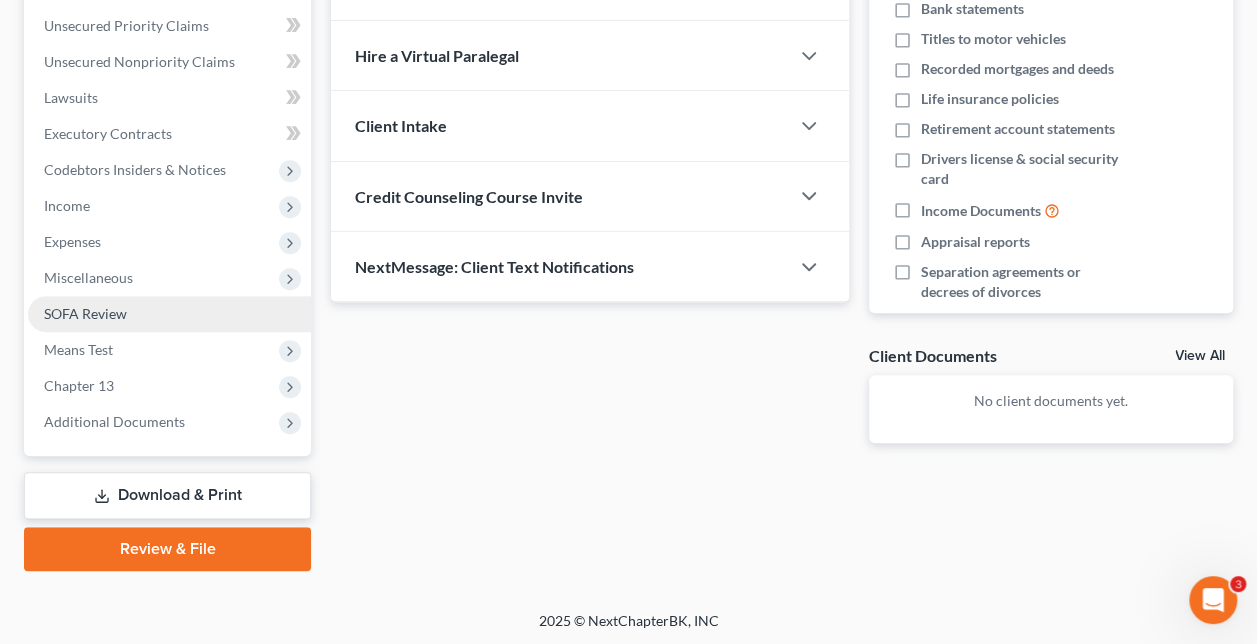 click on "SOFA Review" at bounding box center [169, 314] 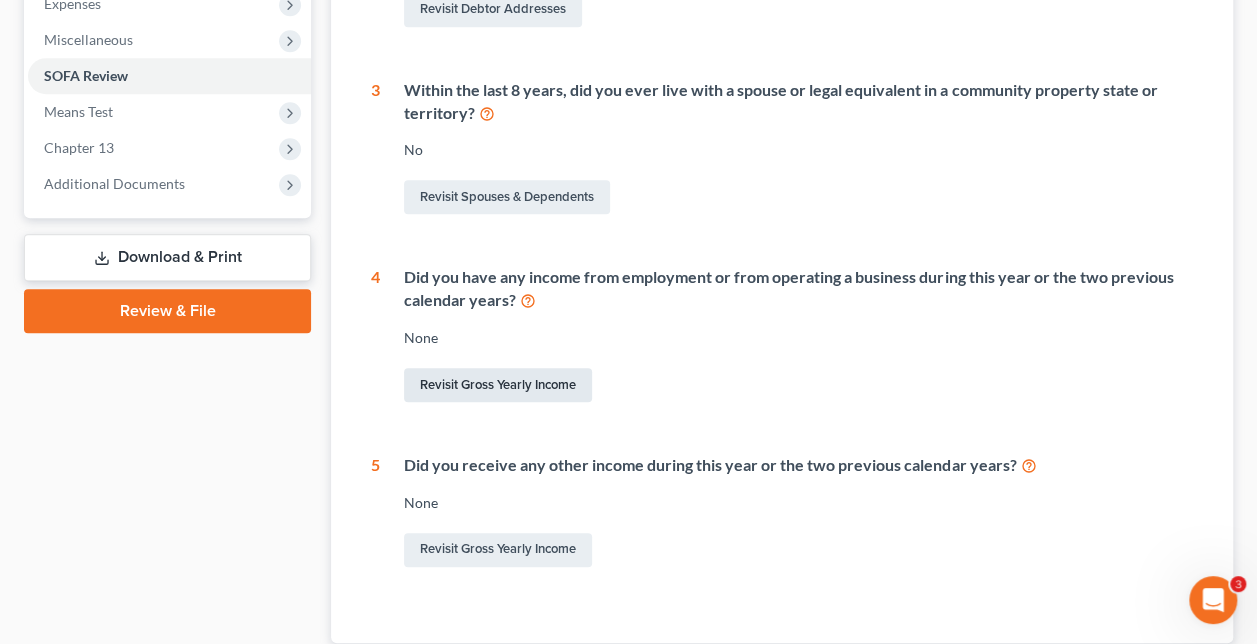 scroll, scrollTop: 828, scrollLeft: 0, axis: vertical 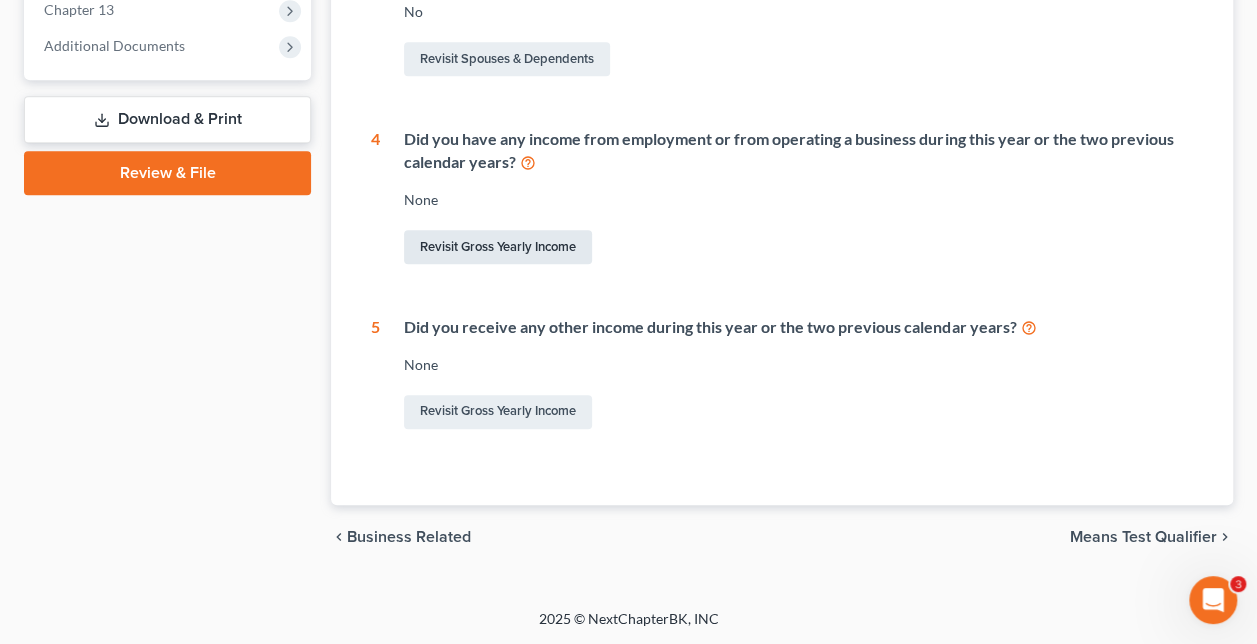 click on "Revisit Gross Yearly Income" at bounding box center [498, 247] 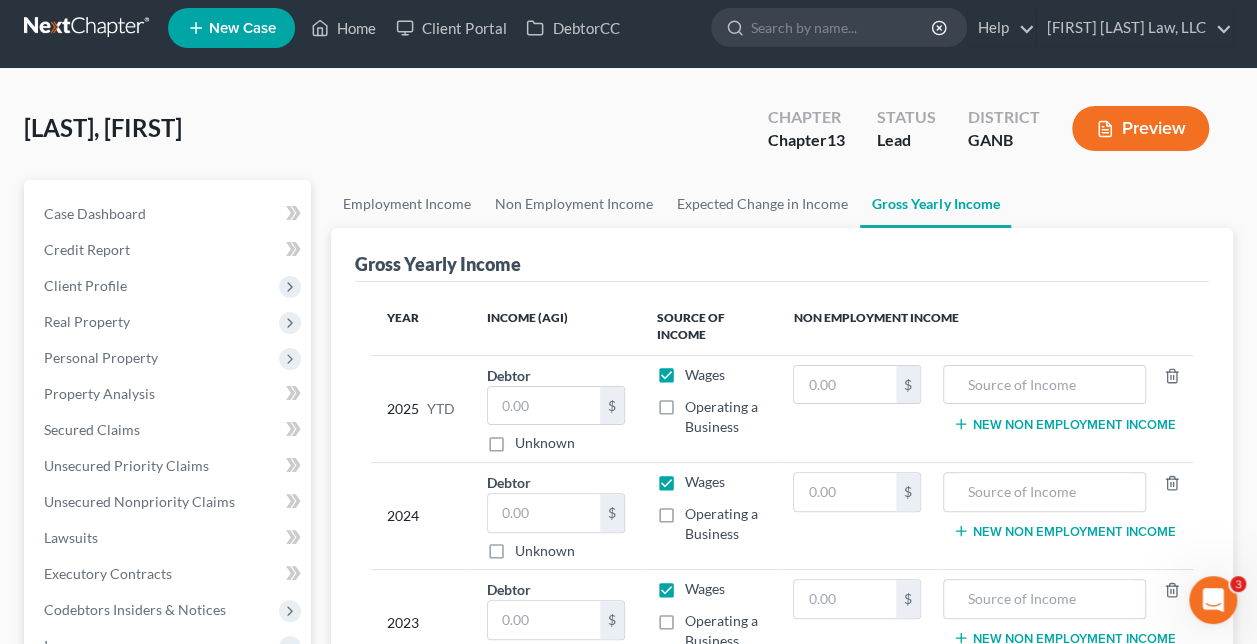 scroll, scrollTop: 0, scrollLeft: 0, axis: both 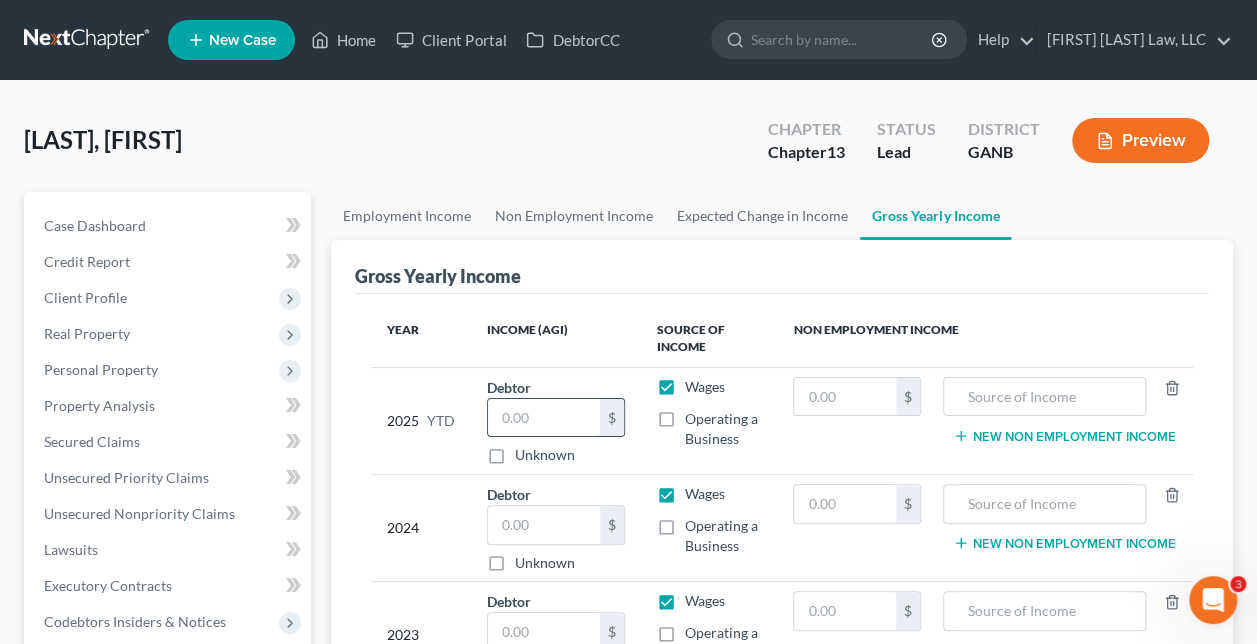 click at bounding box center (544, 418) 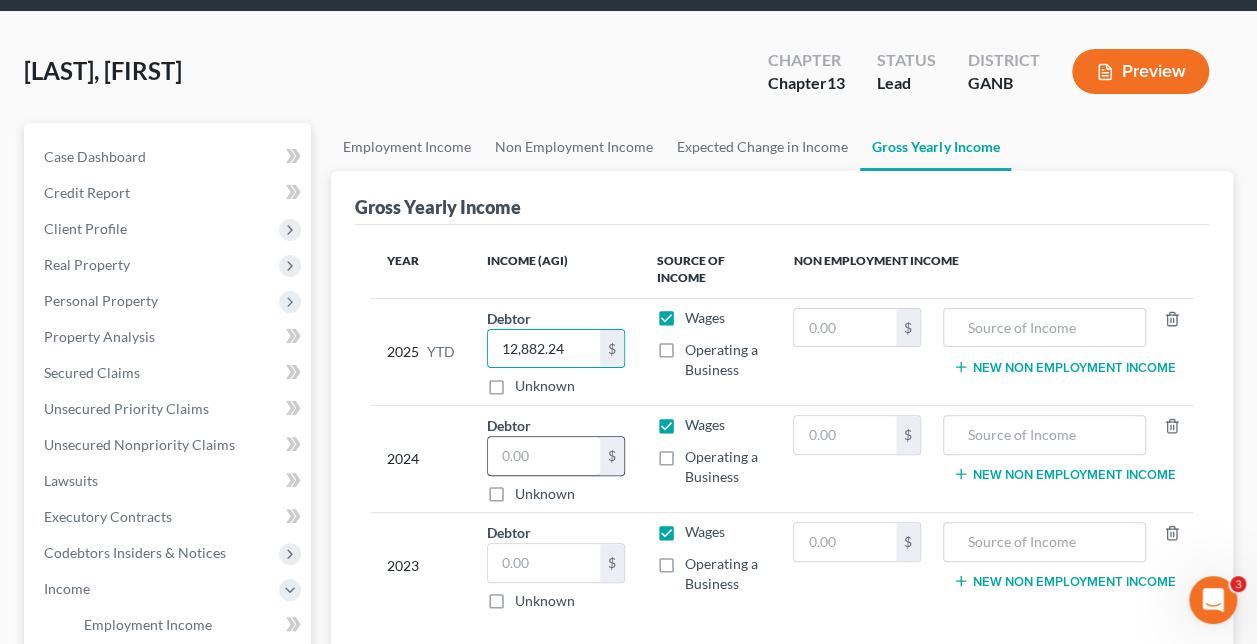 scroll, scrollTop: 100, scrollLeft: 0, axis: vertical 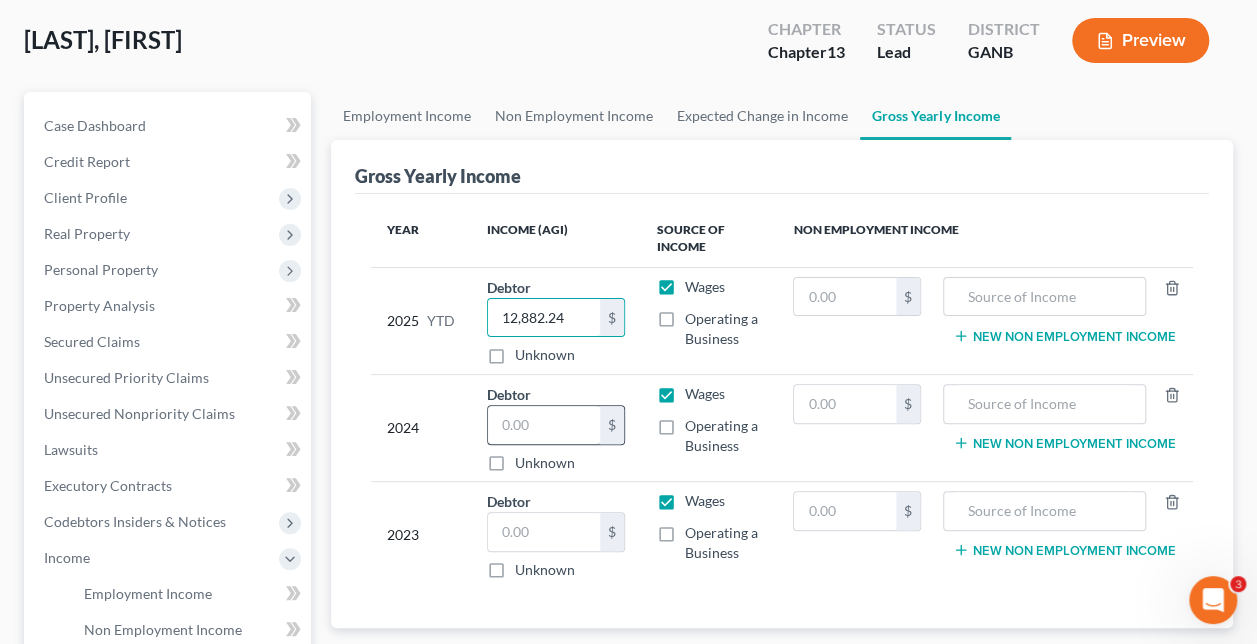 type on "12,882.24" 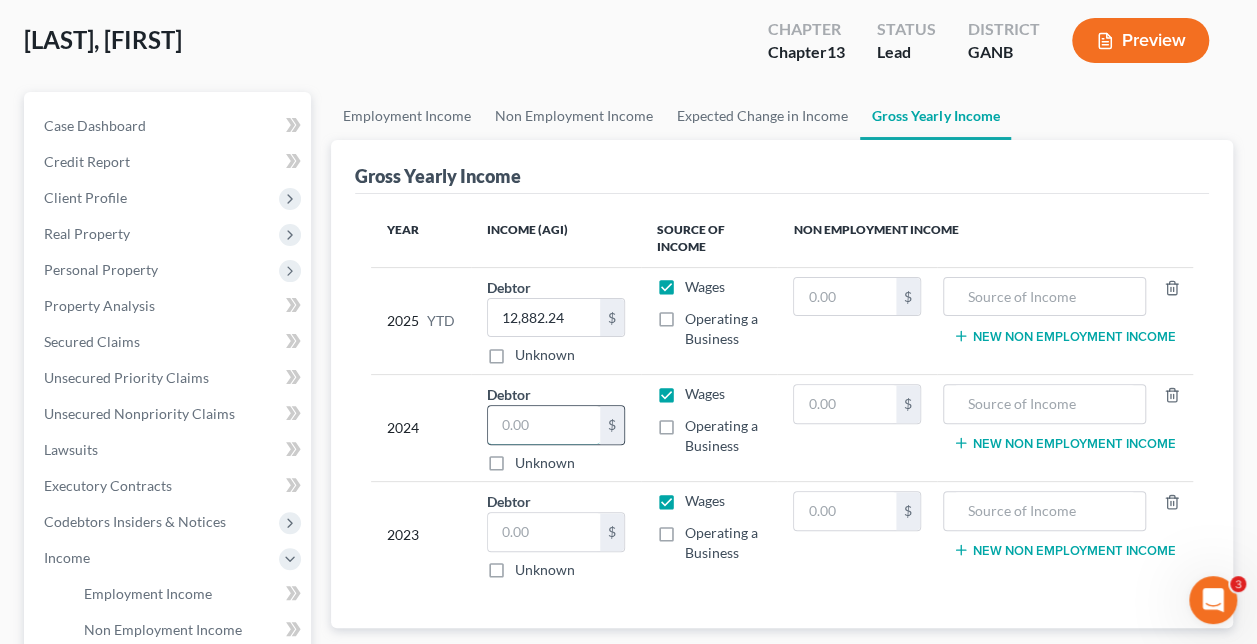 drag, startPoint x: 568, startPoint y: 433, endPoint x: 583, endPoint y: 427, distance: 16.155495 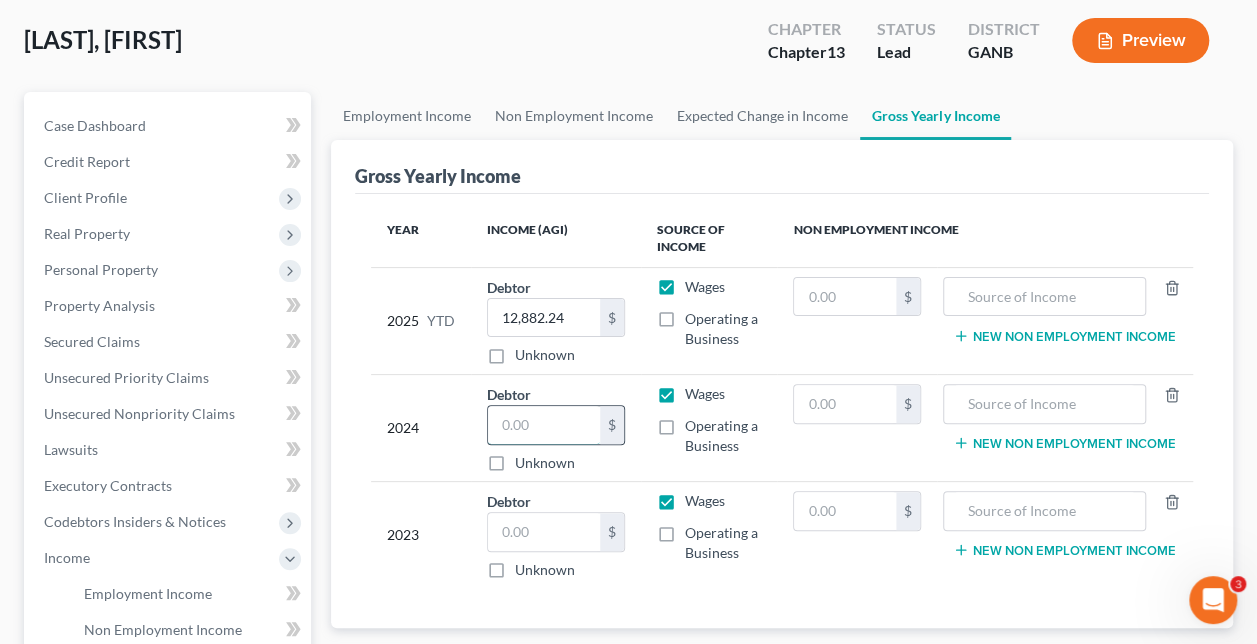 click at bounding box center [544, 425] 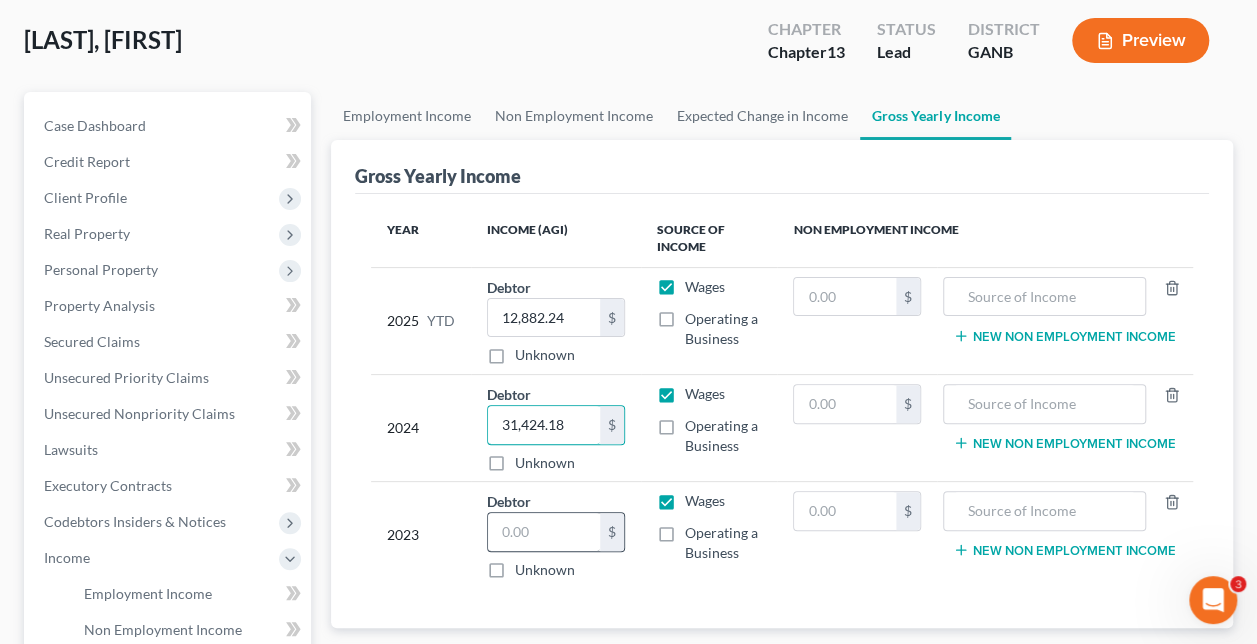 type on "31,424.18" 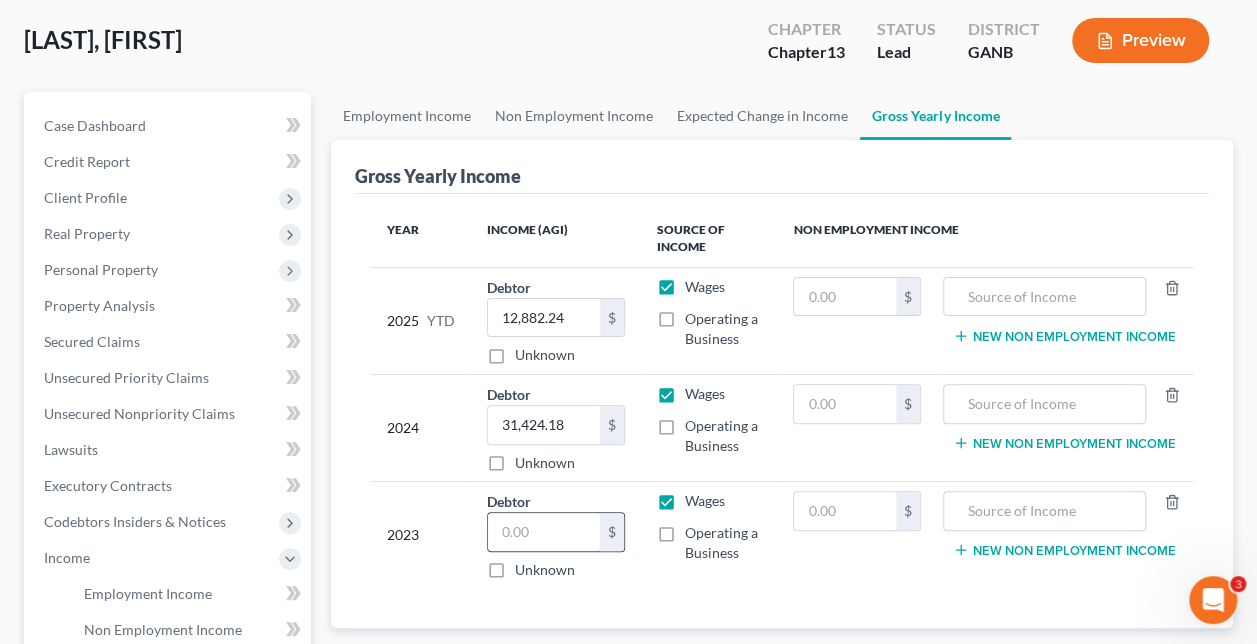 drag, startPoint x: 519, startPoint y: 546, endPoint x: 524, endPoint y: 537, distance: 10.29563 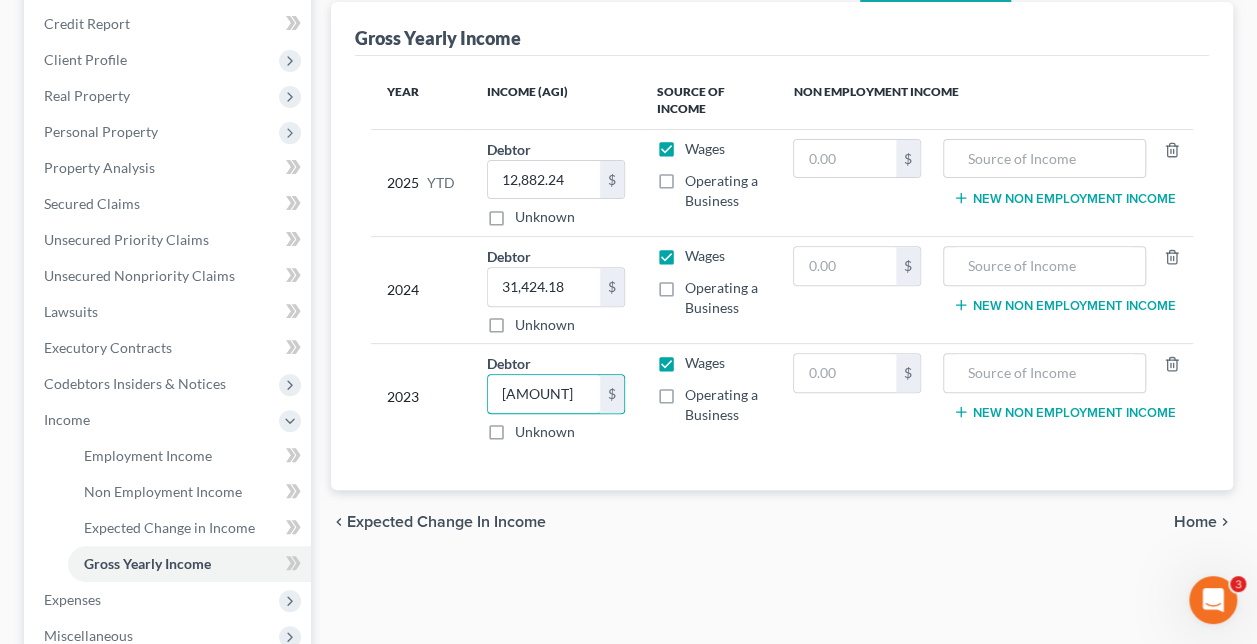 scroll, scrollTop: 300, scrollLeft: 0, axis: vertical 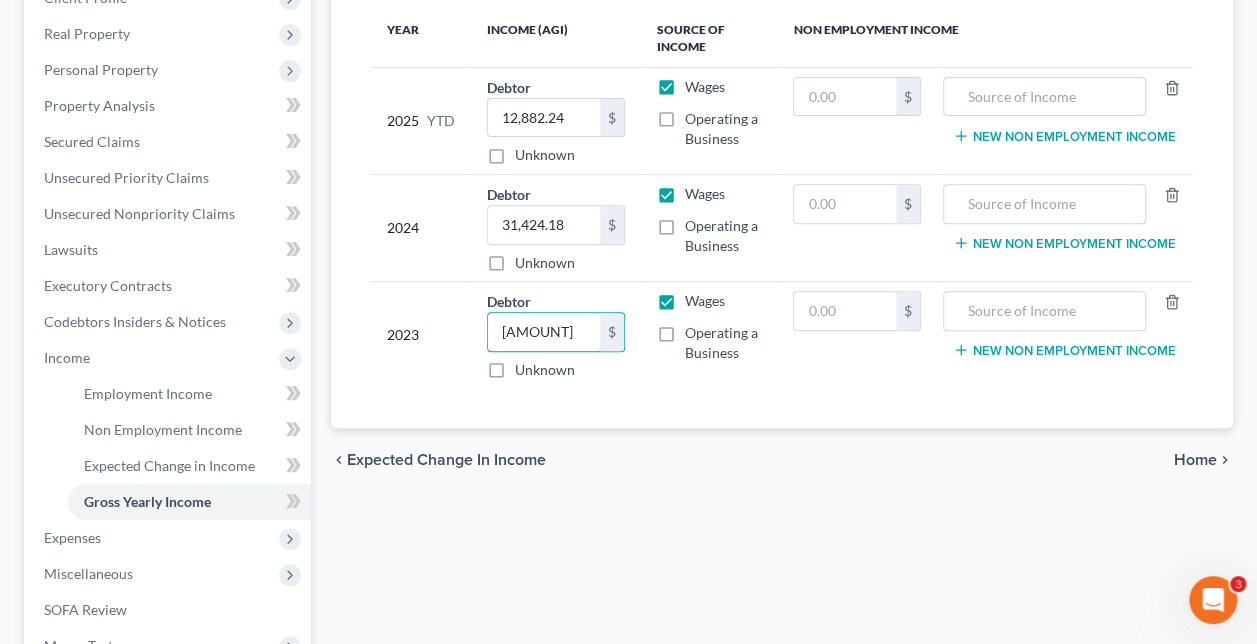 type on "[AMOUNT]" 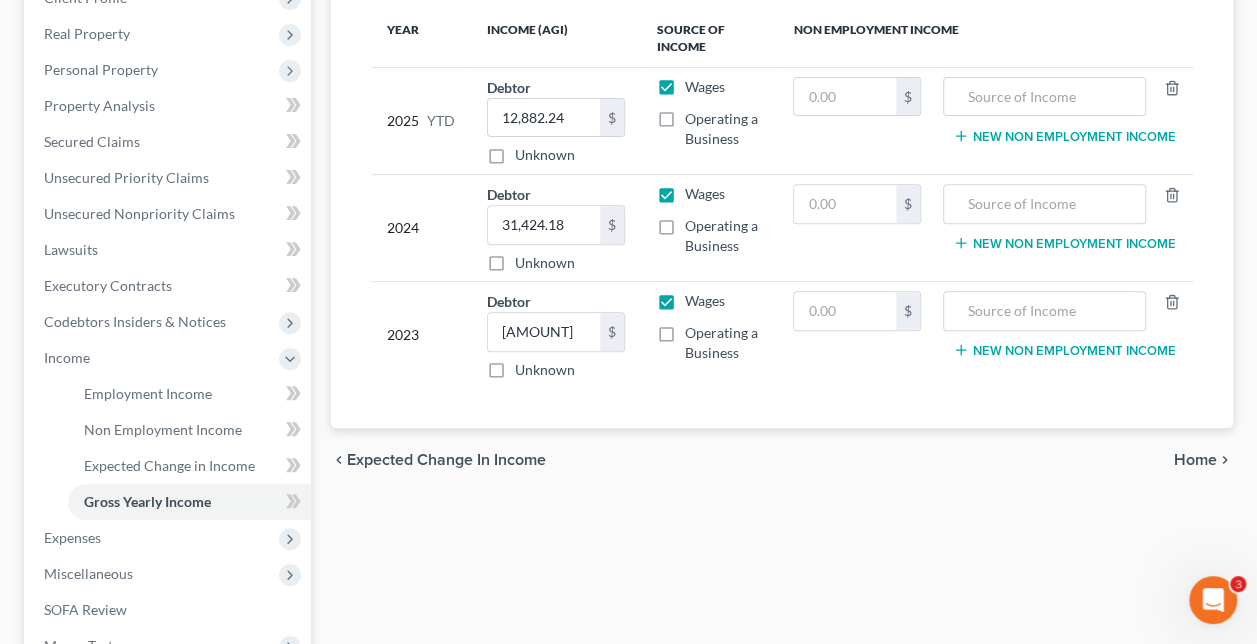 click on "Wages Operating a Business" at bounding box center (709, 335) 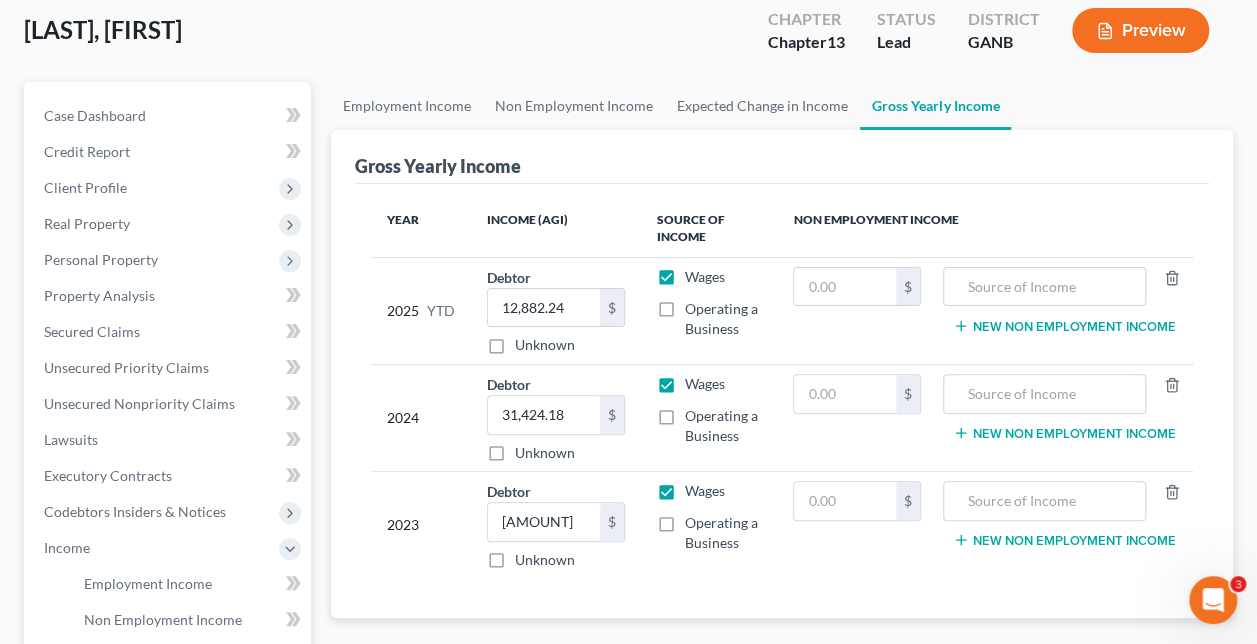 scroll, scrollTop: 0, scrollLeft: 0, axis: both 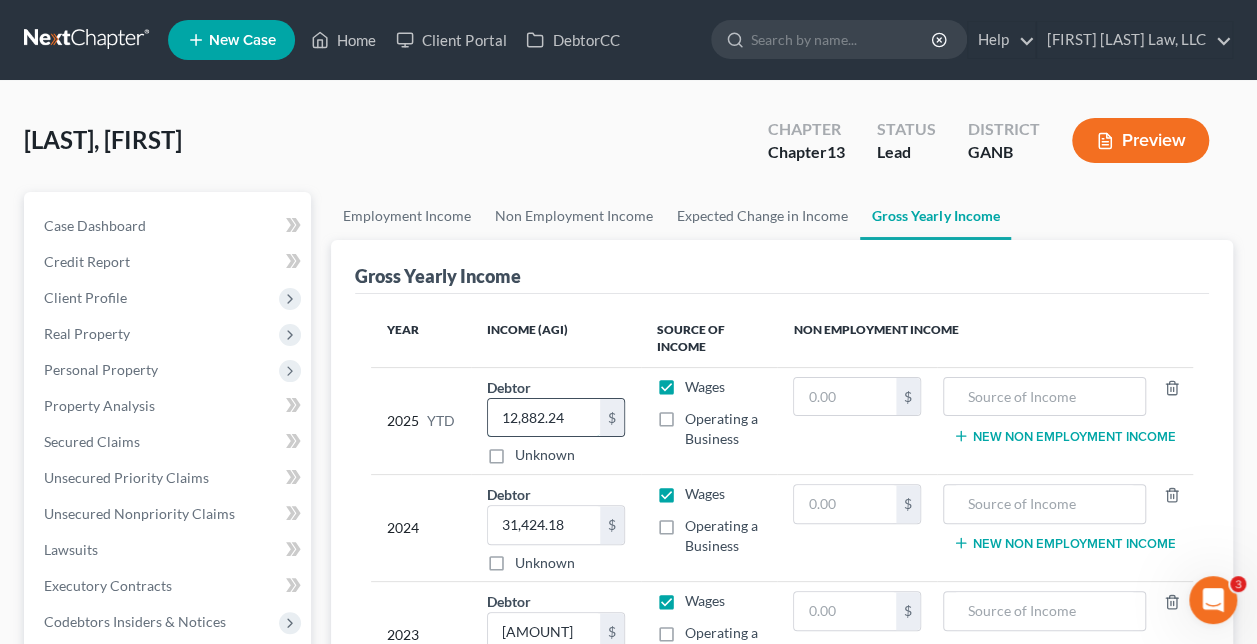click on "12,882.24" at bounding box center (544, 418) 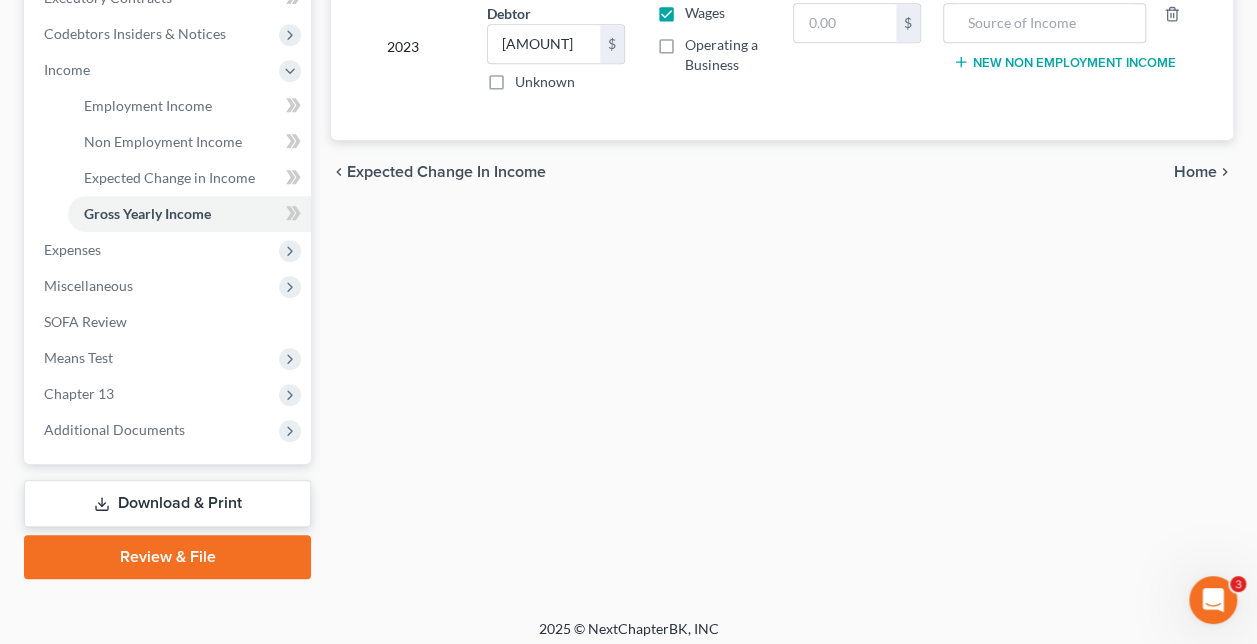 scroll, scrollTop: 596, scrollLeft: 0, axis: vertical 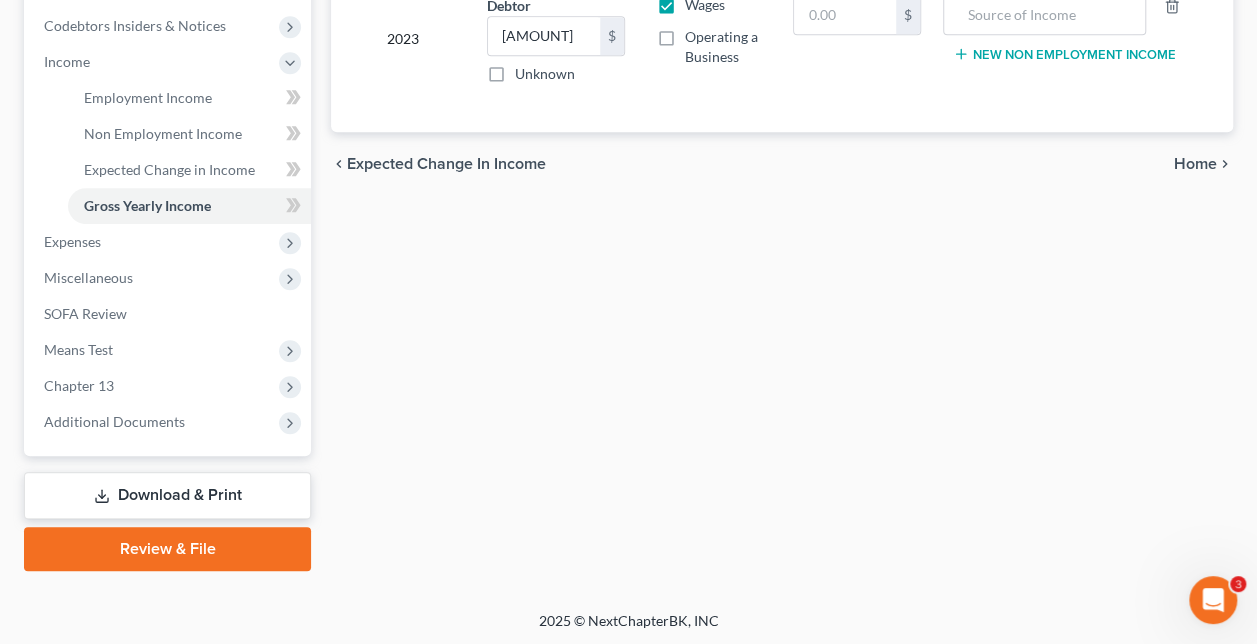type on "[CURRENCY]13,041.04" 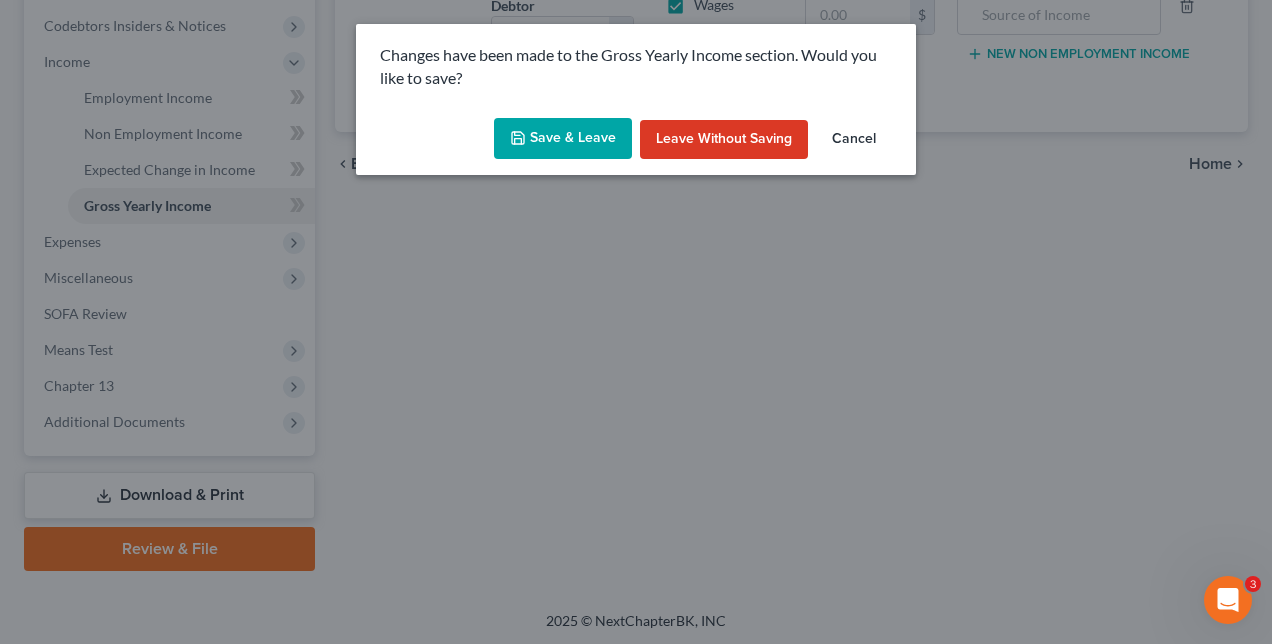 click on "Save & Leave" at bounding box center (563, 139) 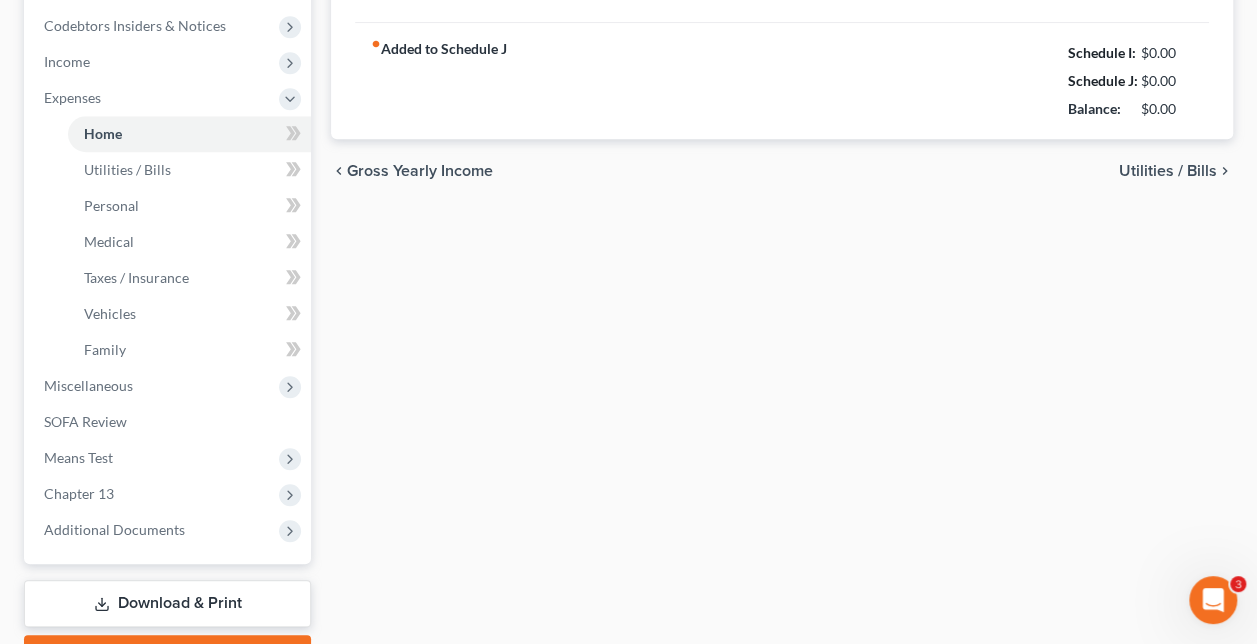 type on "1,060.00" 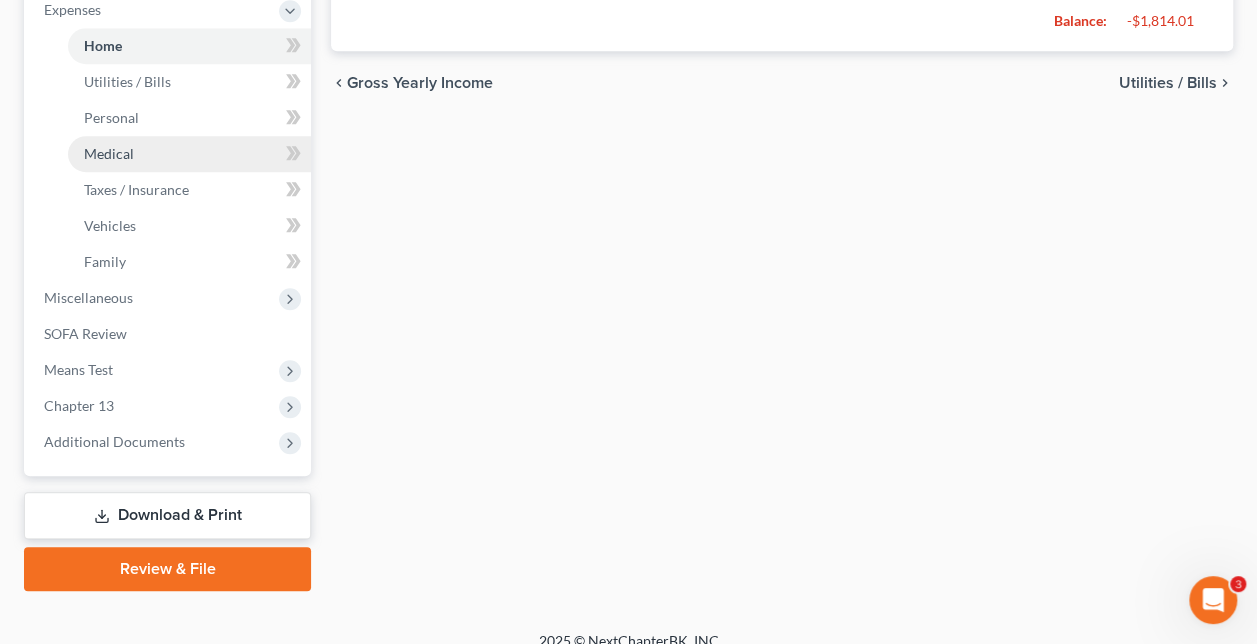 scroll, scrollTop: 704, scrollLeft: 0, axis: vertical 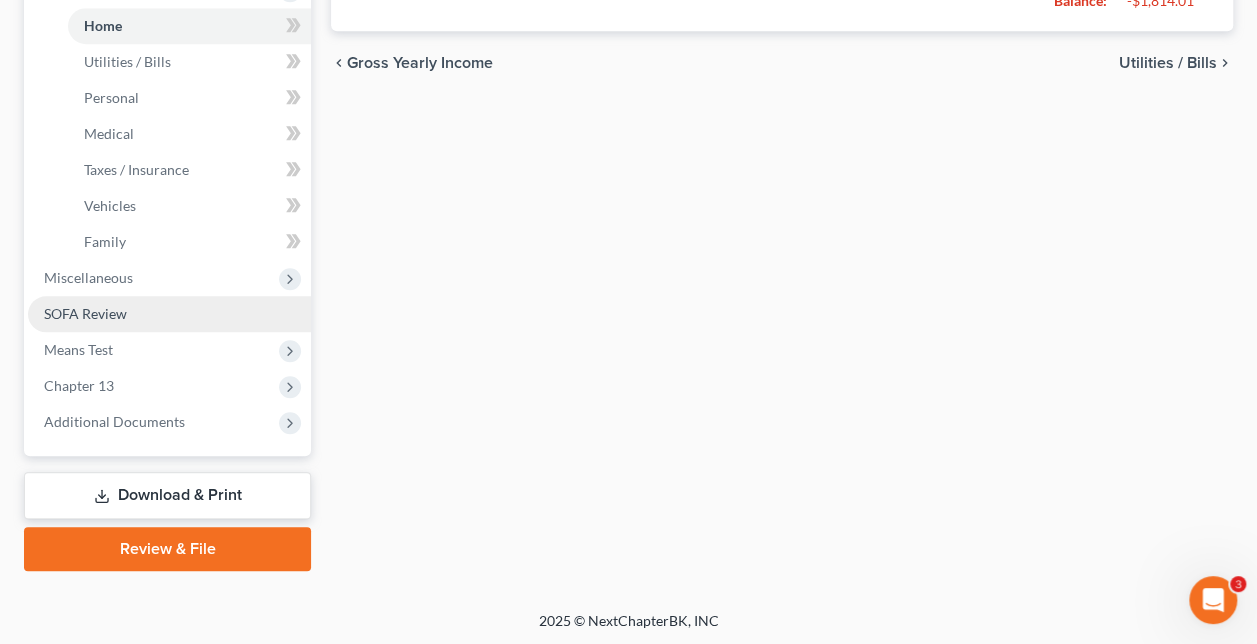 click on "SOFA Review" at bounding box center [85, 313] 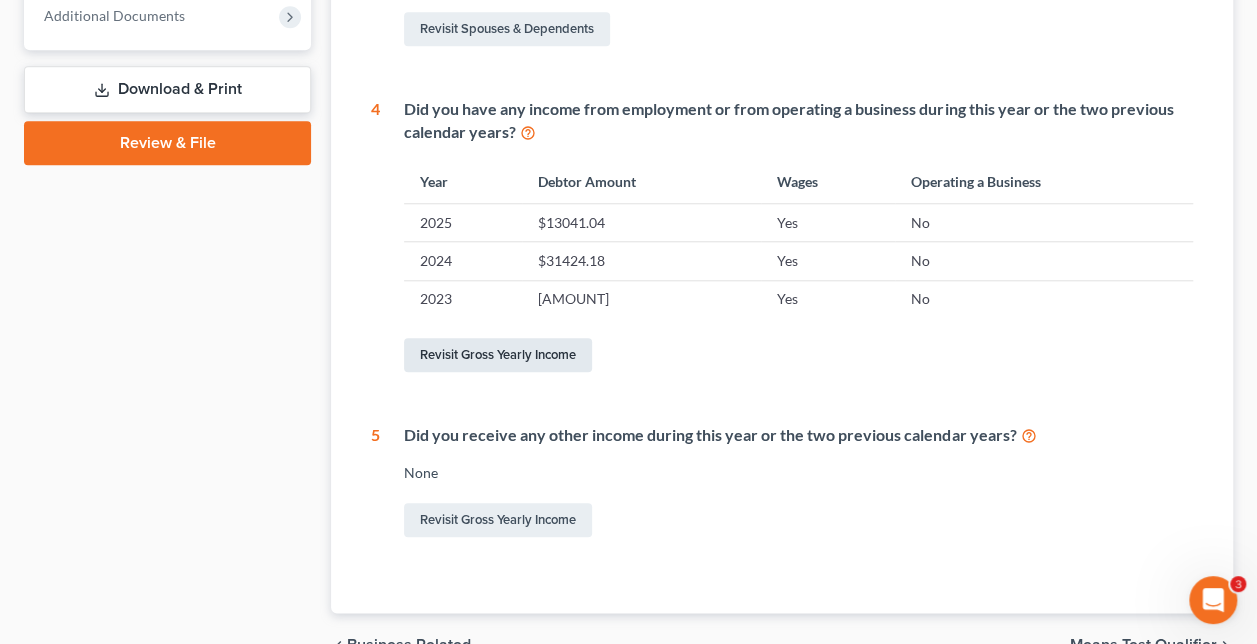 scroll, scrollTop: 964, scrollLeft: 0, axis: vertical 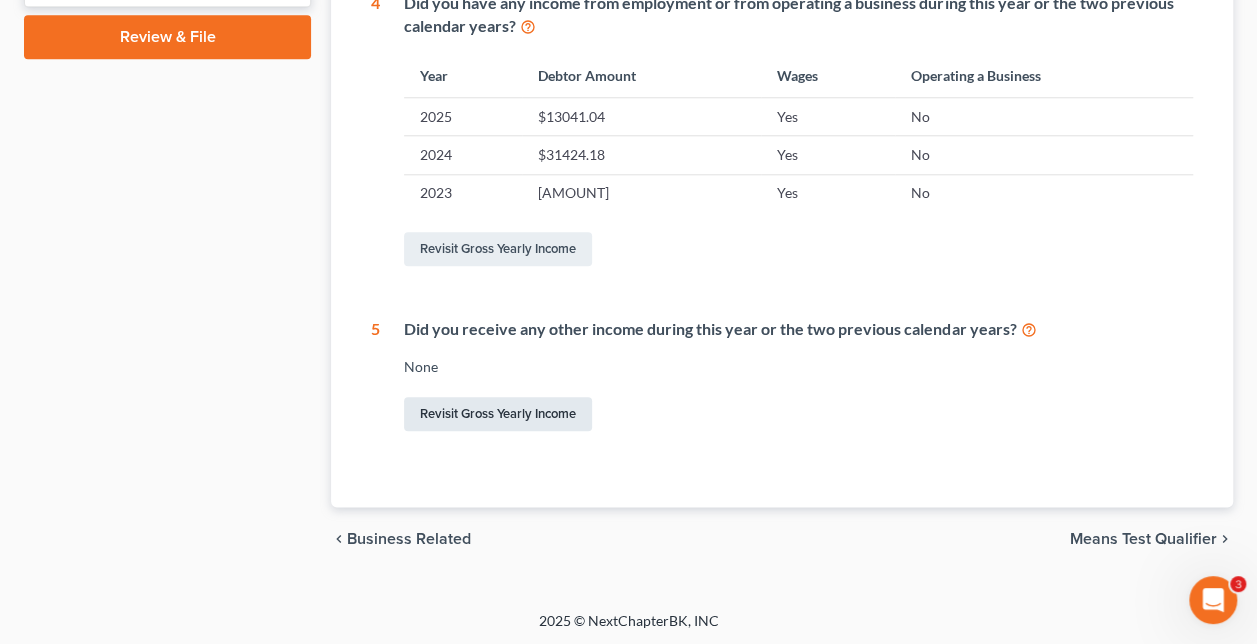 click on "Revisit Gross Yearly Income" at bounding box center [498, 414] 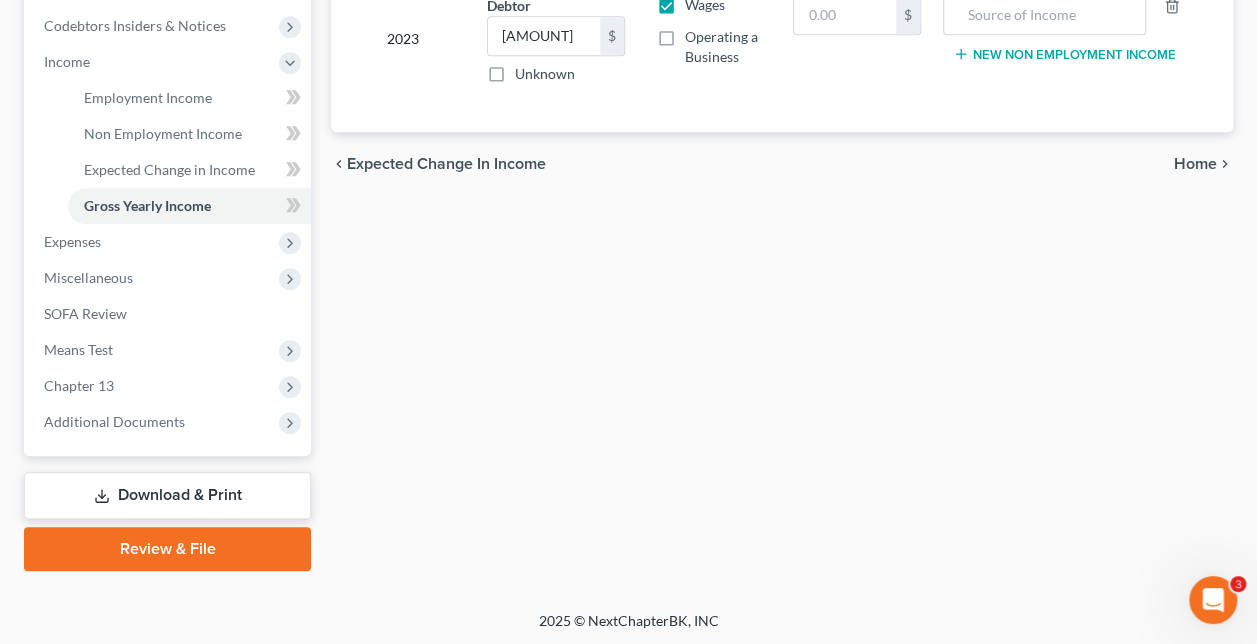 scroll, scrollTop: 596, scrollLeft: 0, axis: vertical 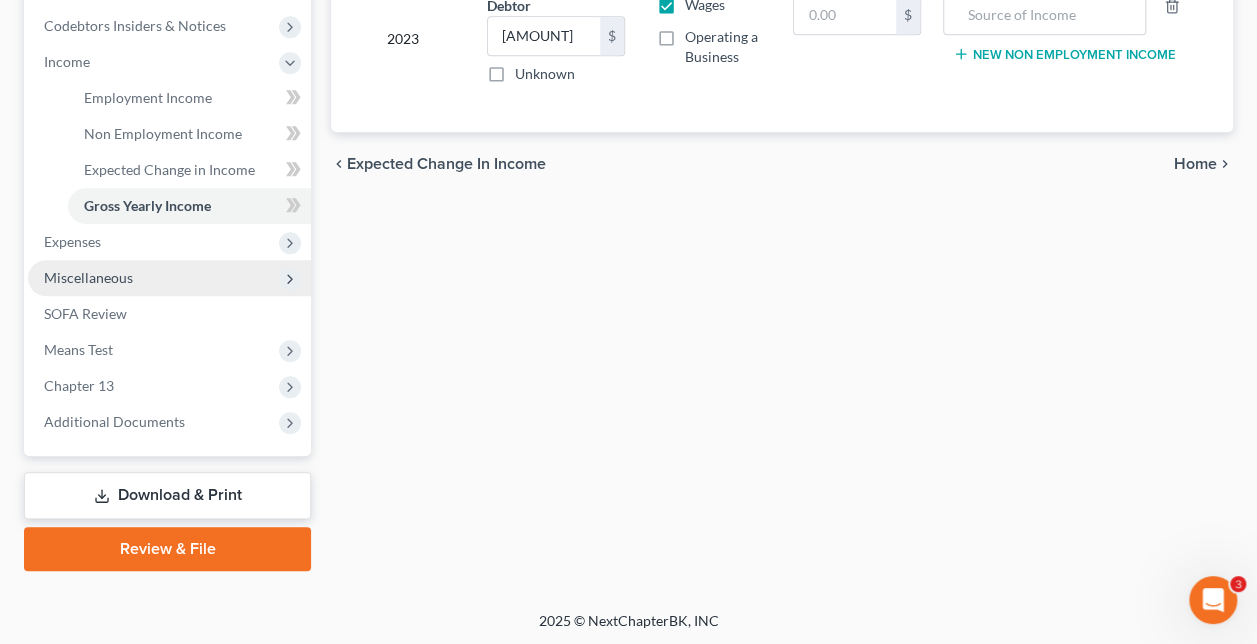 click on "Miscellaneous" at bounding box center [169, 278] 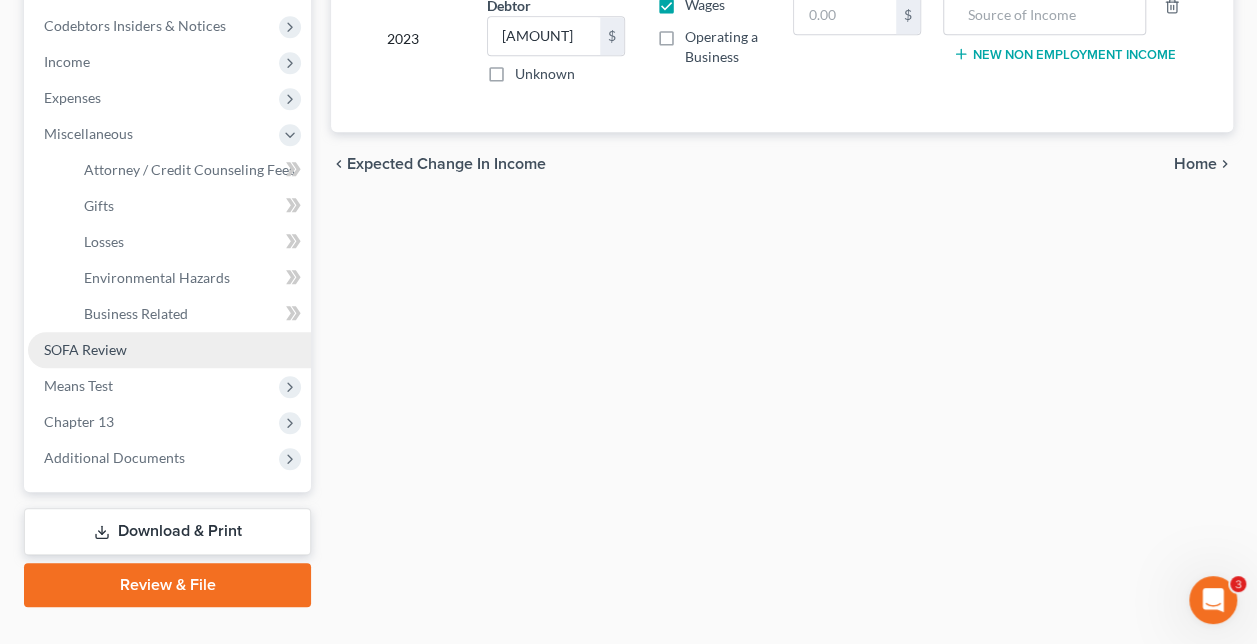 click on "SOFA Review" at bounding box center [169, 350] 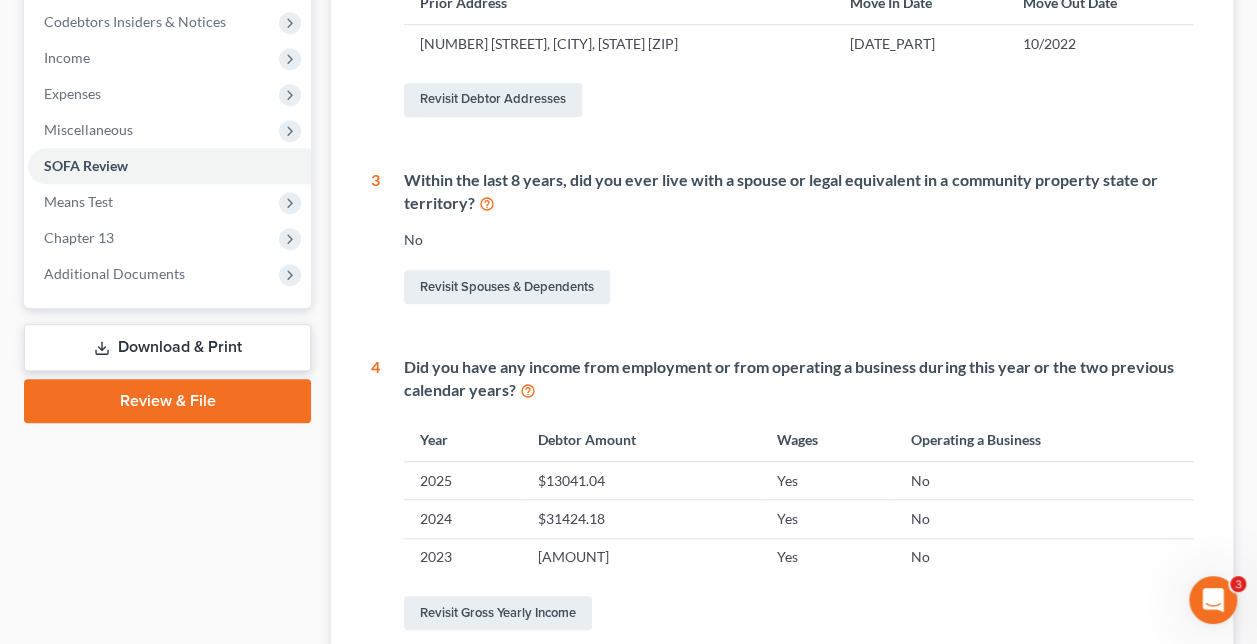 scroll, scrollTop: 400, scrollLeft: 0, axis: vertical 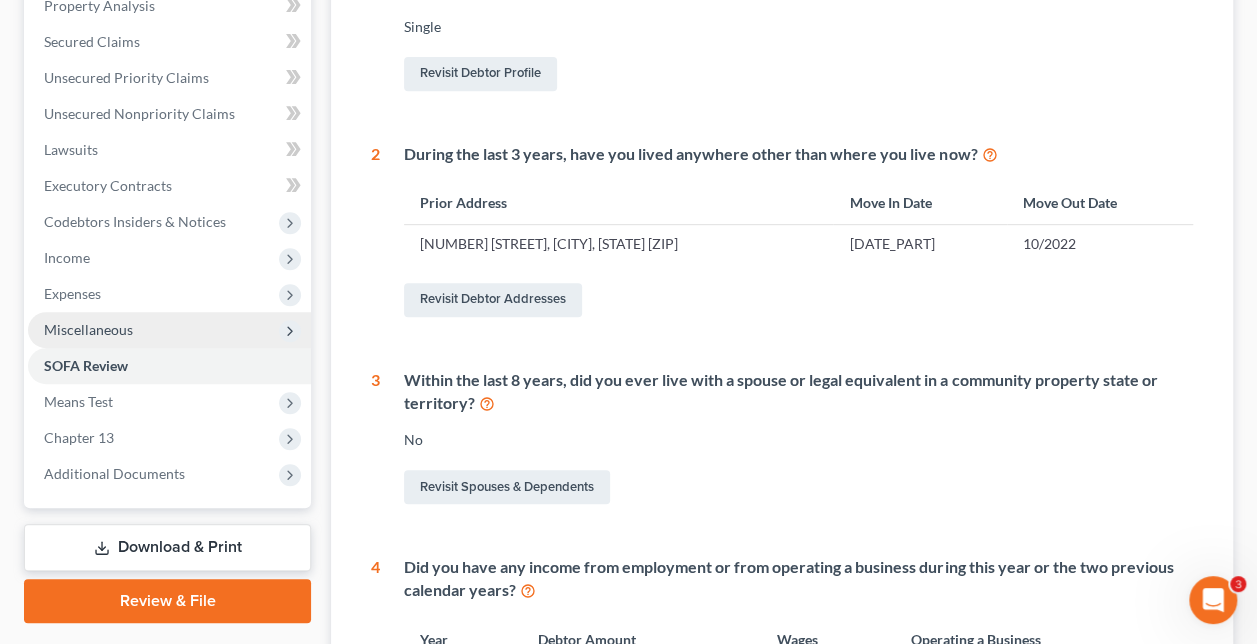 click on "Miscellaneous" at bounding box center (88, 329) 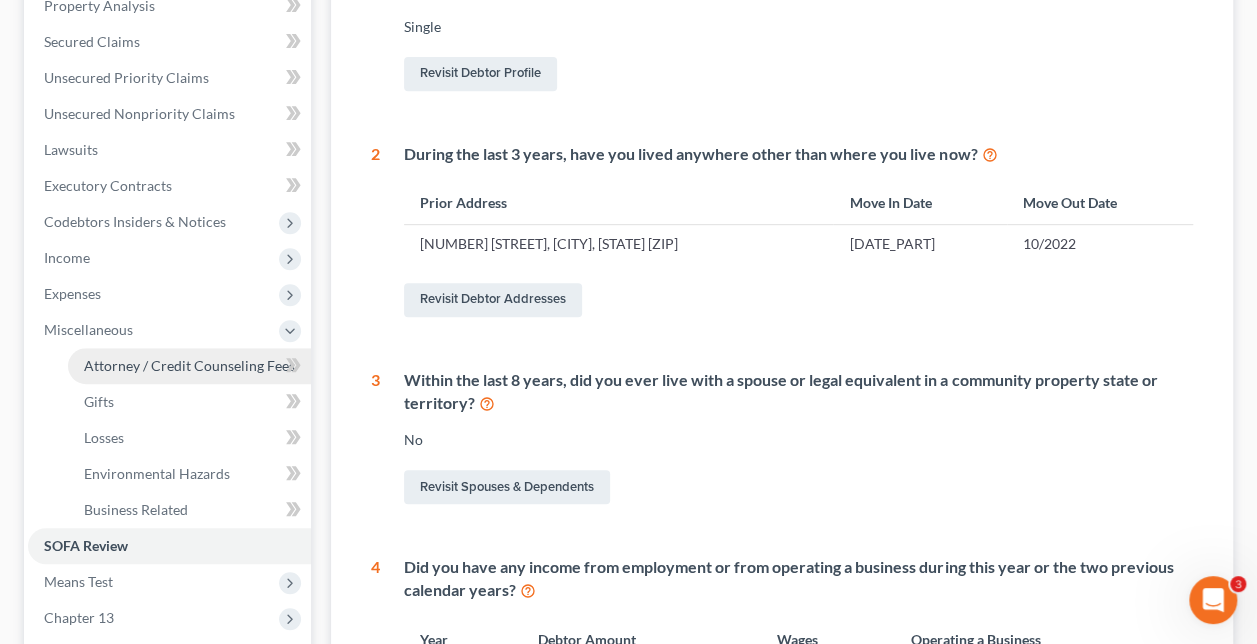 click on "Attorney / Credit Counseling Fees" at bounding box center (189, 365) 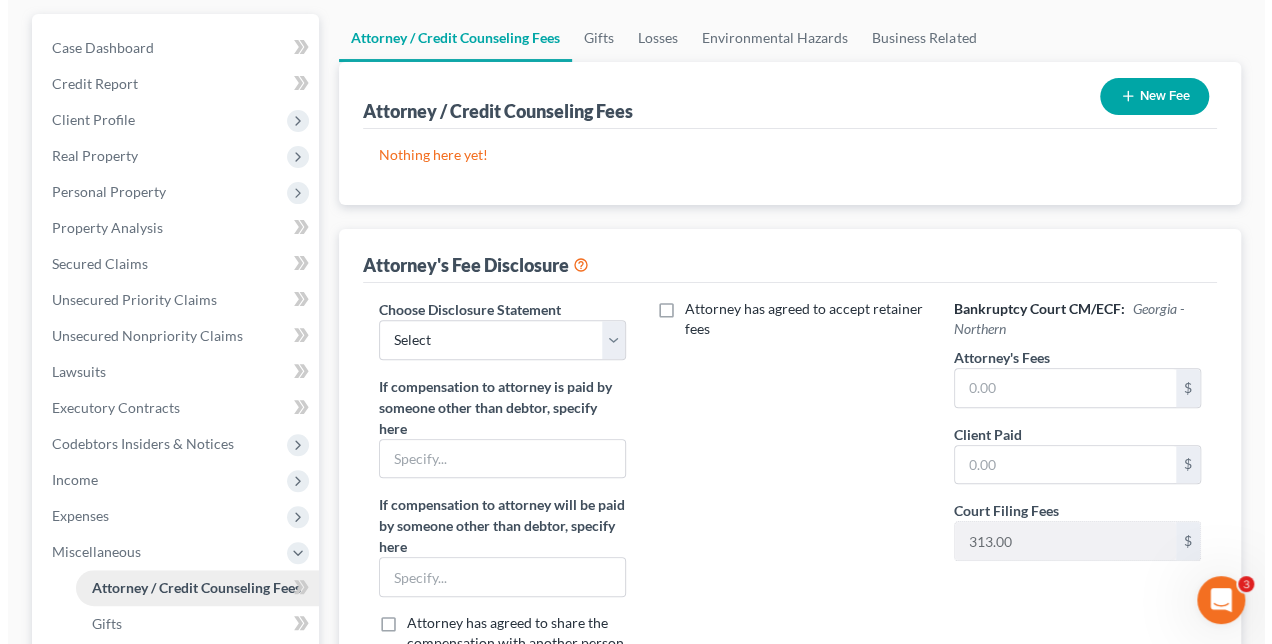 scroll, scrollTop: 0, scrollLeft: 0, axis: both 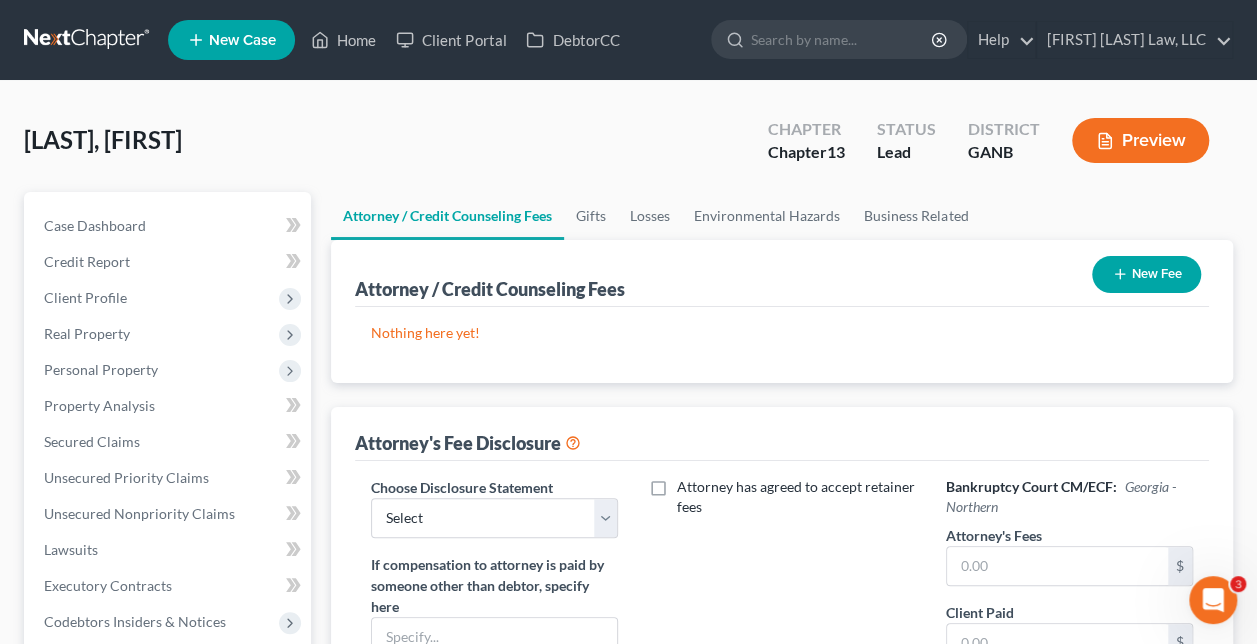 click on "New Fee" at bounding box center [1146, 274] 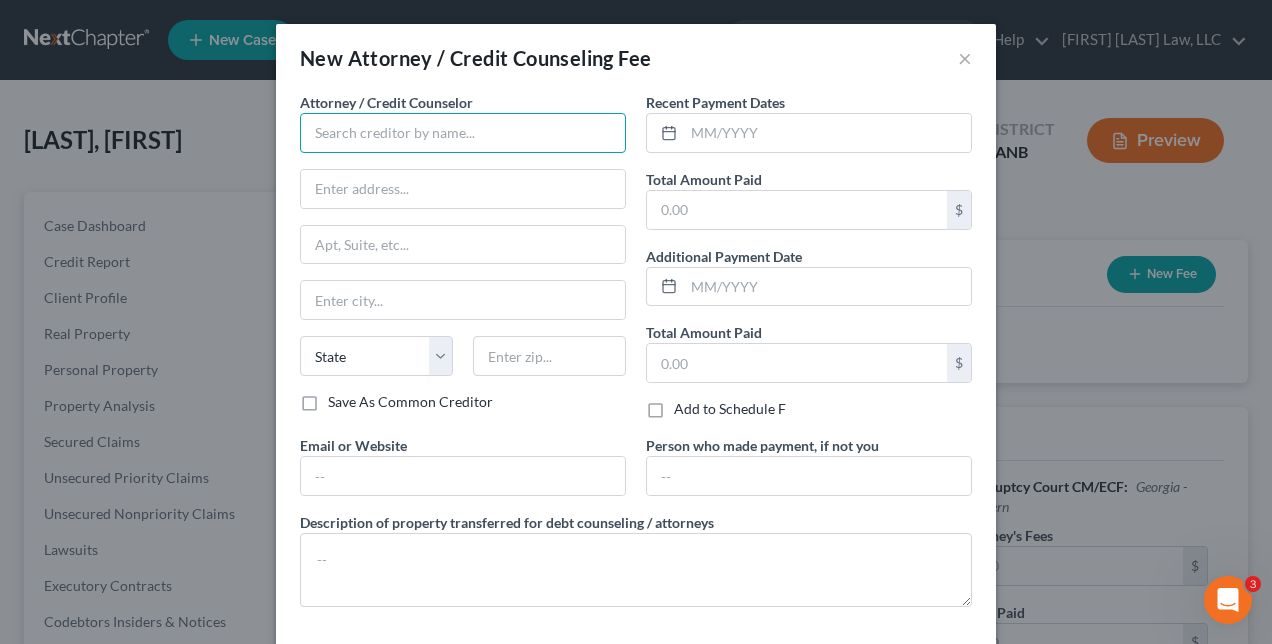 click at bounding box center [463, 133] 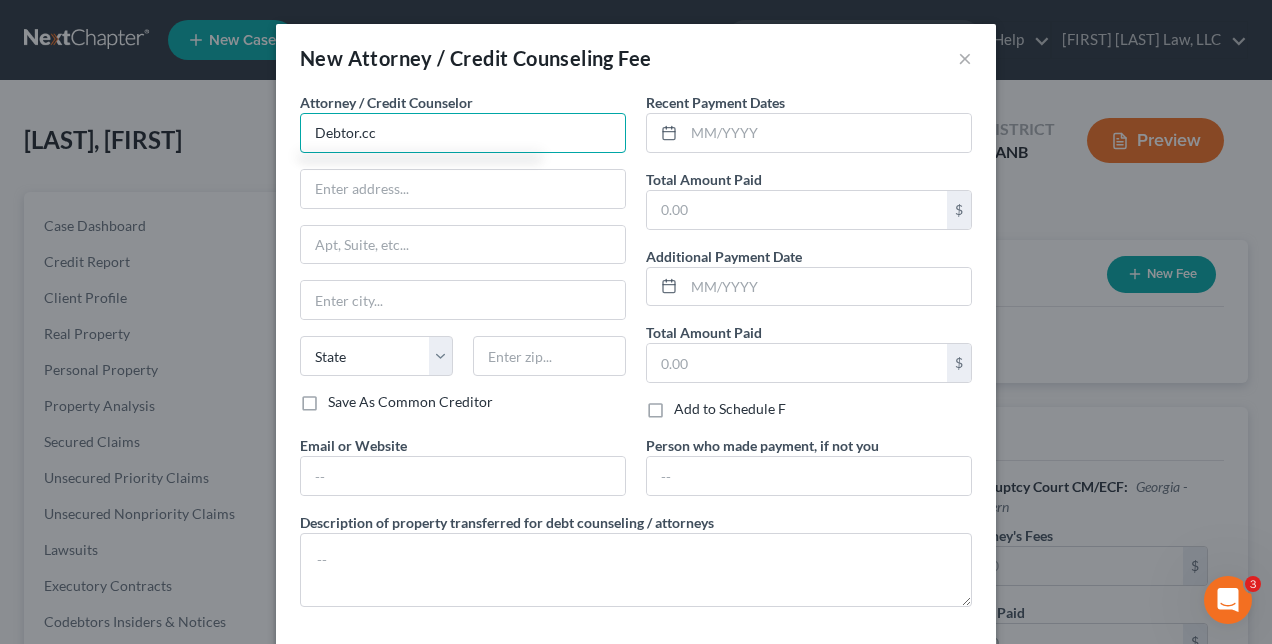 type on "Debtor.cc" 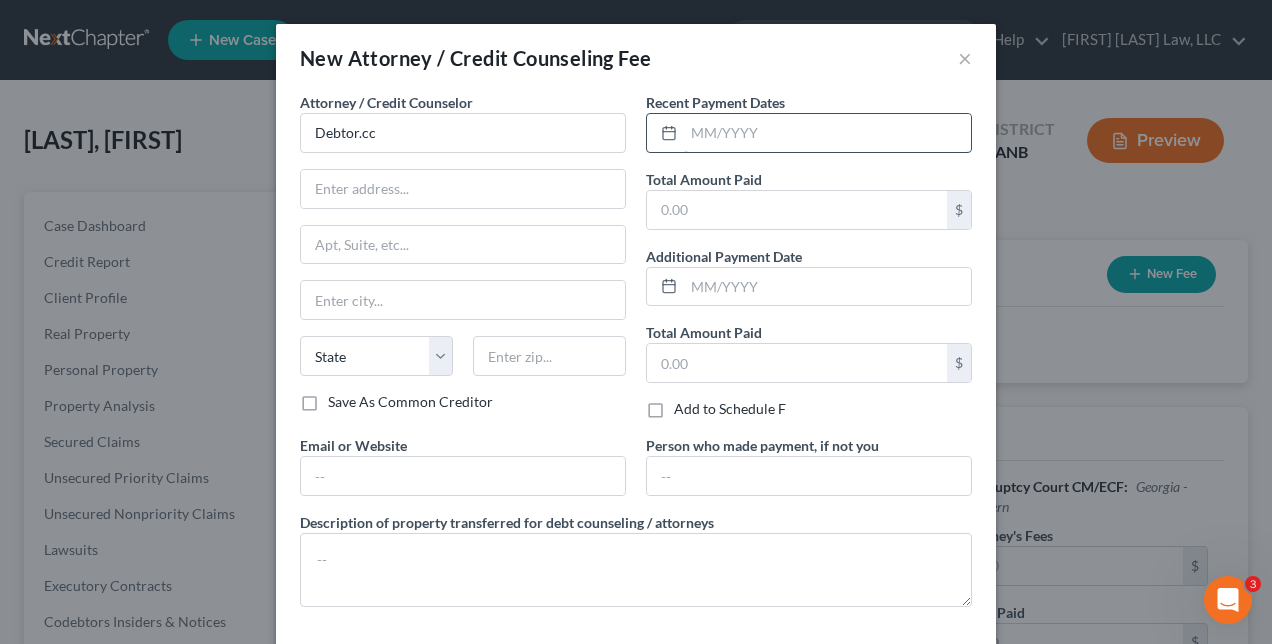 click at bounding box center (827, 133) 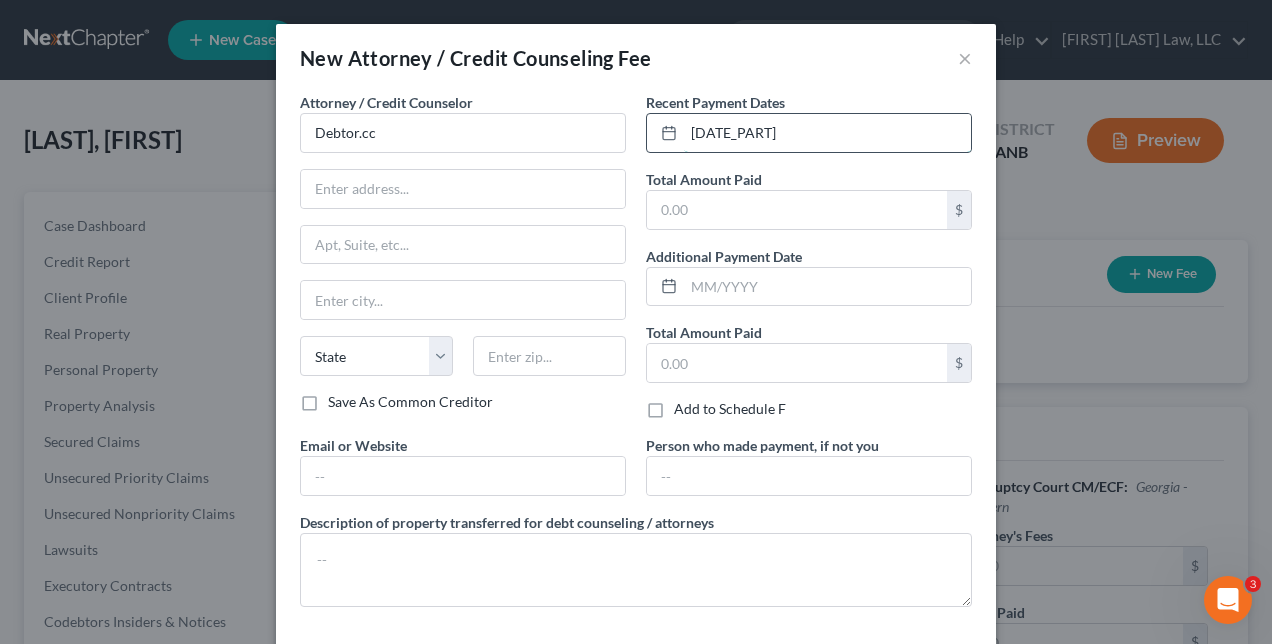 click on "[DATE_PART]" at bounding box center (827, 133) 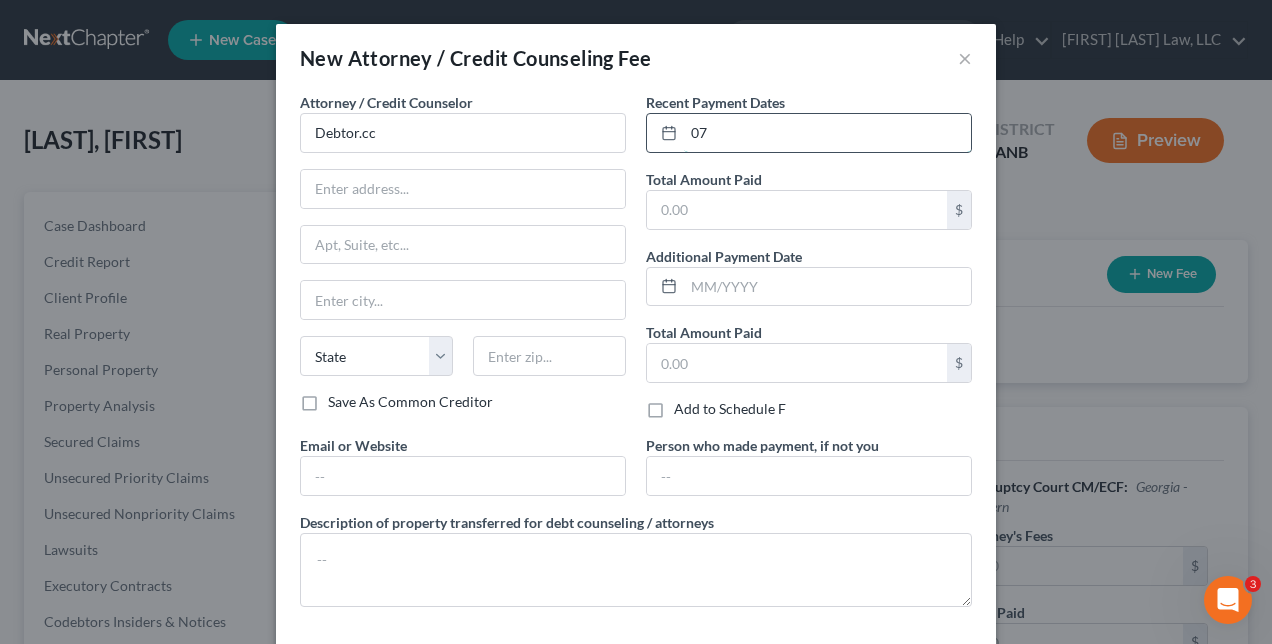 type on "0" 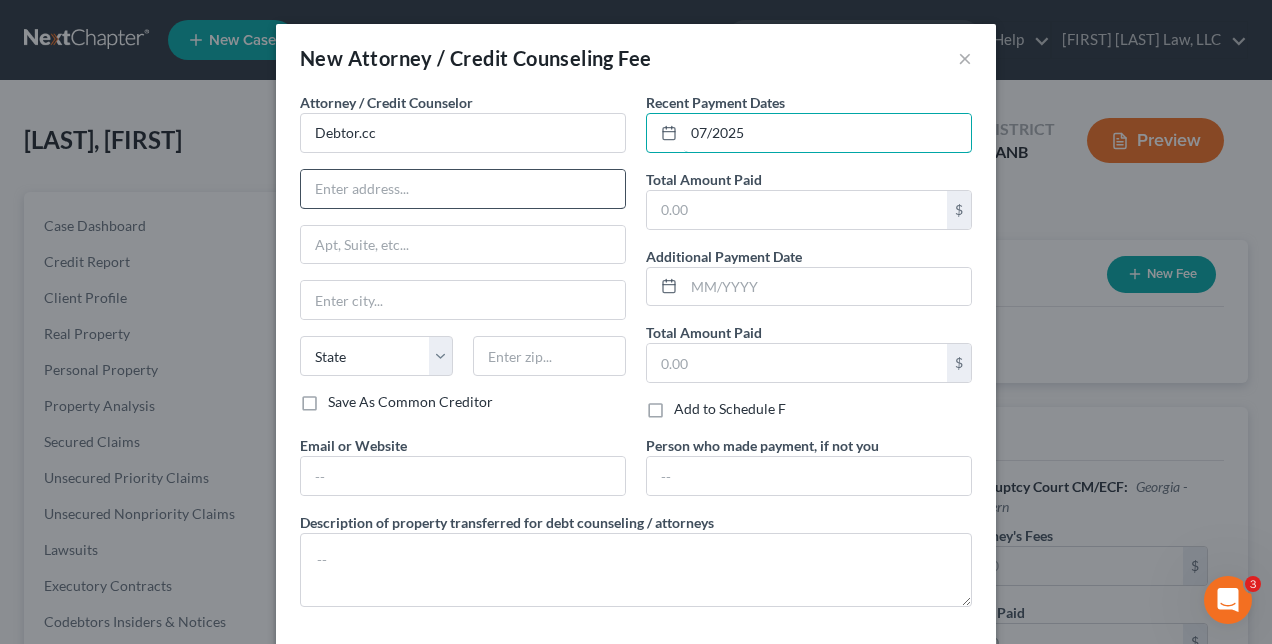 type on "07/2025" 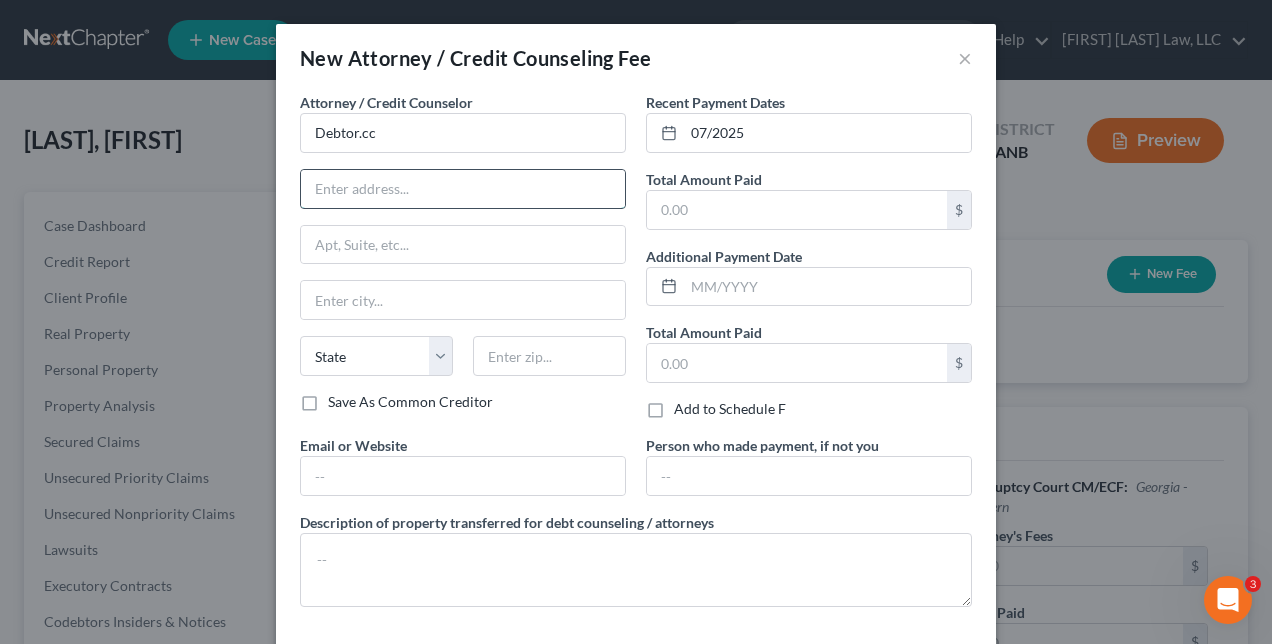 click at bounding box center [463, 189] 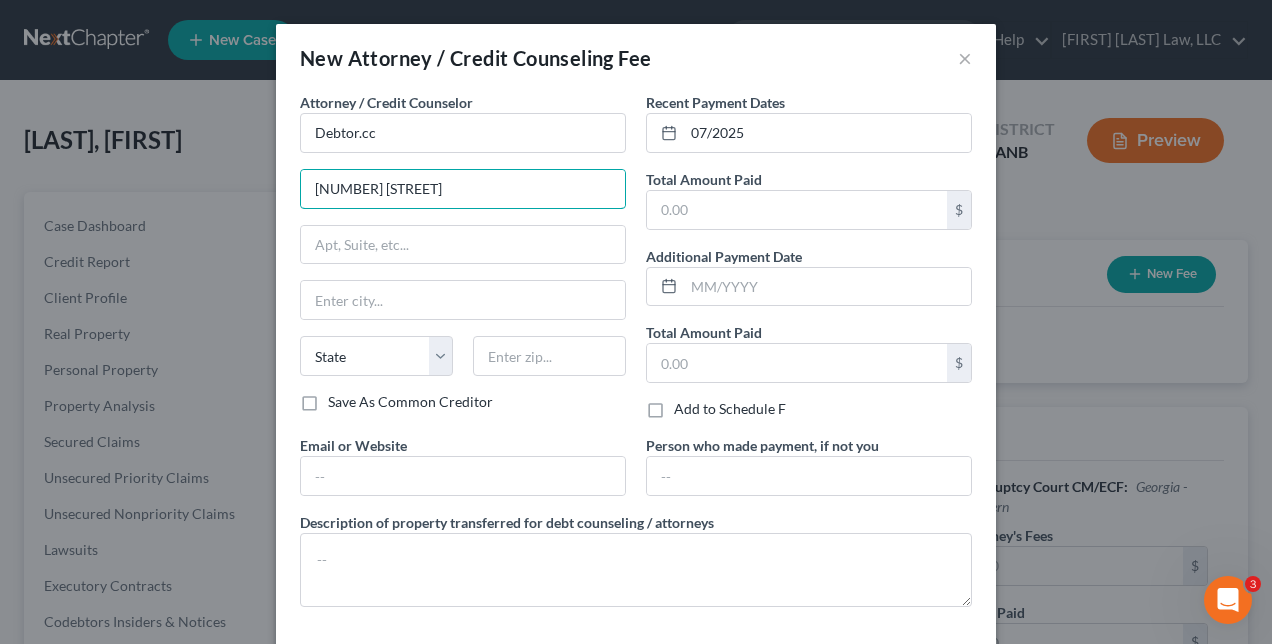 type on "[NUMBER] [STREET]" 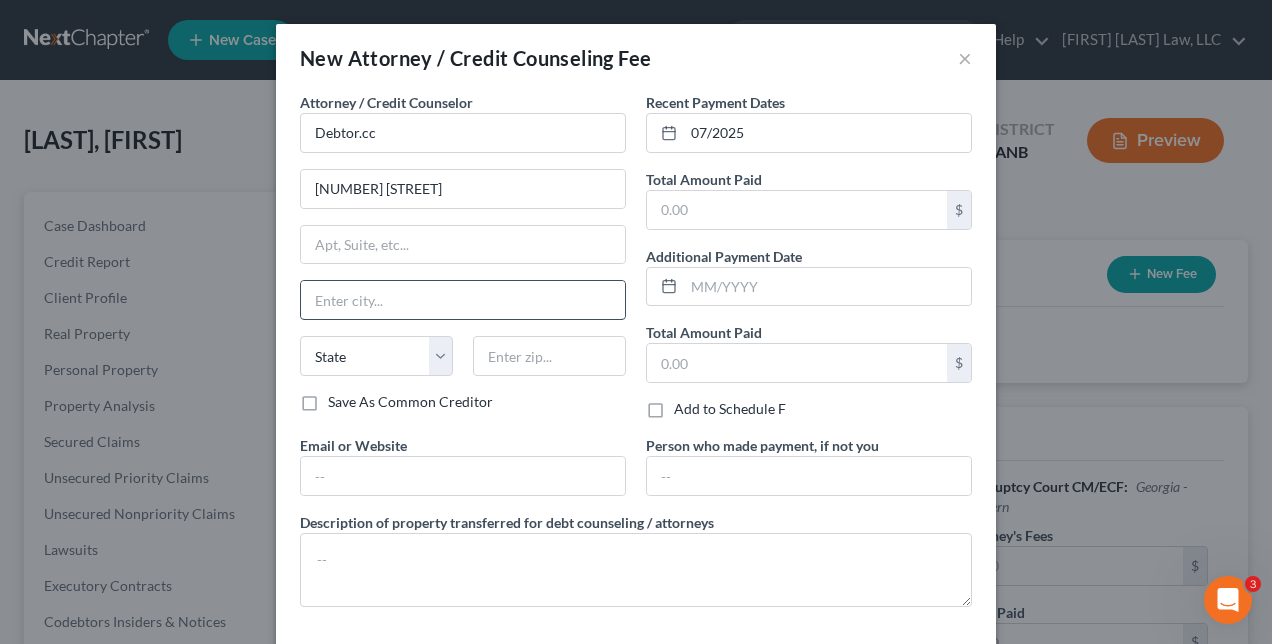 click at bounding box center [463, 300] 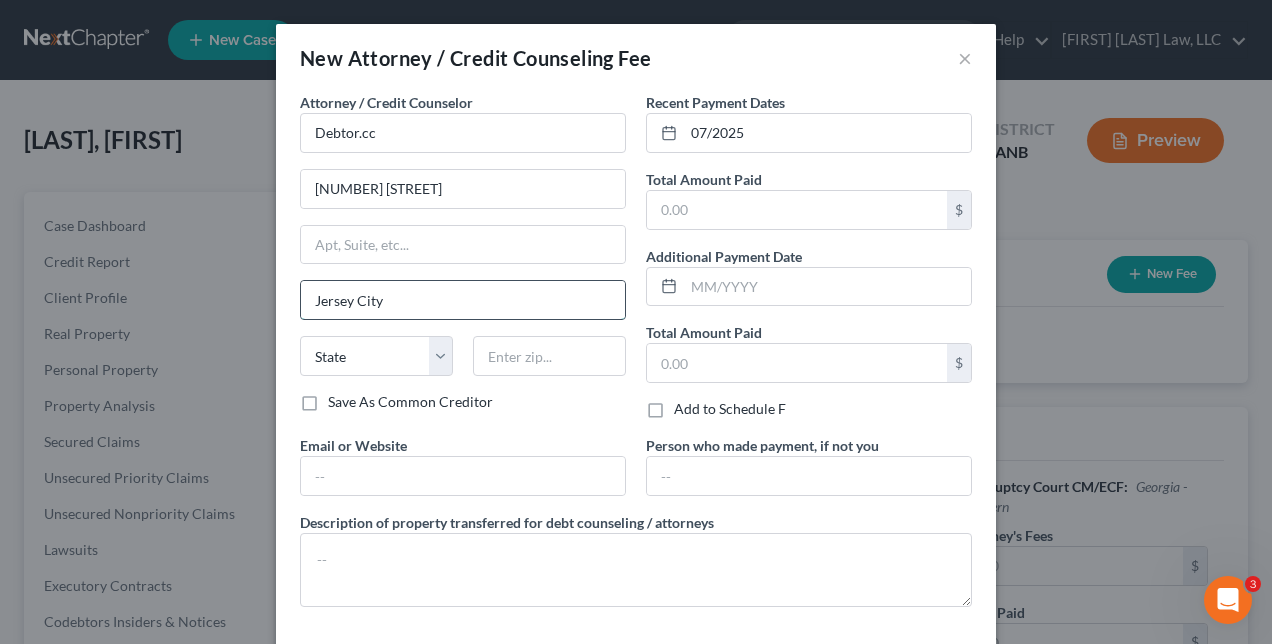 type on "Jersey City" 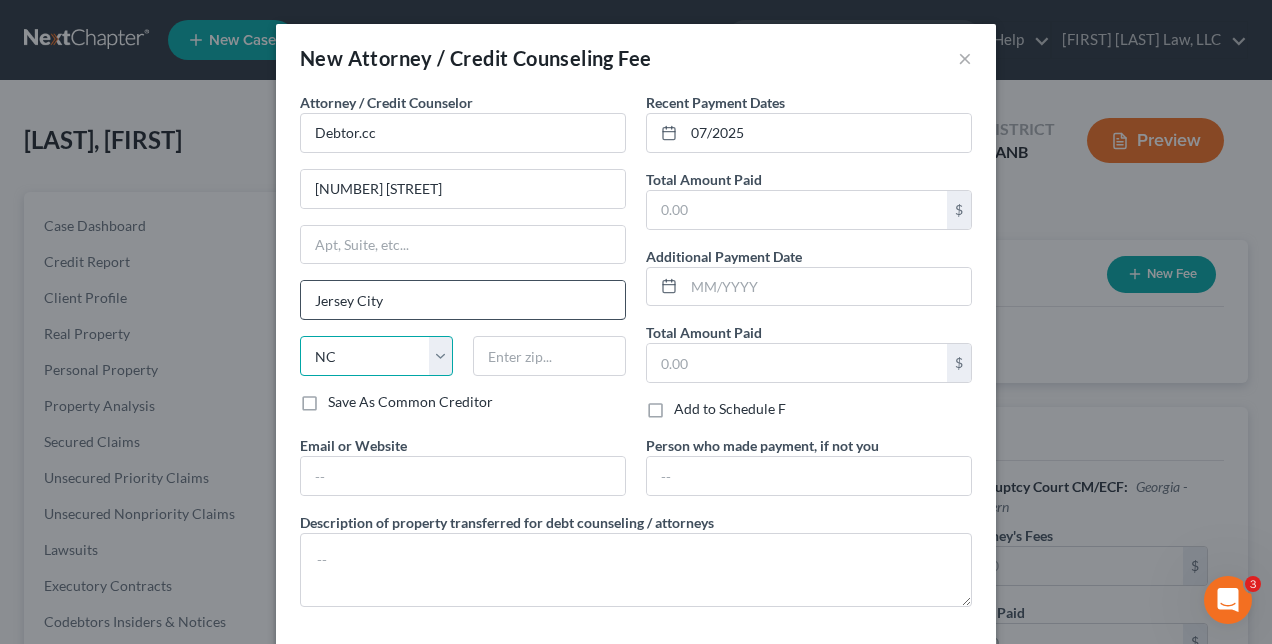 select on "33" 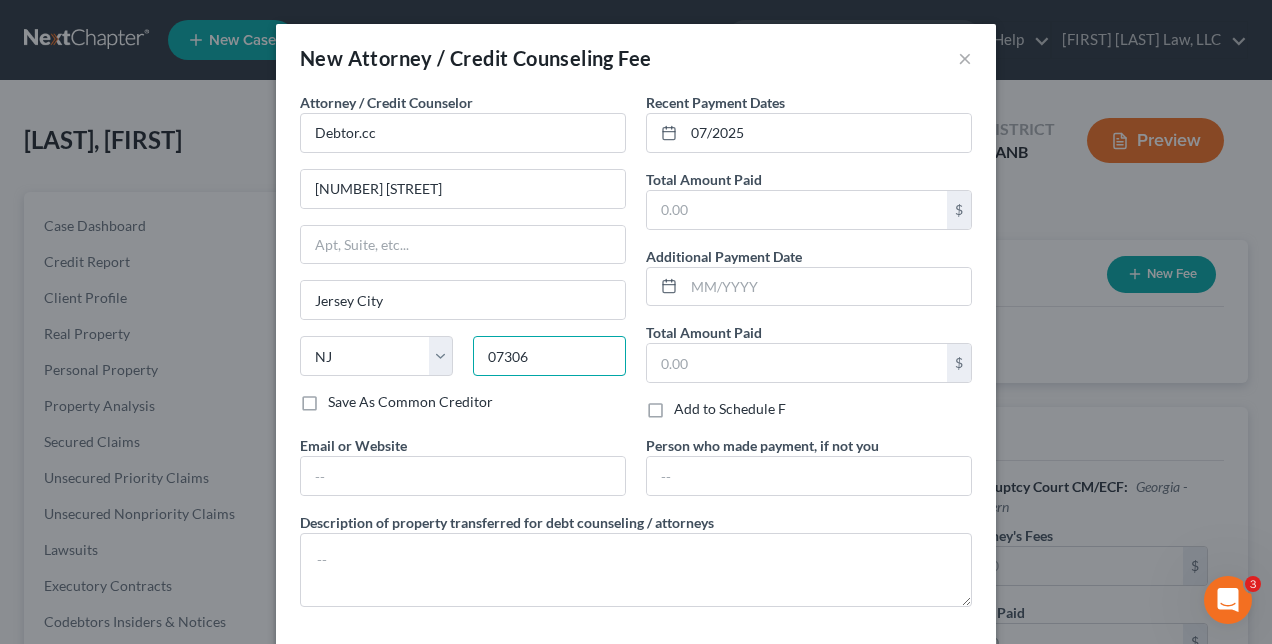 type on "07306" 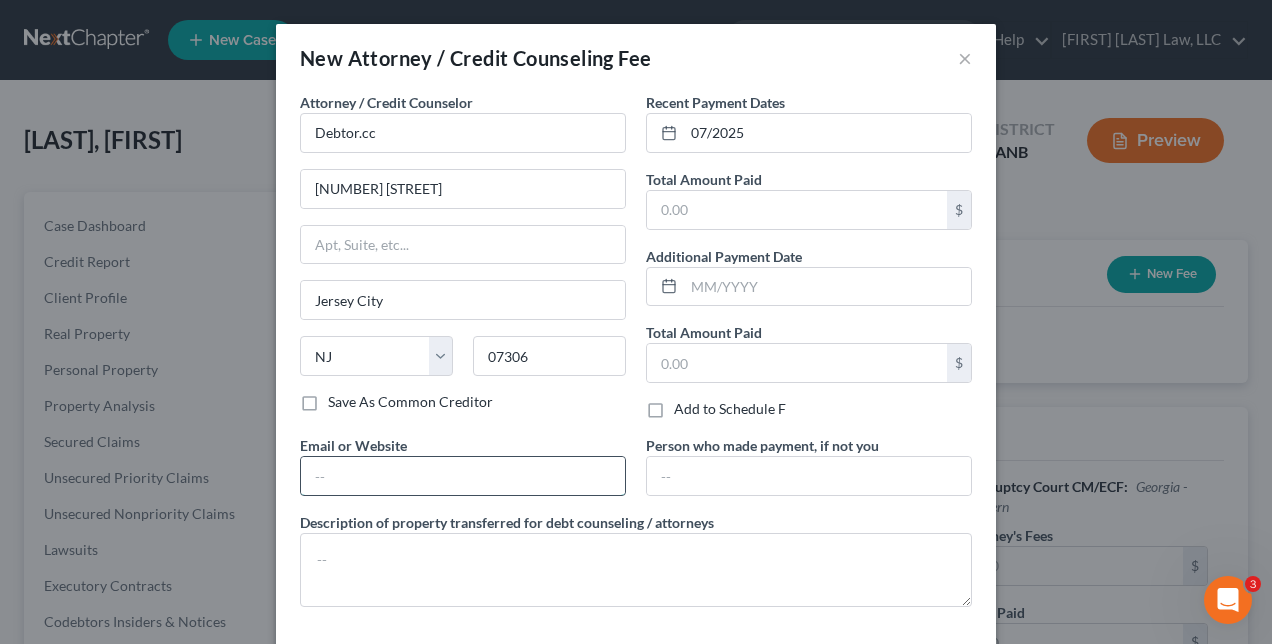 click at bounding box center [463, 476] 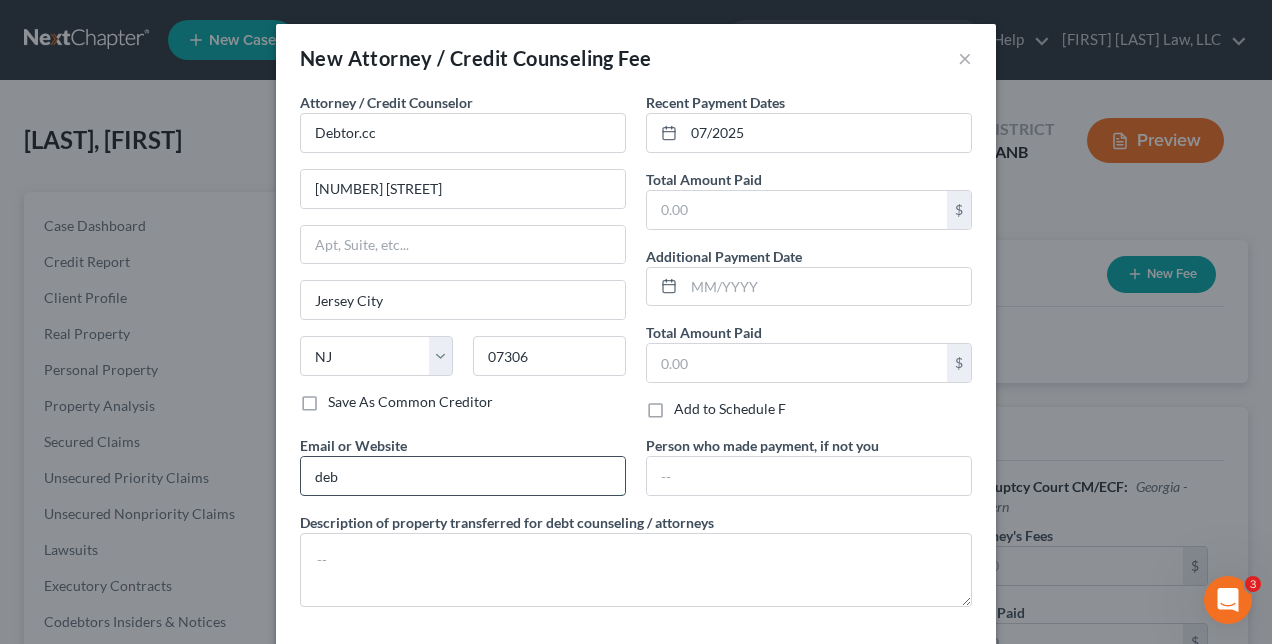click on "deb" at bounding box center (463, 476) 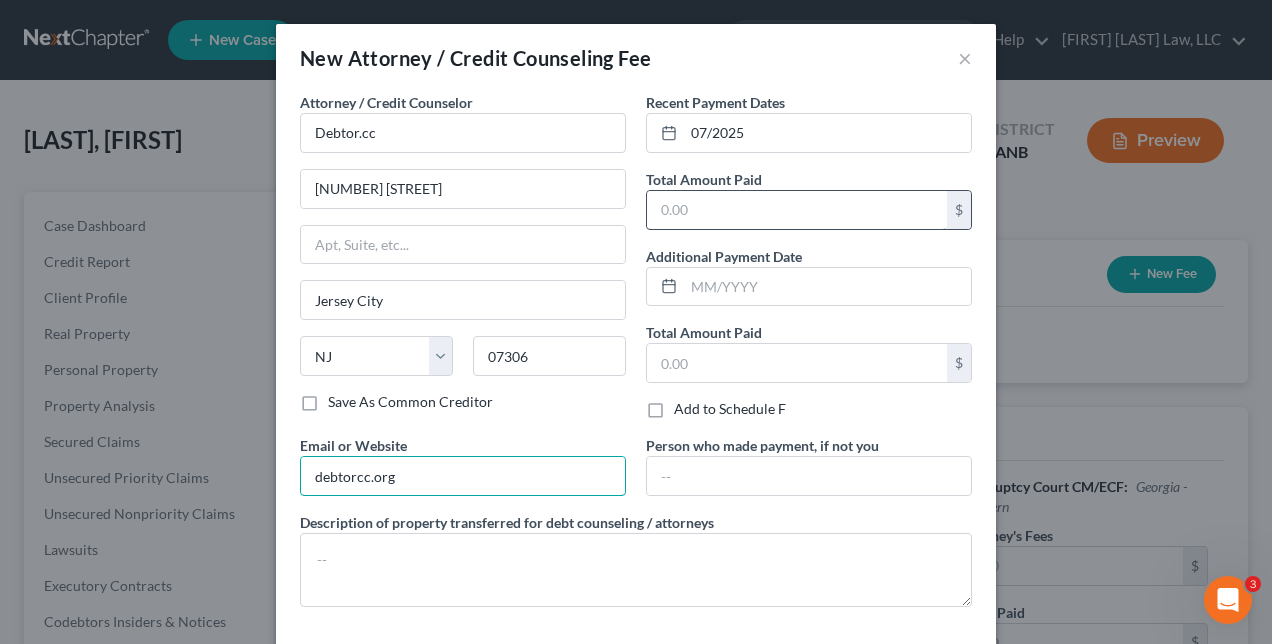 type on "debtorcc.org" 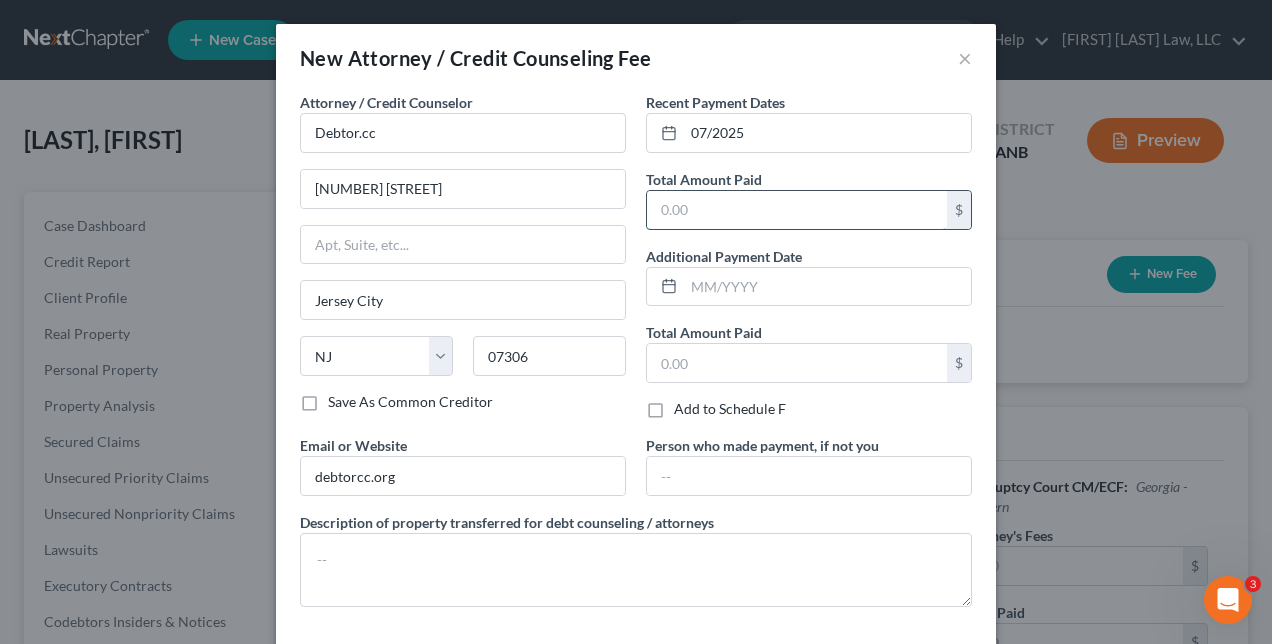 click at bounding box center [797, 210] 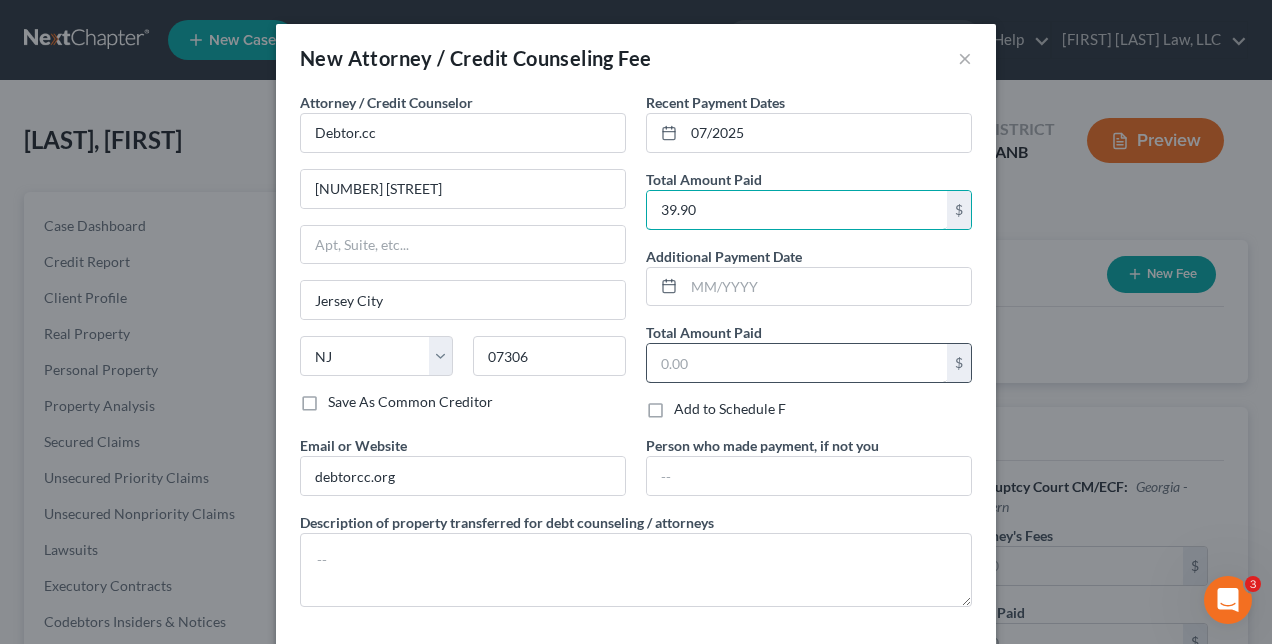 type on "39.90" 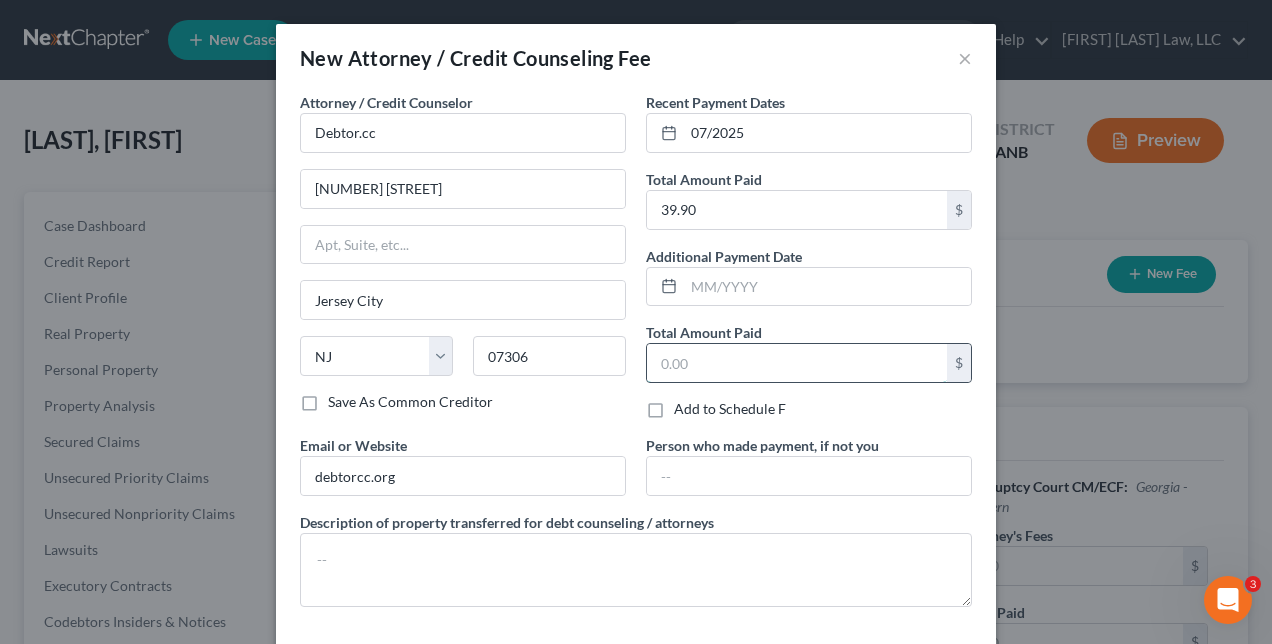 click at bounding box center [797, 363] 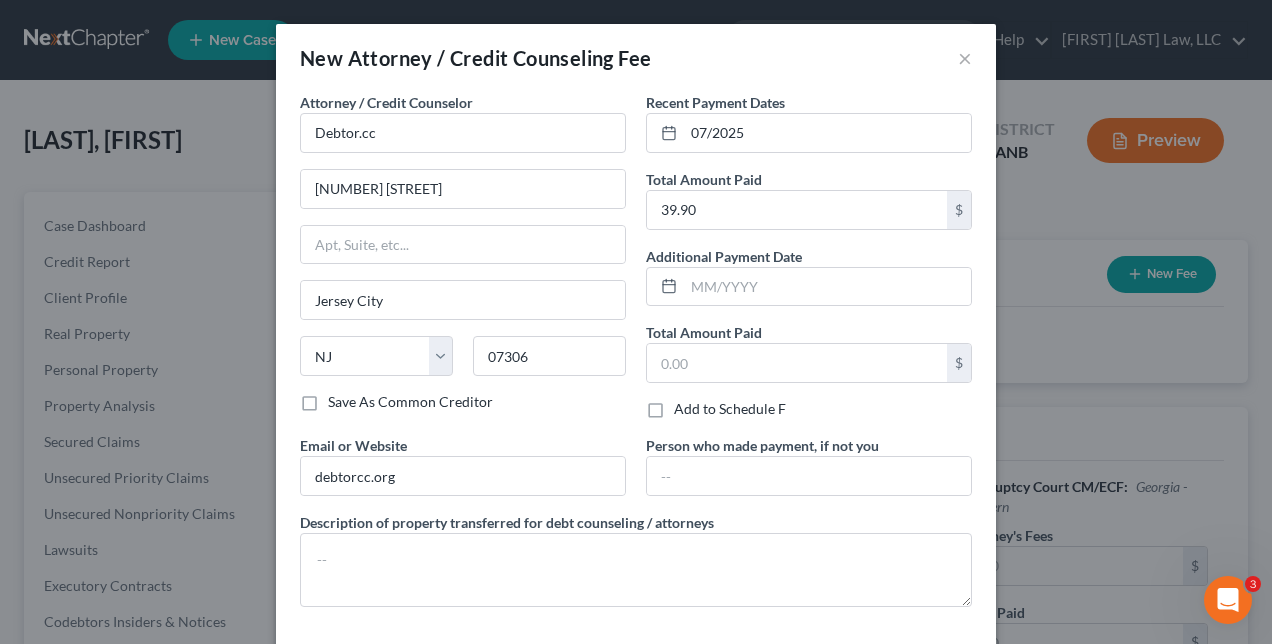 click on "Description of property transferred for debt counseling / attorneys" at bounding box center [507, 522] 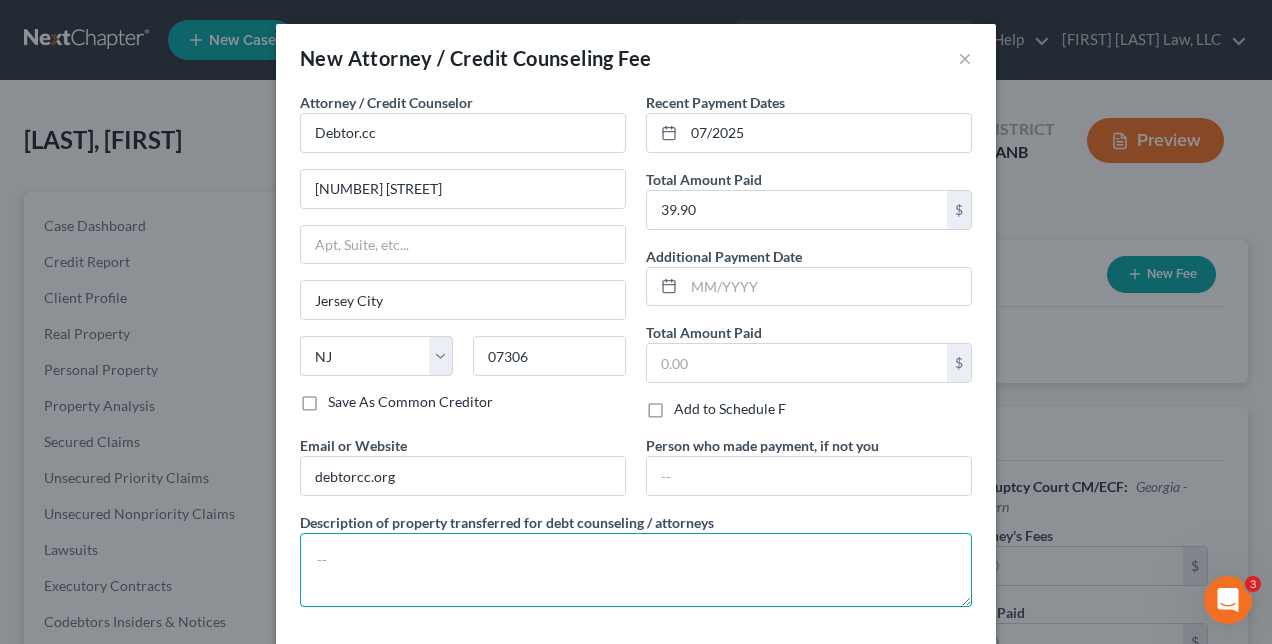 click at bounding box center [636, 570] 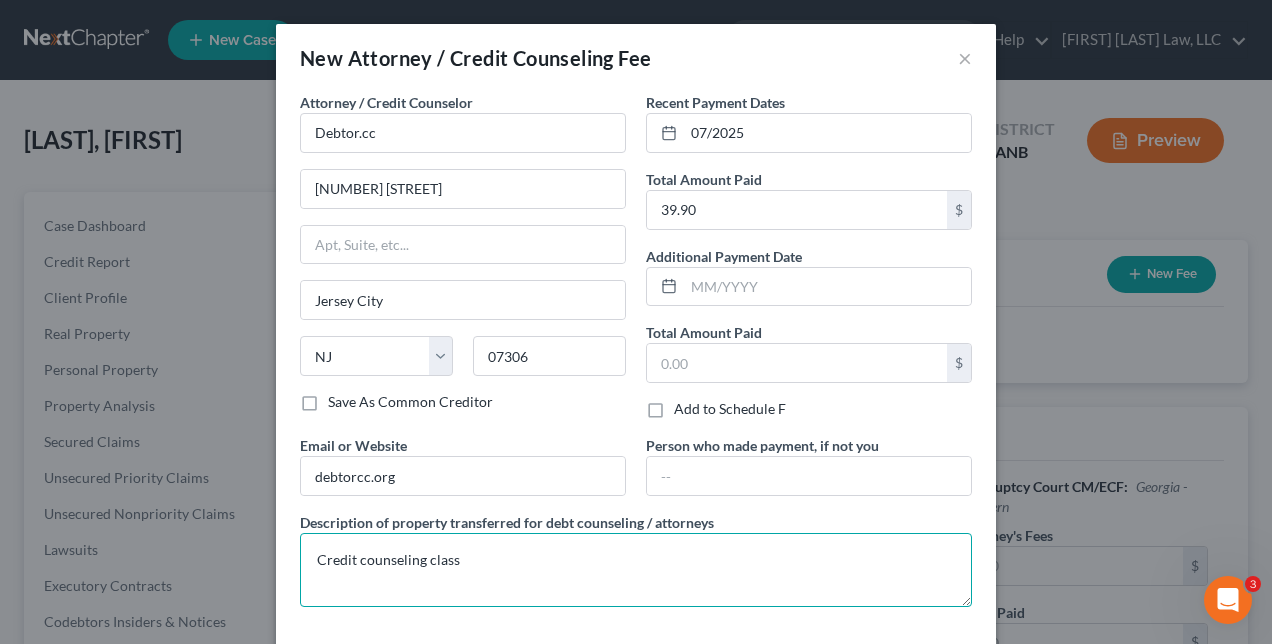 scroll, scrollTop: 84, scrollLeft: 0, axis: vertical 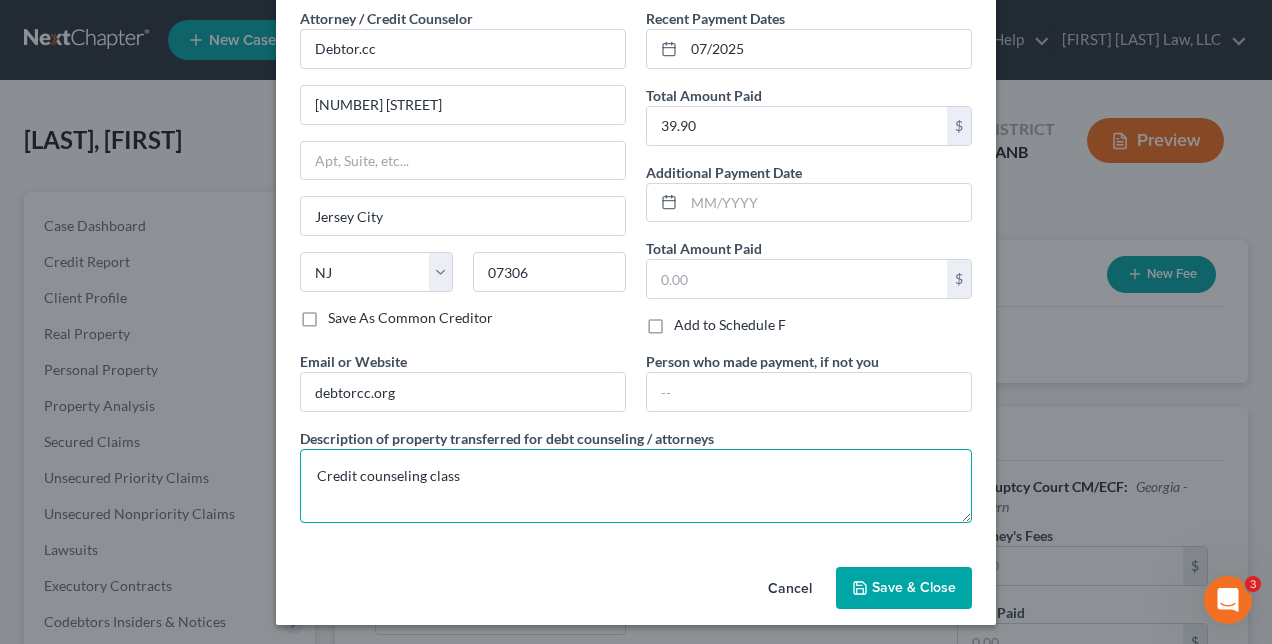 type on "Credit counseling class" 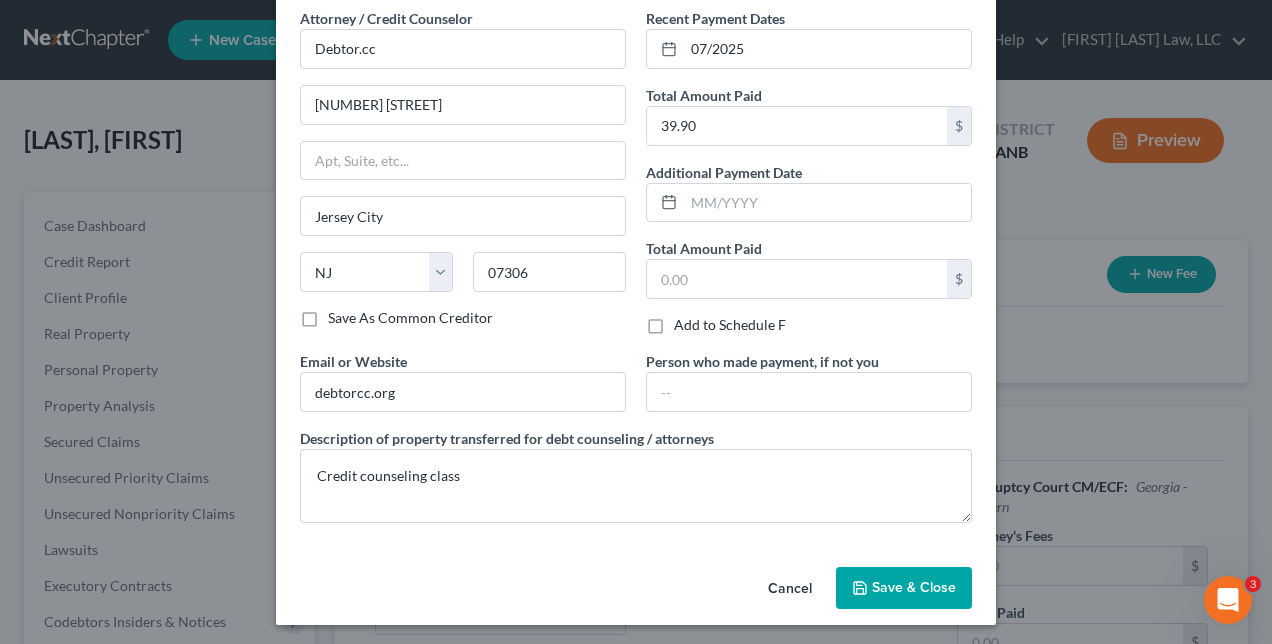 click on "Save & Close" at bounding box center [914, 587] 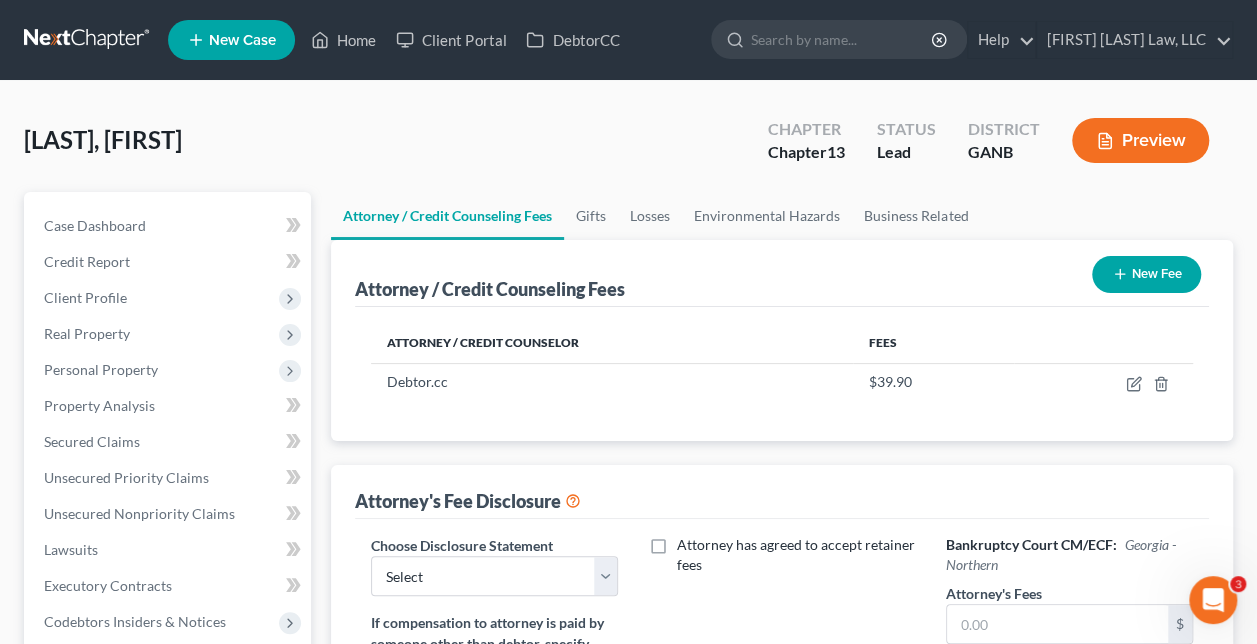 click on "New Fee" at bounding box center (1146, 274) 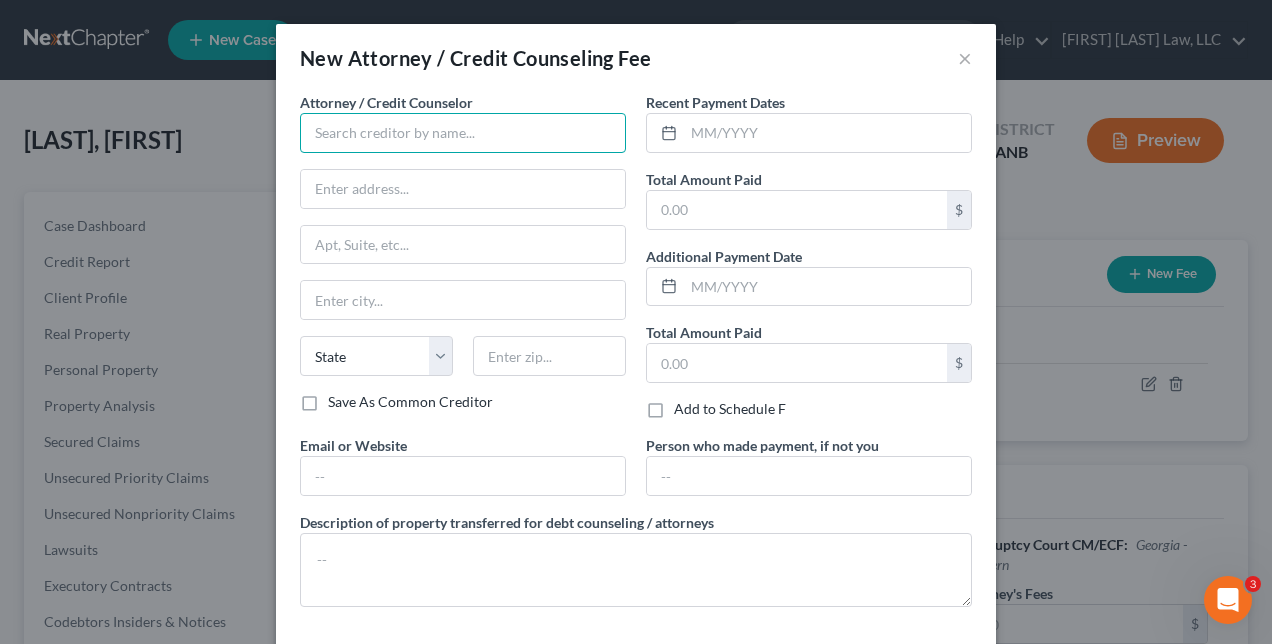 click at bounding box center [463, 133] 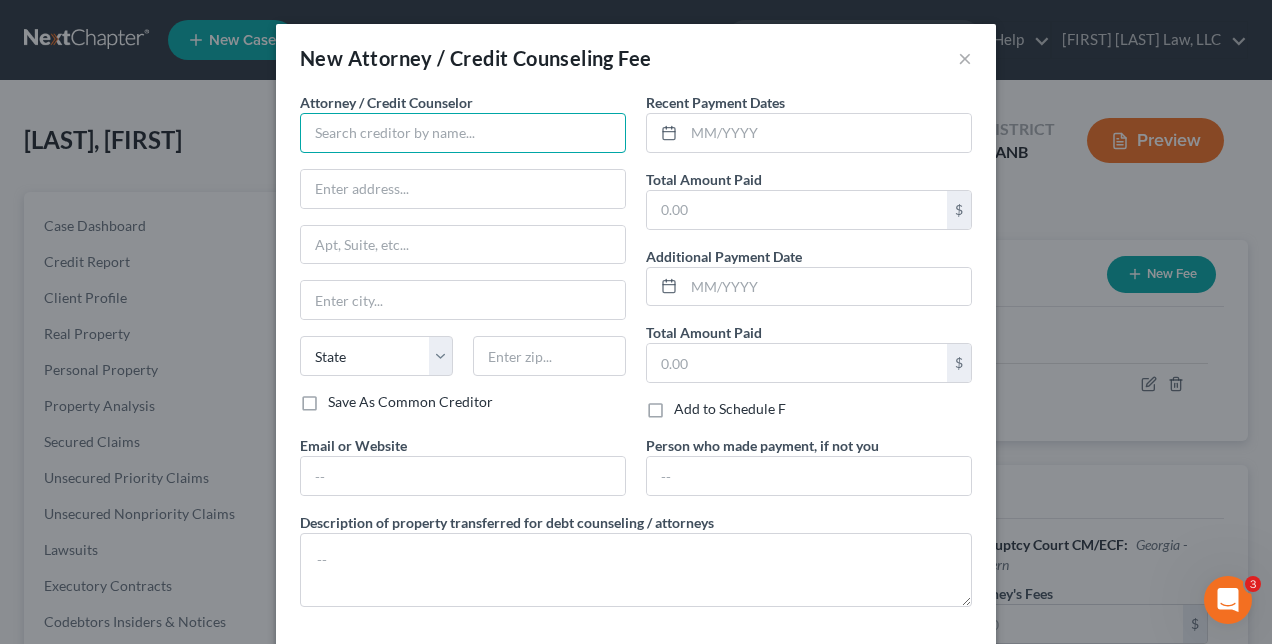 type on "[FIRST] [LAST] Law, LLC" 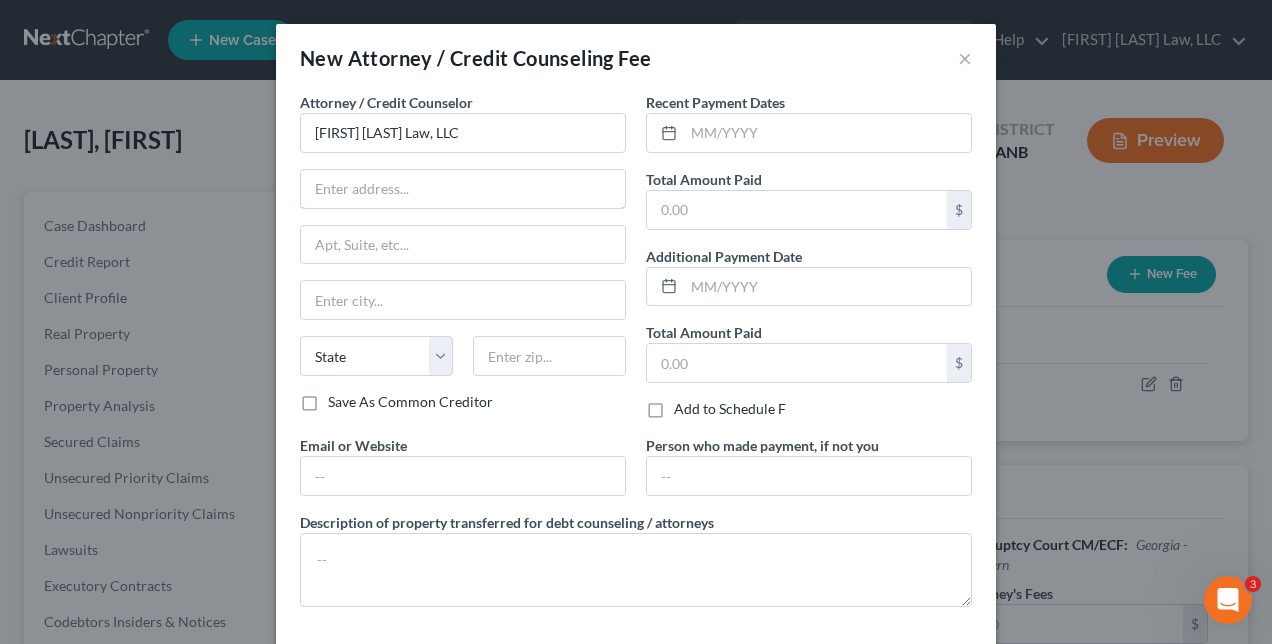 type on "[NUMBER] [STREET]" 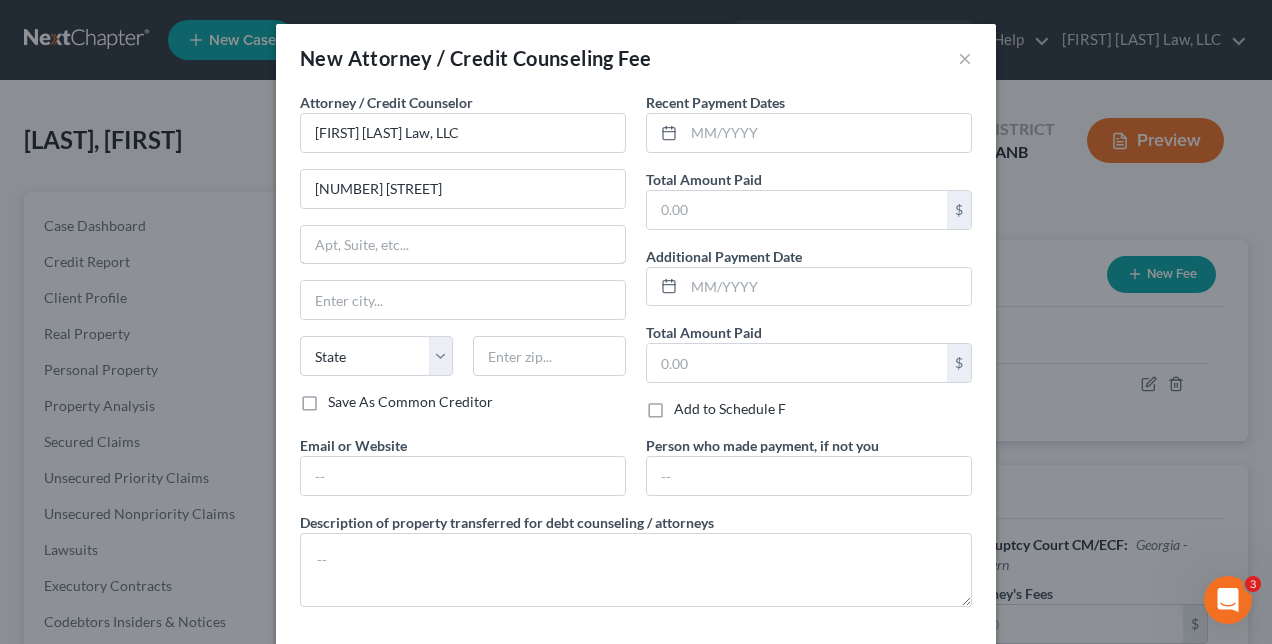 type on "[CITY], [STATE] [ZIP]" 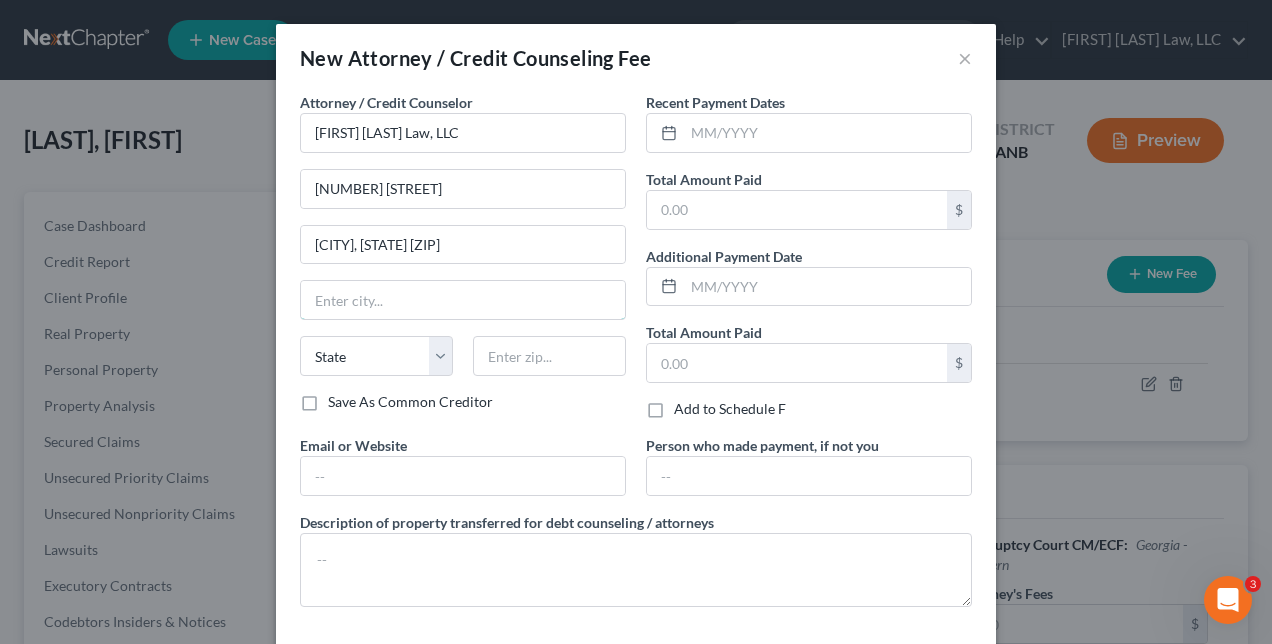 type on "Dalton" 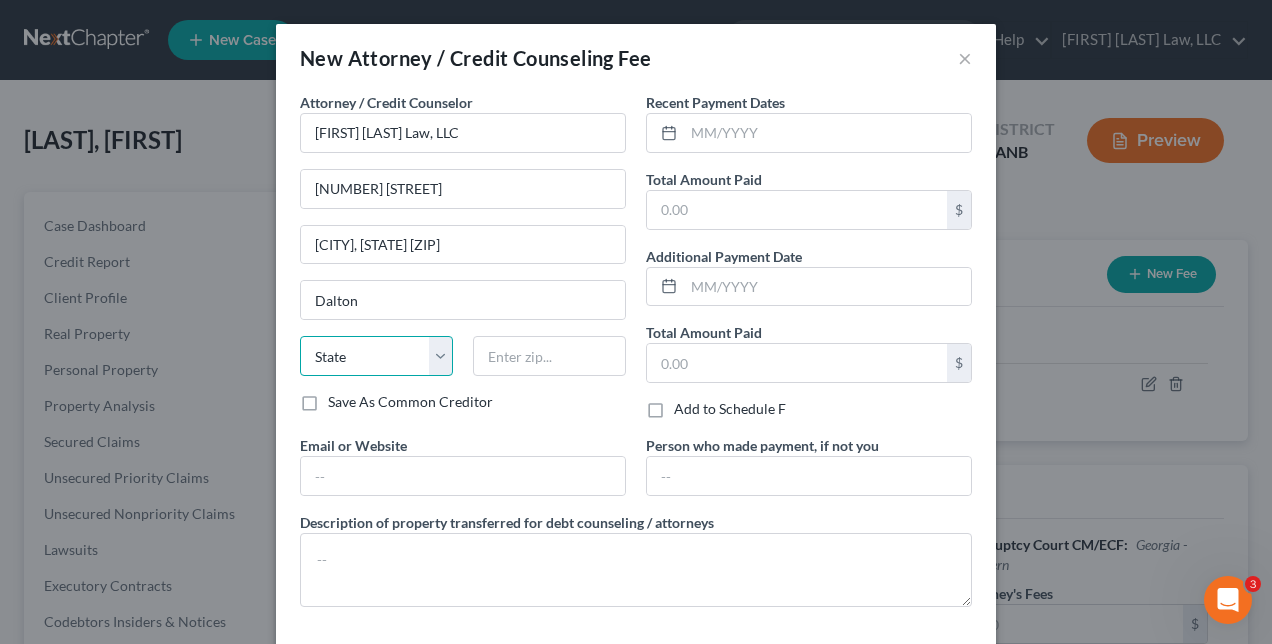 select on "10" 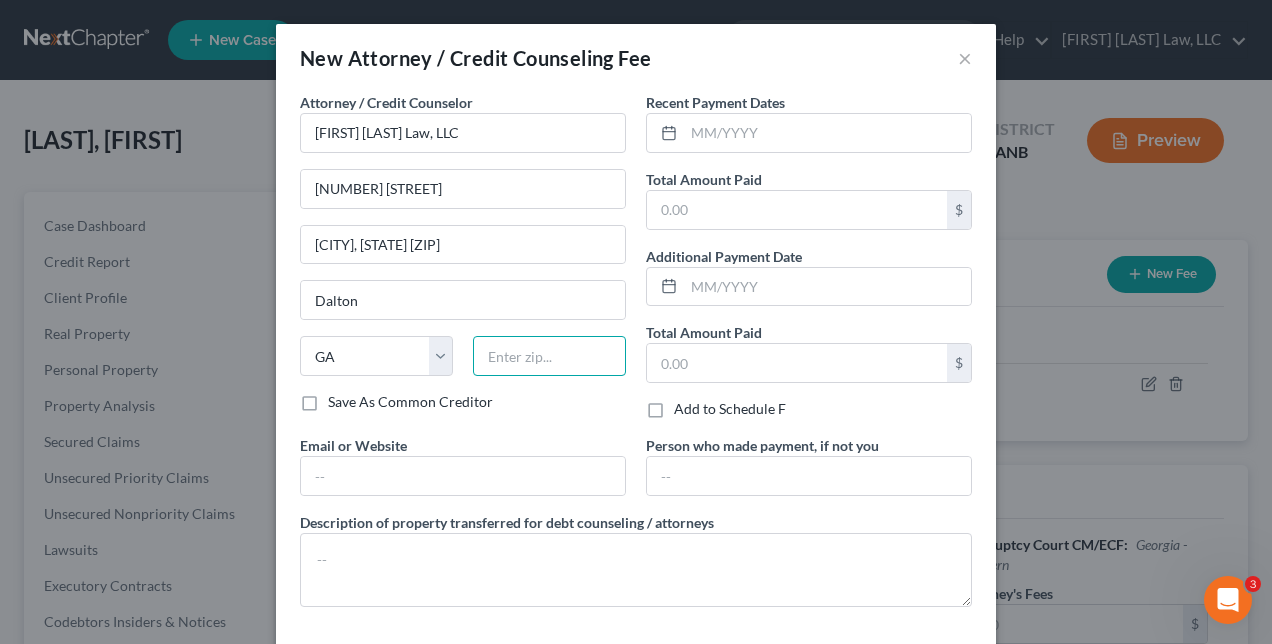 type on "30720" 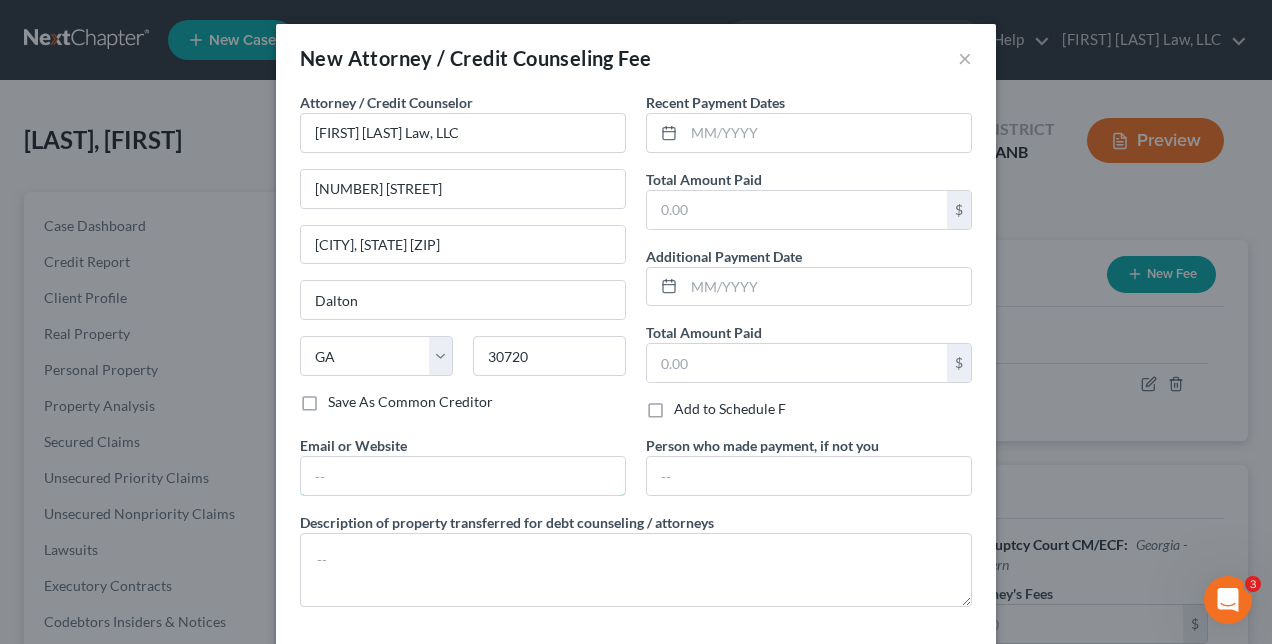 type on "[EMAIL]" 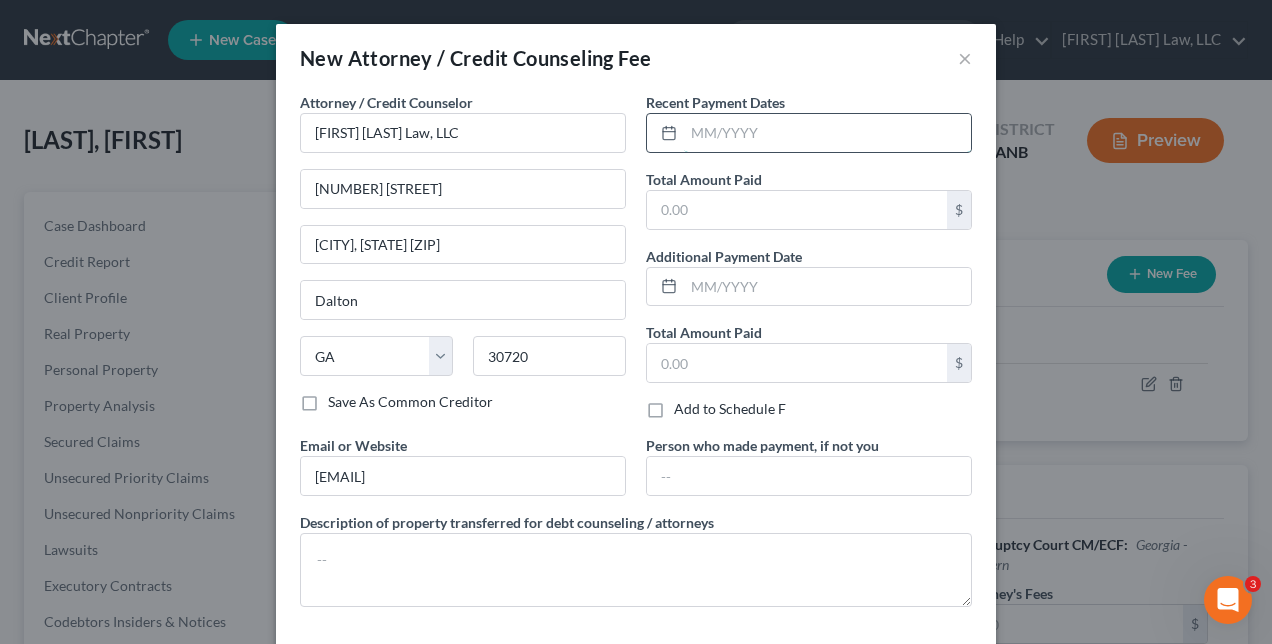 click at bounding box center [827, 133] 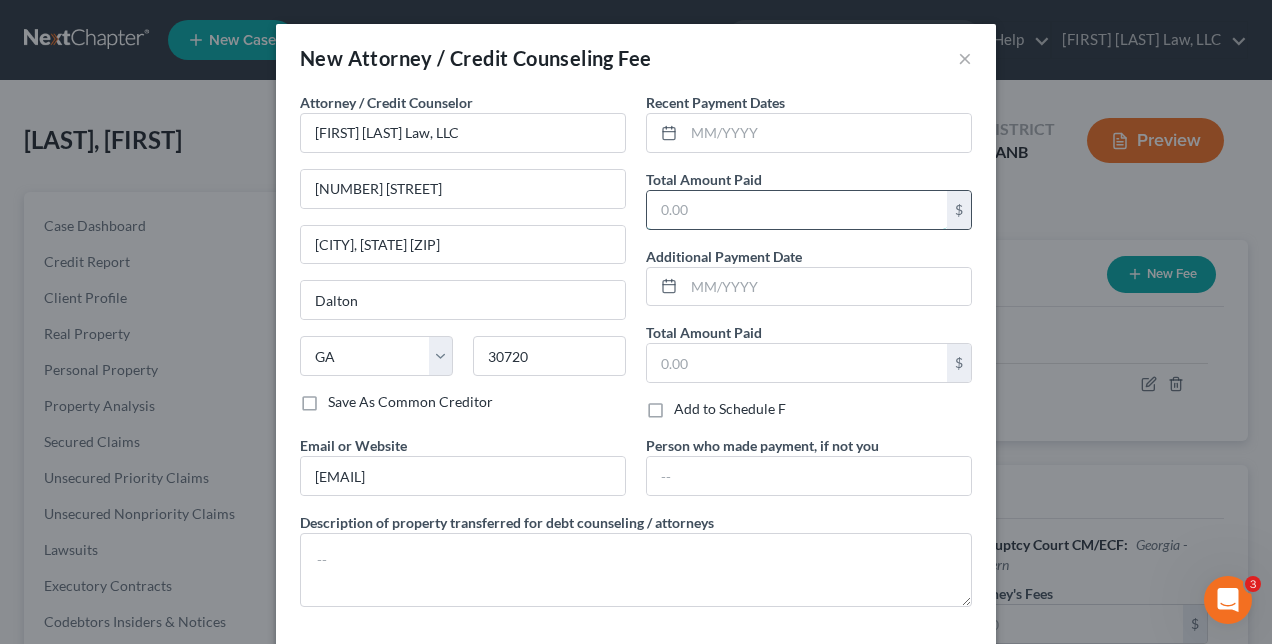 click at bounding box center (797, 210) 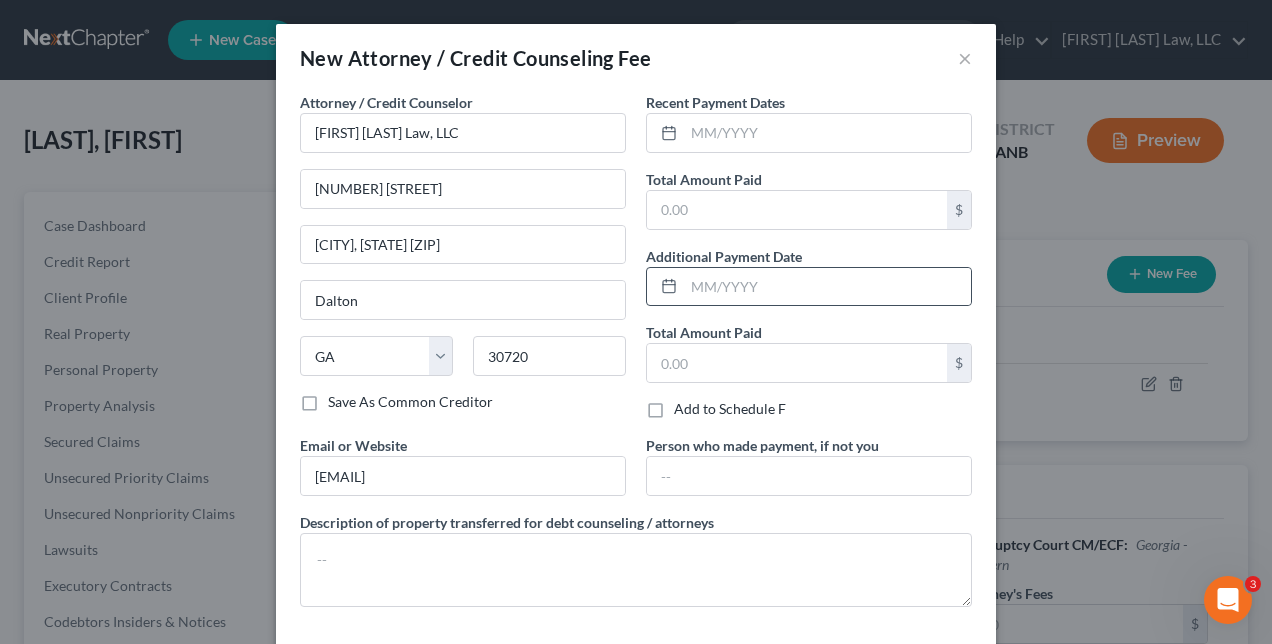 click at bounding box center [665, 287] 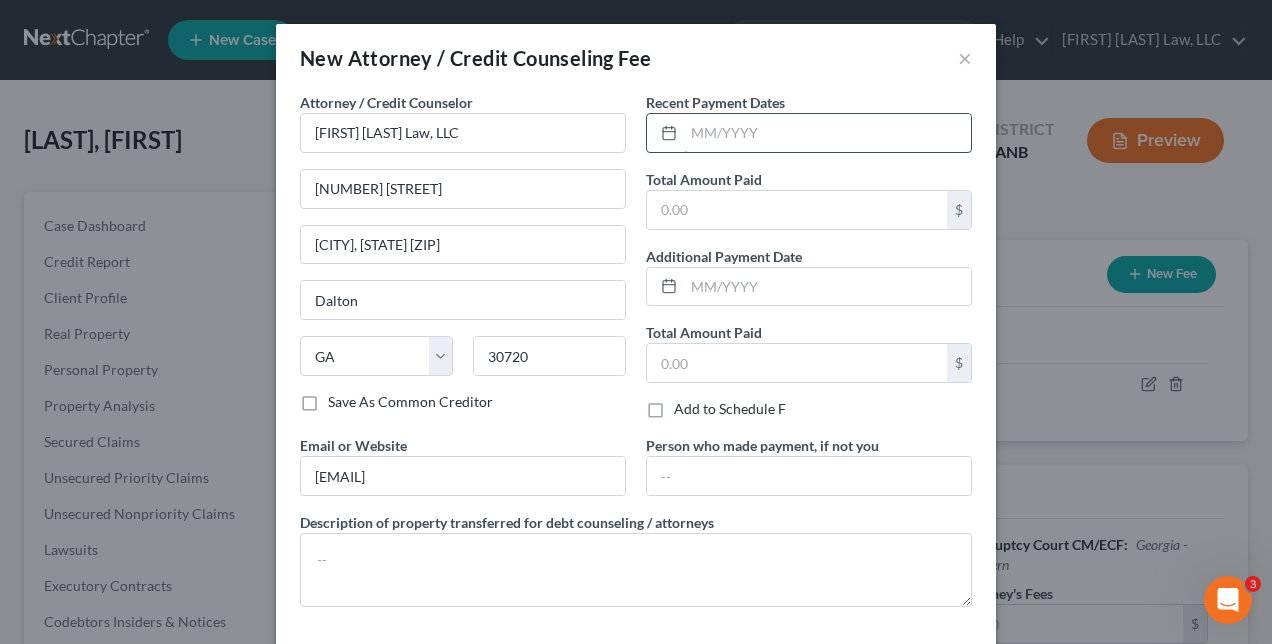 click at bounding box center (827, 133) 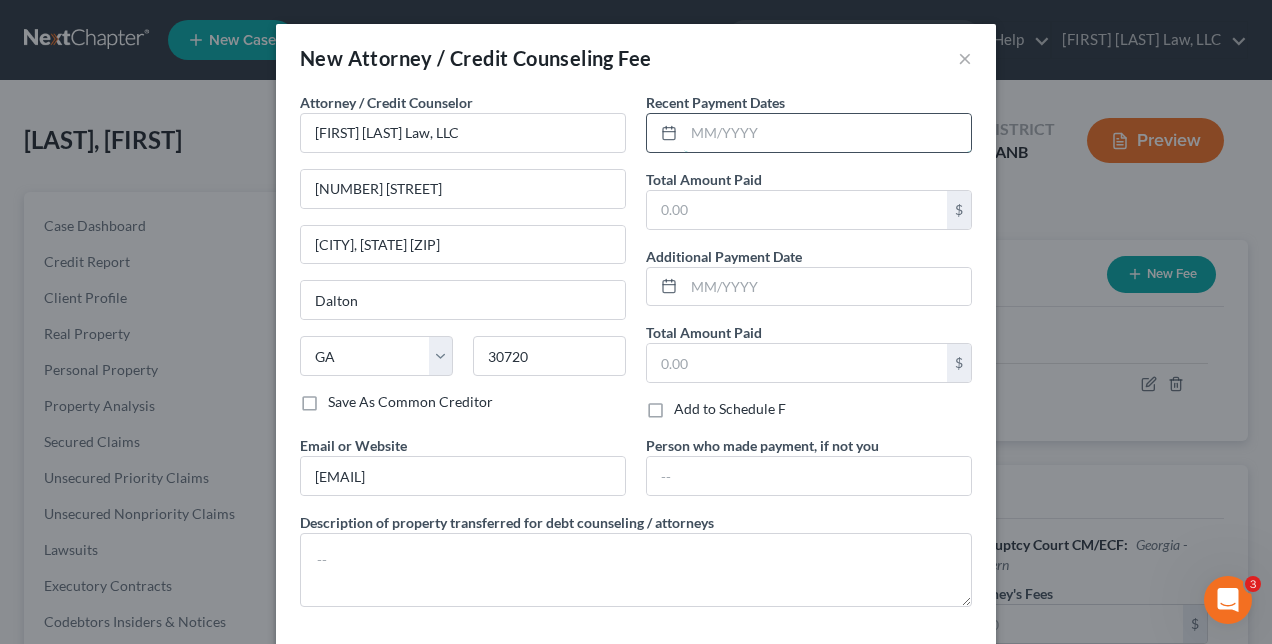 click at bounding box center [827, 133] 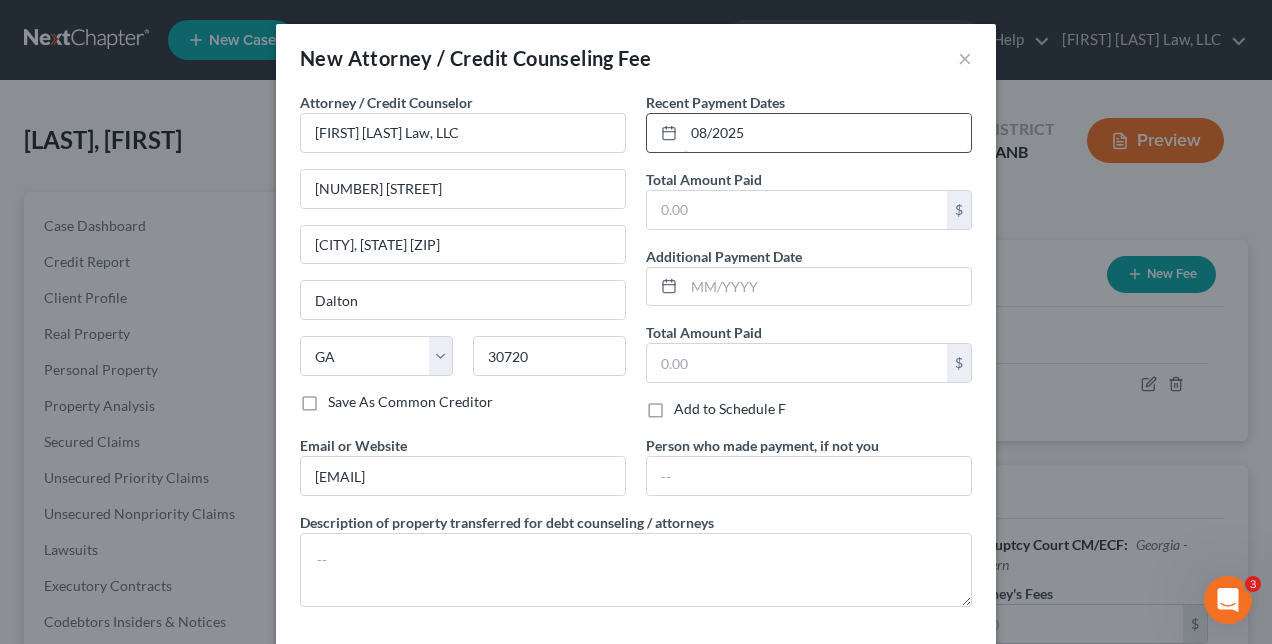 type on "08/2025" 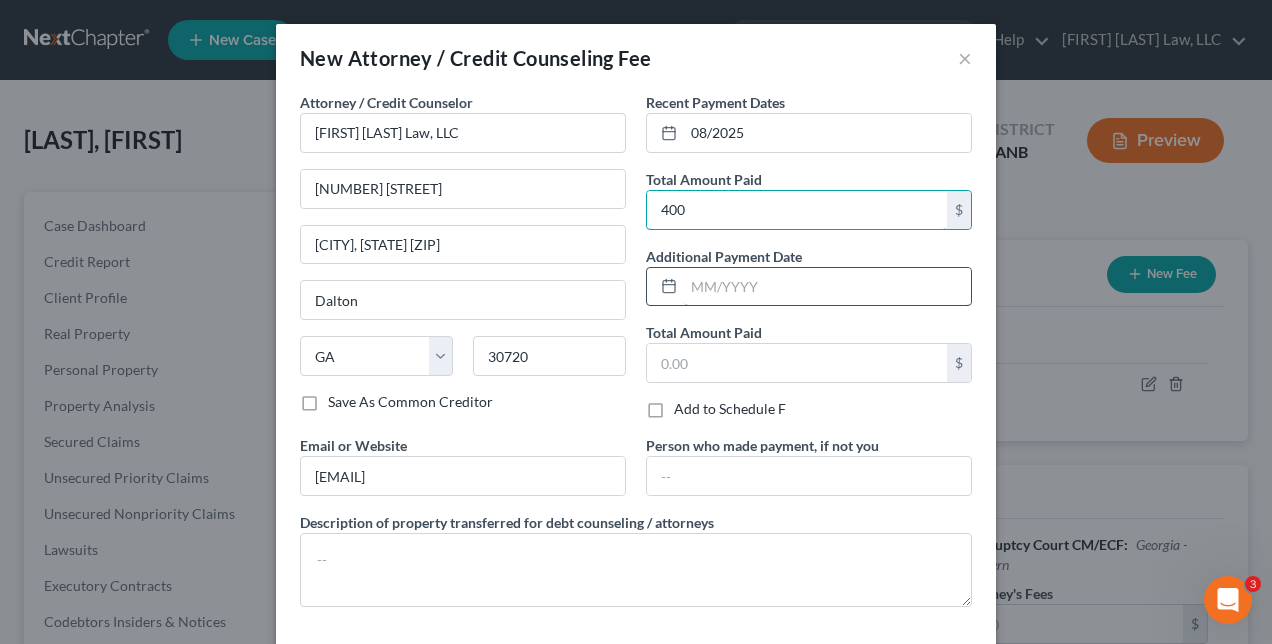 type on "400" 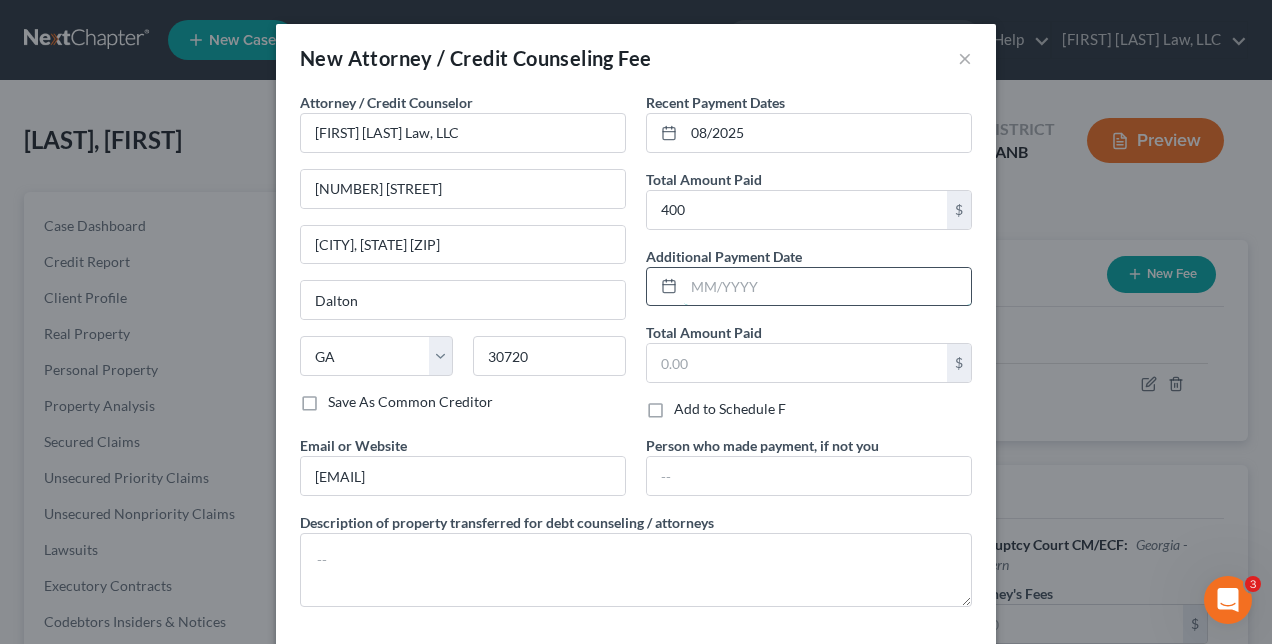 click at bounding box center (827, 287) 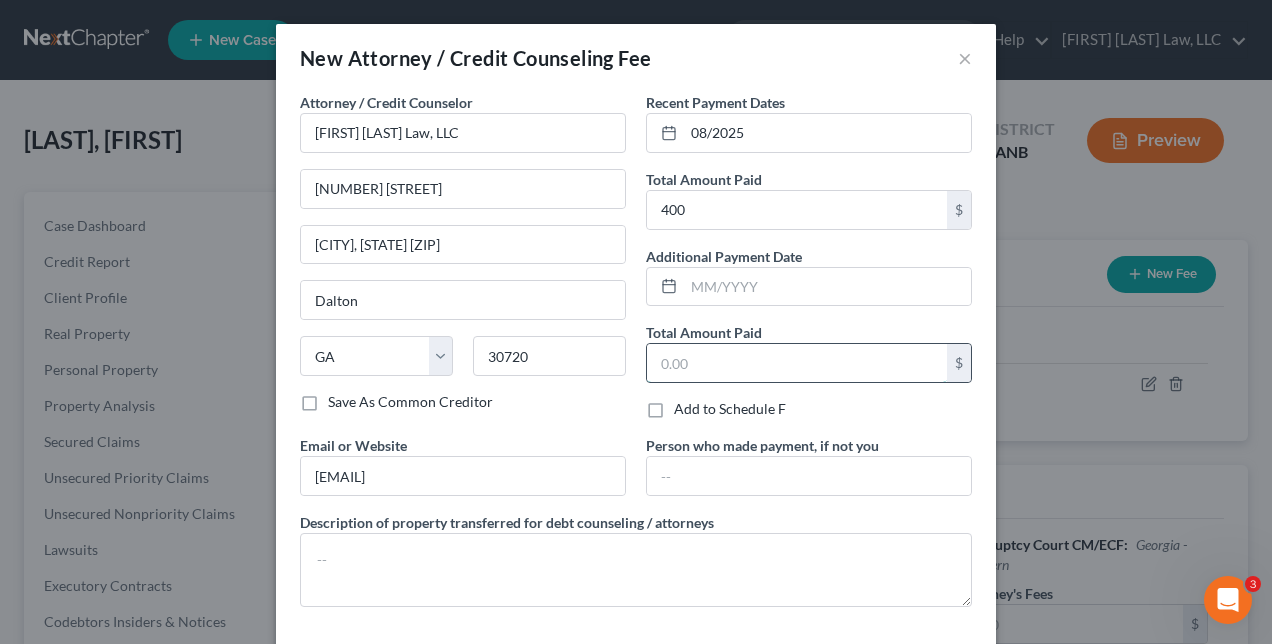 click at bounding box center (797, 363) 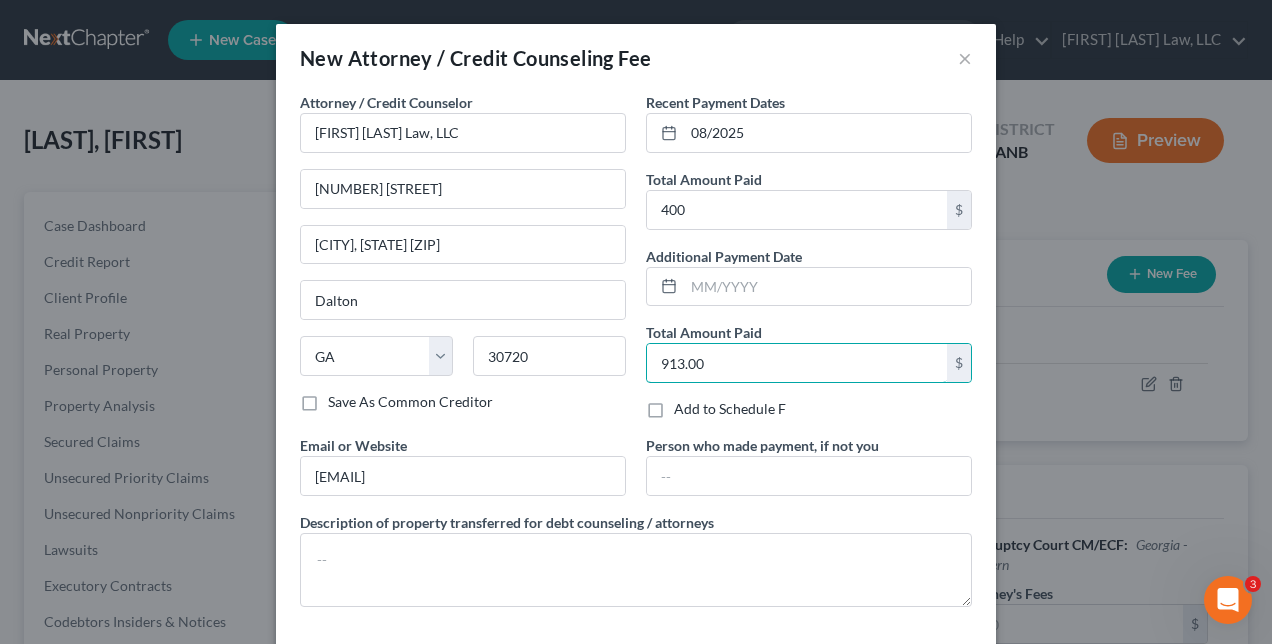 type on "913.00" 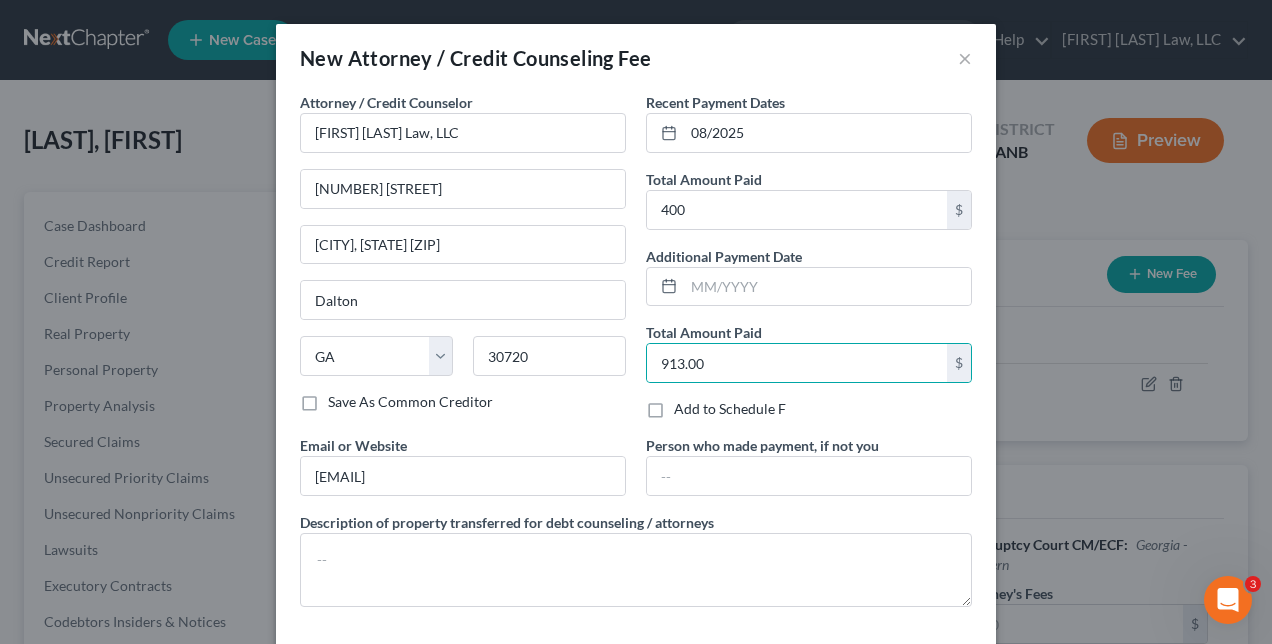 click on "Add to Schedule F" at bounding box center (730, 409) 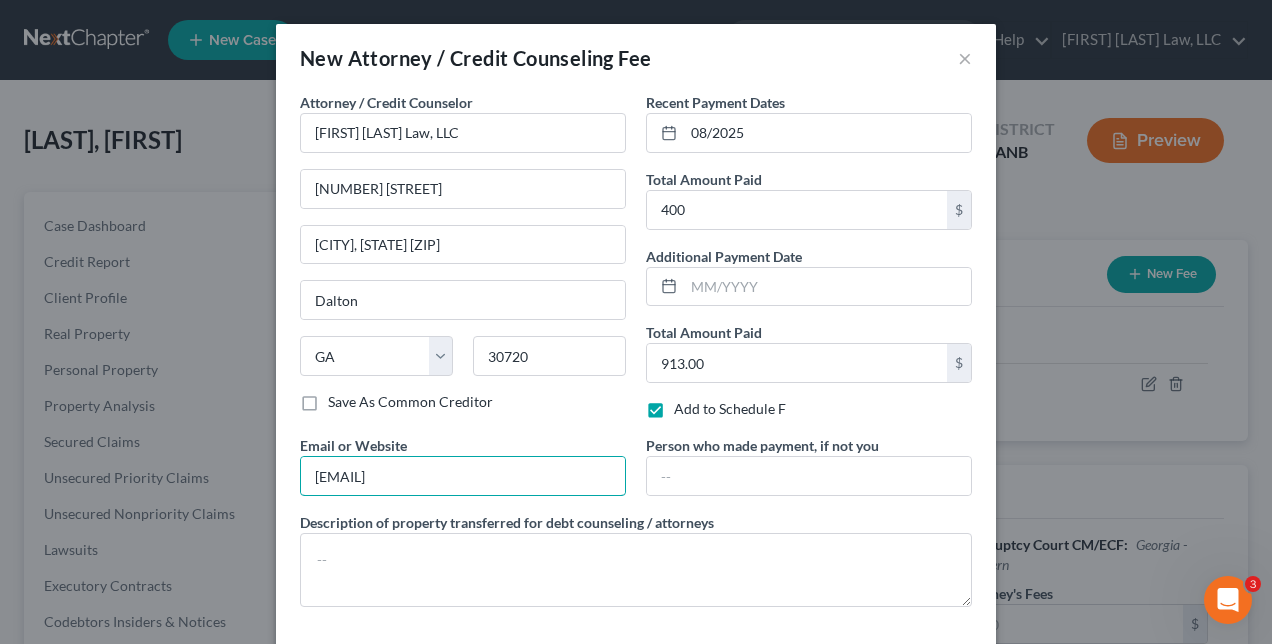 drag, startPoint x: 490, startPoint y: 477, endPoint x: 22, endPoint y: 437, distance: 469.7063 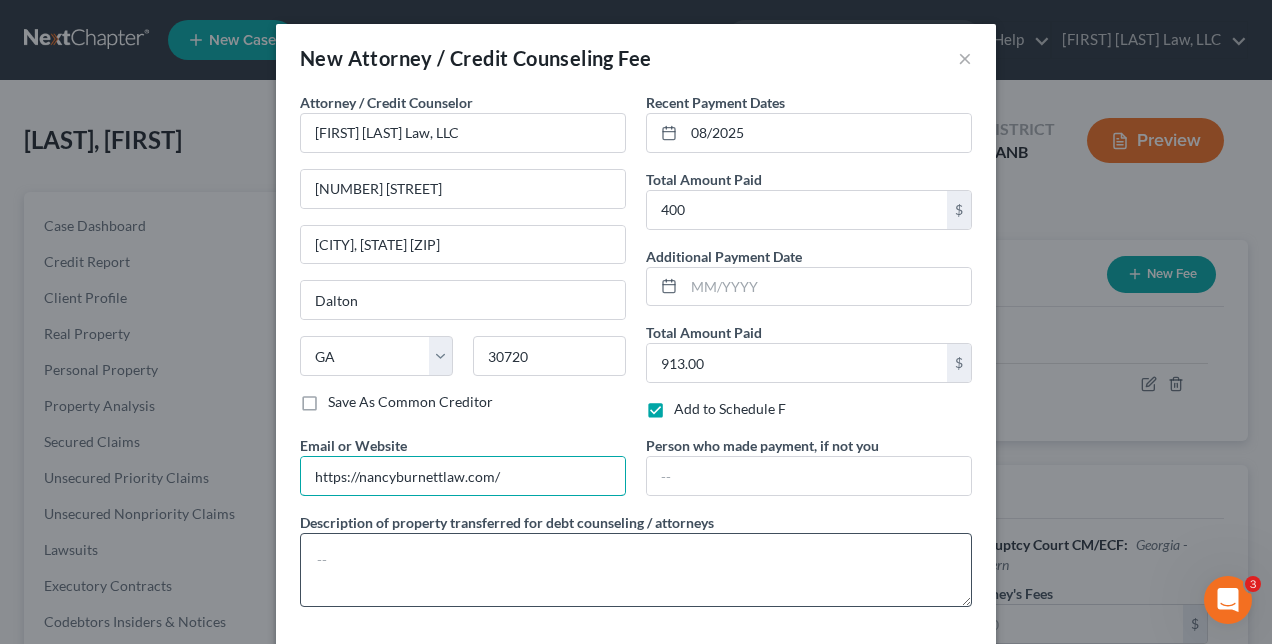 type on "https://nancyburnettlaw.com/" 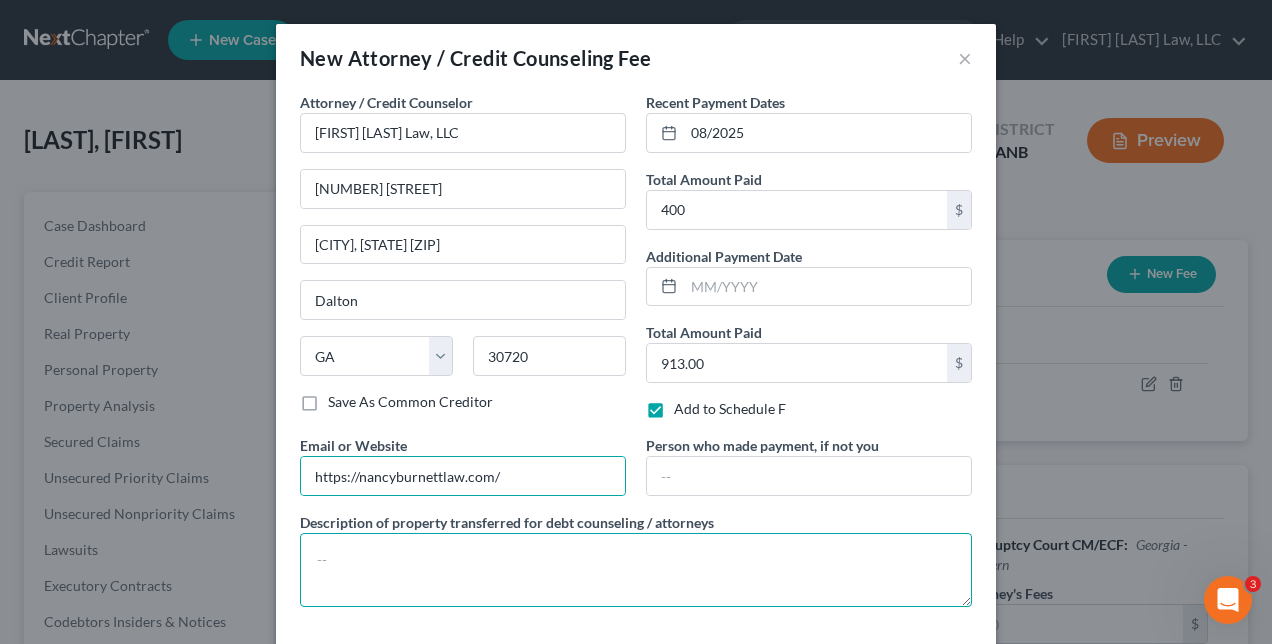 click at bounding box center [636, 570] 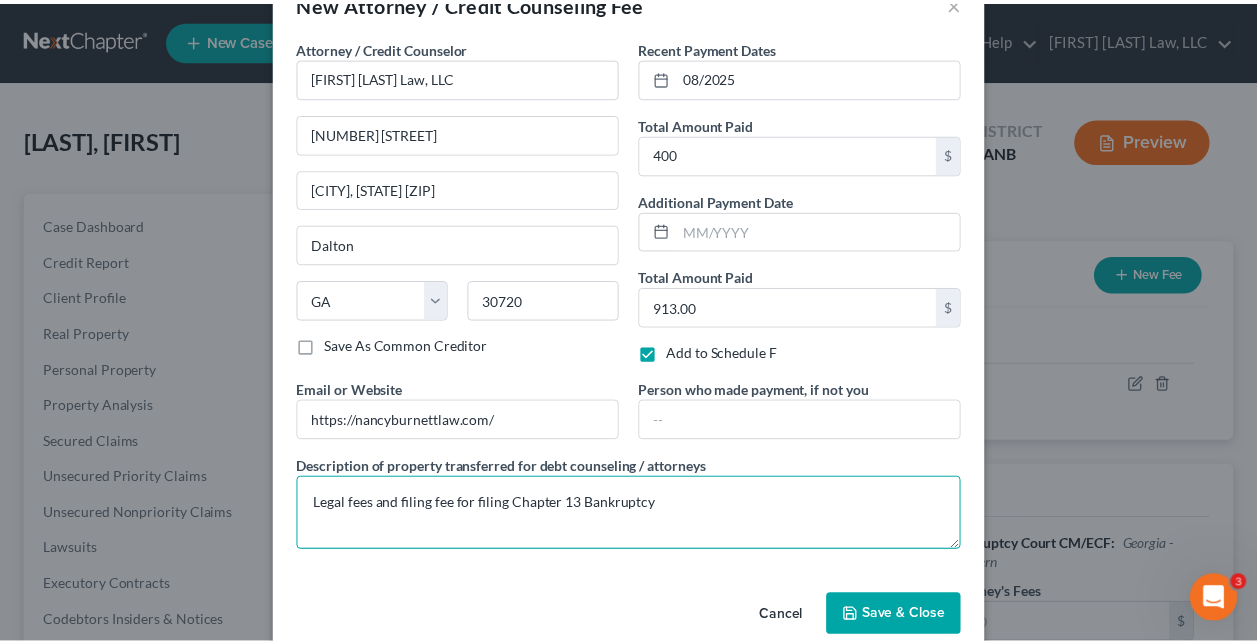 scroll, scrollTop: 84, scrollLeft: 0, axis: vertical 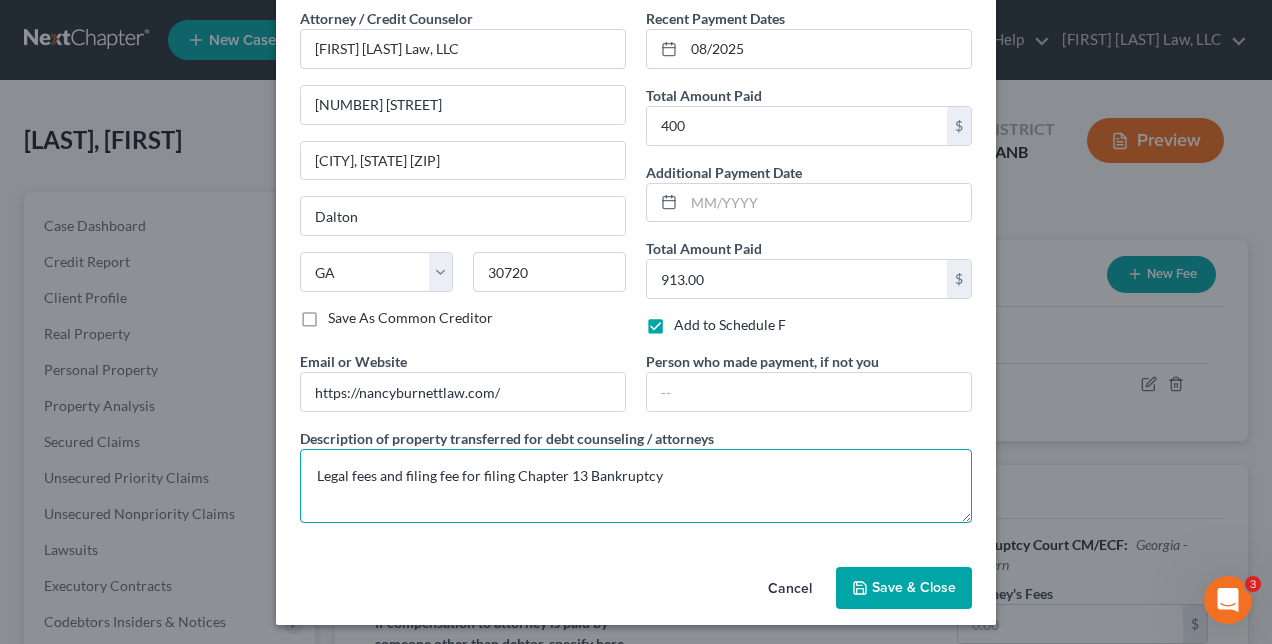 type on "Legal fees and filing fee for filing Chapter 13 Bankruptcy" 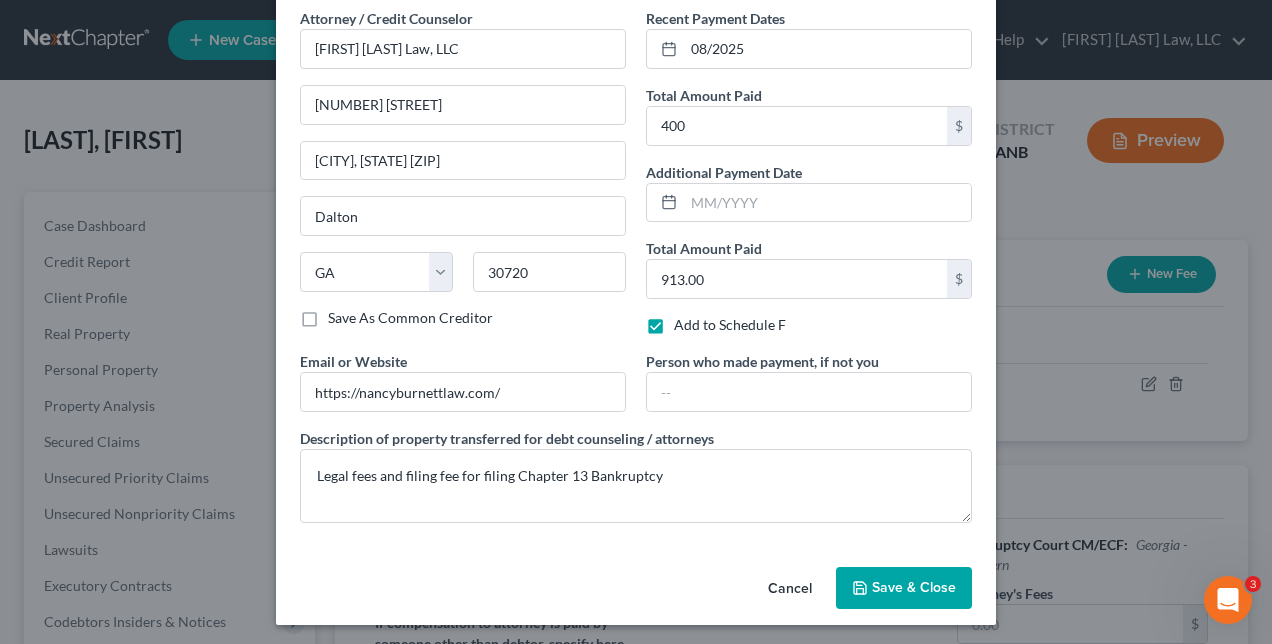 click on "Save & Close" at bounding box center [904, 588] 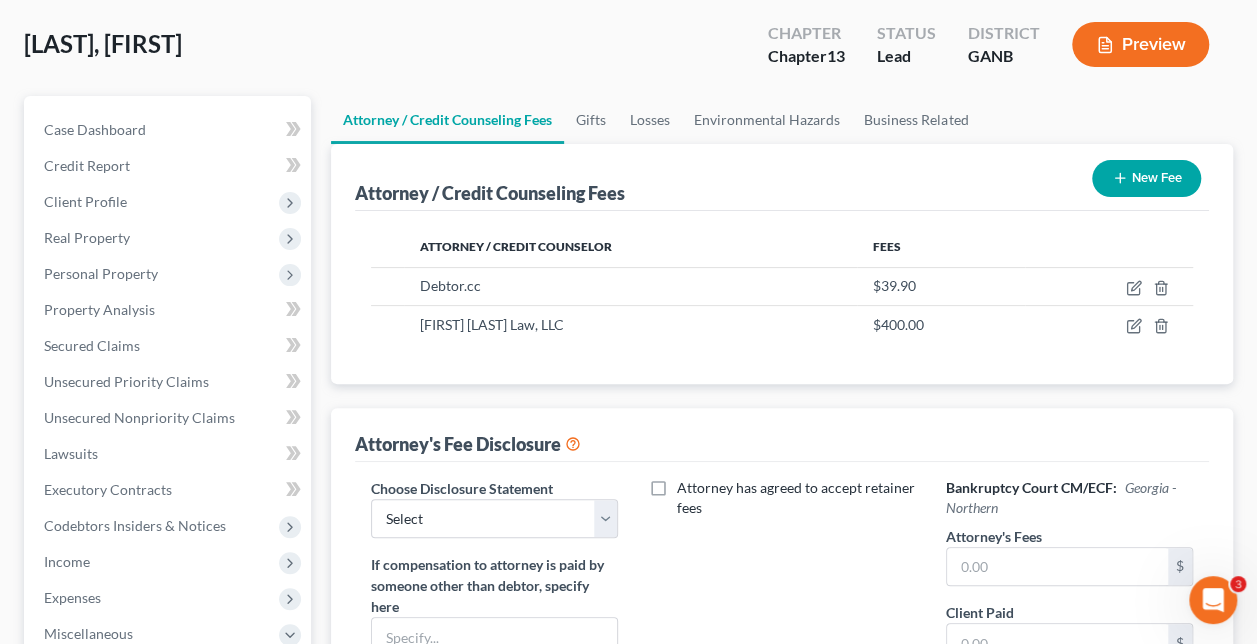 scroll, scrollTop: 500, scrollLeft: 0, axis: vertical 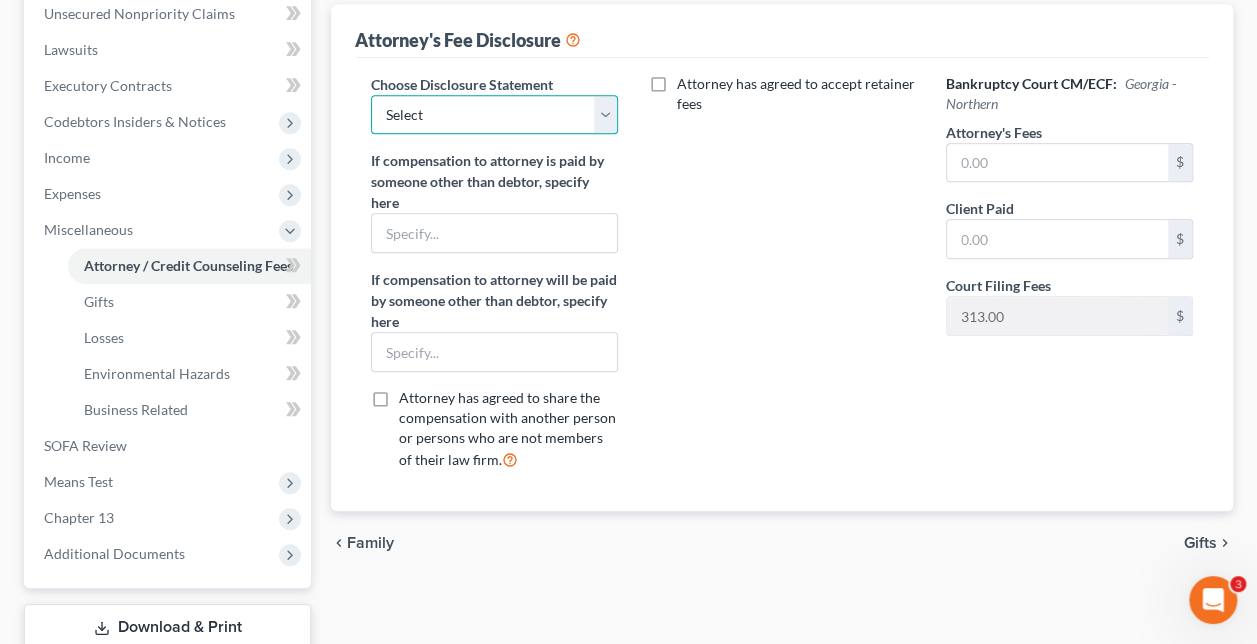 click on "Select Disclosure" at bounding box center (494, 115) 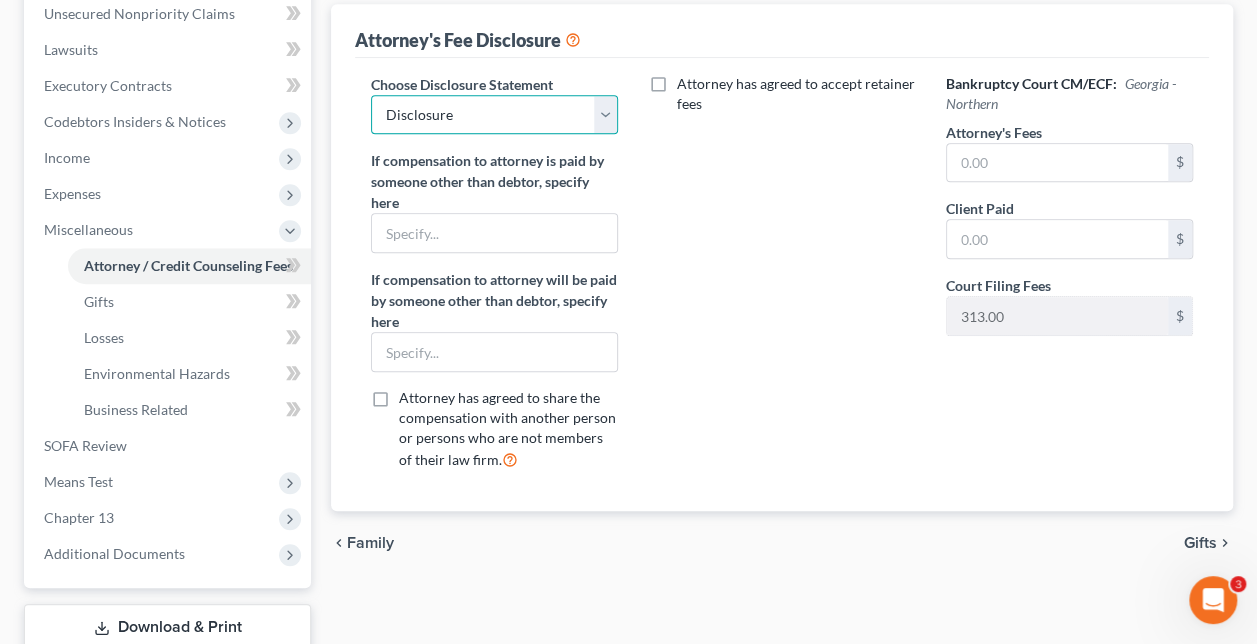 click on "Select Disclosure" at bounding box center (494, 115) 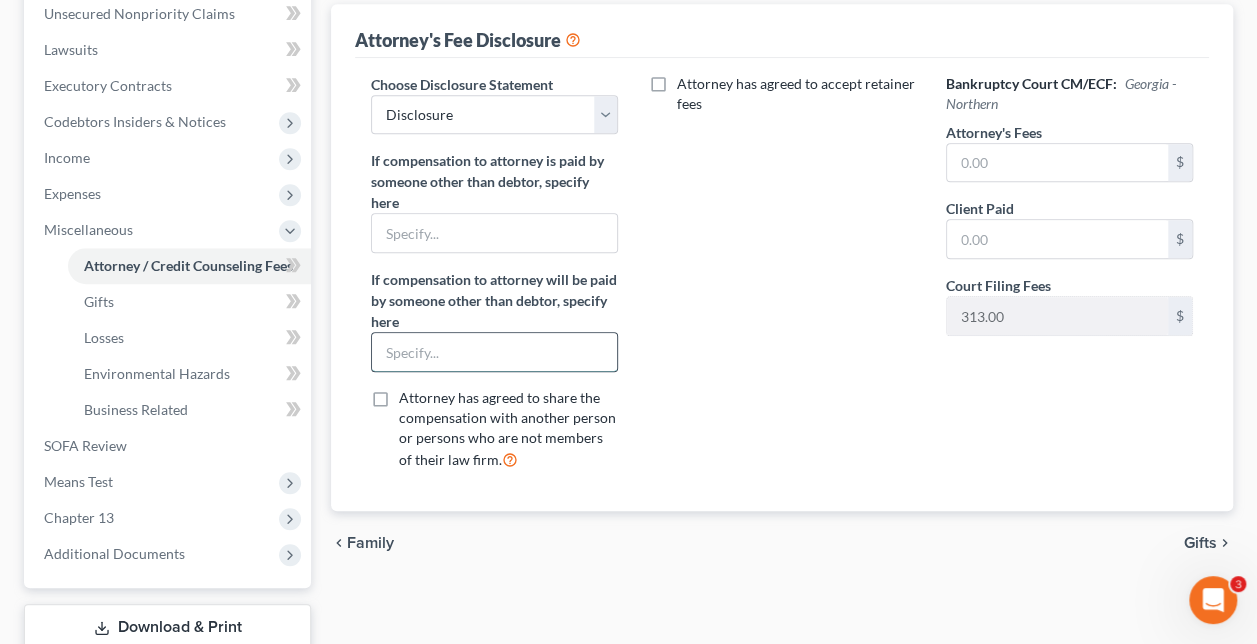 click at bounding box center (494, 352) 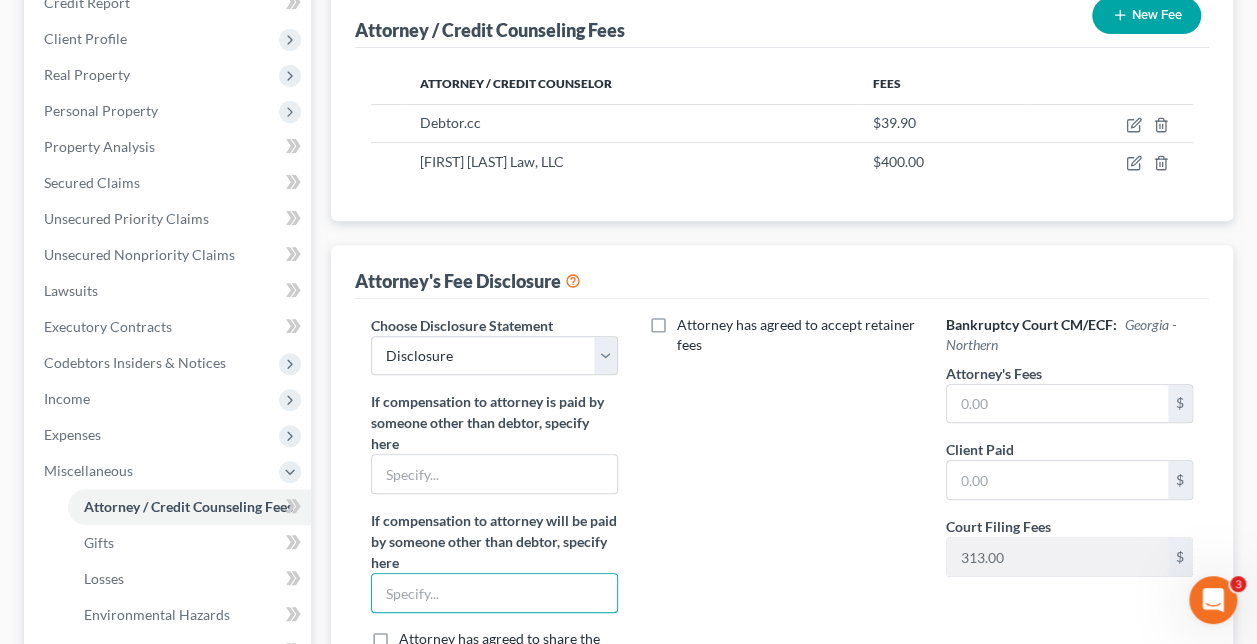 scroll, scrollTop: 300, scrollLeft: 0, axis: vertical 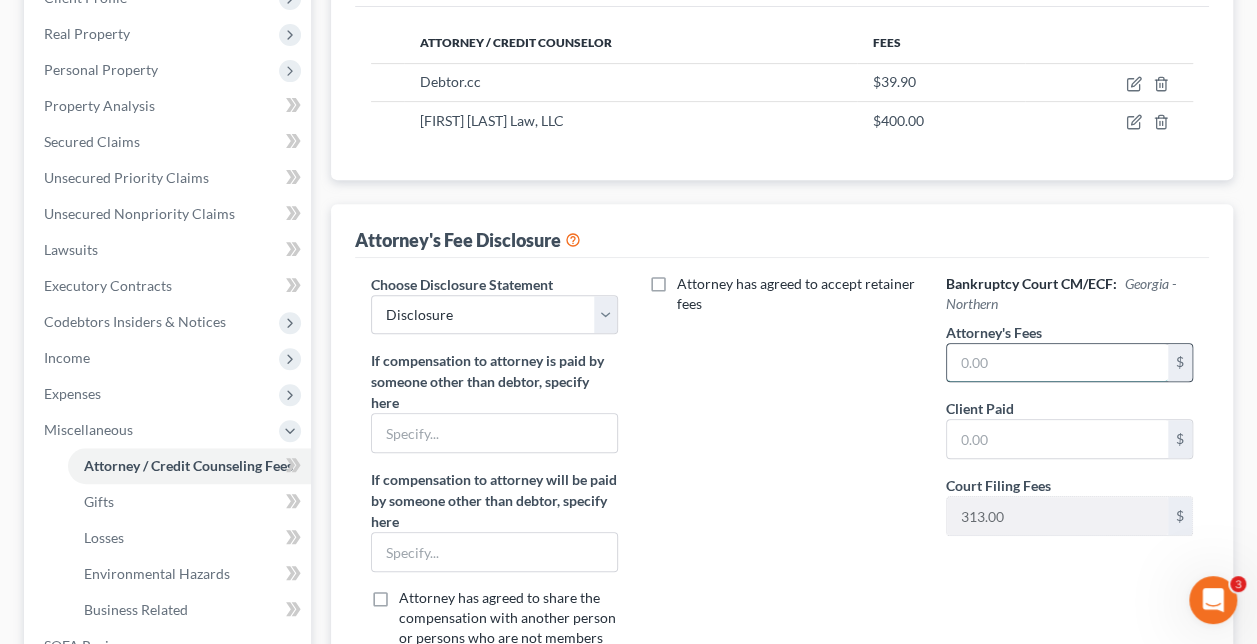 click at bounding box center [1057, 363] 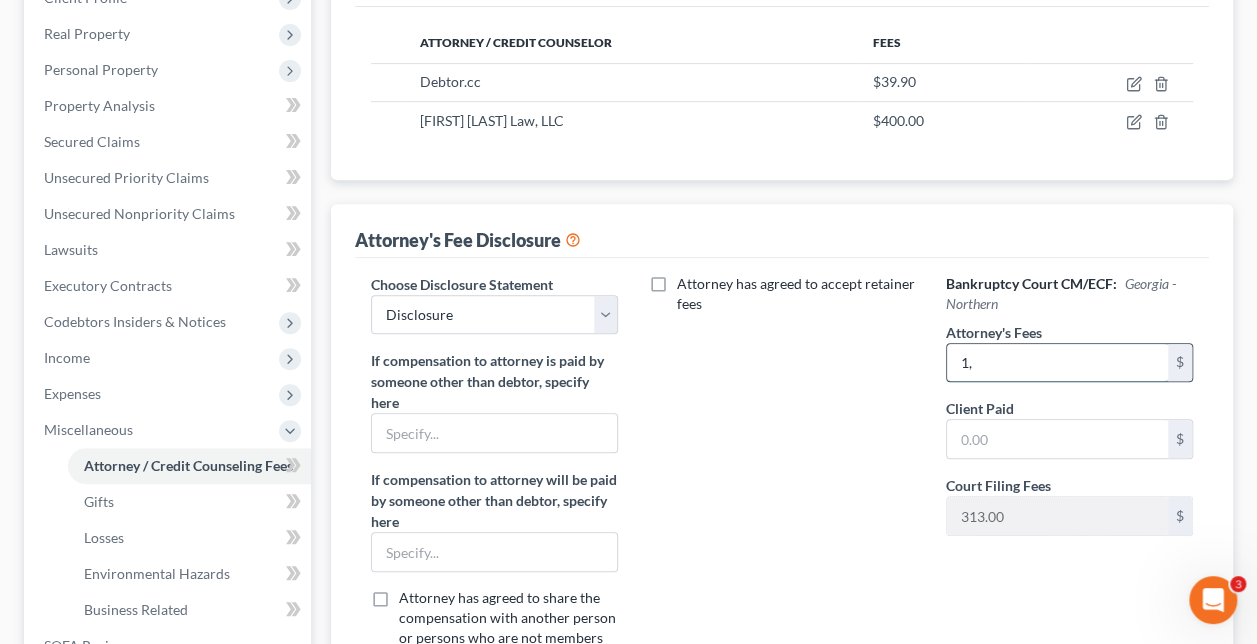 type on "1" 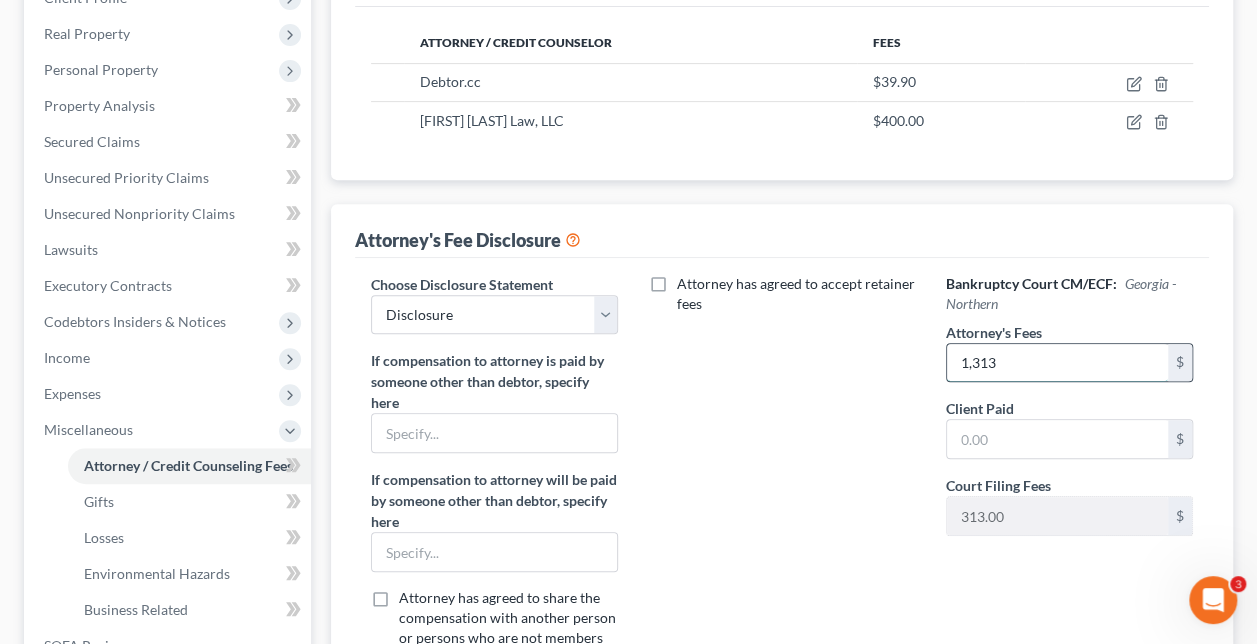 type on "1,313" 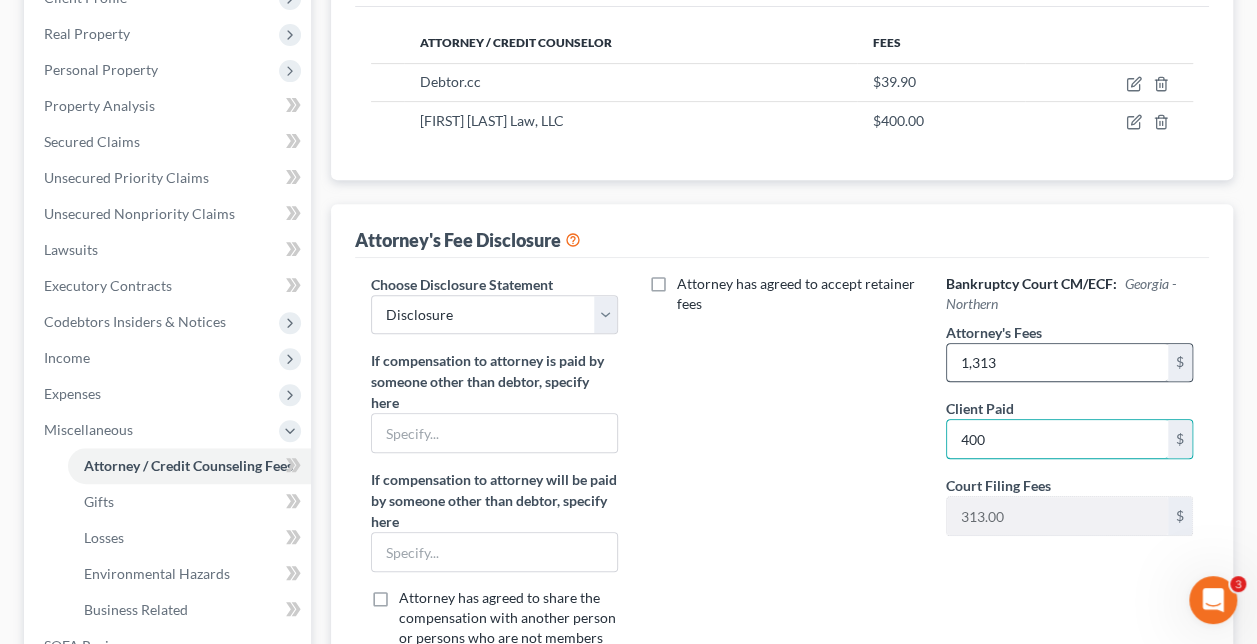 type on "400" 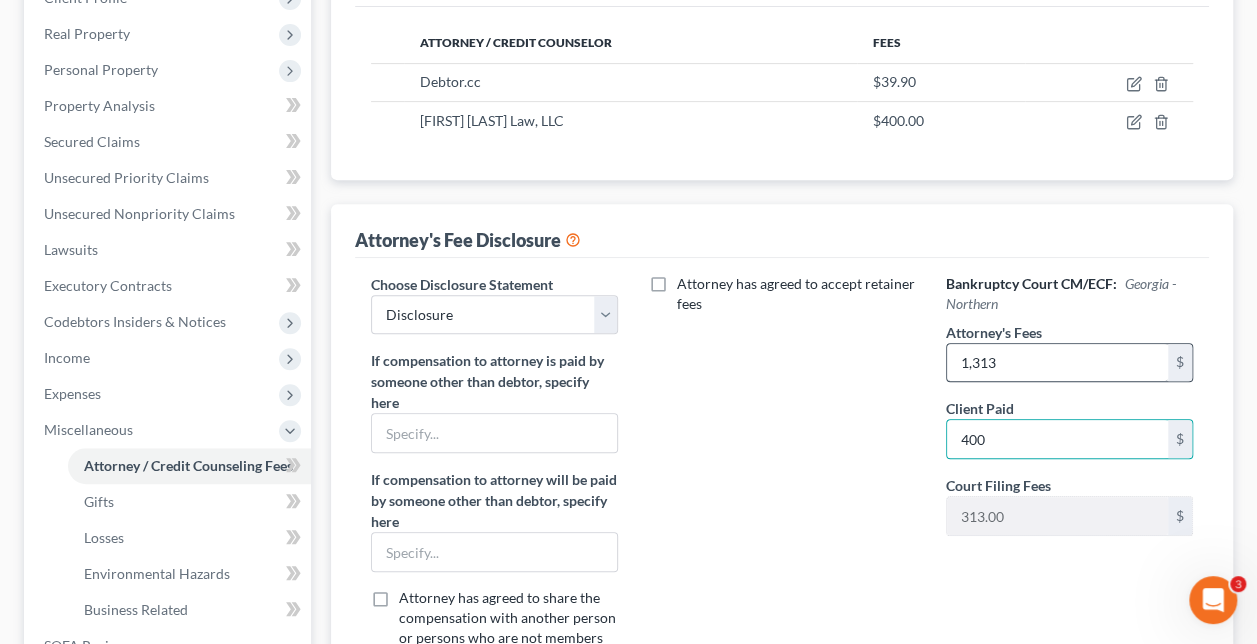 scroll, scrollTop: 632, scrollLeft: 0, axis: vertical 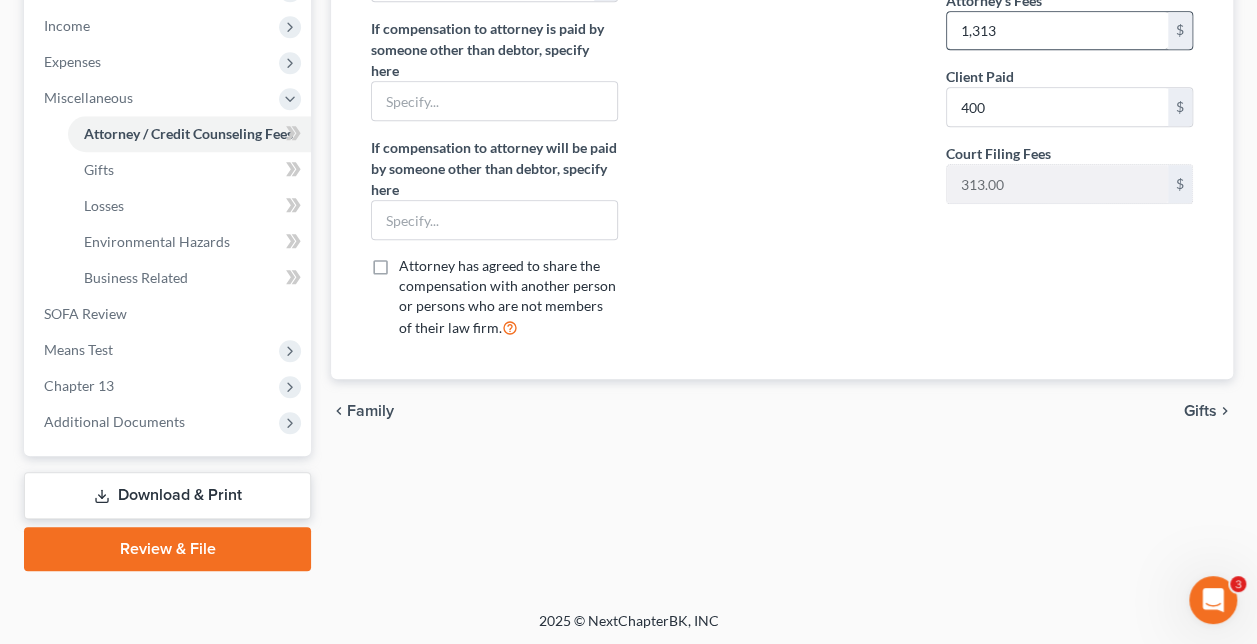 type 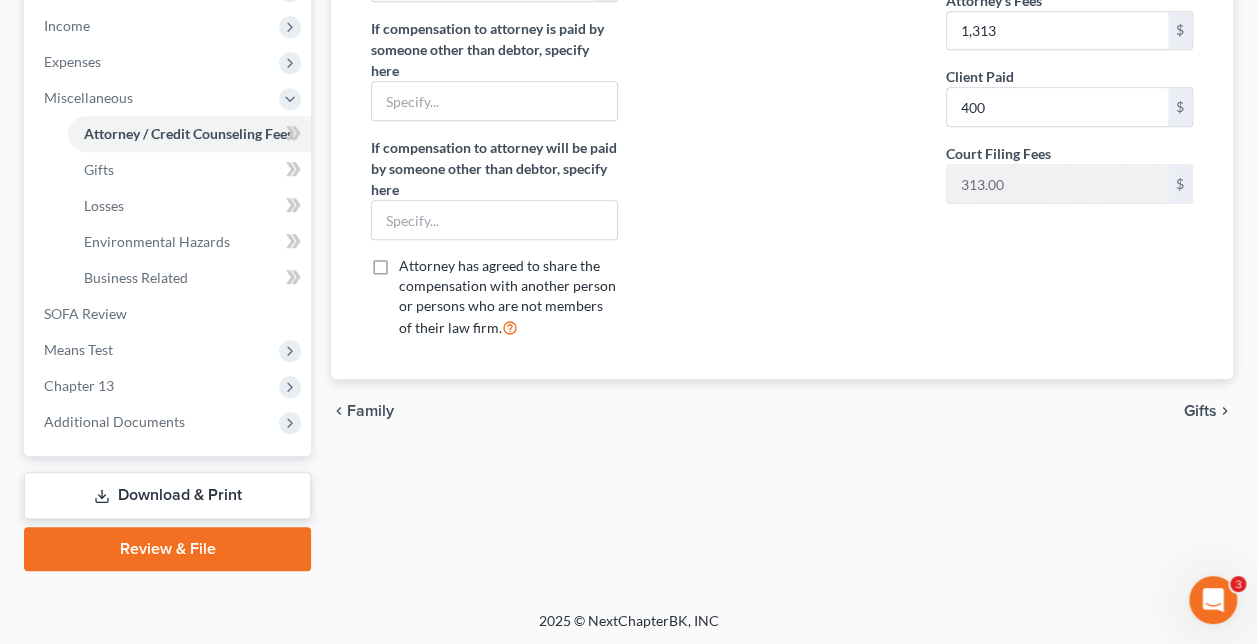 click on "Gifts" at bounding box center [1200, 411] 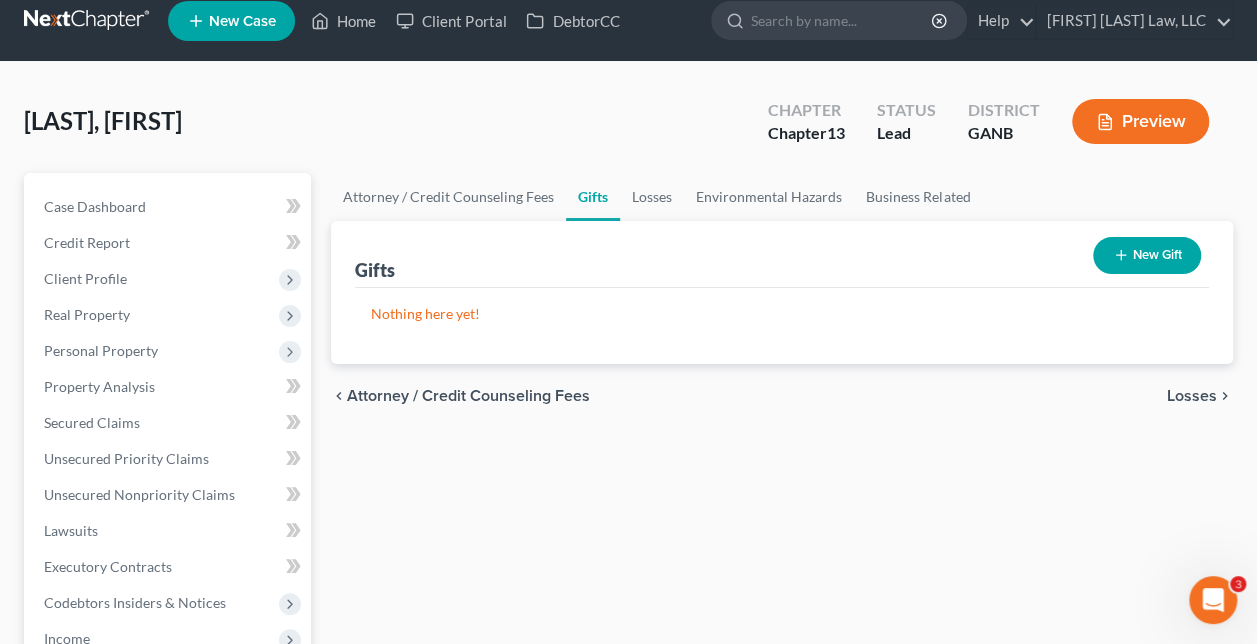 scroll, scrollTop: 0, scrollLeft: 0, axis: both 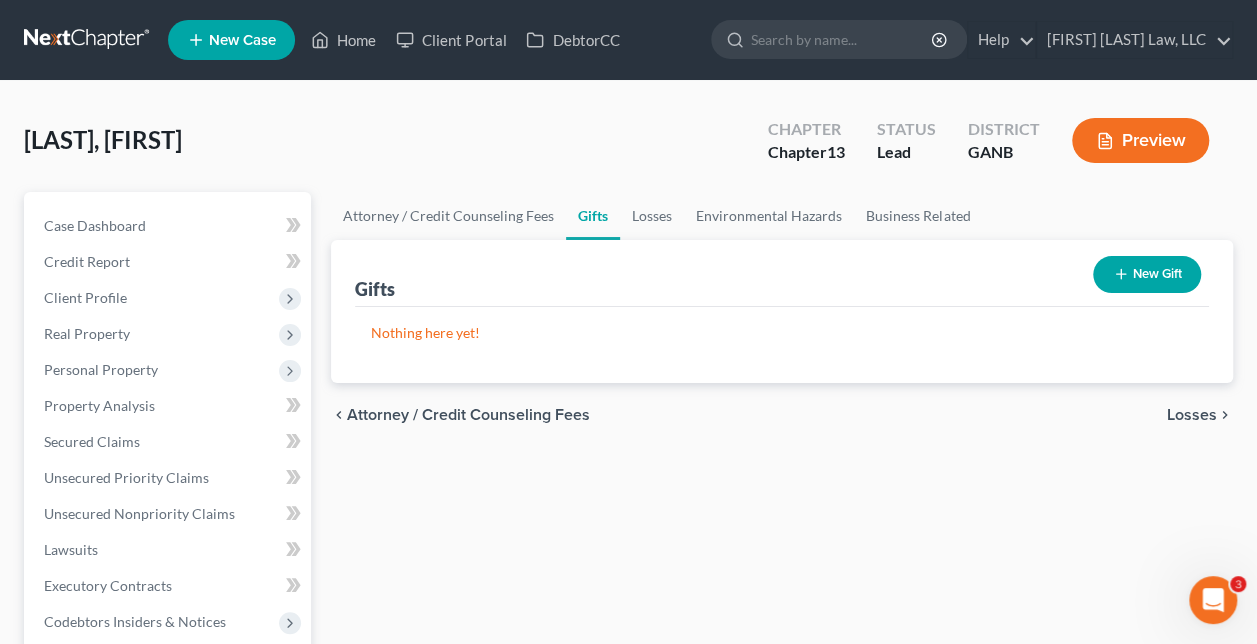 click on "New Gift" at bounding box center [1147, 274] 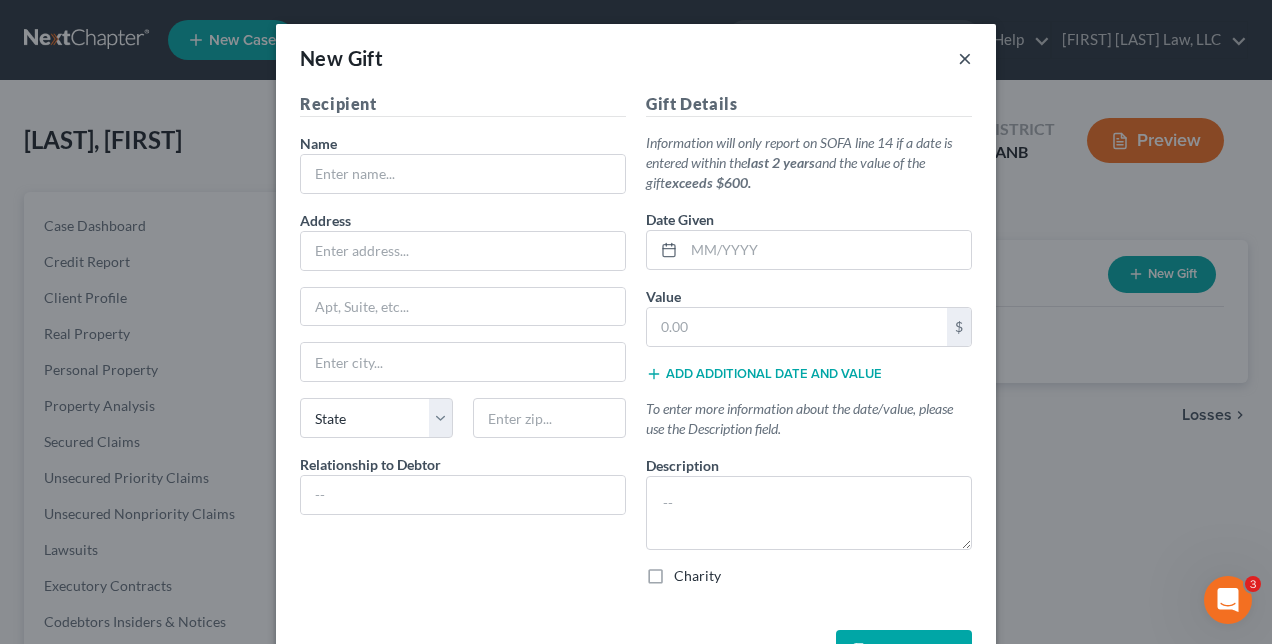 click on "×" at bounding box center [965, 58] 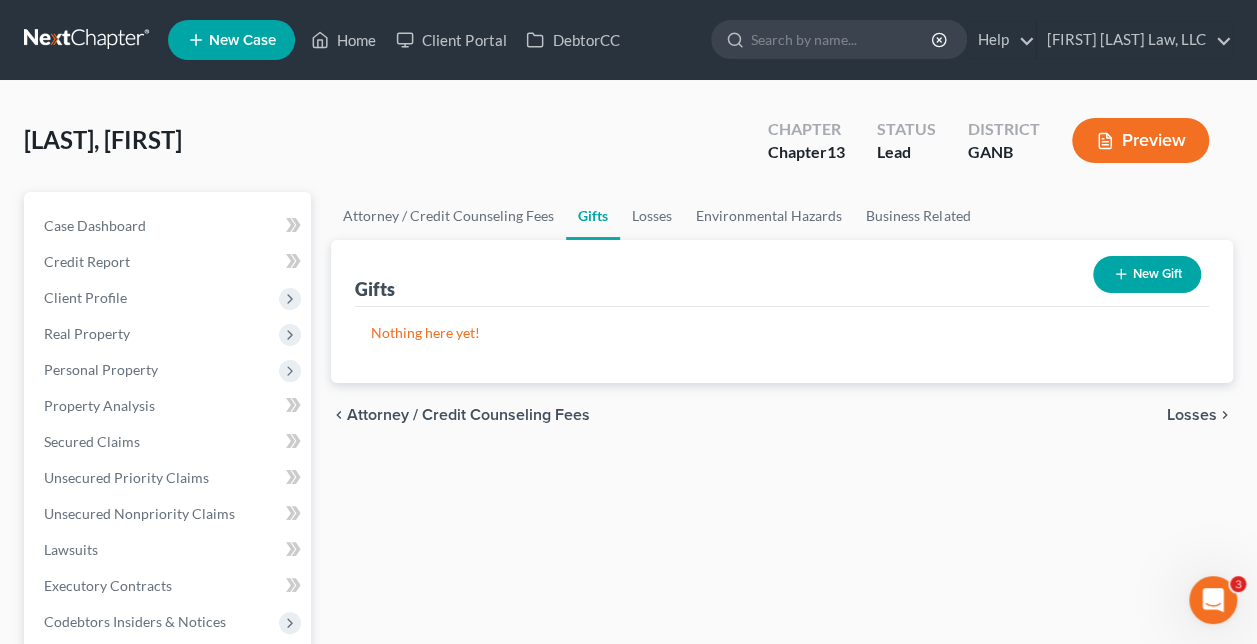 click on "Losses" at bounding box center [1192, 415] 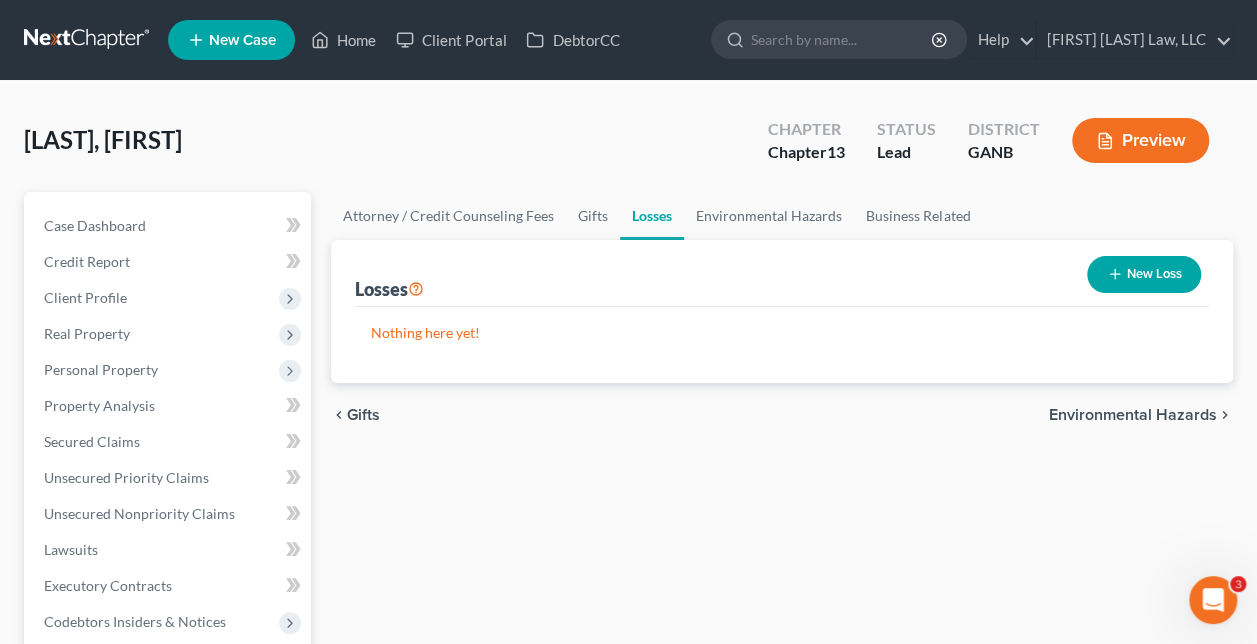 click on "Environmental Hazards" at bounding box center [1133, 415] 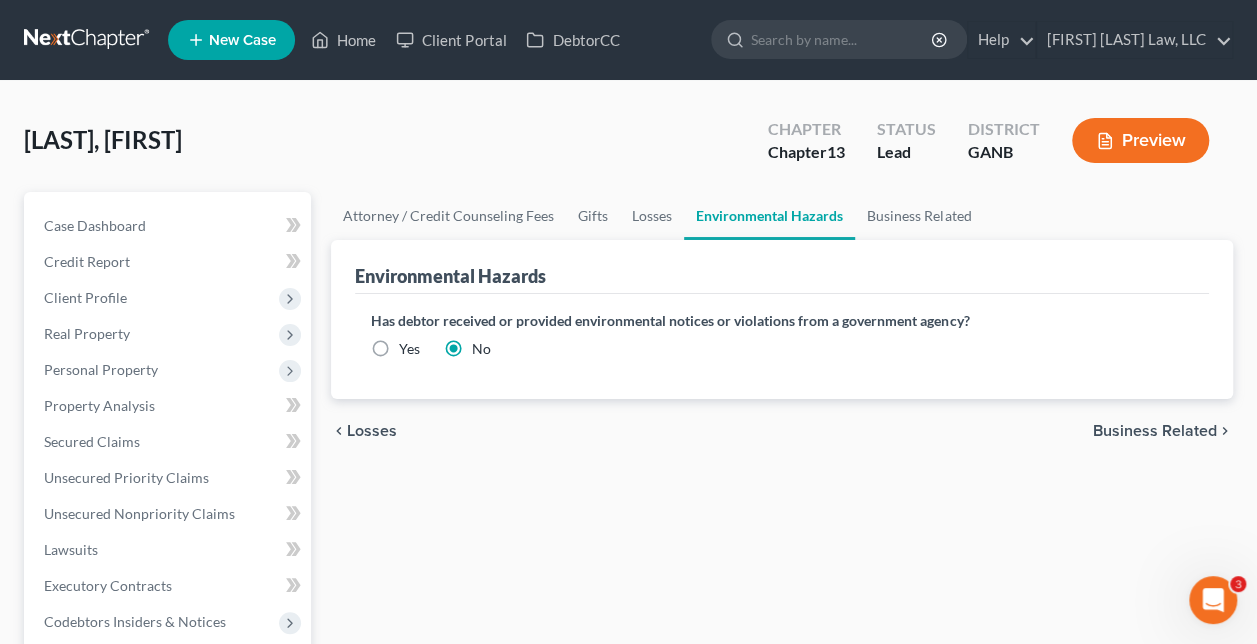 click on "chevron_left
Losses
Business Related
chevron_right" at bounding box center [782, 431] 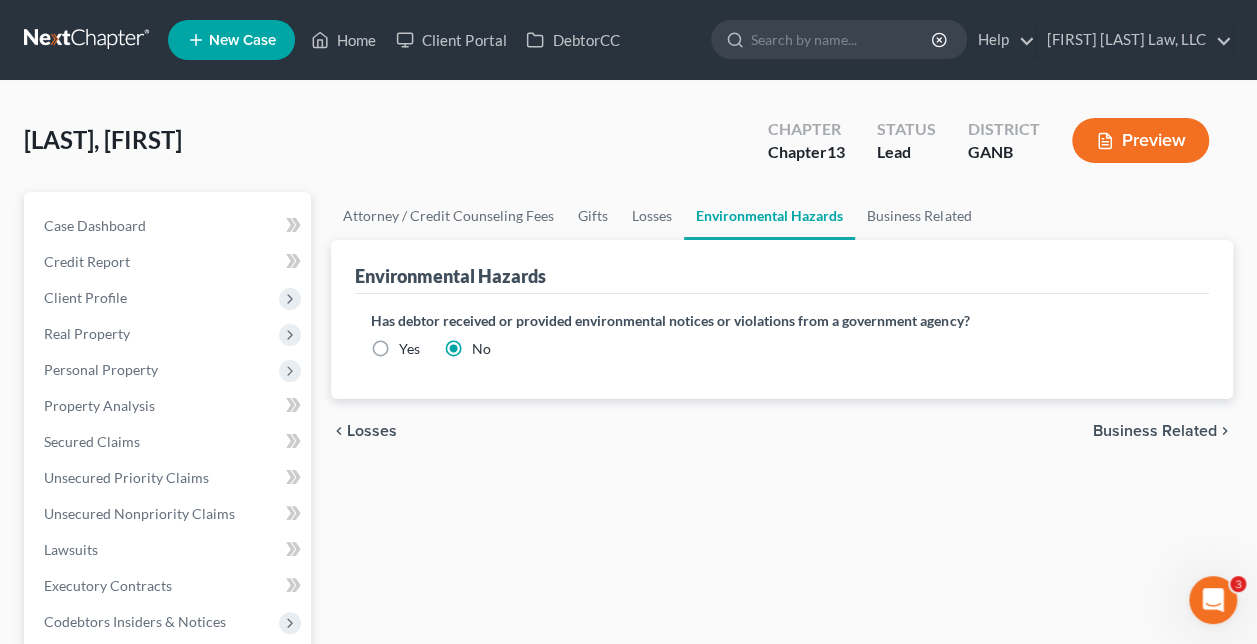 click on "Business Related" at bounding box center (1155, 431) 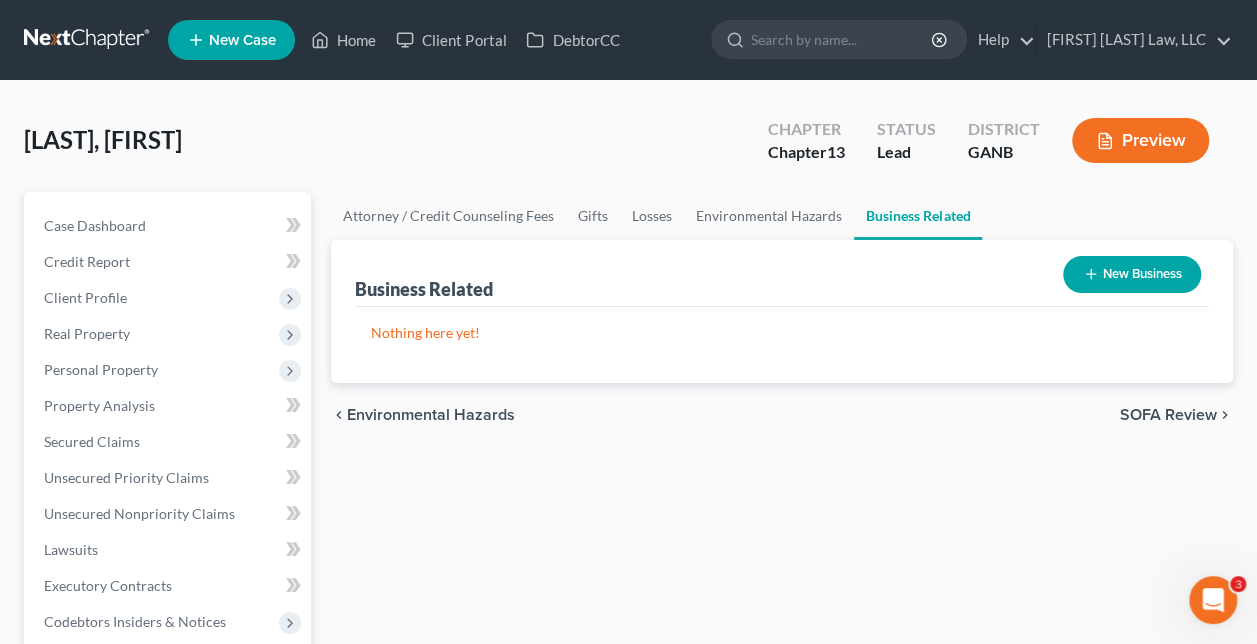click on "chevron_left
Environmental Hazards
SOFA Review
chevron_right" at bounding box center (782, 415) 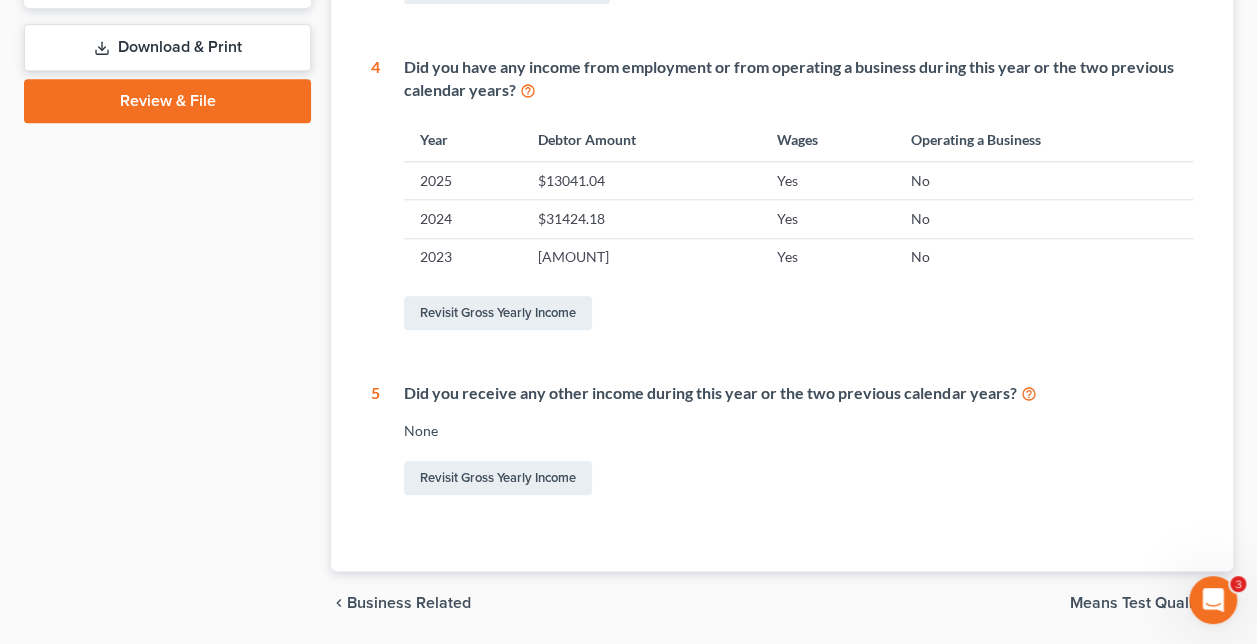 scroll, scrollTop: 964, scrollLeft: 0, axis: vertical 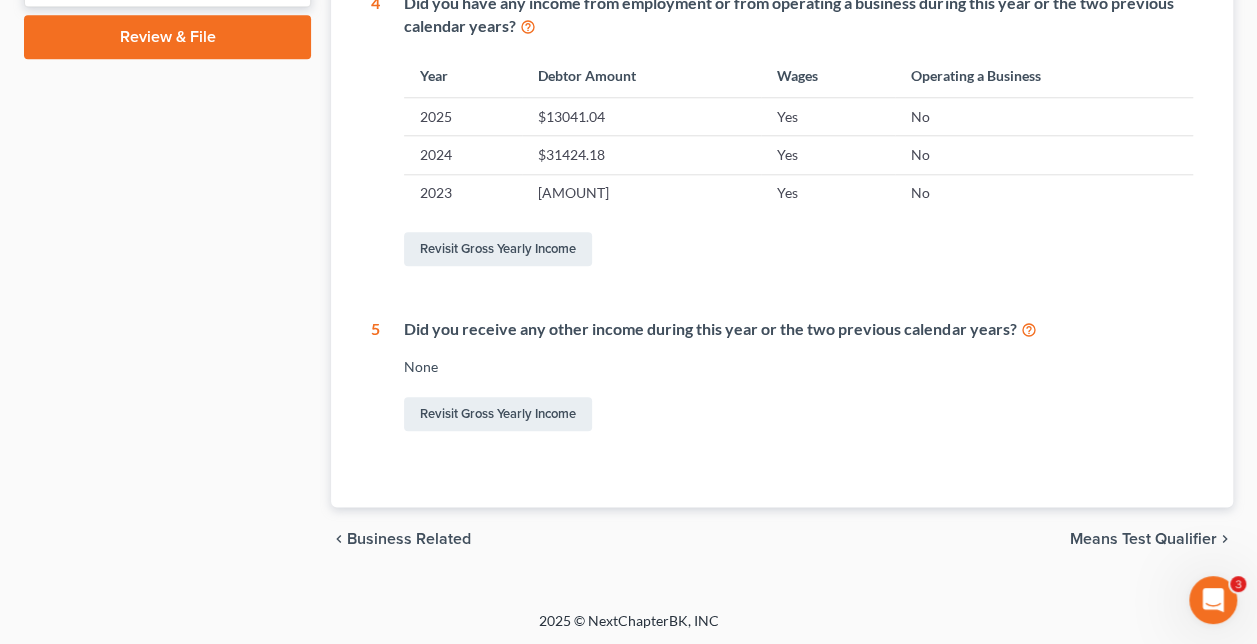 click on "Means Test Qualifier" at bounding box center [1143, 539] 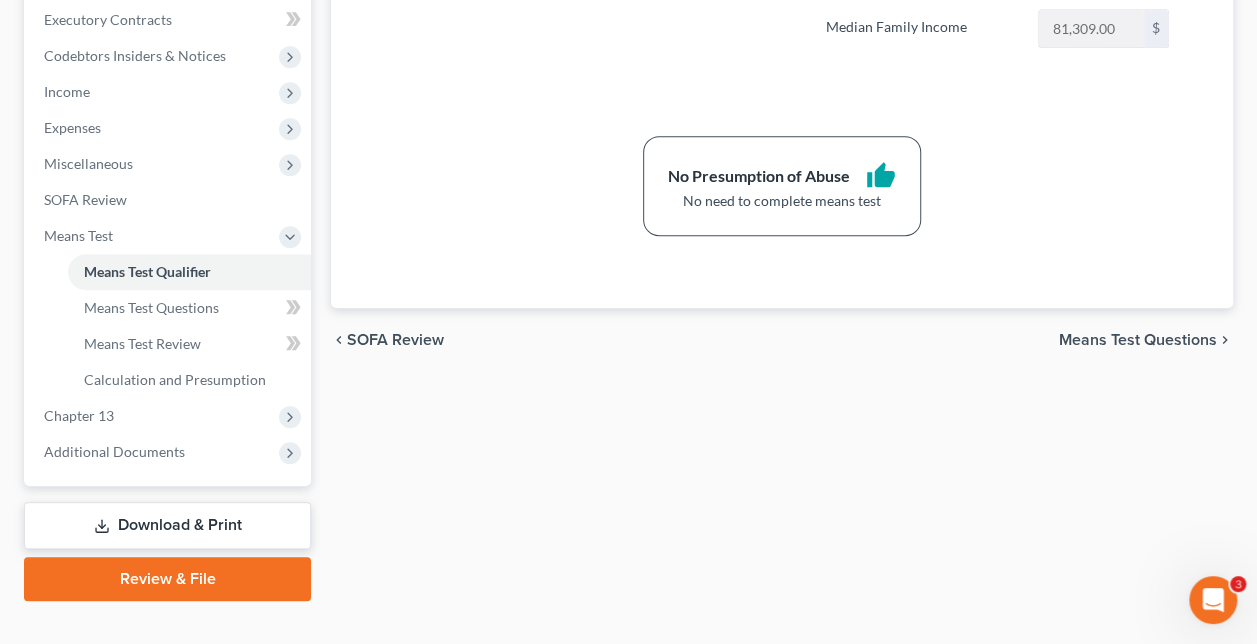 scroll, scrollTop: 596, scrollLeft: 0, axis: vertical 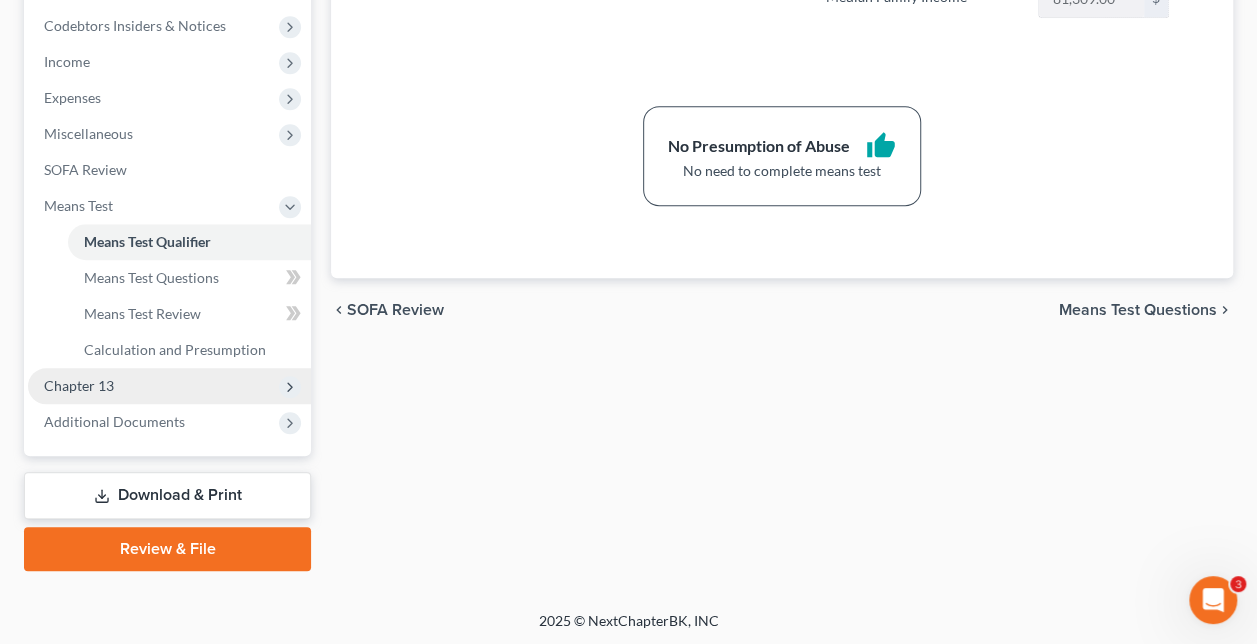 click on "Chapter 13" at bounding box center [79, 385] 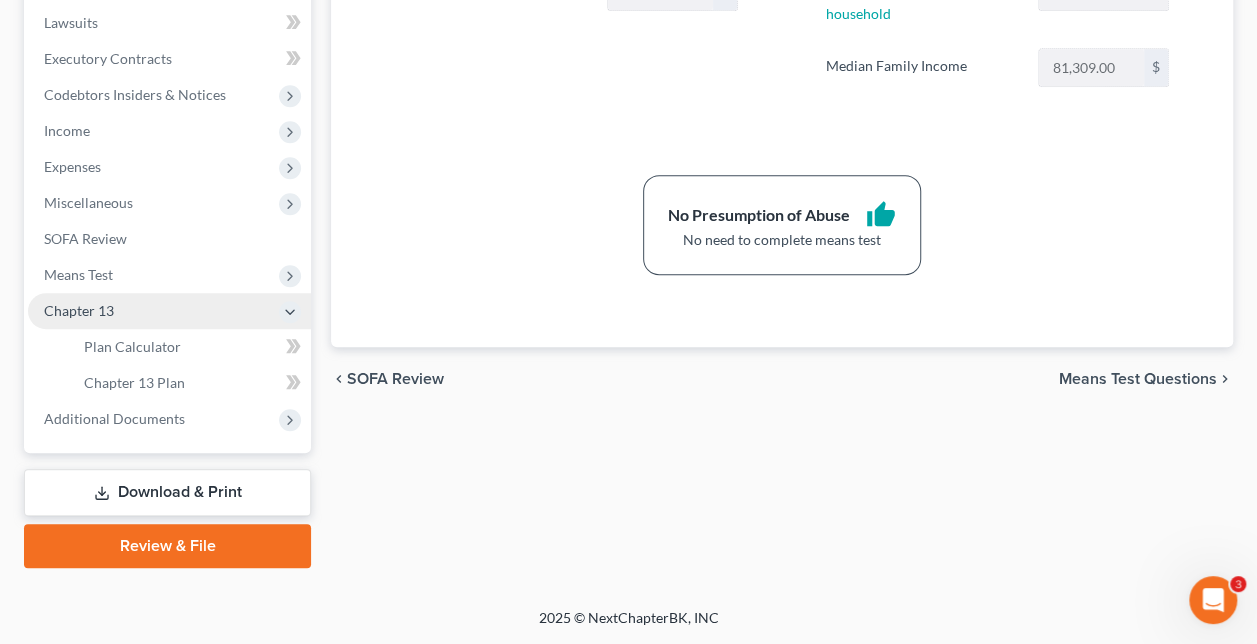 scroll, scrollTop: 524, scrollLeft: 0, axis: vertical 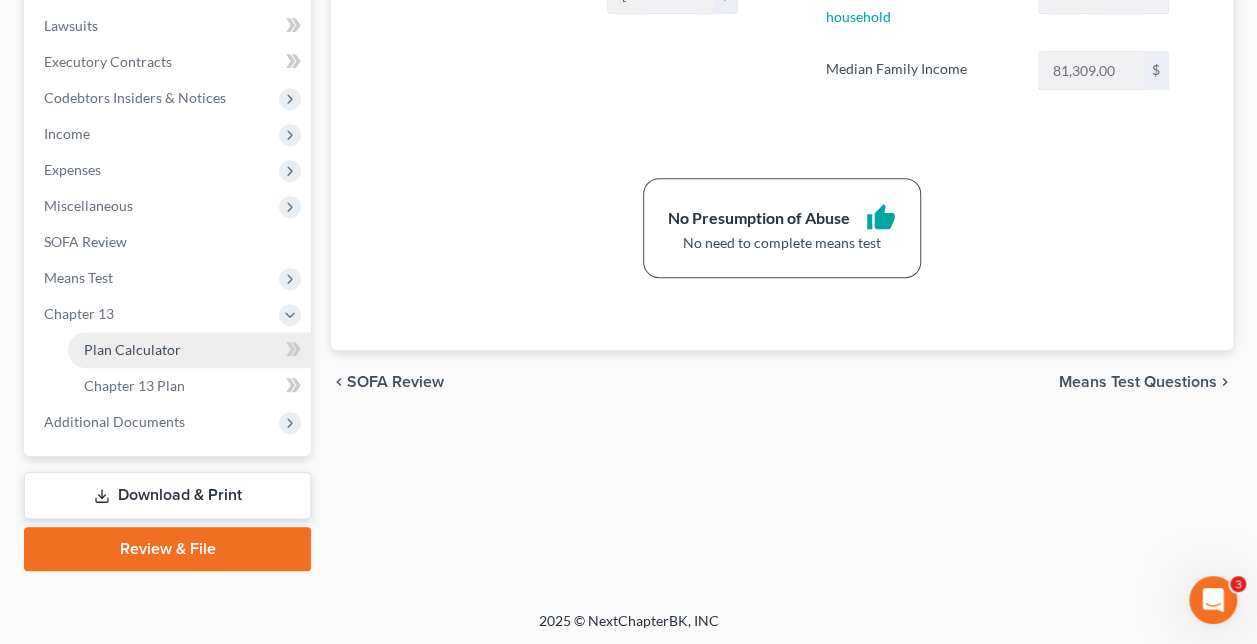 click on "Plan Calculator" at bounding box center (132, 349) 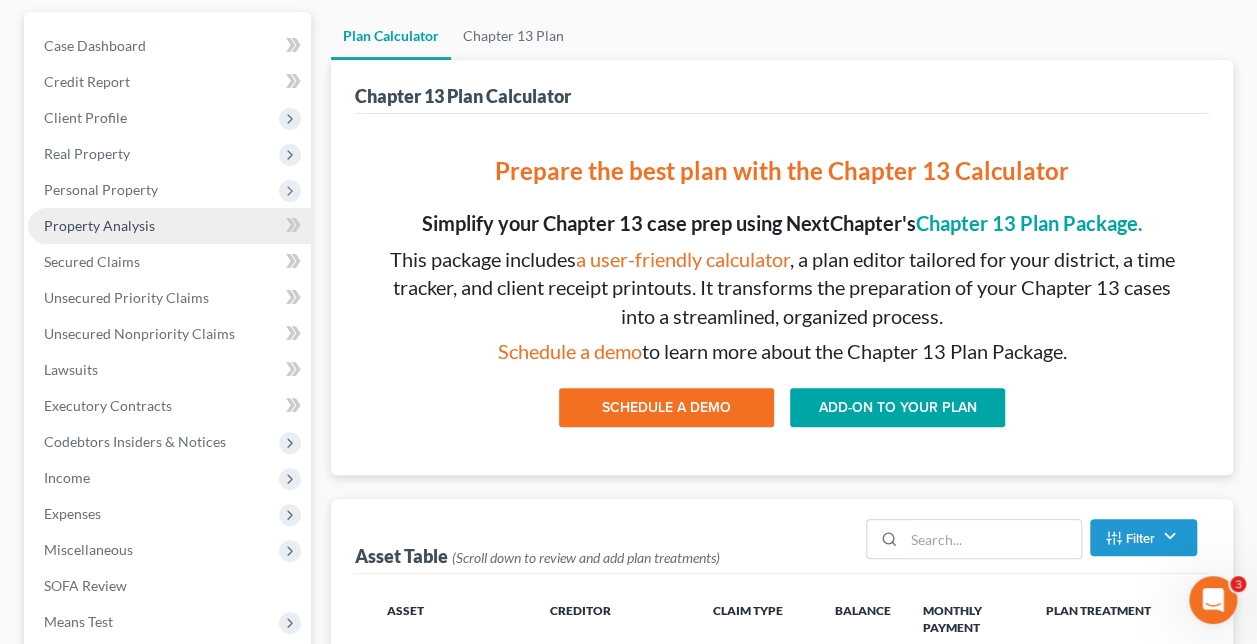 scroll, scrollTop: 500, scrollLeft: 0, axis: vertical 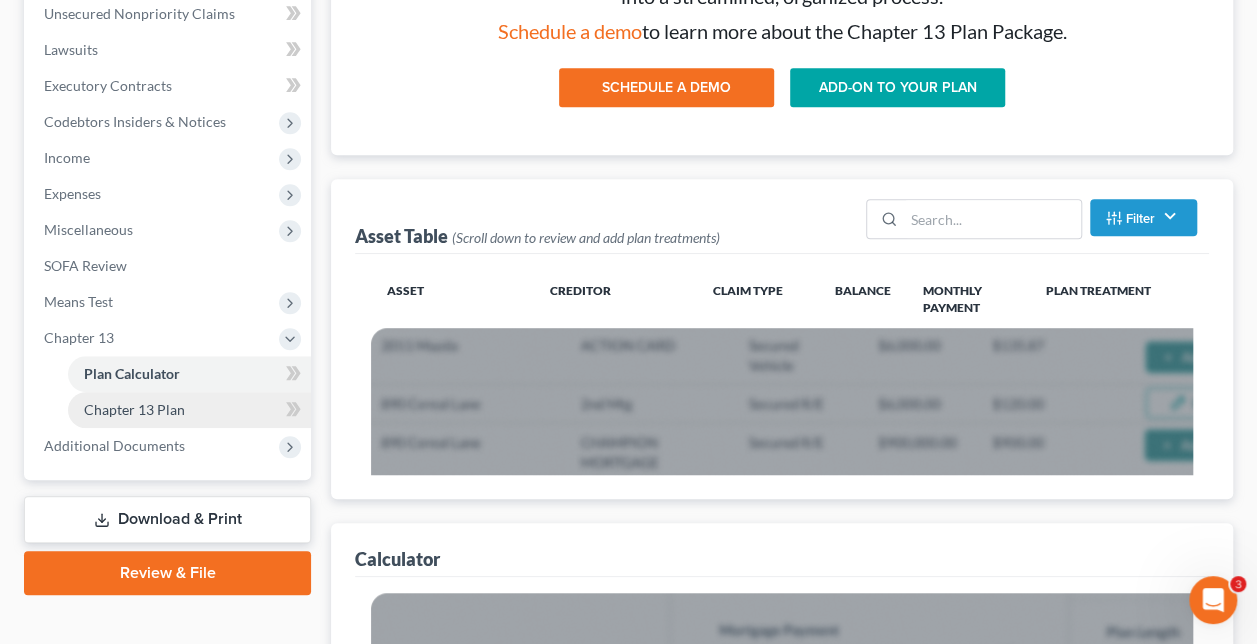 click on "Chapter 13 Plan" at bounding box center [134, 409] 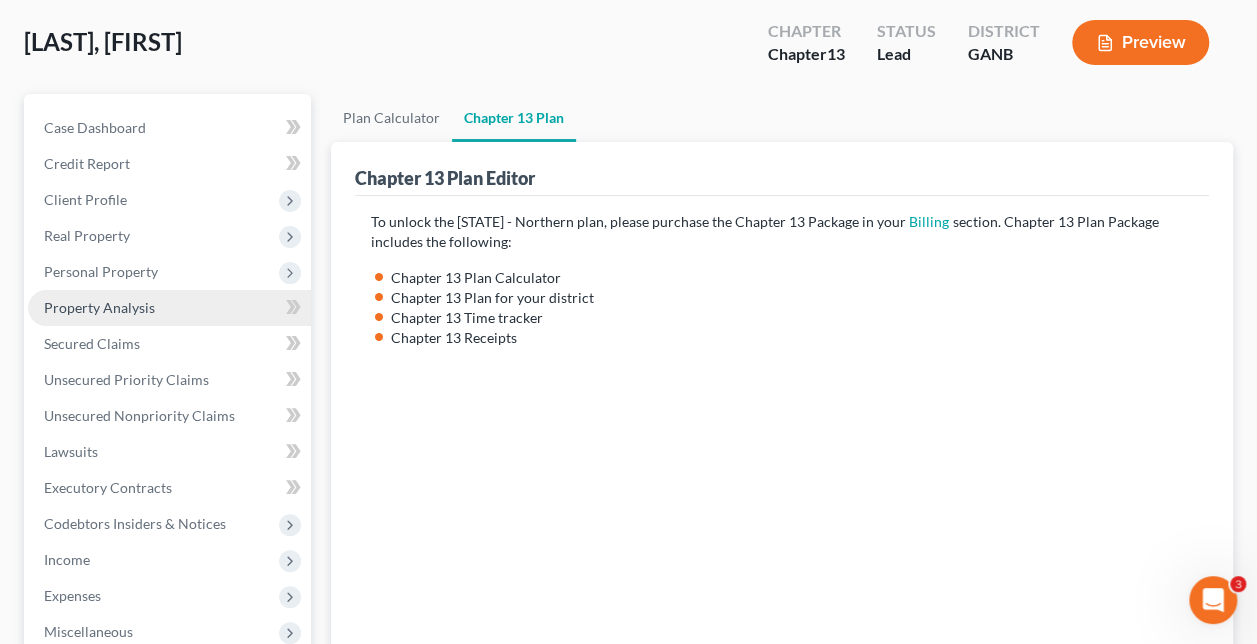 scroll, scrollTop: 0, scrollLeft: 0, axis: both 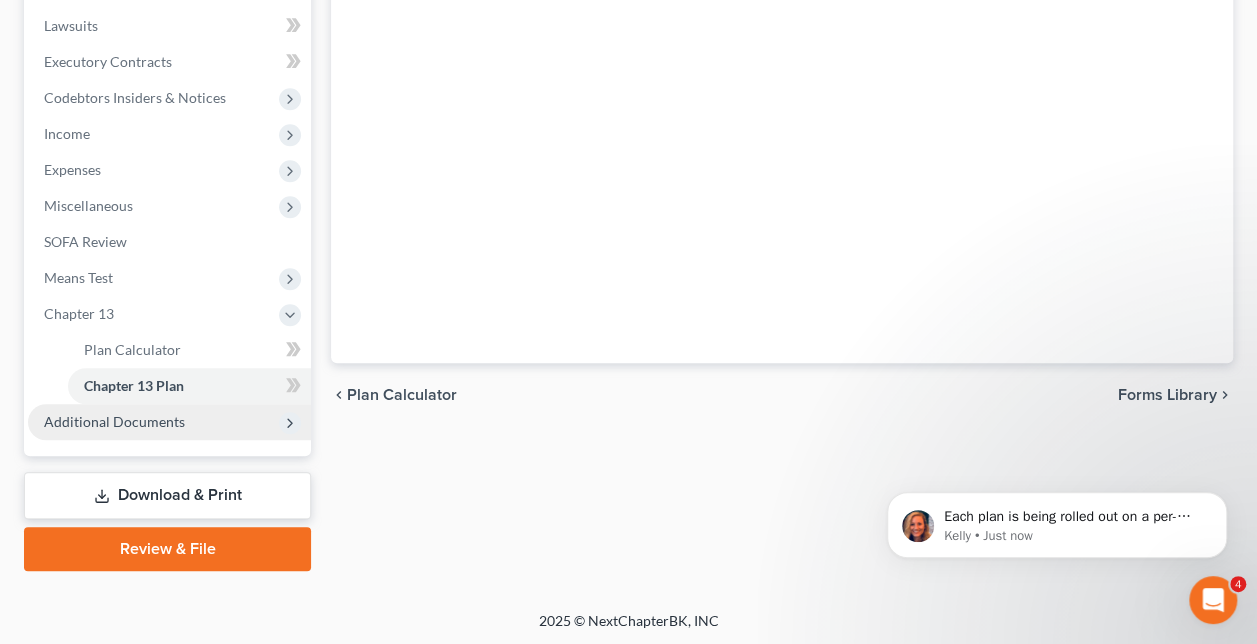 click on "Additional Documents" at bounding box center (169, 422) 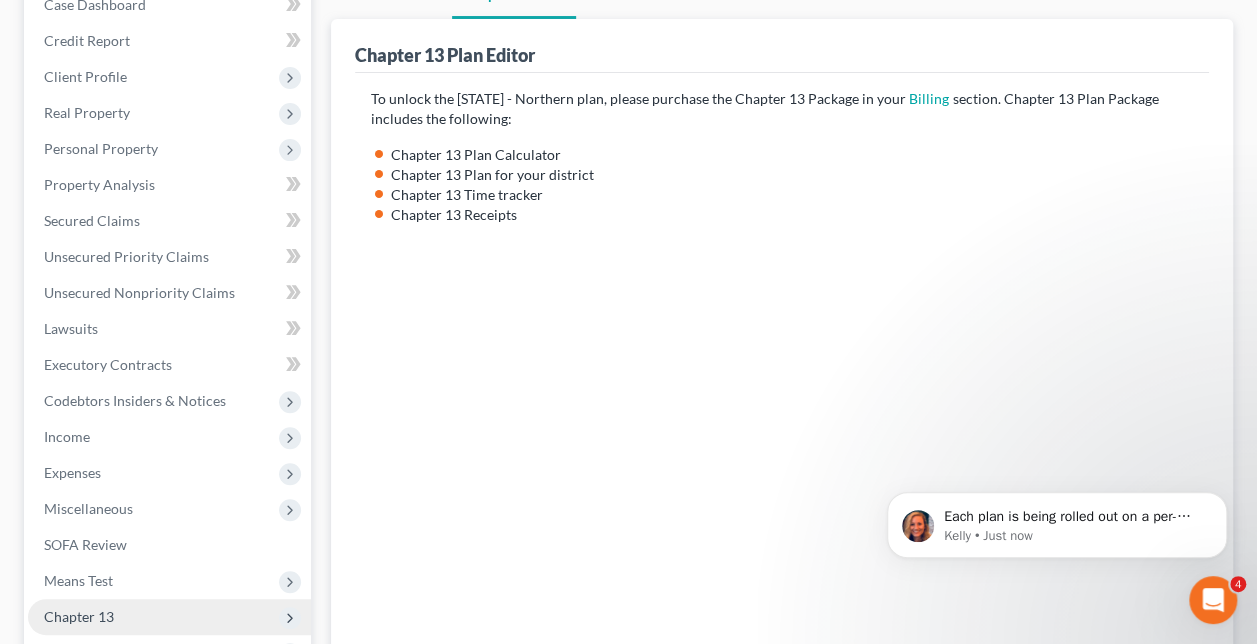 scroll, scrollTop: 0, scrollLeft: 0, axis: both 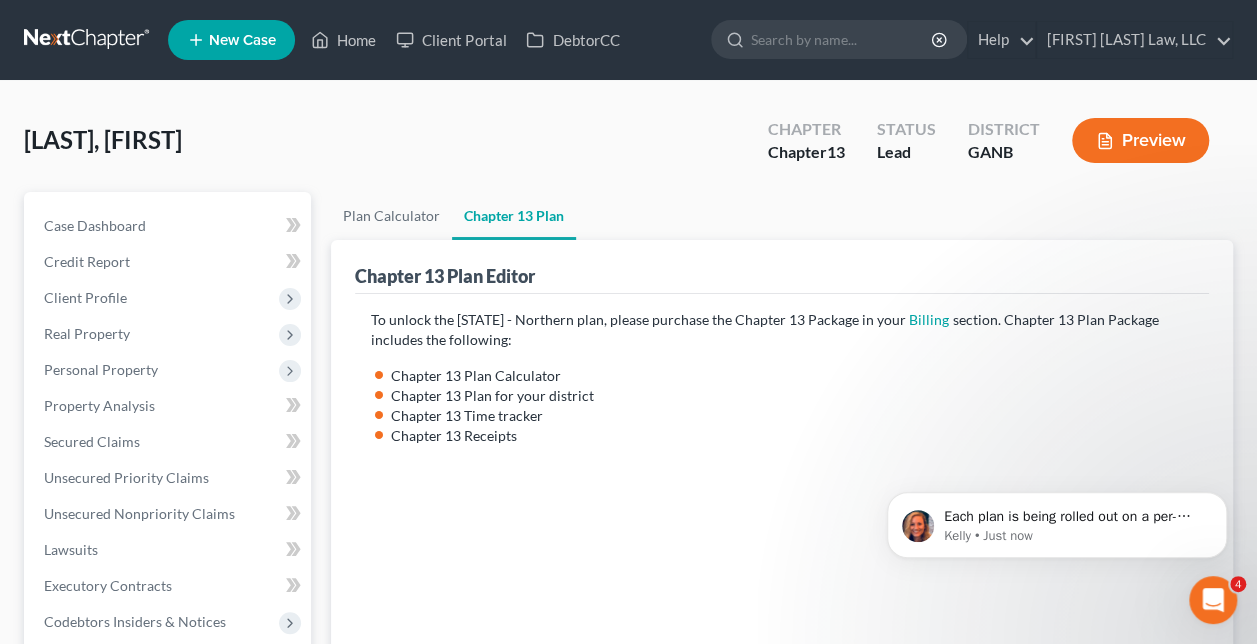 click on "Plan Calculator
Chapter 13 Plan" at bounding box center [782, 216] 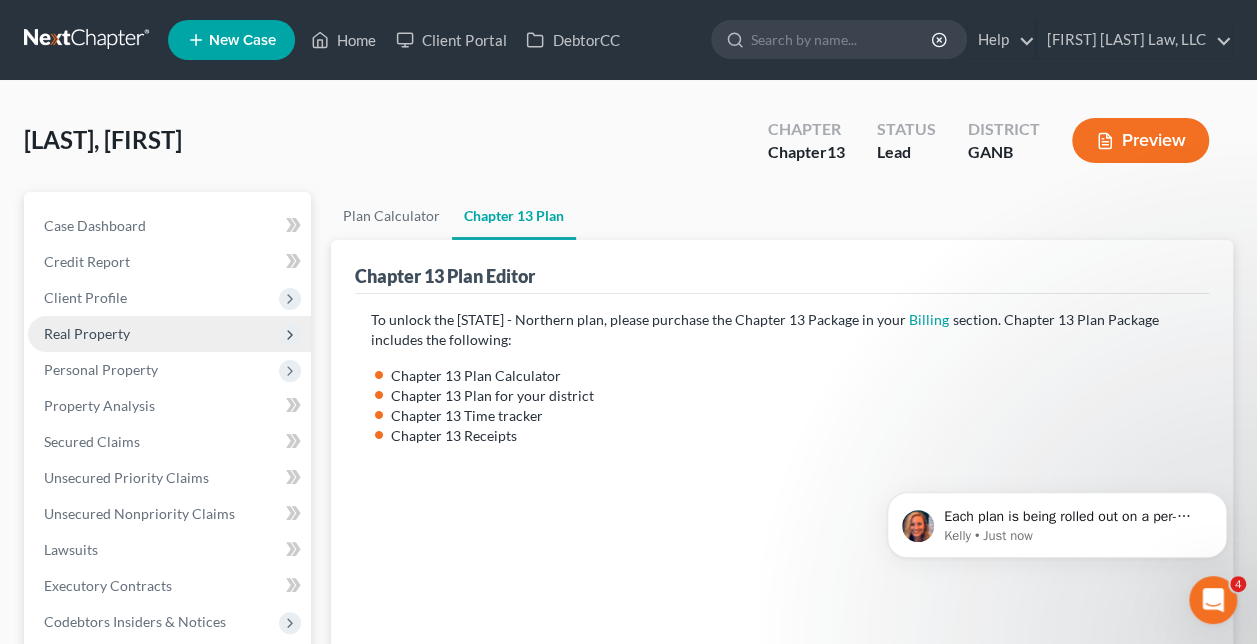 click on "Real Property" at bounding box center [169, 334] 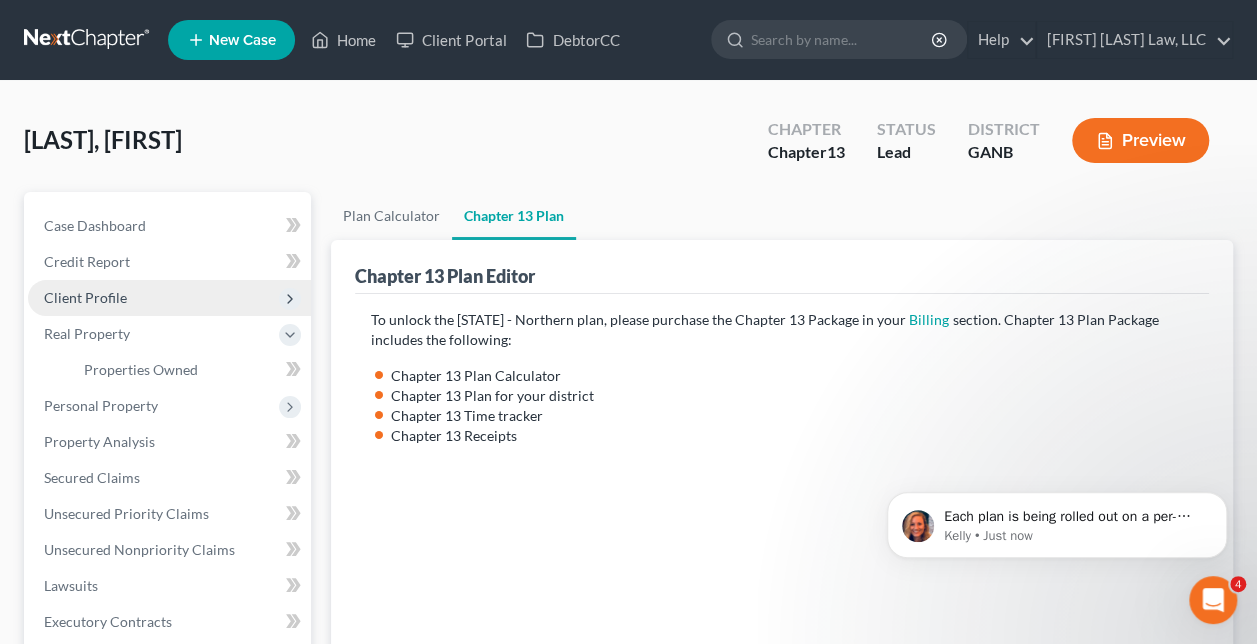click on "Client Profile" at bounding box center [169, 298] 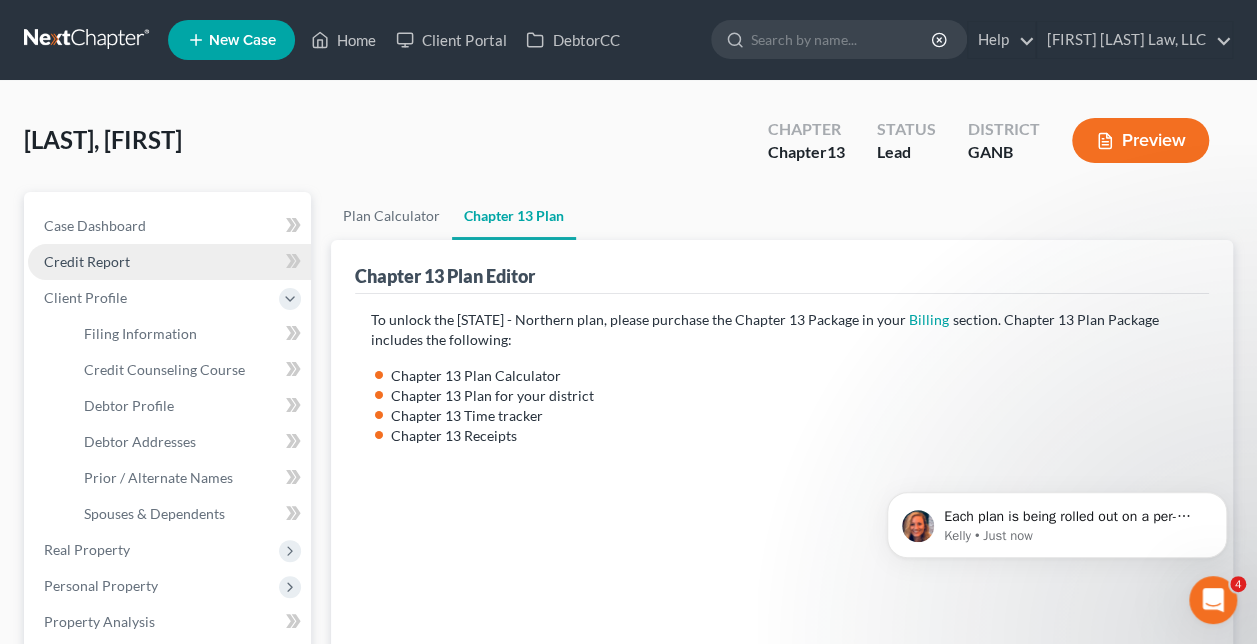 click on "Credit Report" at bounding box center [169, 262] 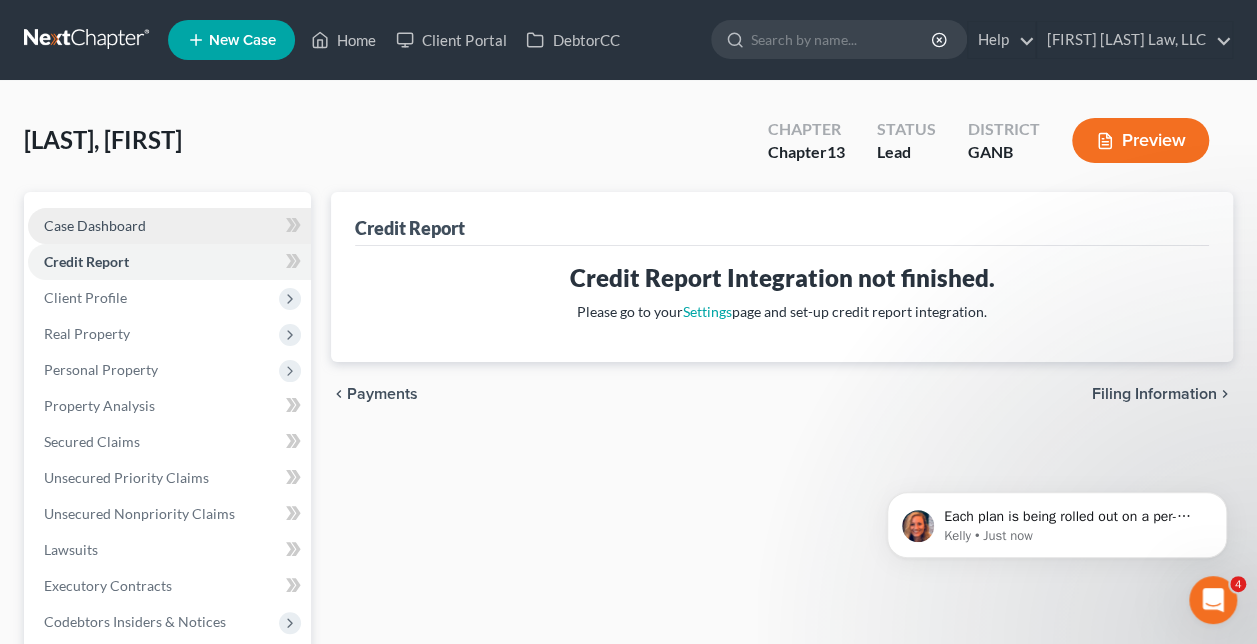 click on "Case Dashboard" at bounding box center (95, 225) 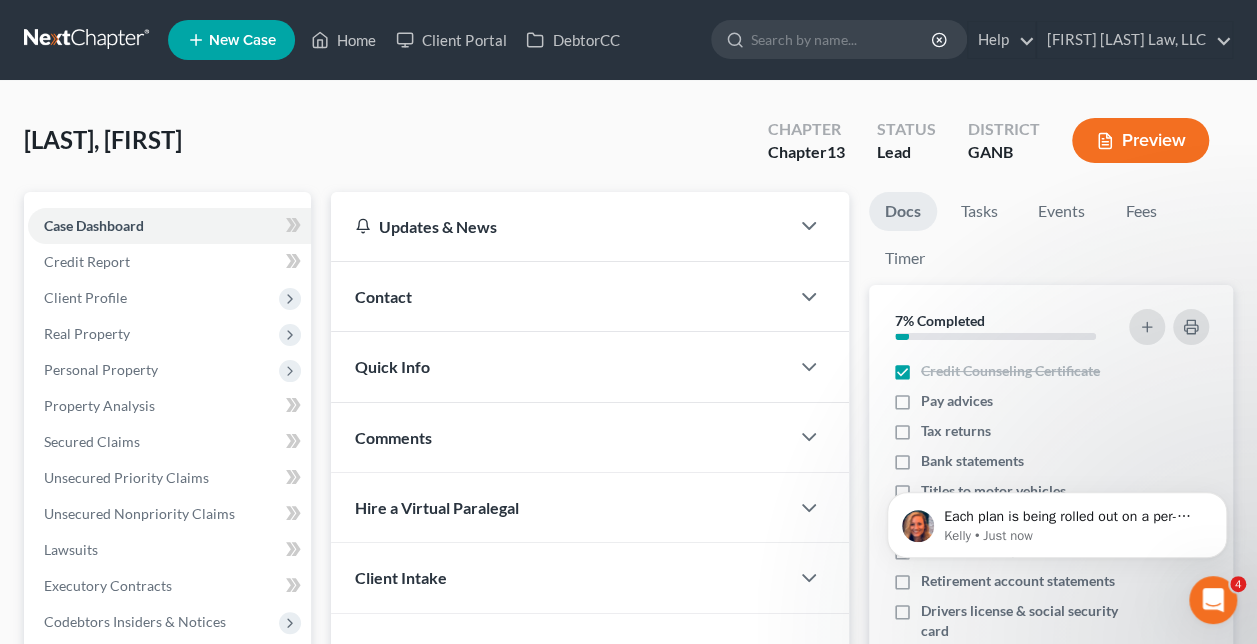 click on "Contact" at bounding box center (560, 296) 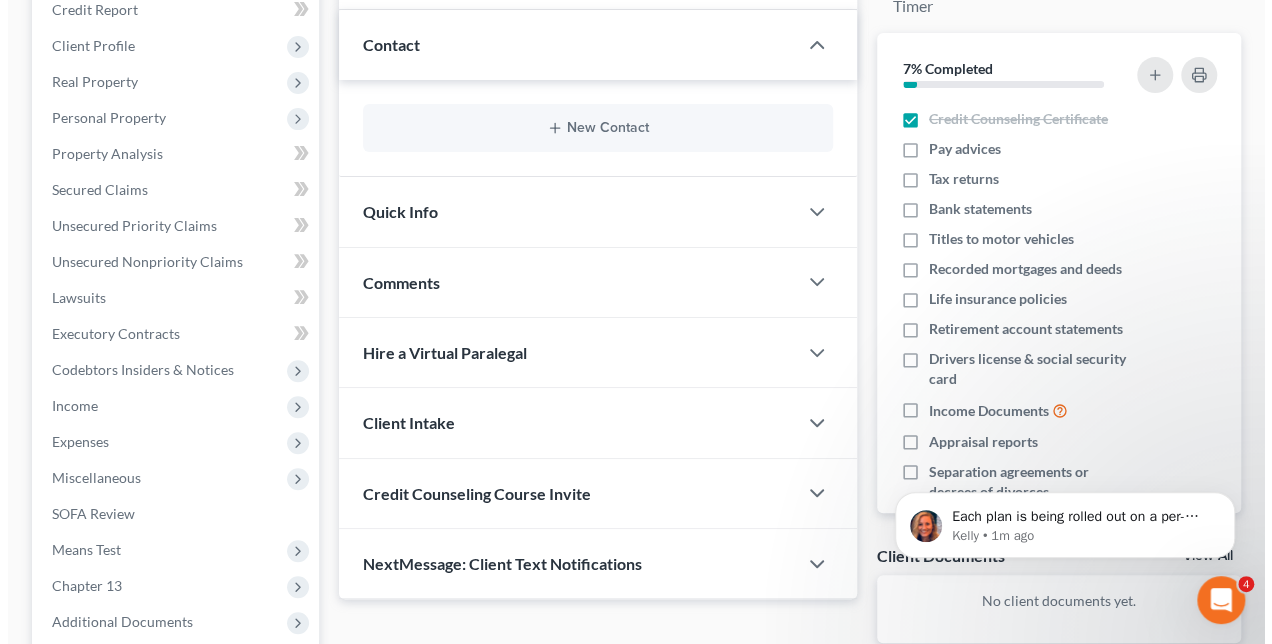 scroll, scrollTop: 0, scrollLeft: 0, axis: both 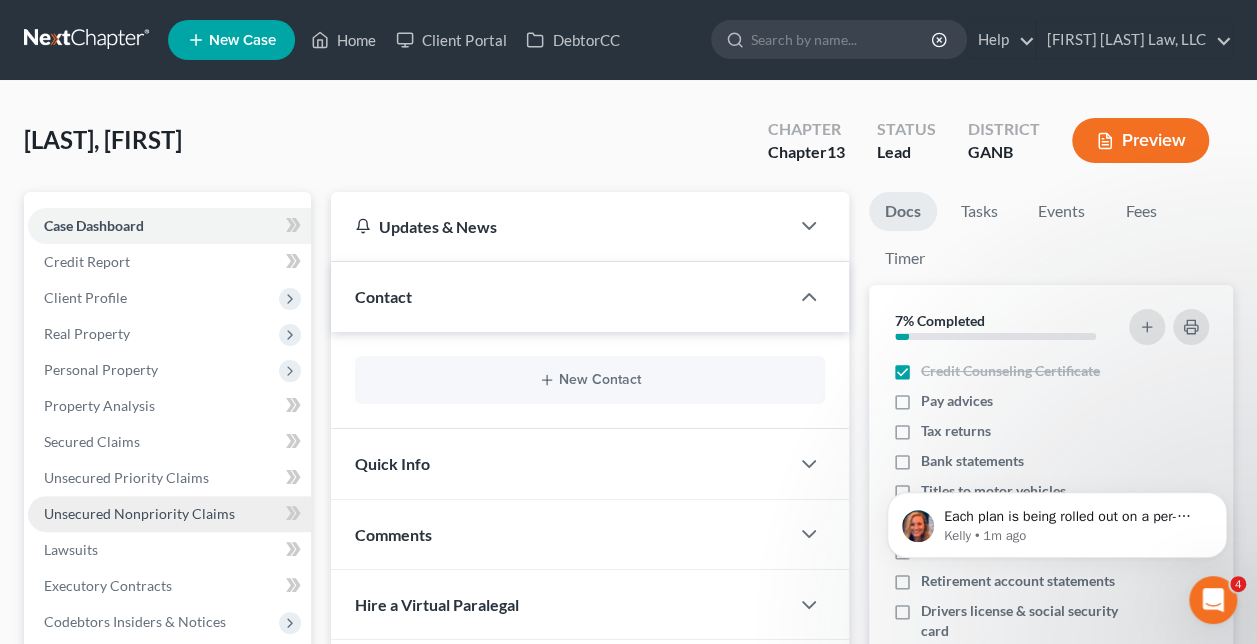 click on "Unsecured Nonpriority Claims" at bounding box center (139, 513) 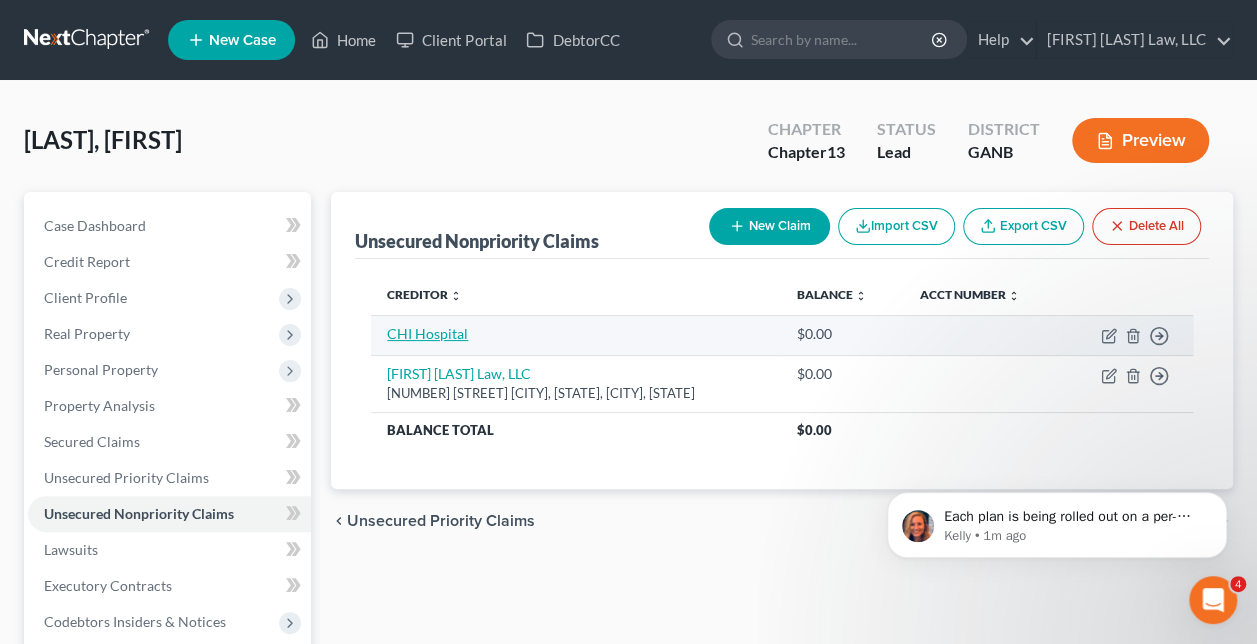 click on "CHI Hospital" at bounding box center (427, 333) 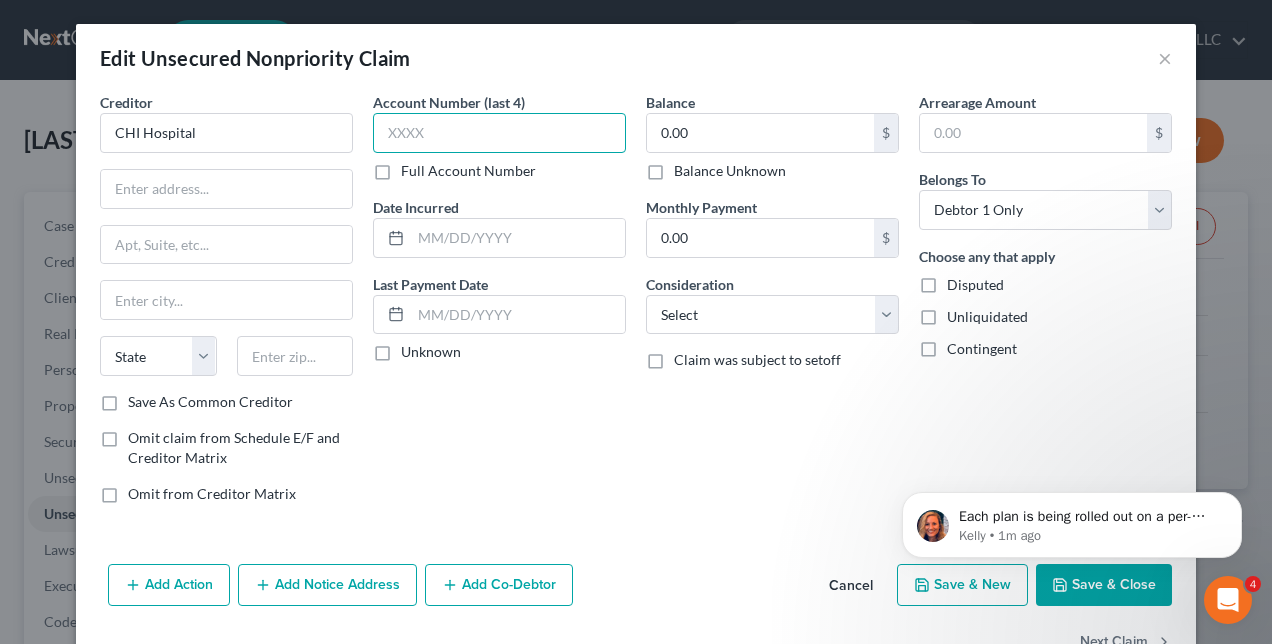 drag, startPoint x: 477, startPoint y: 132, endPoint x: 393, endPoint y: 139, distance: 84.29116 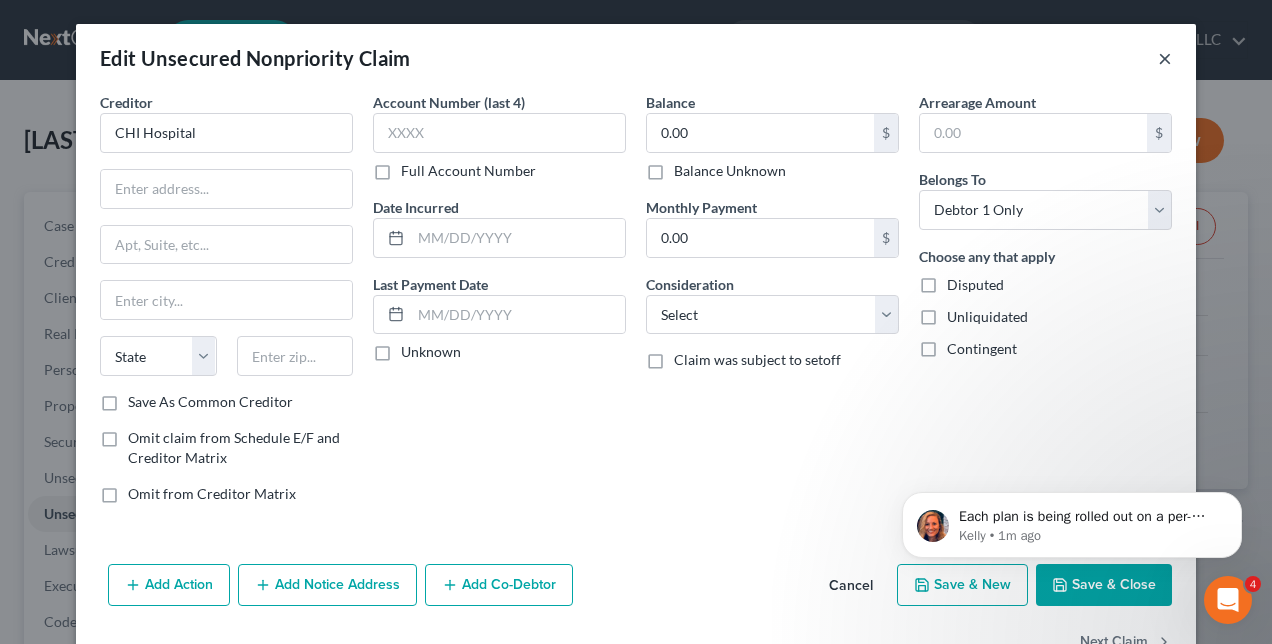 click on "×" at bounding box center [1165, 58] 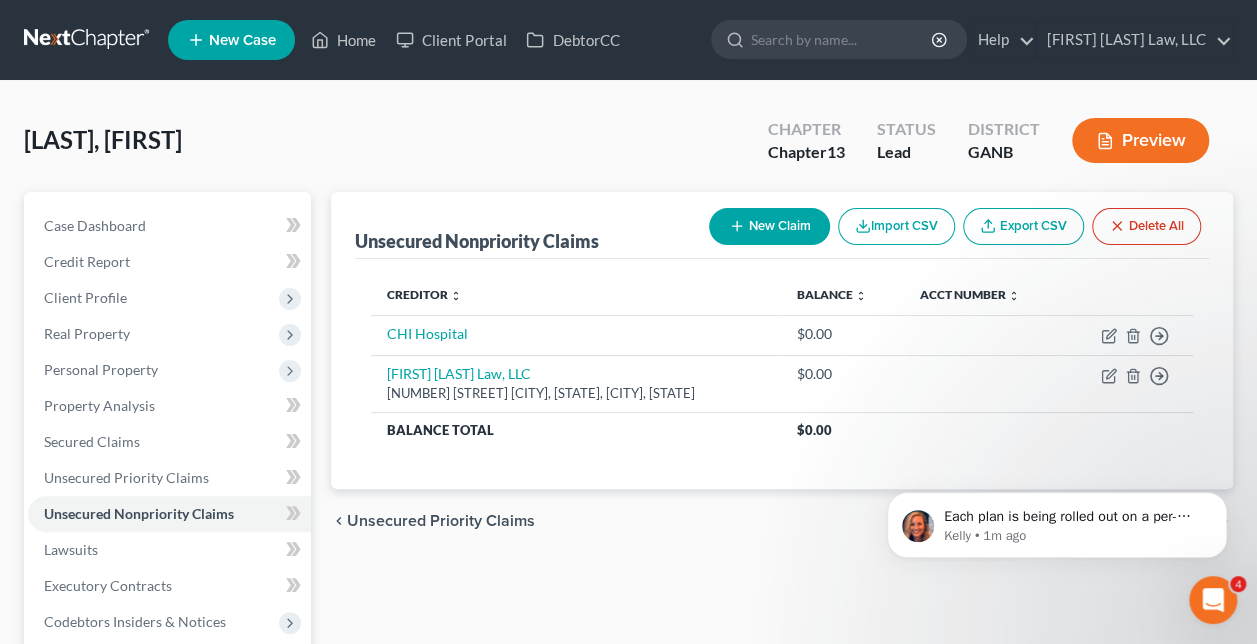 click on "New Claim" at bounding box center [769, 226] 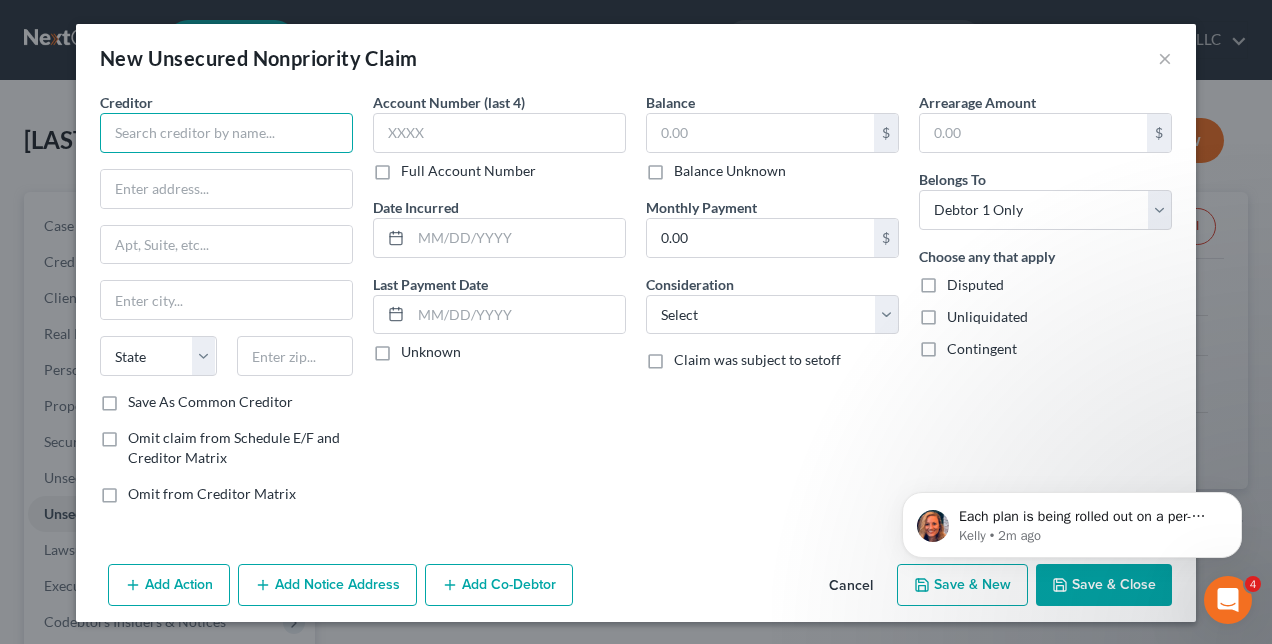 click at bounding box center (226, 133) 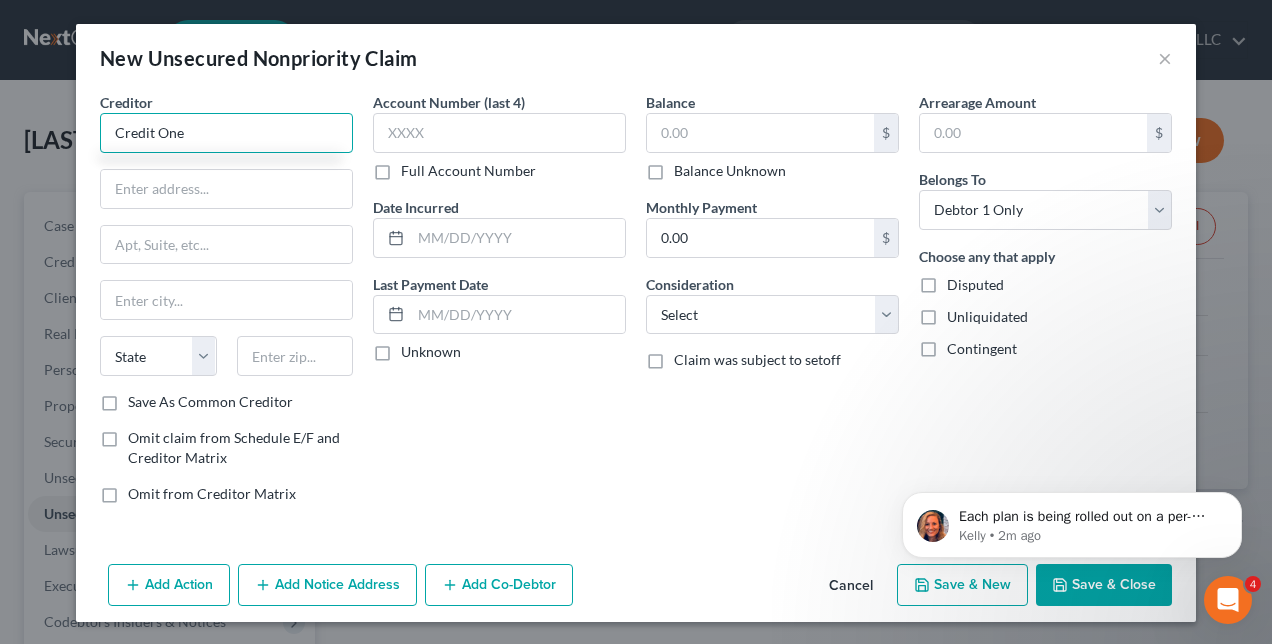 type on "Credit One" 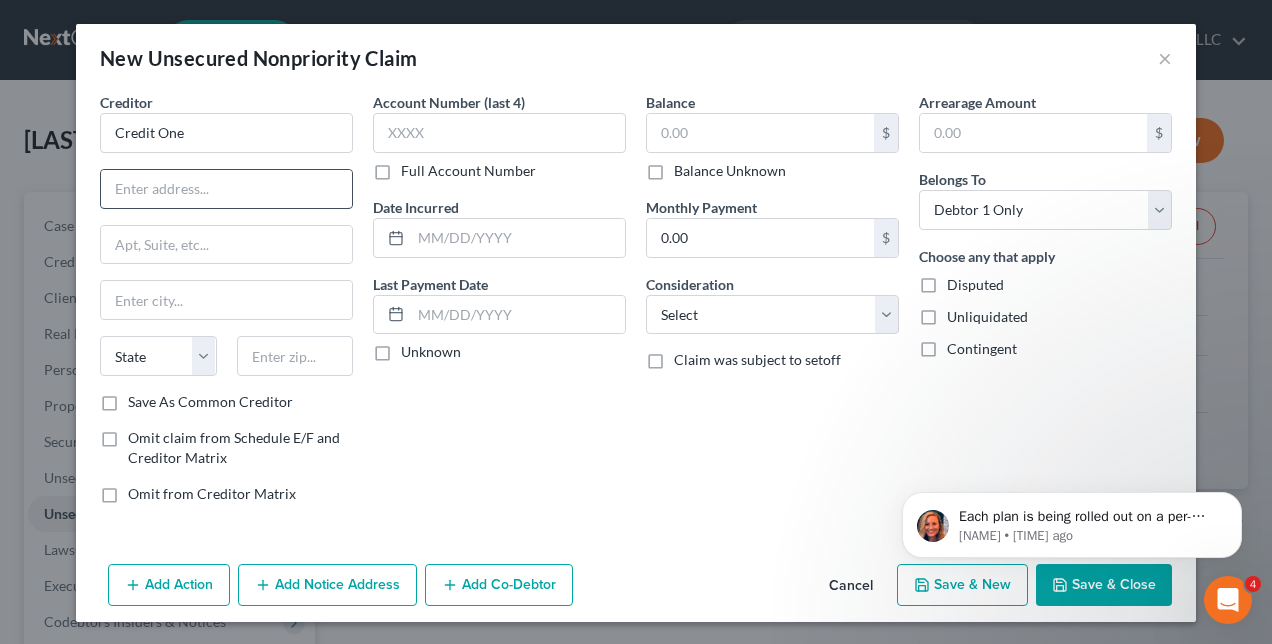 click at bounding box center (226, 189) 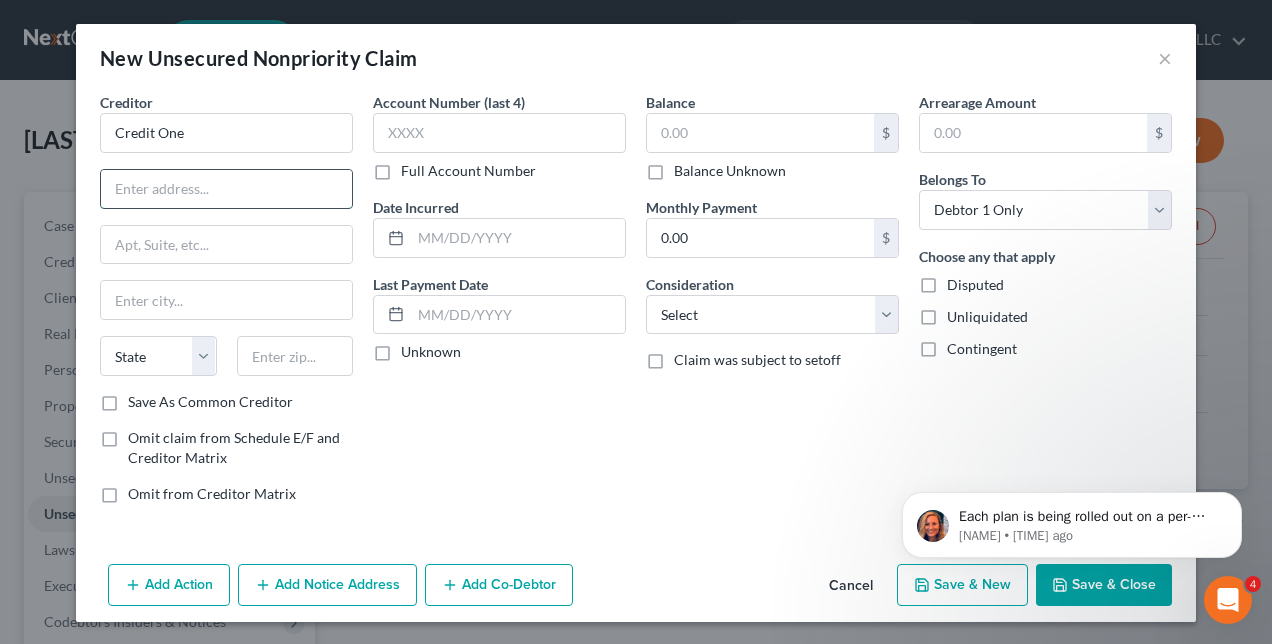 paste on "P.O. Box [NUMBER] [CITY], [STATE] [POSTAL_CODE]" 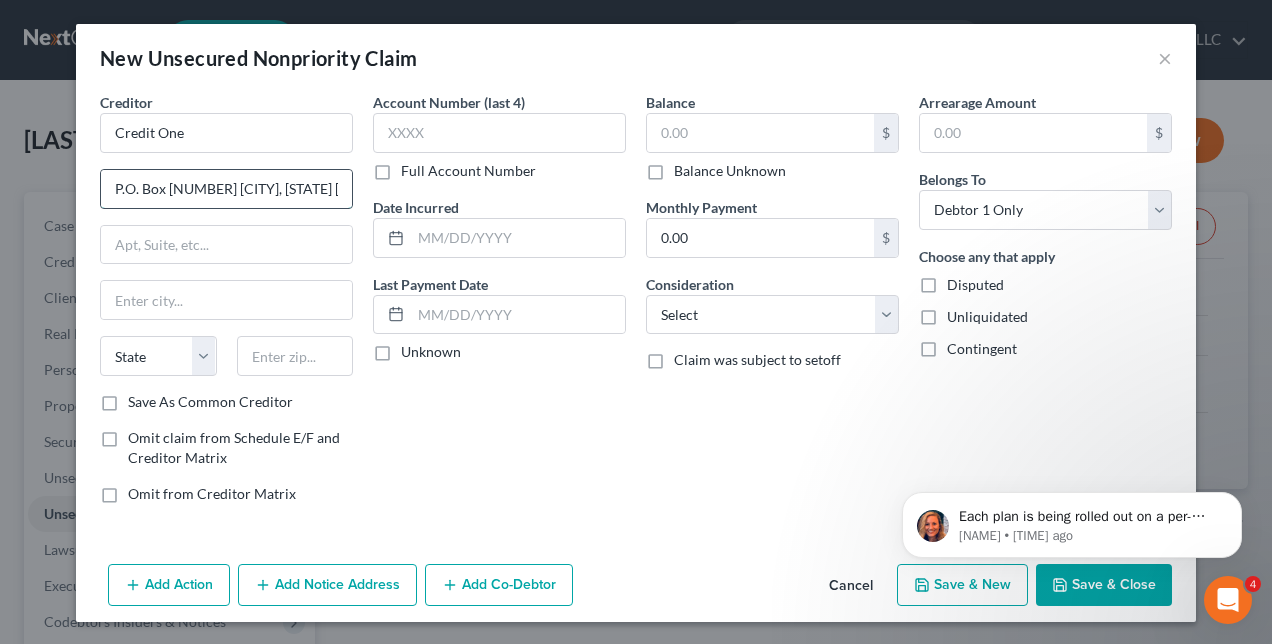 scroll, scrollTop: 0, scrollLeft: 37, axis: horizontal 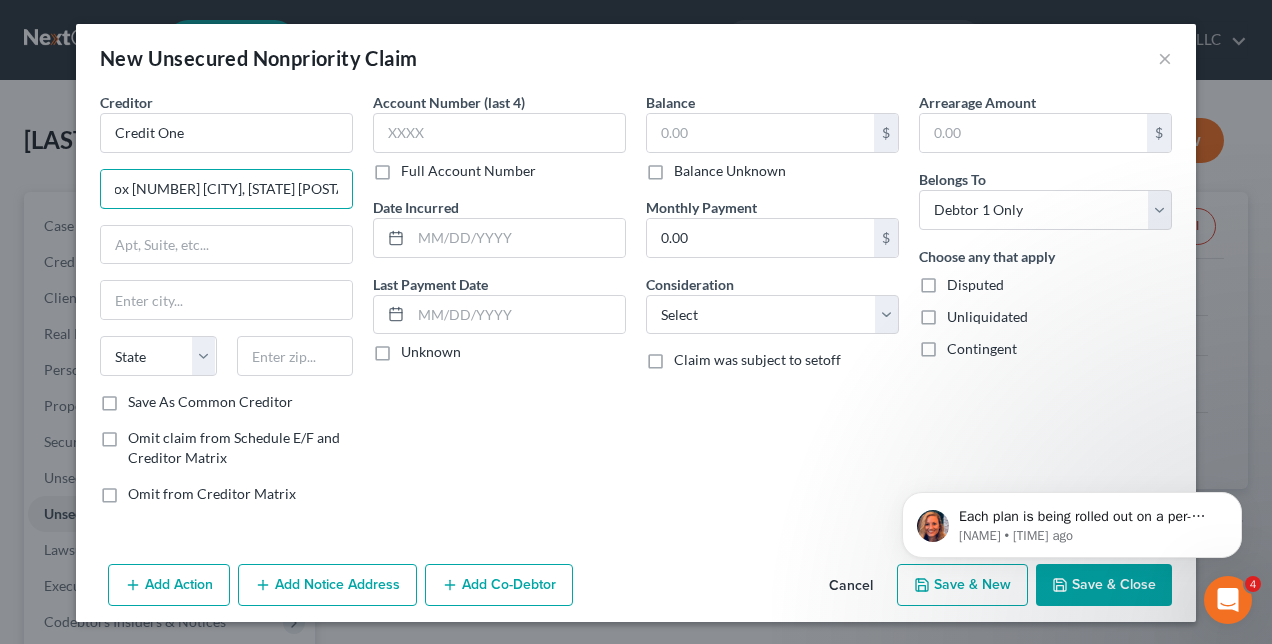 drag, startPoint x: 172, startPoint y: 185, endPoint x: 389, endPoint y: 190, distance: 217.0576 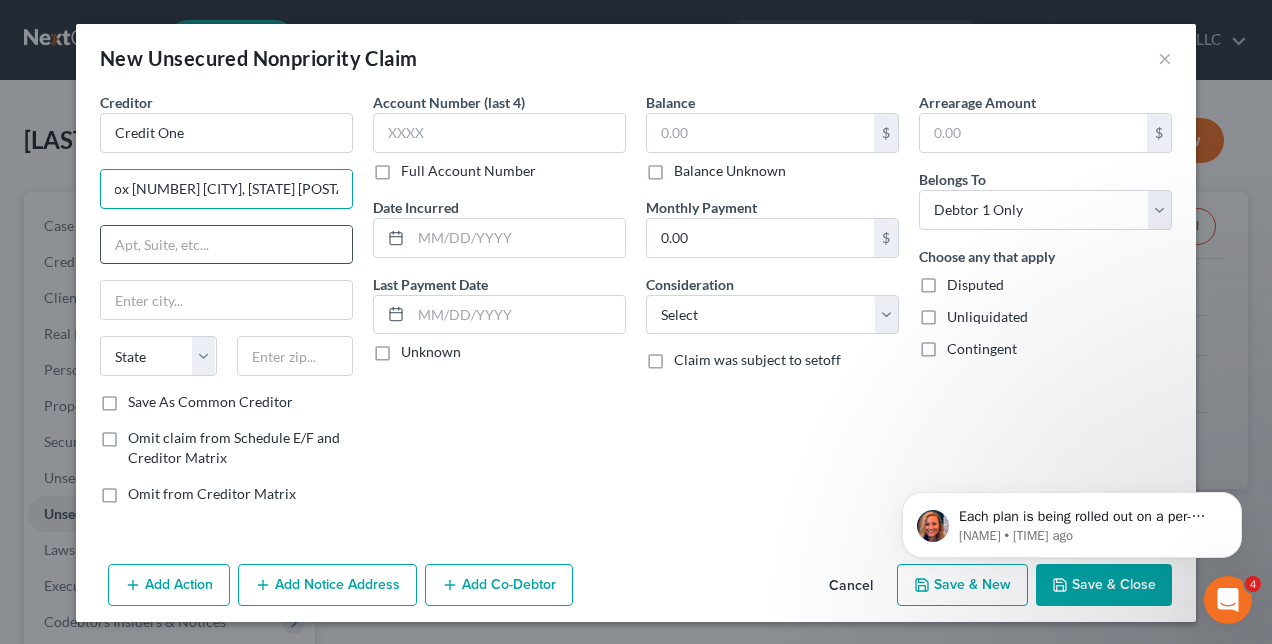 type on "P.O. Box [NUMBER] [CITY], [STATE] [POSTAL_CODE]" 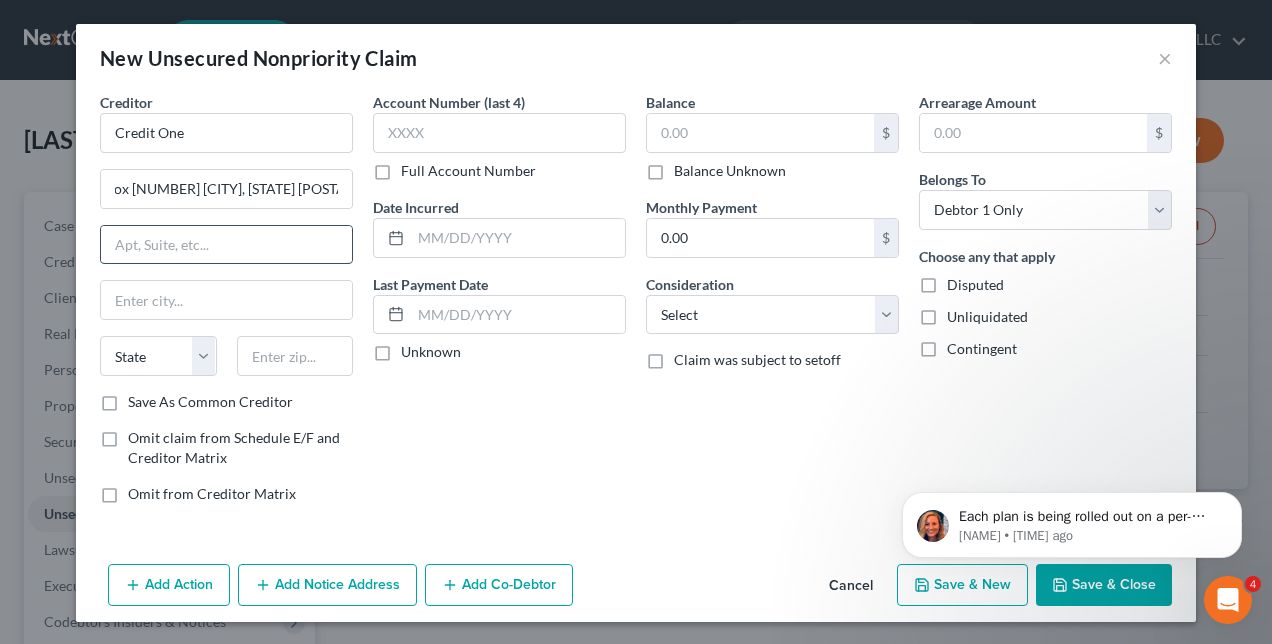 scroll, scrollTop: 0, scrollLeft: 0, axis: both 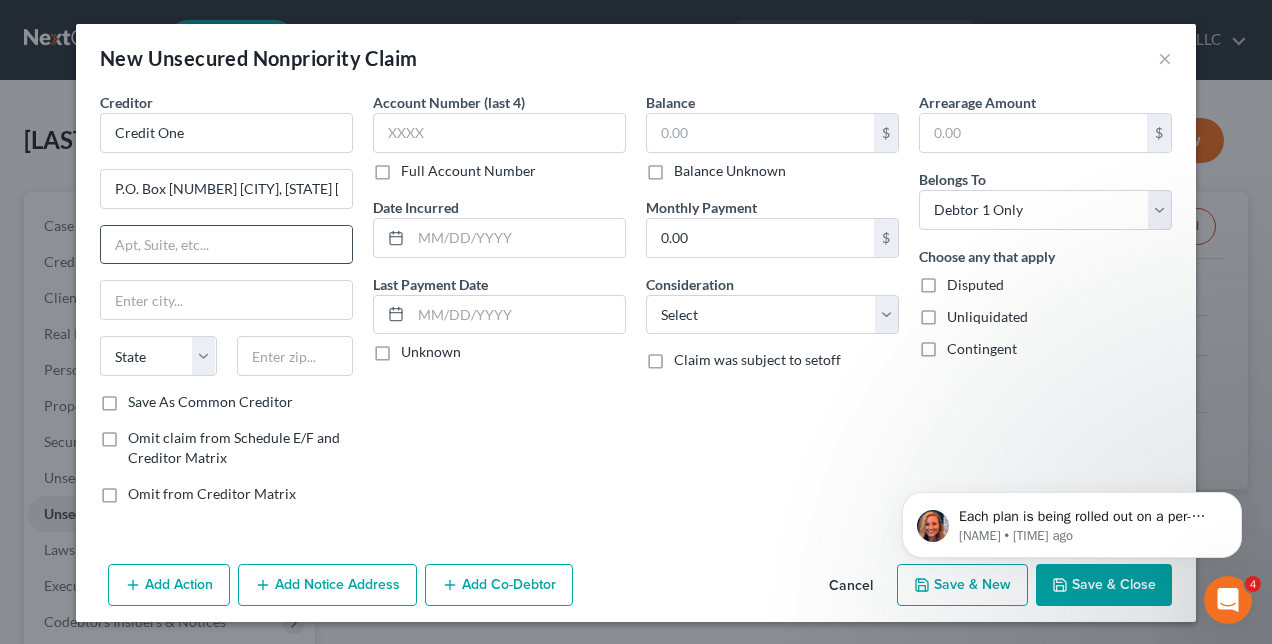 click at bounding box center [226, 245] 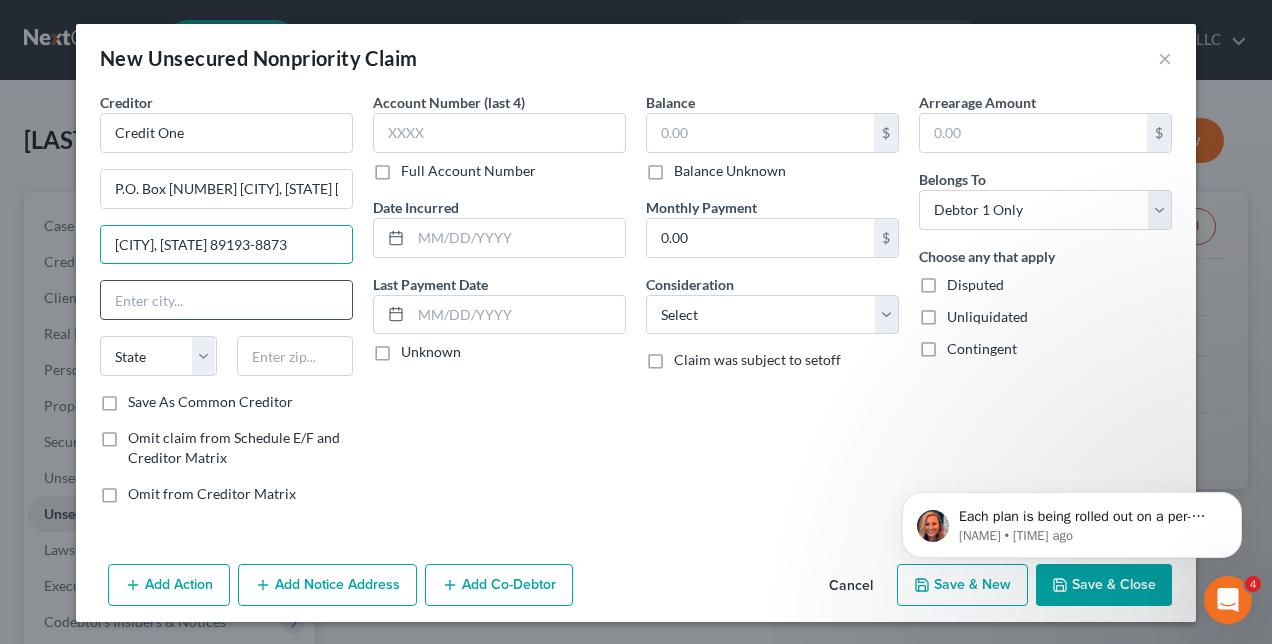 type on "[CITY], [STATE] 89193-8873" 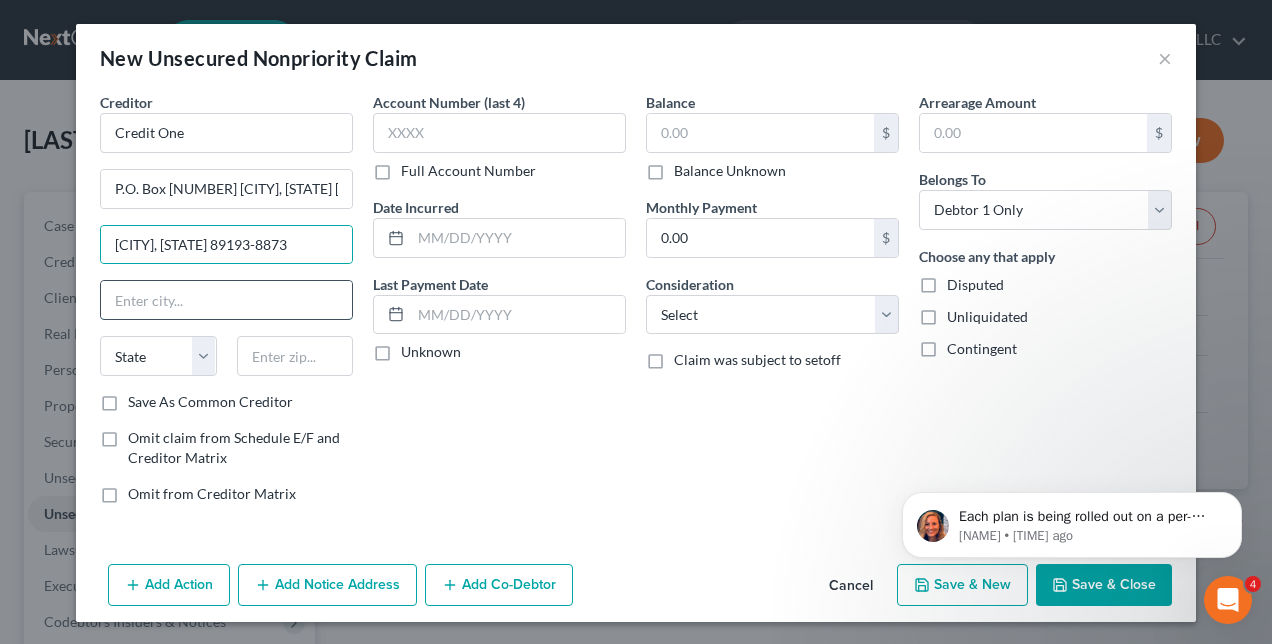 click at bounding box center [226, 300] 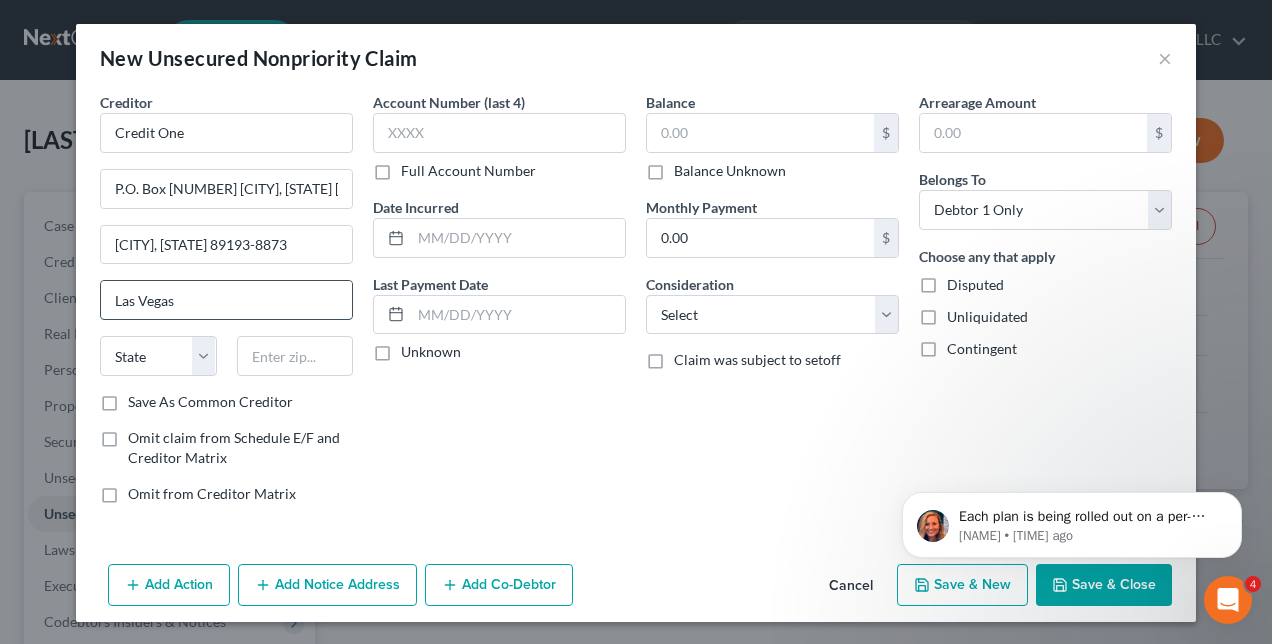 type on "Las Vegas" 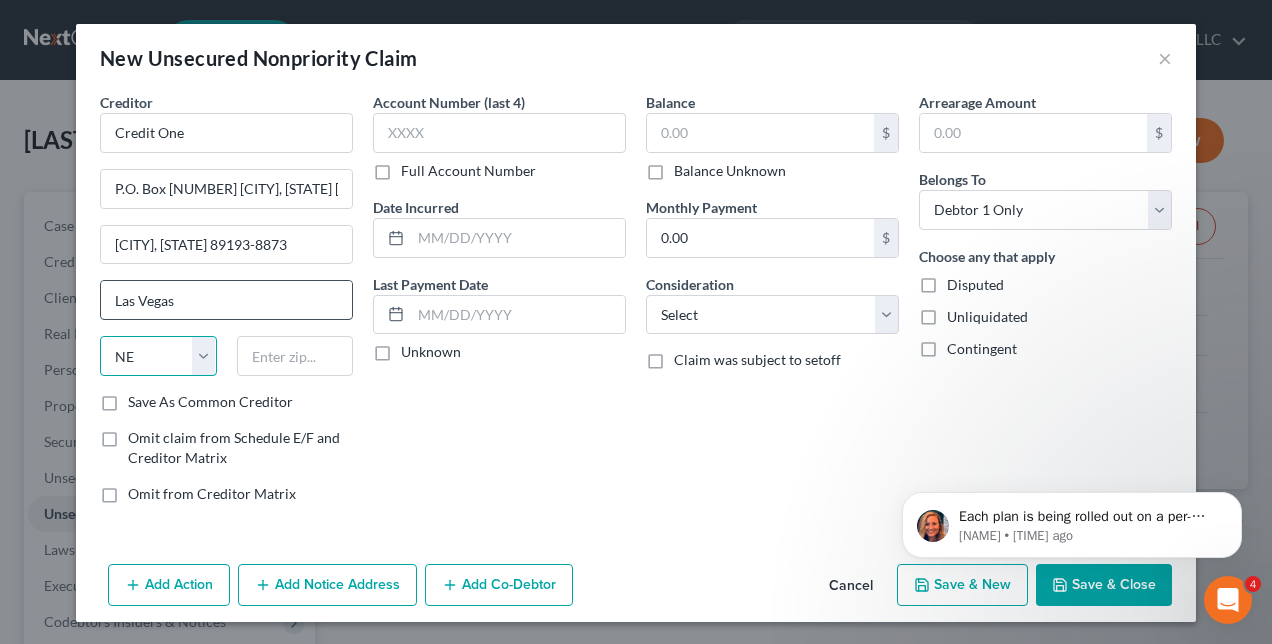 select on "31" 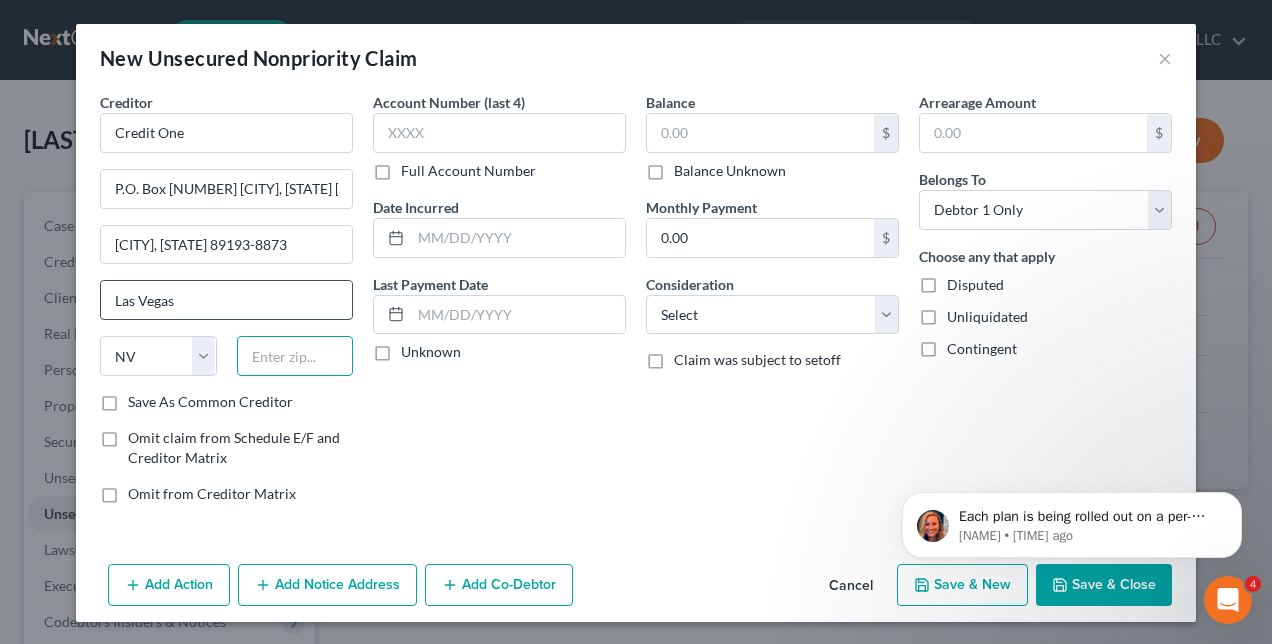 type on "9" 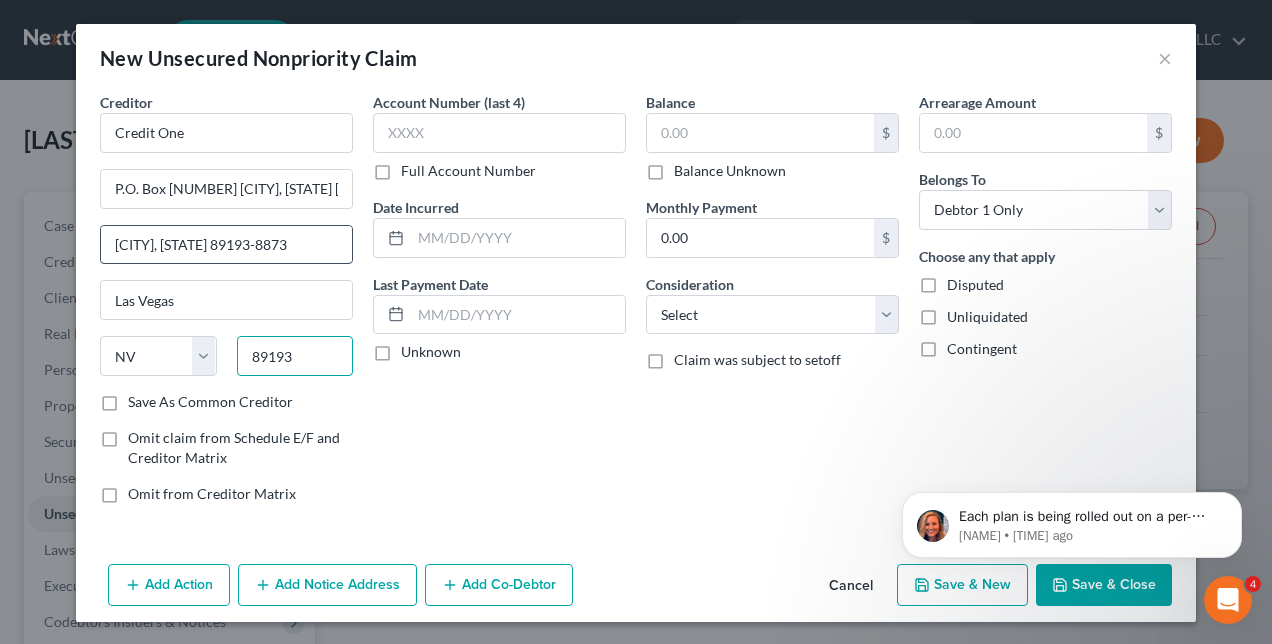 type on "89193" 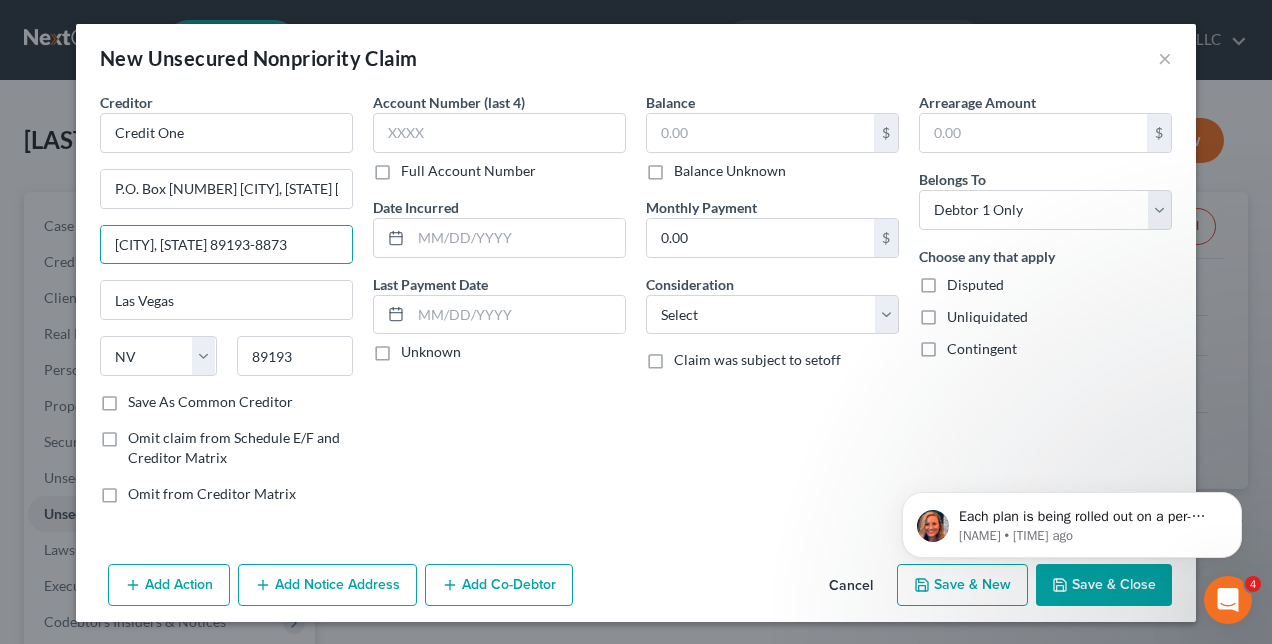drag, startPoint x: 106, startPoint y: 242, endPoint x: 357, endPoint y: 250, distance: 251.12746 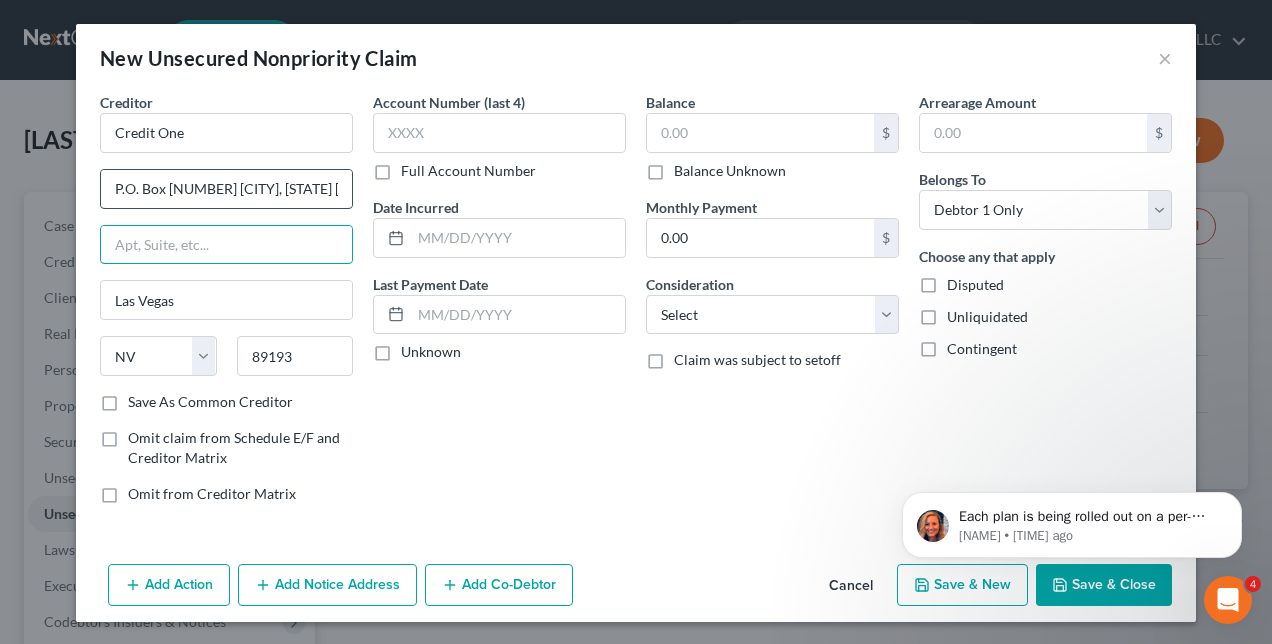 type 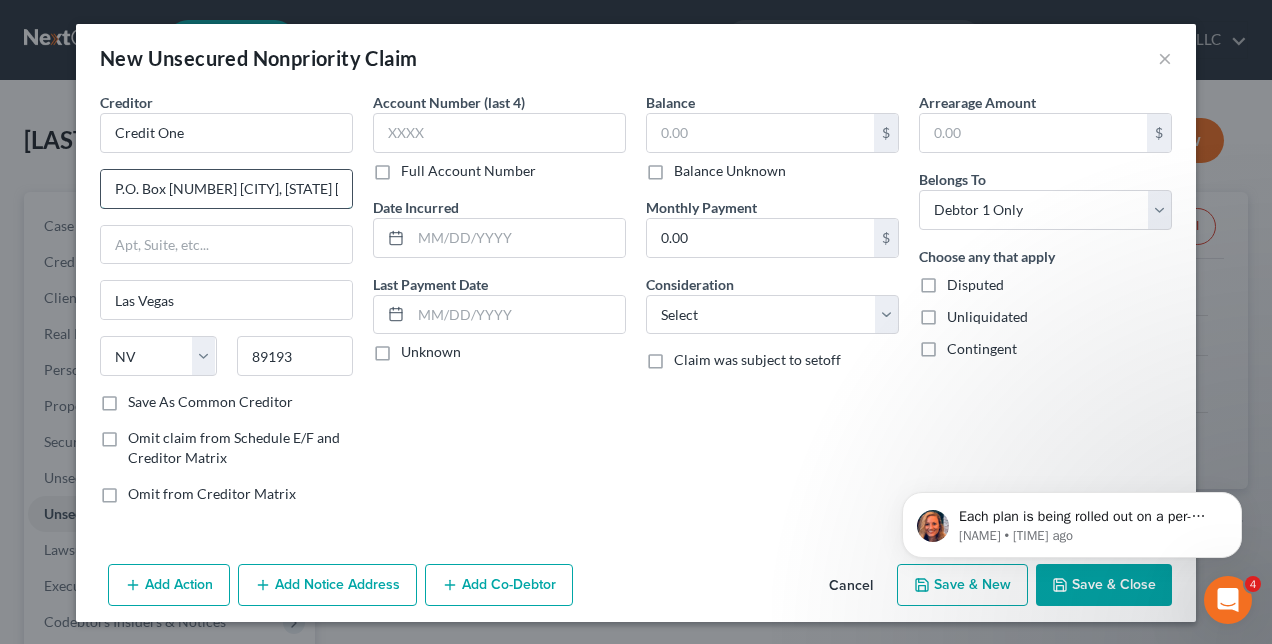 click on "P.O. Box [NUMBER] [CITY], [STATE] [POSTAL_CODE]" at bounding box center (226, 189) 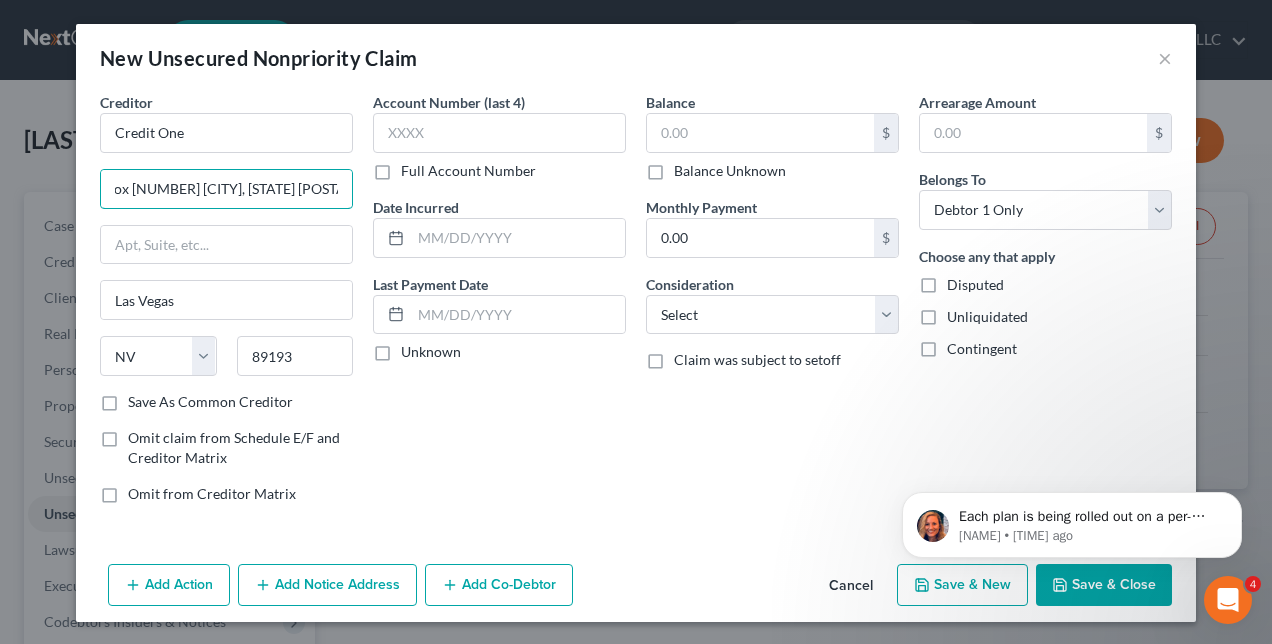 scroll, scrollTop: 0, scrollLeft: 0, axis: both 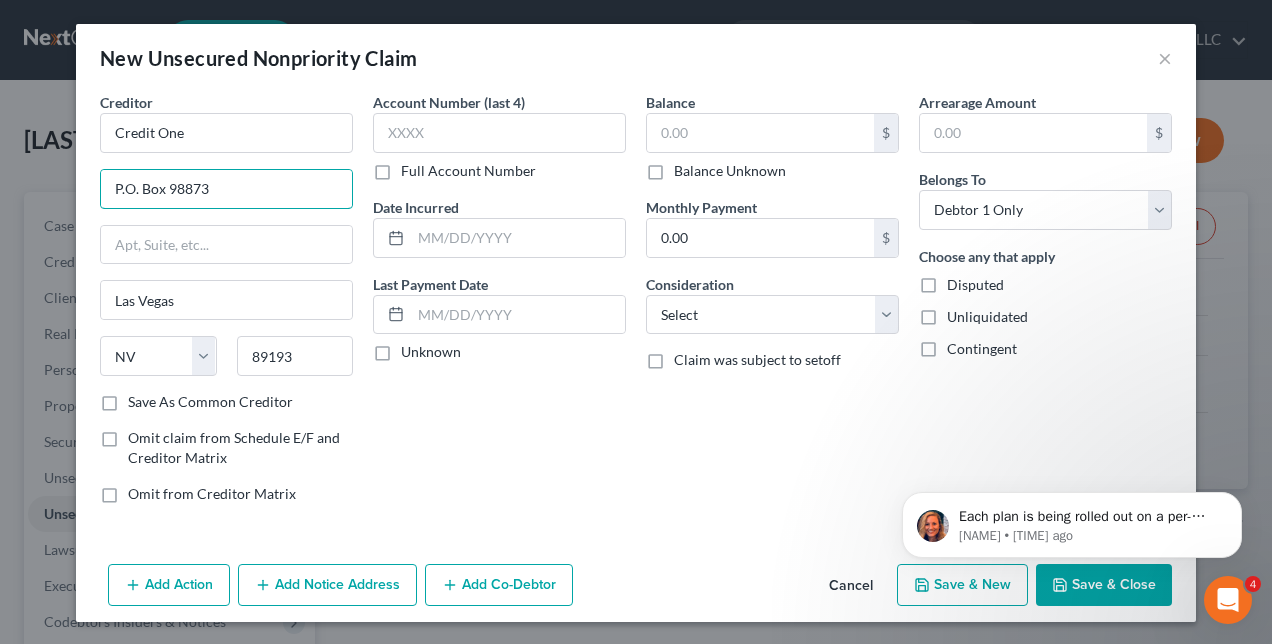 type on "P.O. Box 98873" 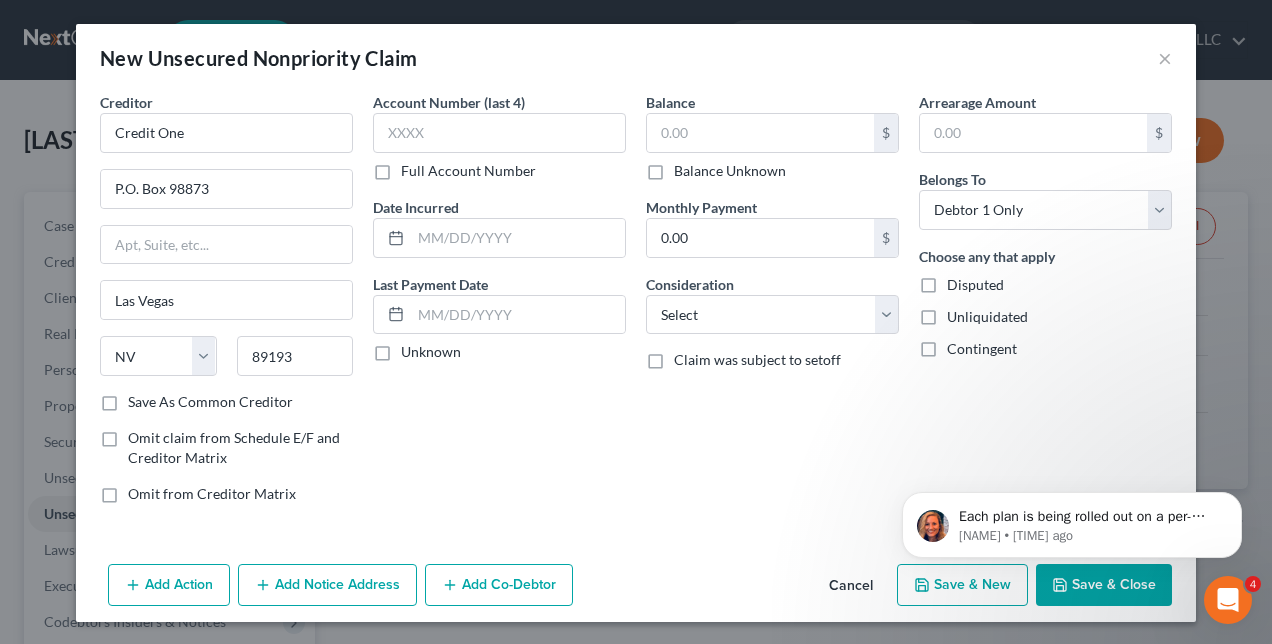 click on "Save As Common Creditor" at bounding box center (210, 402) 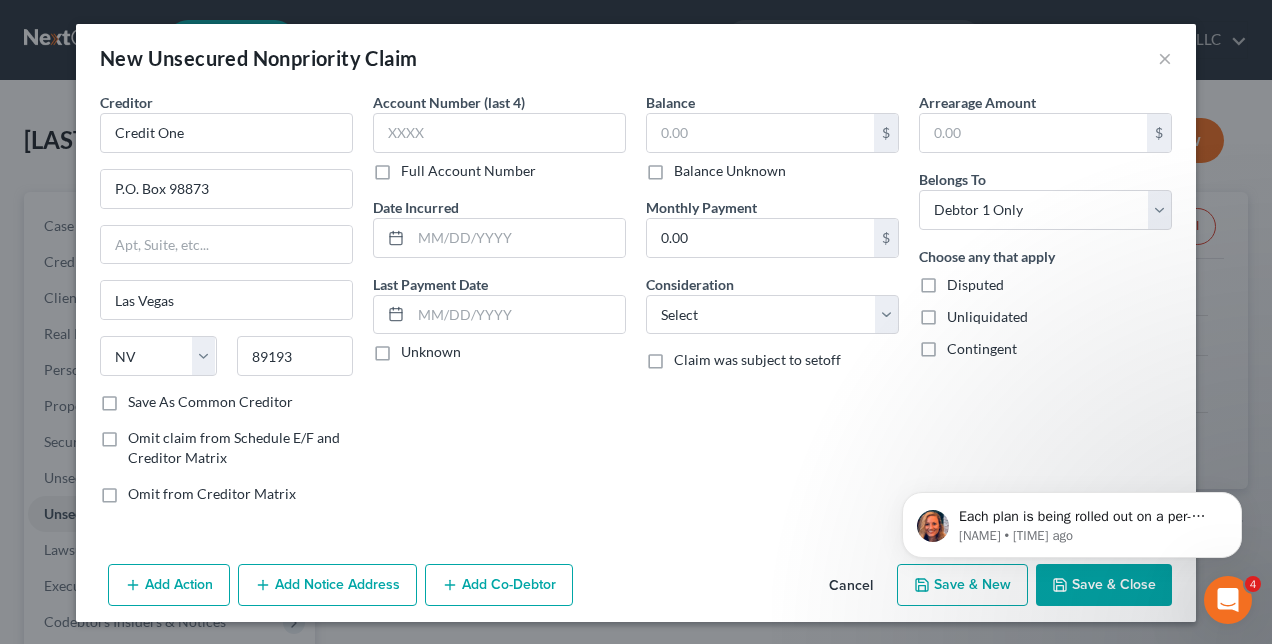 click on "Save As Common Creditor" at bounding box center (142, 398) 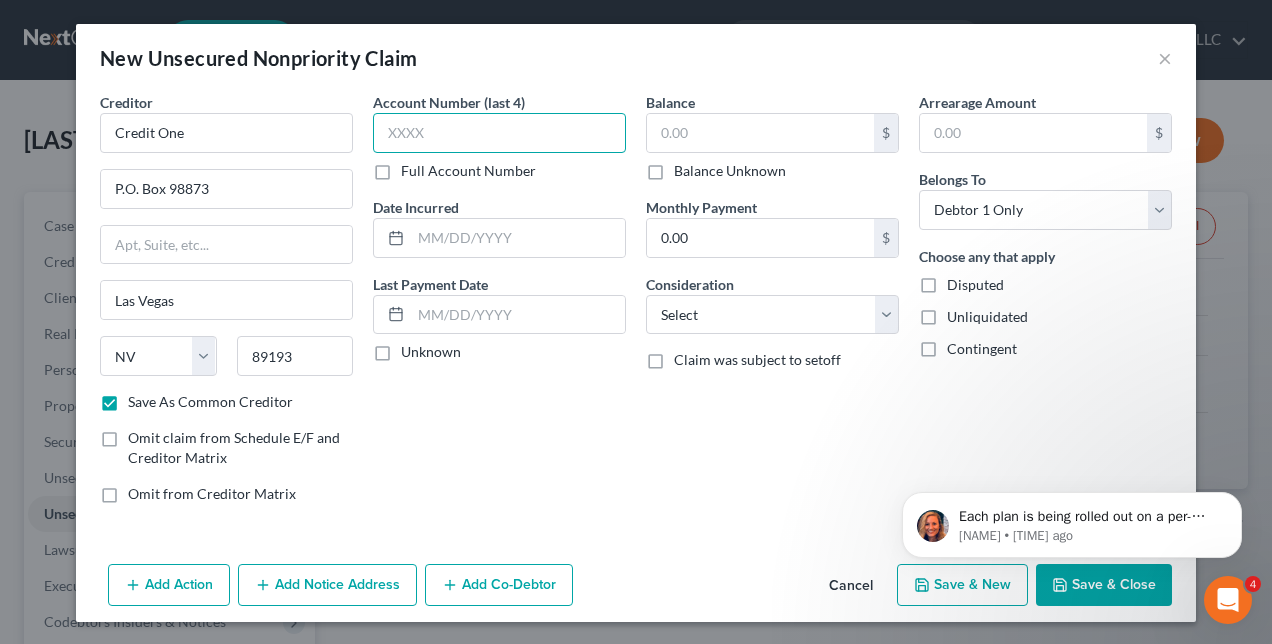 click at bounding box center (499, 133) 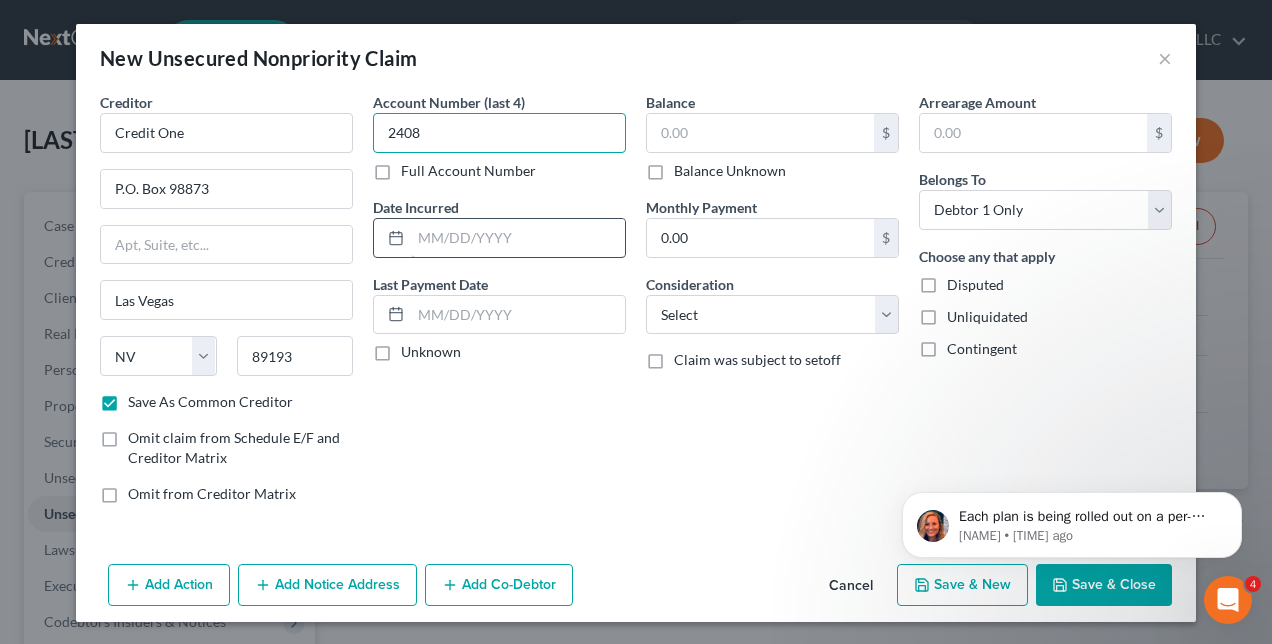 type on "2408" 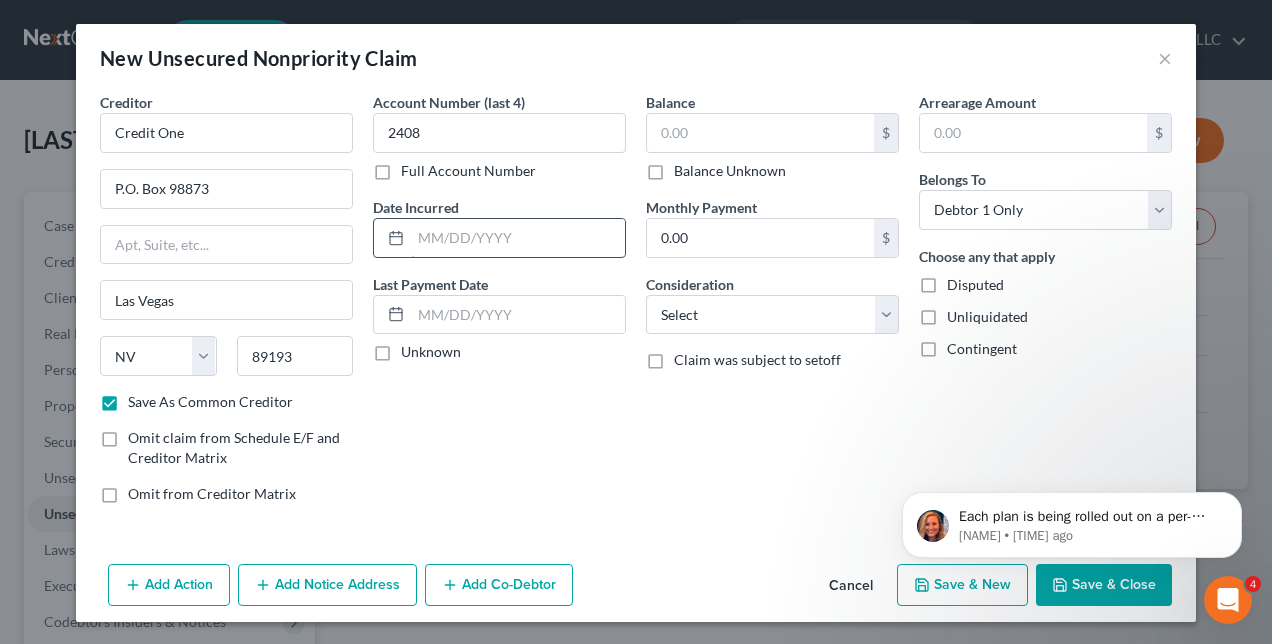 click at bounding box center (518, 238) 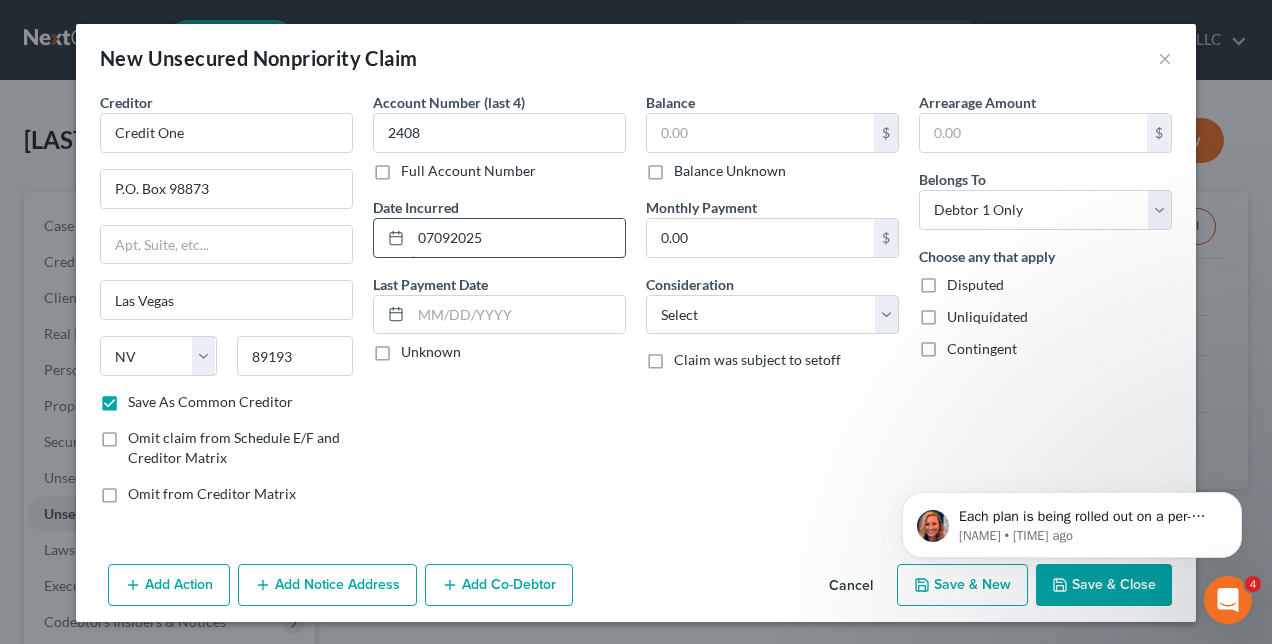click on "07092025" at bounding box center [518, 238] 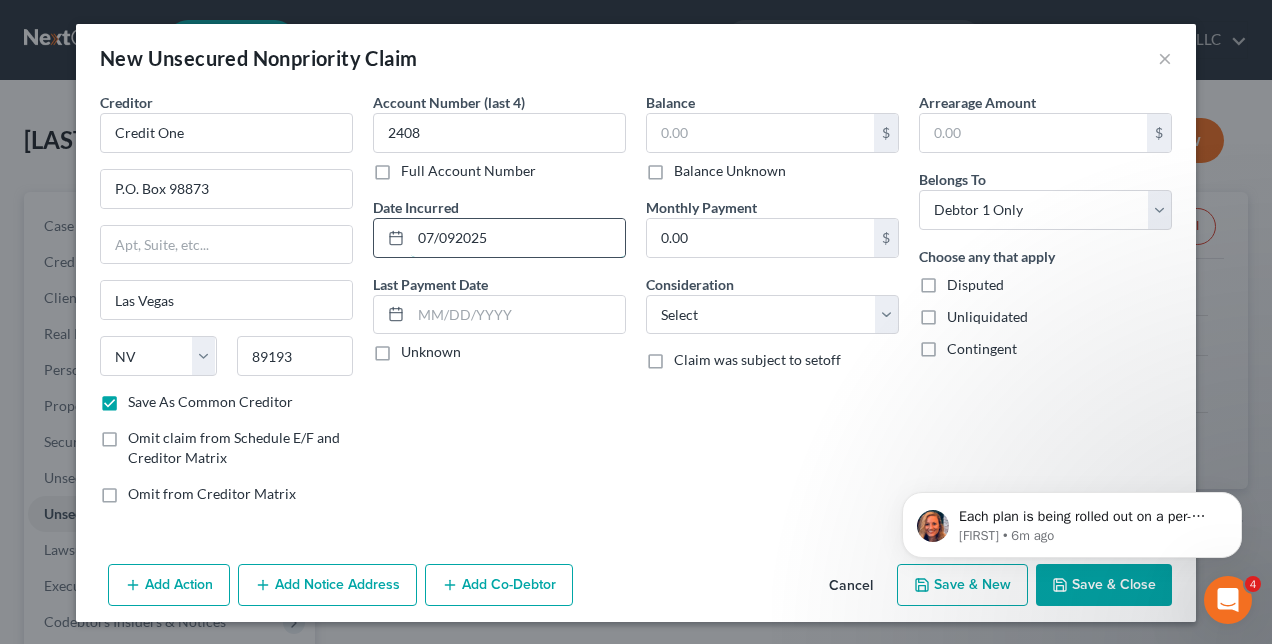 click on "07/092025" at bounding box center [518, 238] 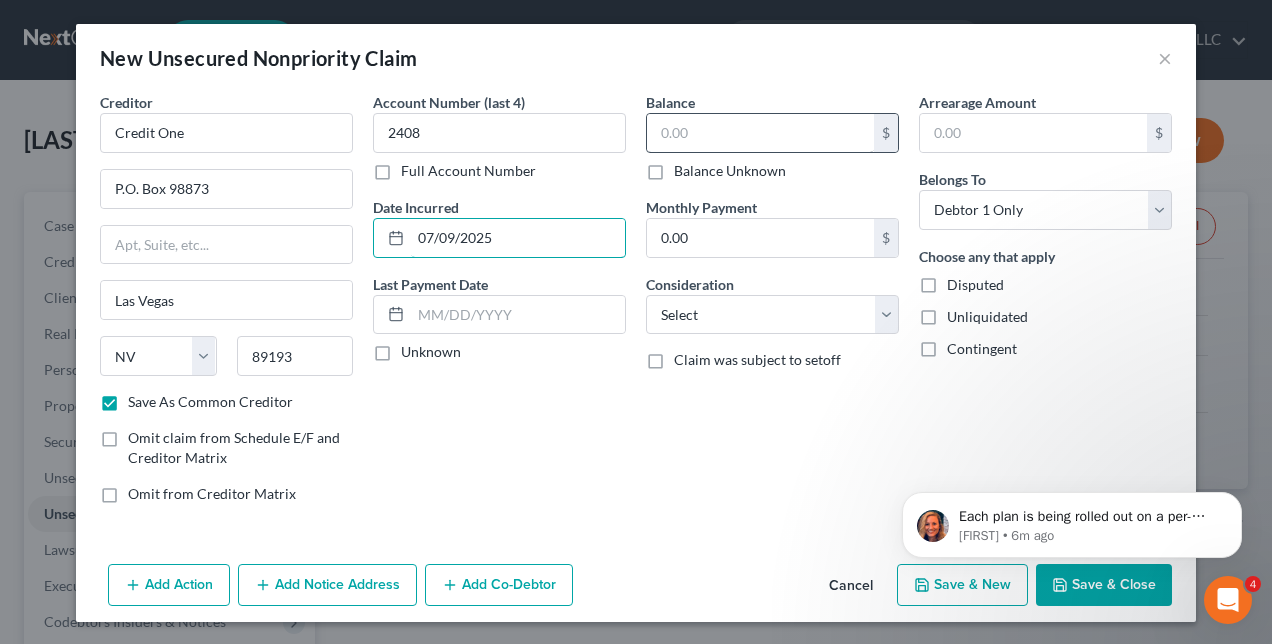 type on "07/09/2025" 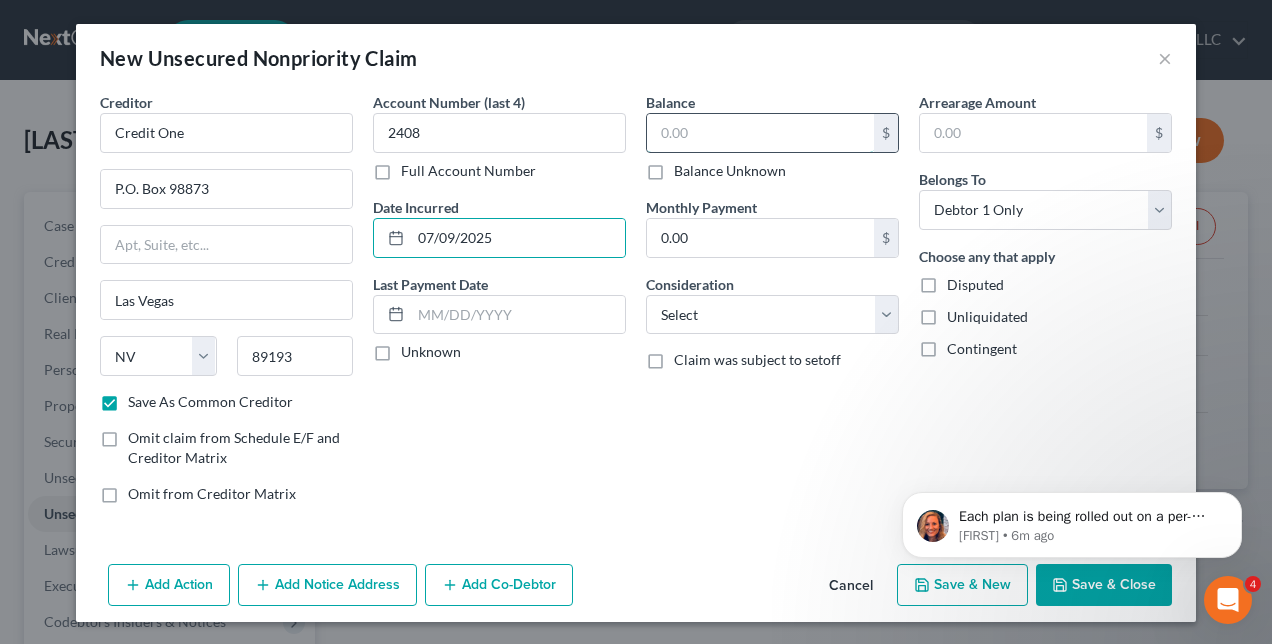 click at bounding box center [760, 133] 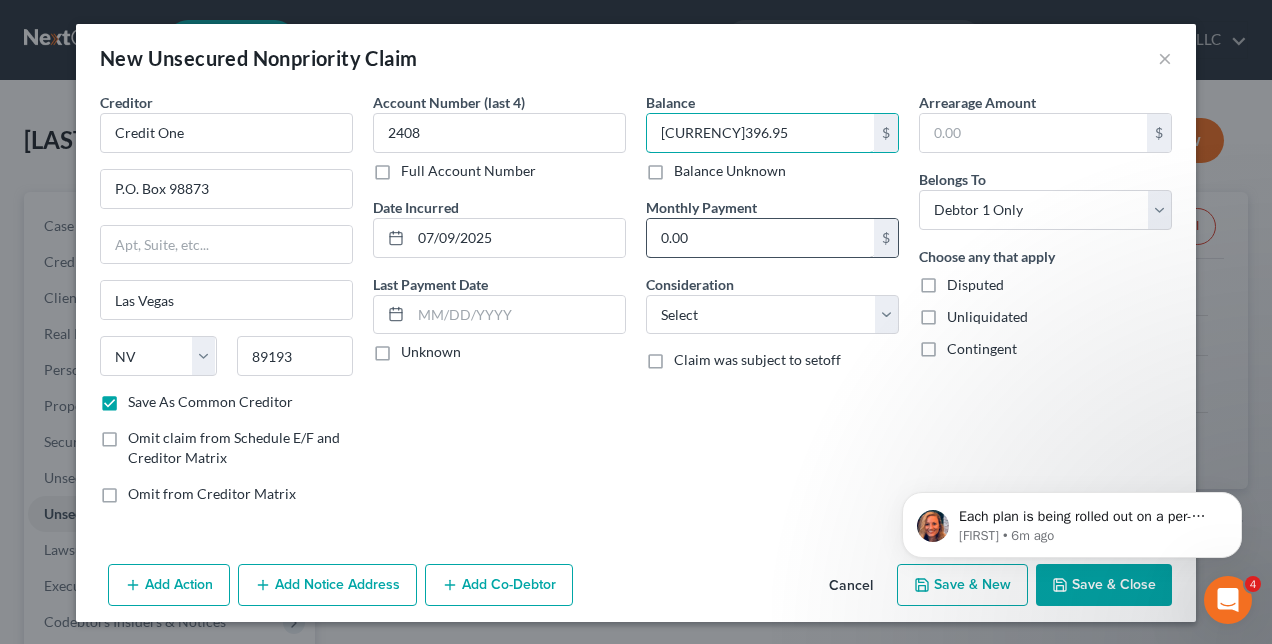 type on "[CURRENCY]396.95" 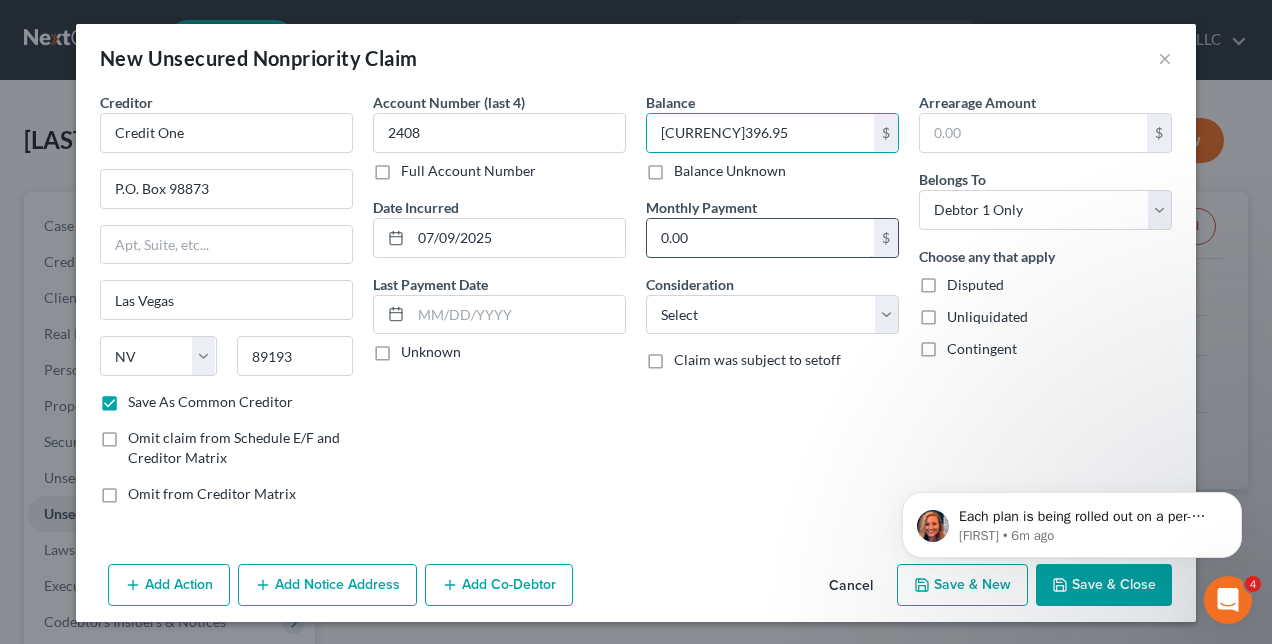 click on "0.00" at bounding box center [760, 238] 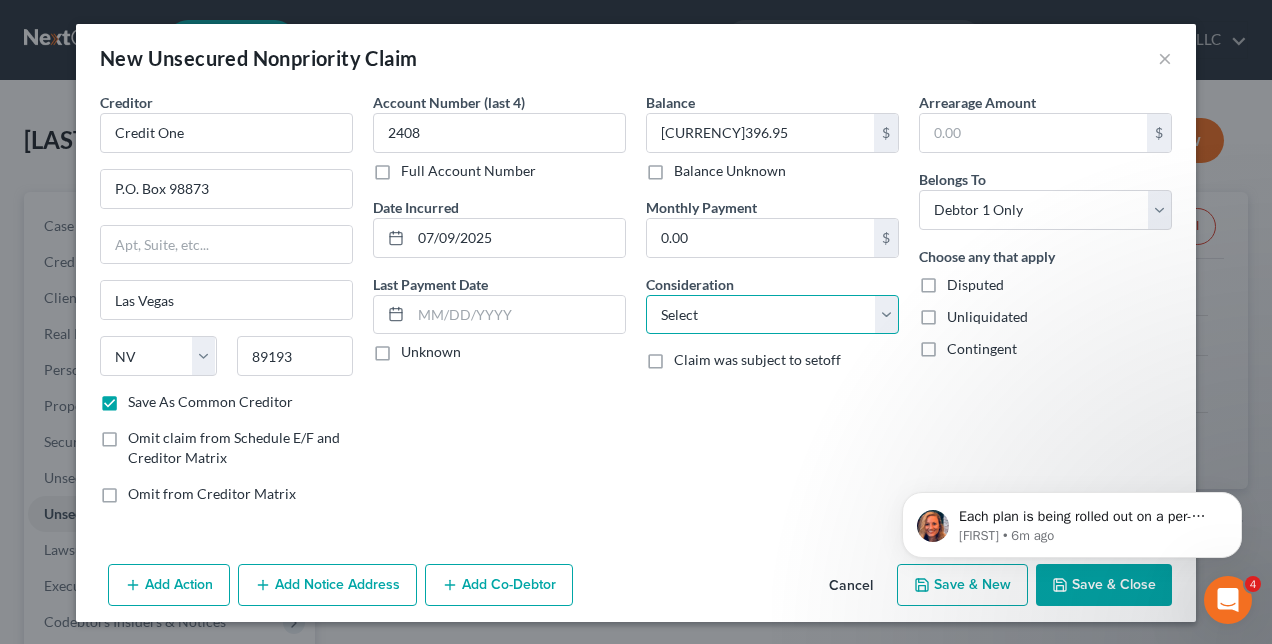 click on "Select Cable / Satellite Services Collection Agency Credit Card Debt Debt Counseling / Attorneys Deficiency Balance Domestic Support Obligations Home / Car Repairs Income Taxes Judgment Liens Medical Services Monies Loaned / Advanced Mortgage Obligation From Divorce Or Separation Obligation To Pensions Other Overdrawn Bank Account Promised To Help Pay Creditors Student Loans Suppliers And Vendors Telephone / Internet Services Utility Services" at bounding box center [772, 315] 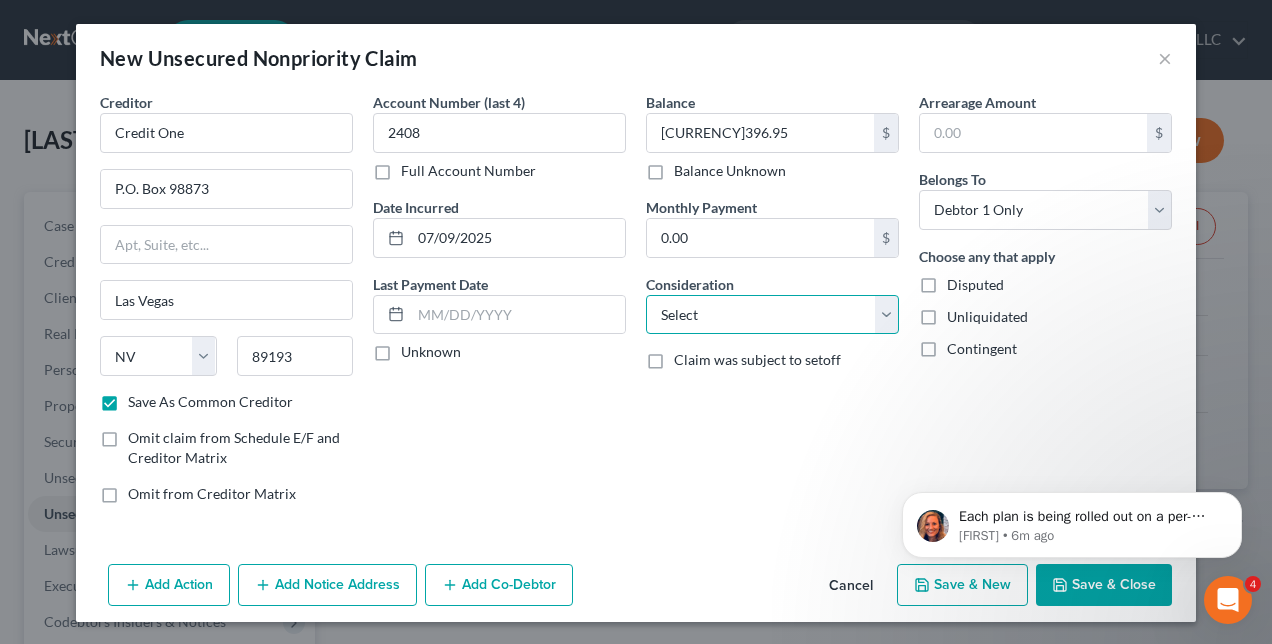 select on "2" 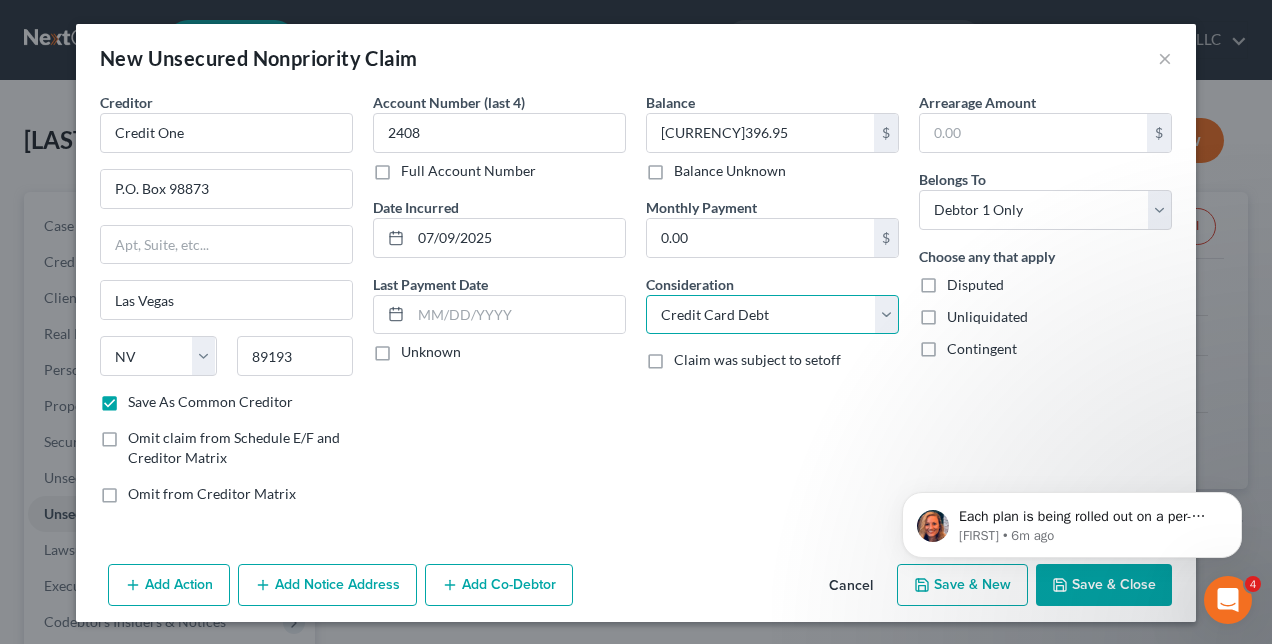 click on "Select Cable / Satellite Services Collection Agency Credit Card Debt Debt Counseling / Attorneys Deficiency Balance Domestic Support Obligations Home / Car Repairs Income Taxes Judgment Liens Medical Services Monies Loaned / Advanced Mortgage Obligation From Divorce Or Separation Obligation To Pensions Other Overdrawn Bank Account Promised To Help Pay Creditors Student Loans Suppliers And Vendors Telephone / Internet Services Utility Services" at bounding box center [772, 315] 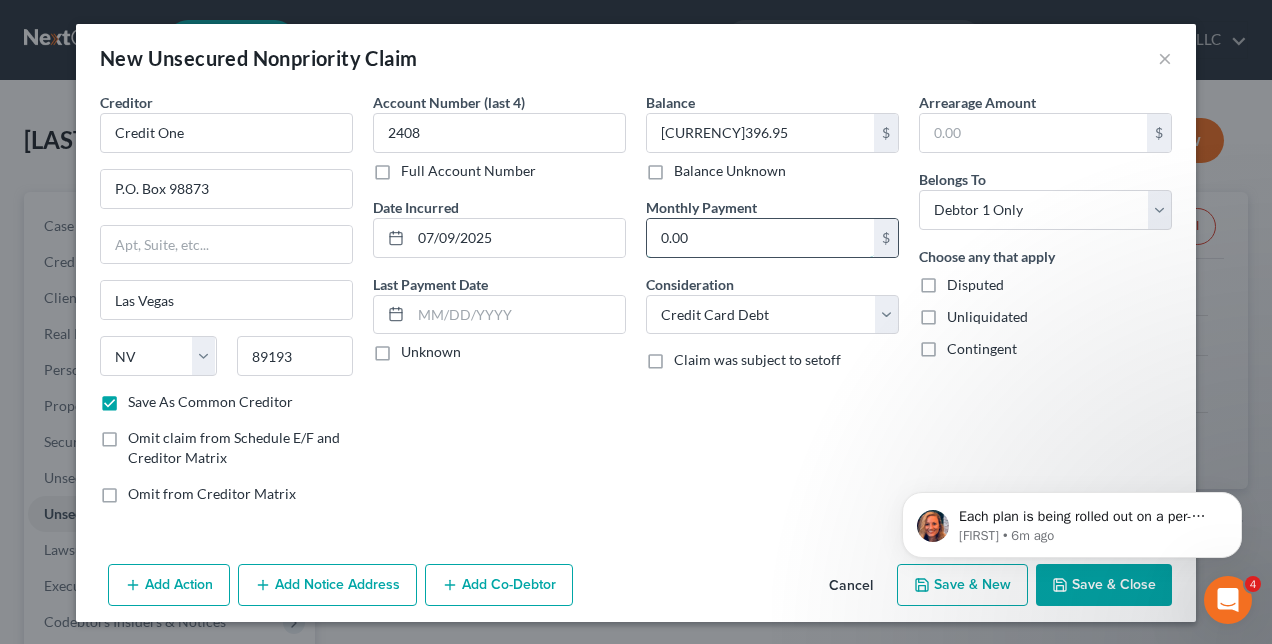 click on "0.00" at bounding box center (760, 238) 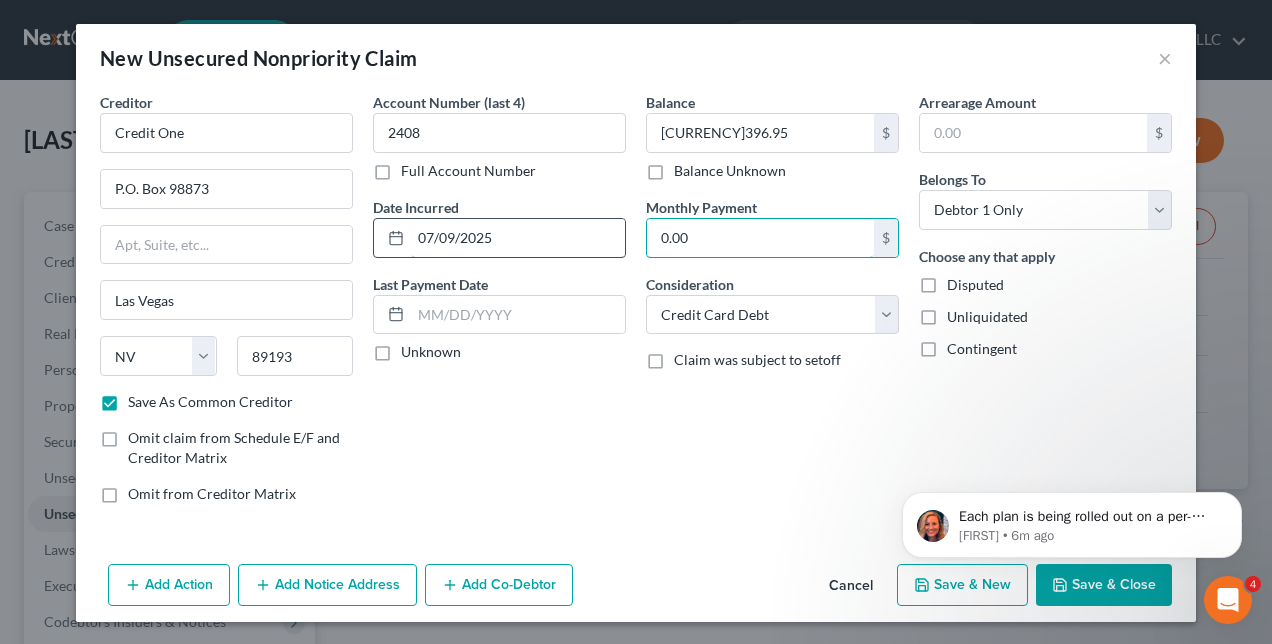 drag, startPoint x: 701, startPoint y: 232, endPoint x: 510, endPoint y: 227, distance: 191.06543 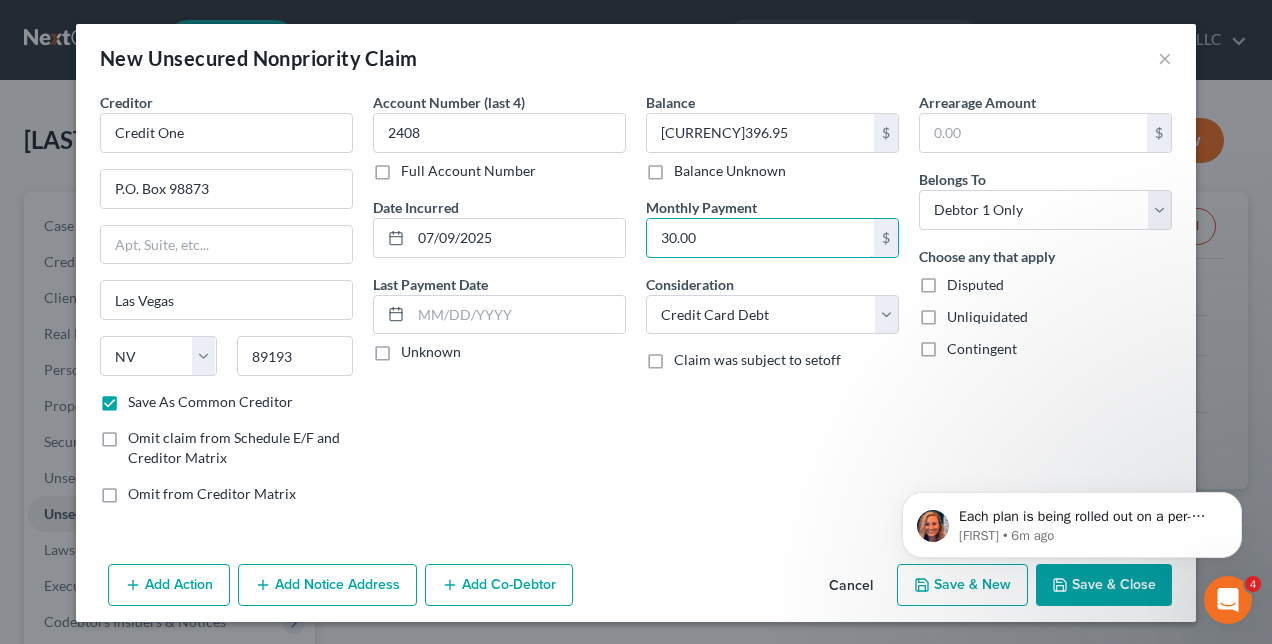 type on "30.00" 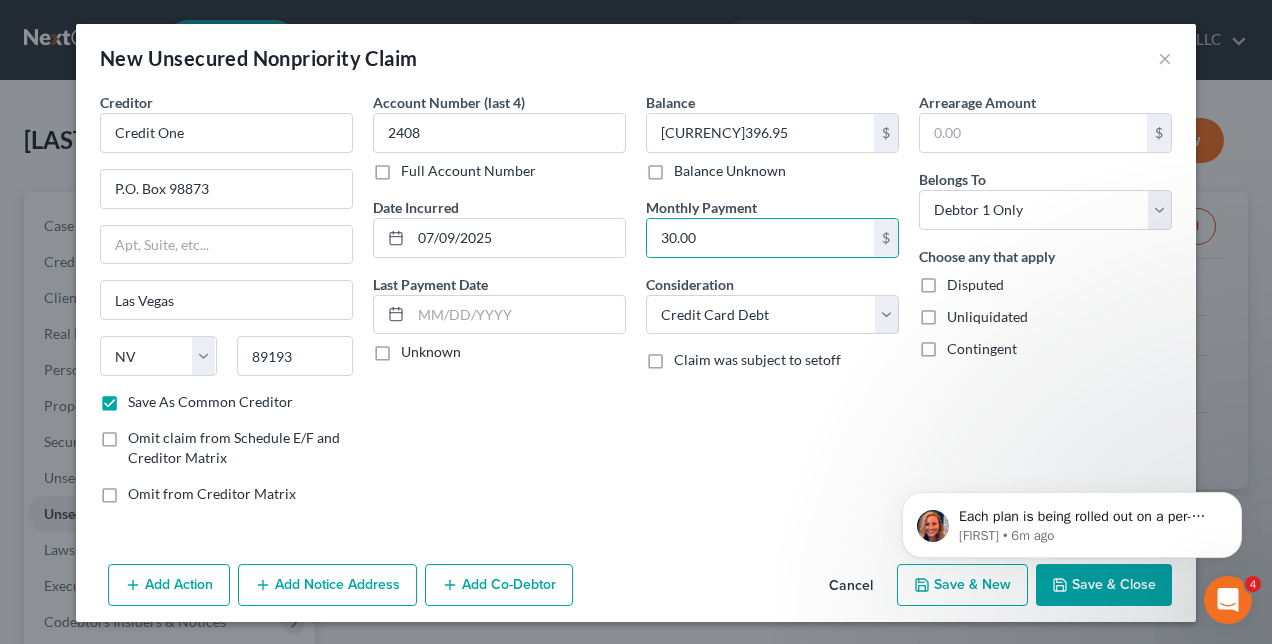 click on "Each plan is being rolled out on a per-district basis. Once your district's plan is available you'll be able to select the plan in this section of the application. Here's an article and video with tips to show you how to use the editor.  Plan Editor Video  As always, let us know if you have any questions! [FIRST] • 6m ago" at bounding box center [1072, 520] 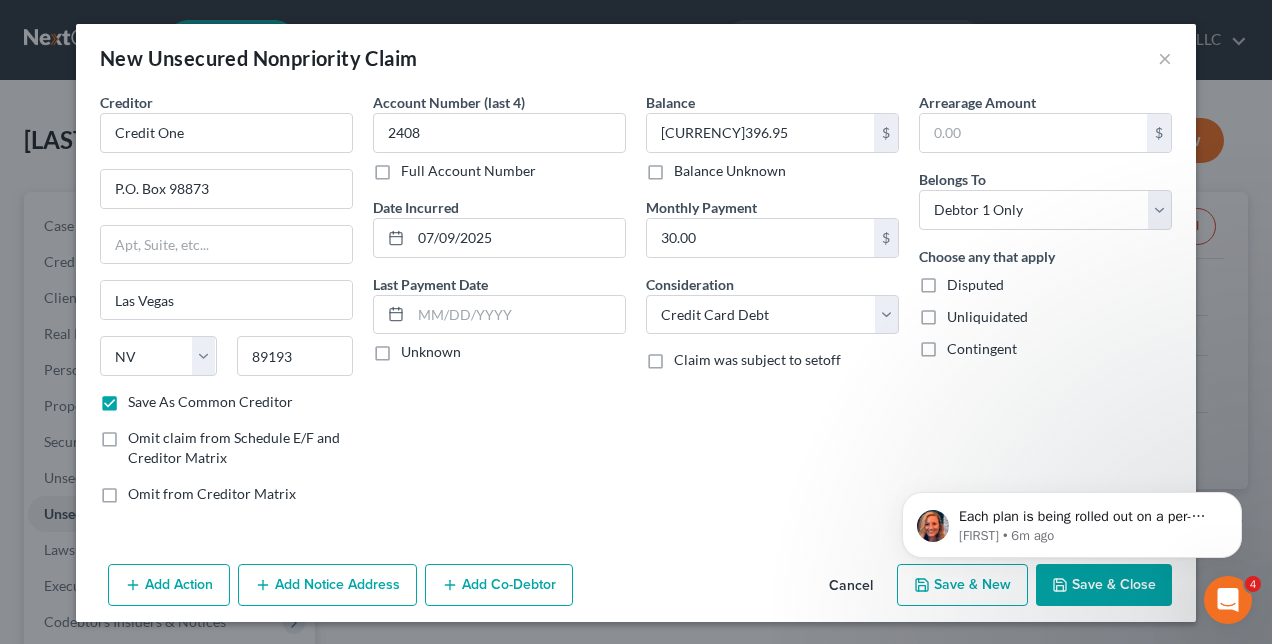 click on "Each plan is being rolled out on a per-district basis. Once your district's plan is available you'll be able to select the plan in this section of the application. Here's an article and video with tips to show you how to use the editor.  Plan Editor Video  As always, let us know if you have any questions! [FIRST] • 6m ago" 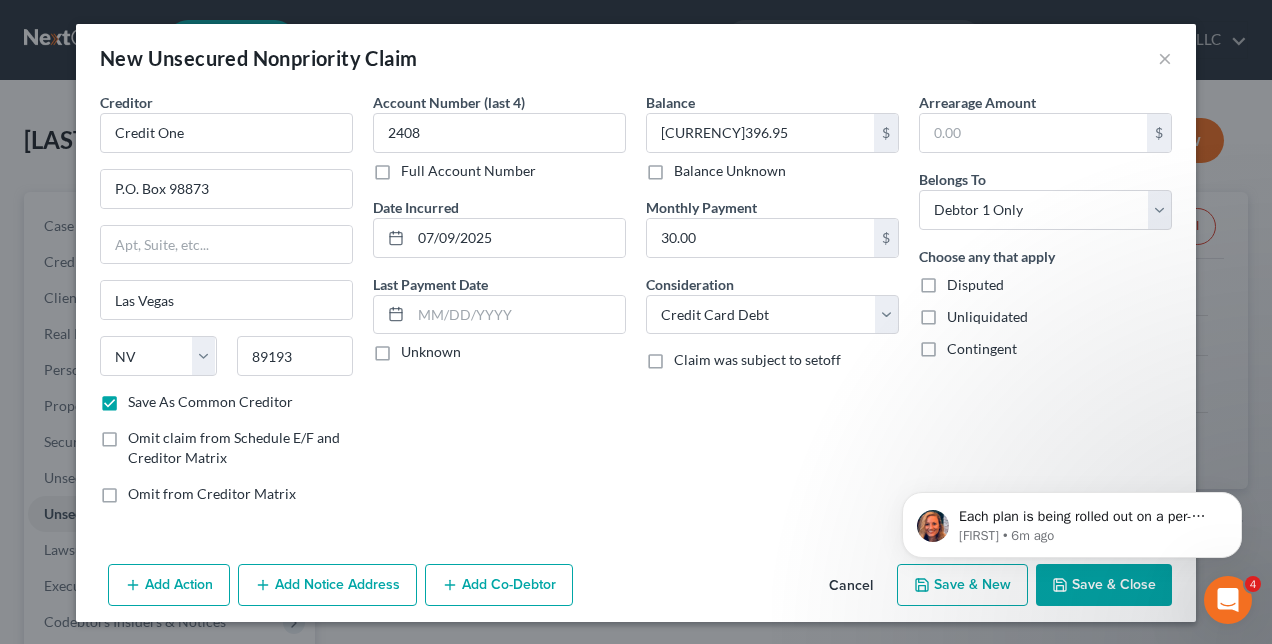 click on "Account Number (last 4) 2408 Full Account Number Date Incurred 07/09/2025 Last Payment Date Unknown" at bounding box center (499, 306) 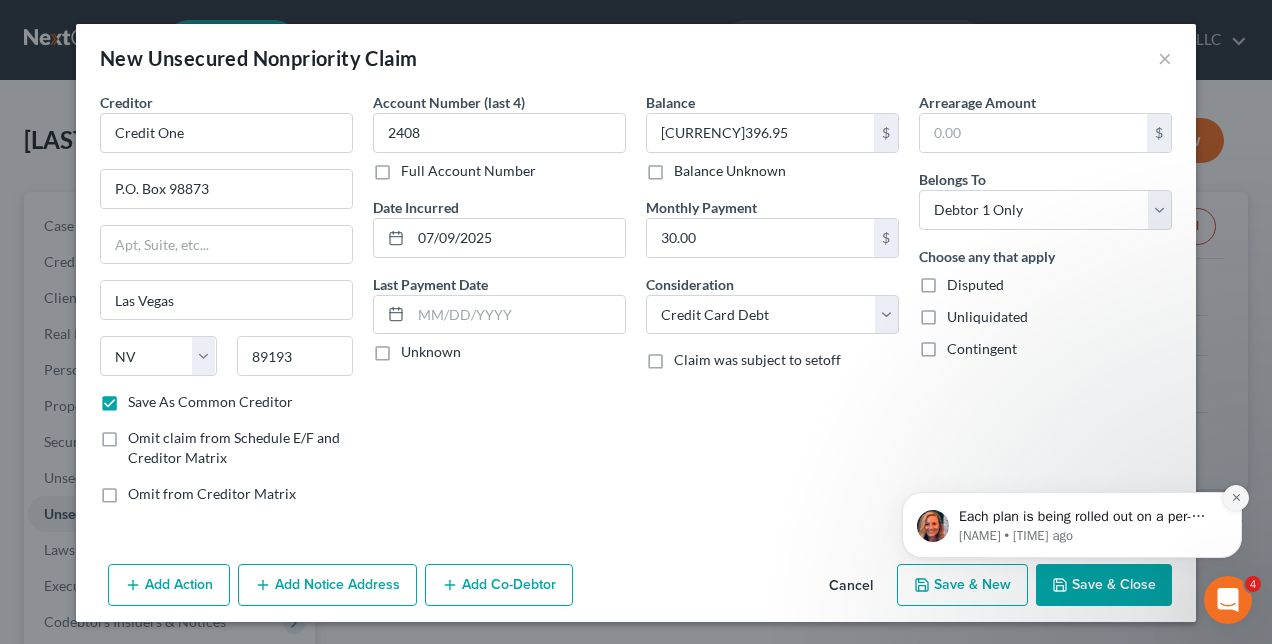 click 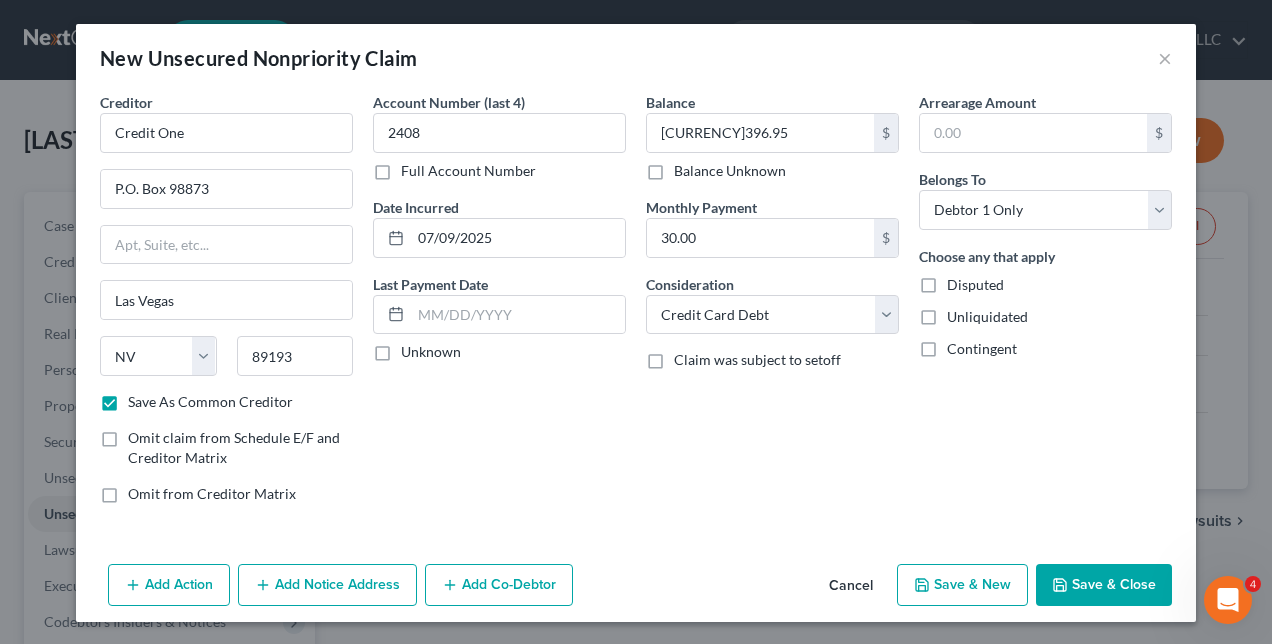 click on "Save & Close" at bounding box center [1104, 585] 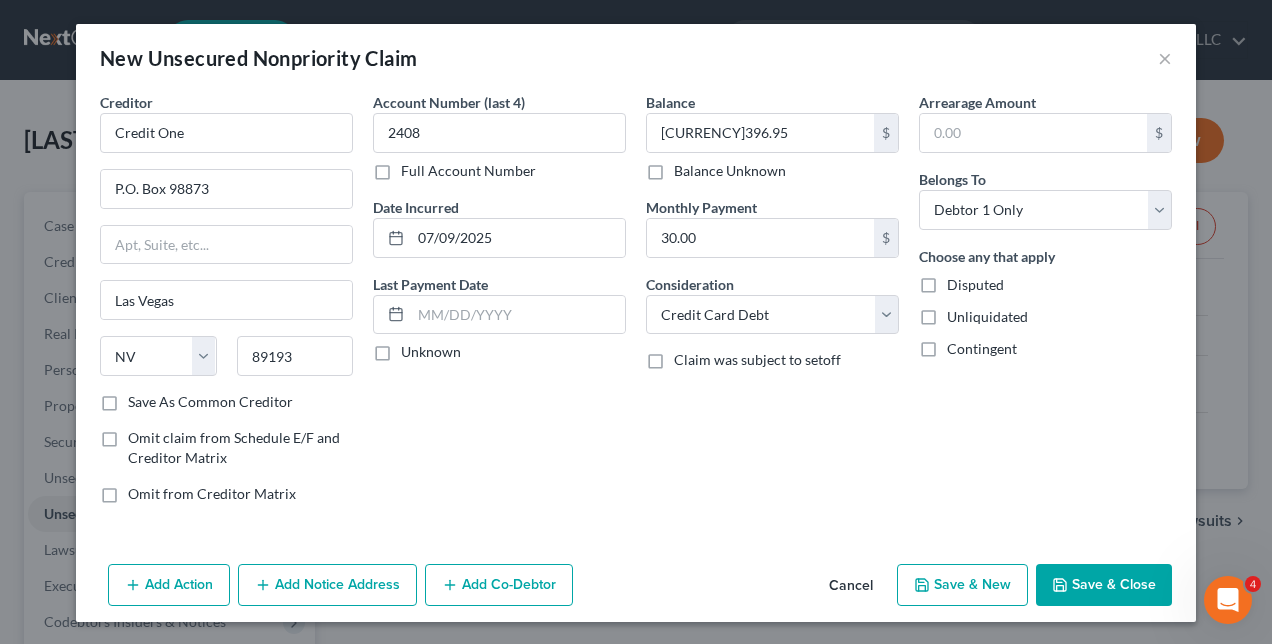 checkbox on "false" 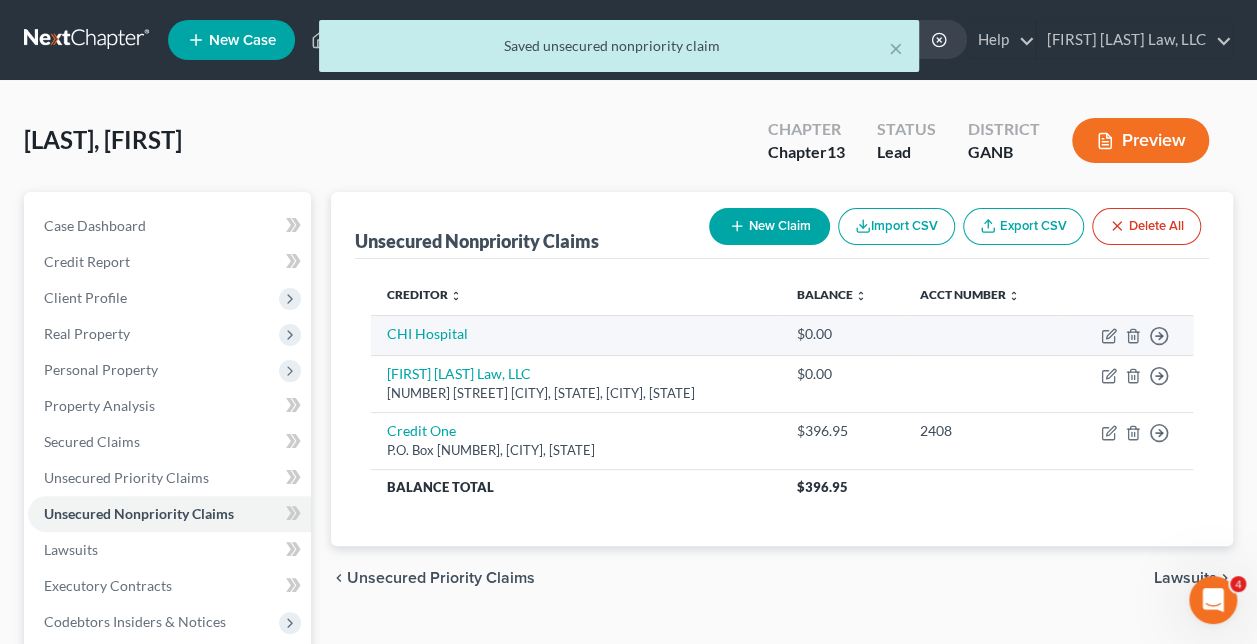 click on "CHI Hospital" at bounding box center (576, 335) 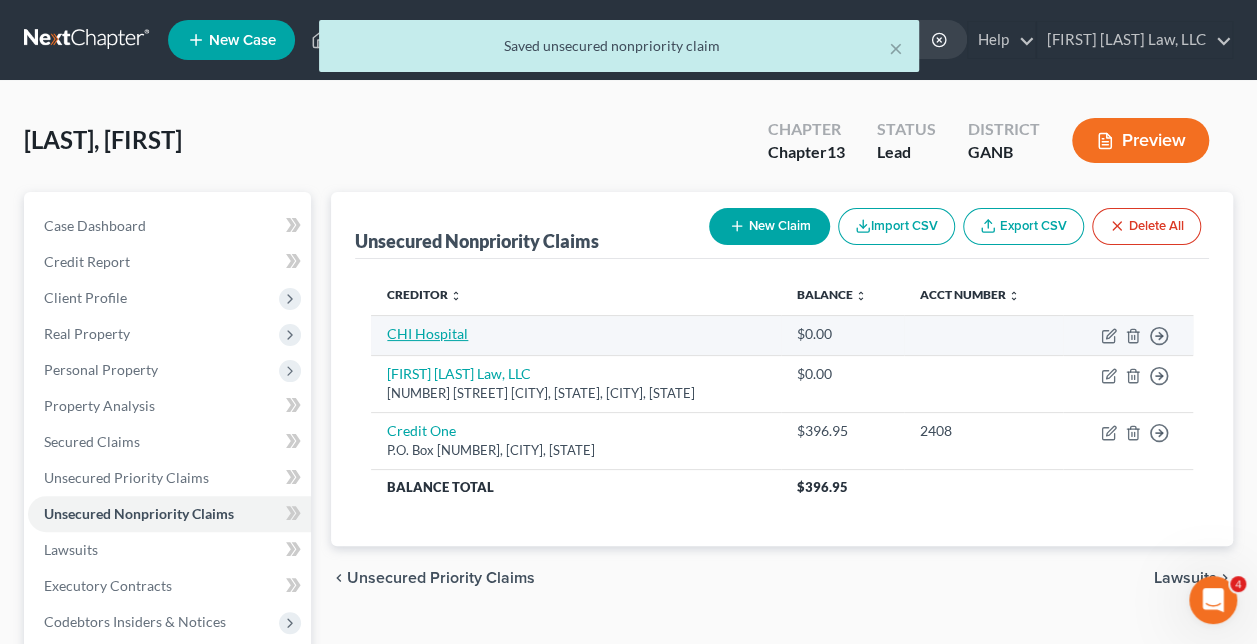 click on "CHI Hospital" at bounding box center (427, 333) 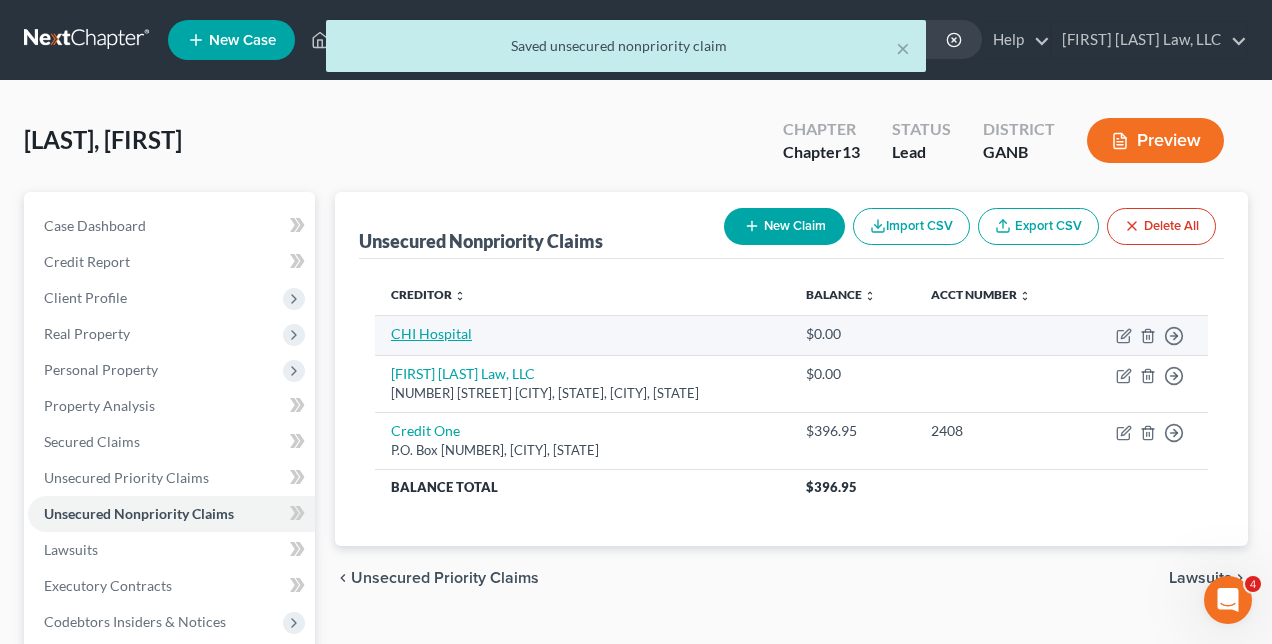 select on "0" 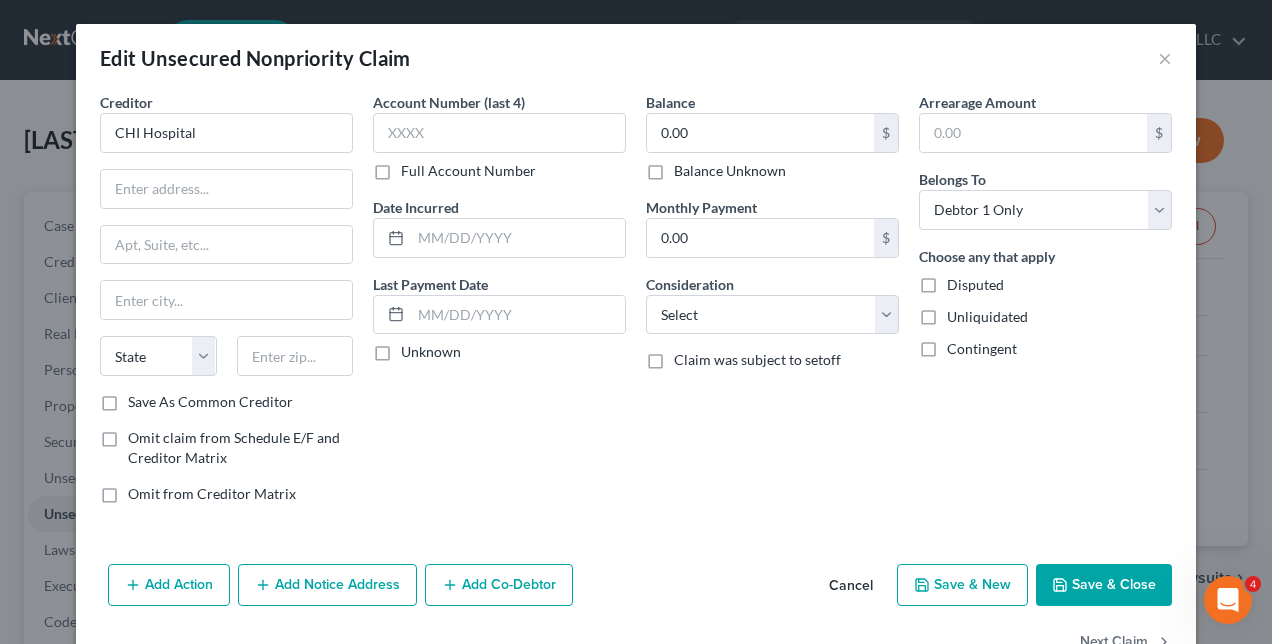 click on "Balance Unknown" at bounding box center [730, 171] 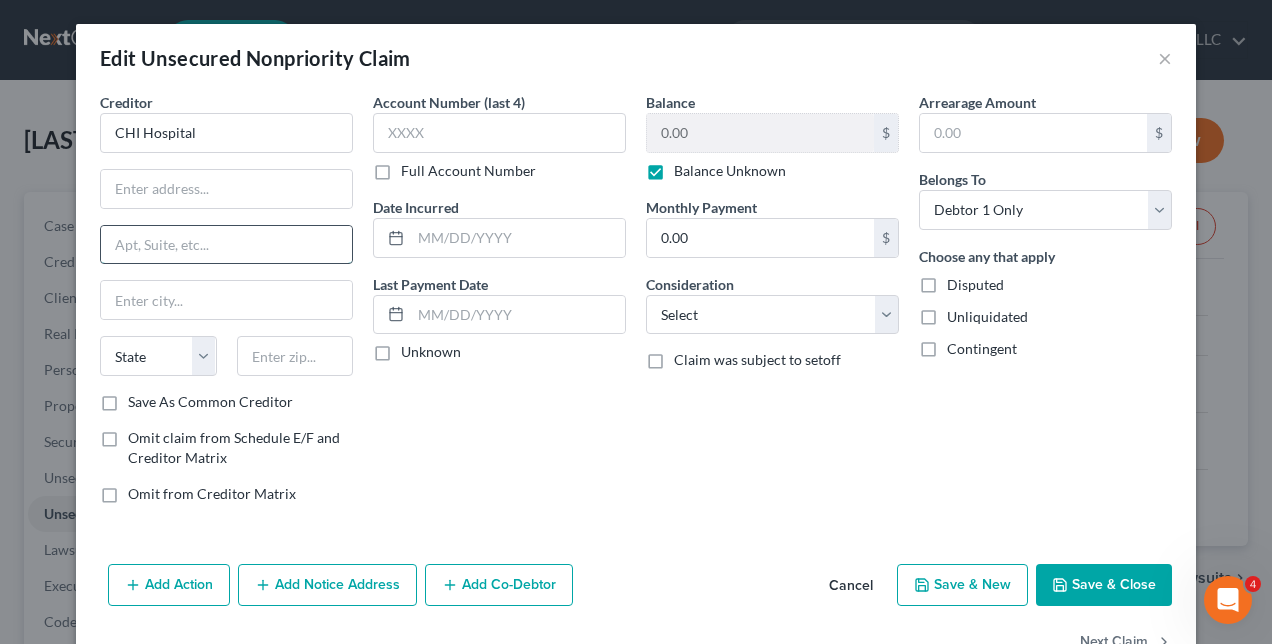 click at bounding box center [226, 245] 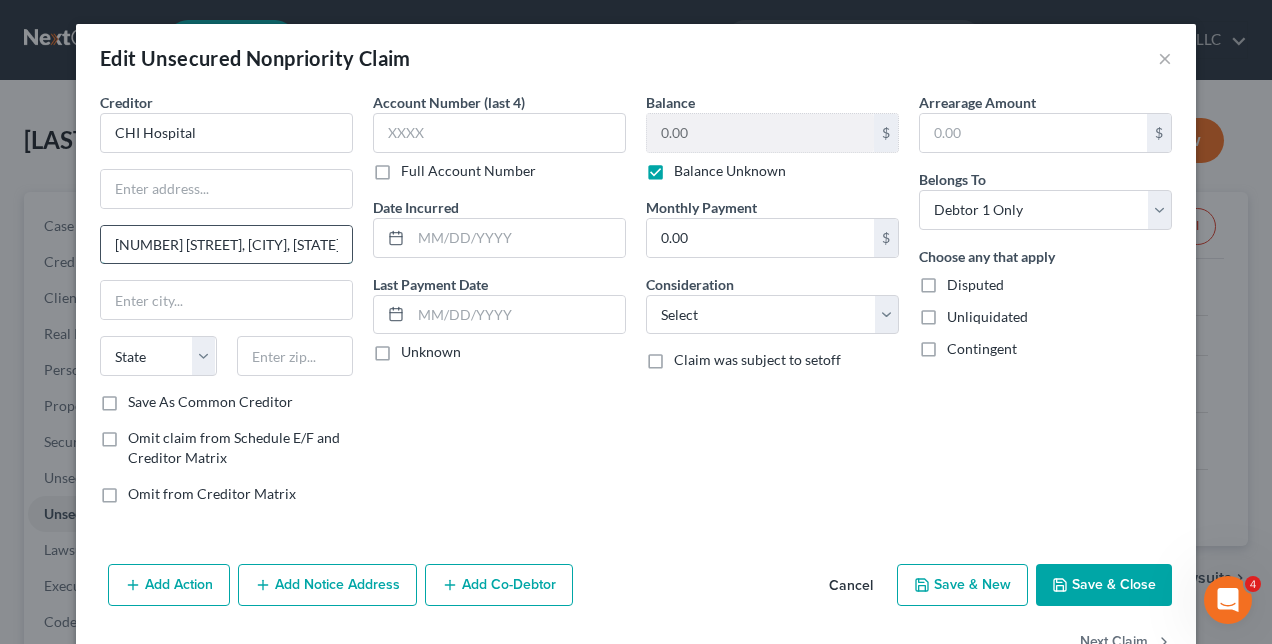 scroll, scrollTop: 0, scrollLeft: 83, axis: horizontal 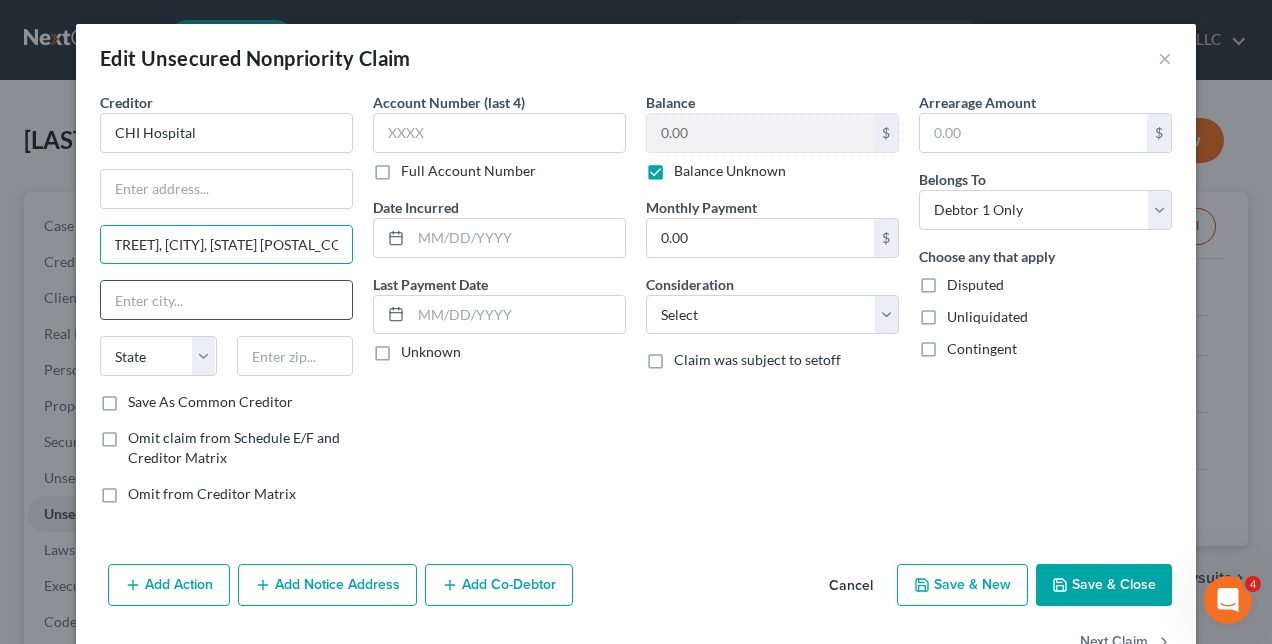 type on "[NUMBER] [STREET], [CITY], [STATE] [POSTAL_CODE]" 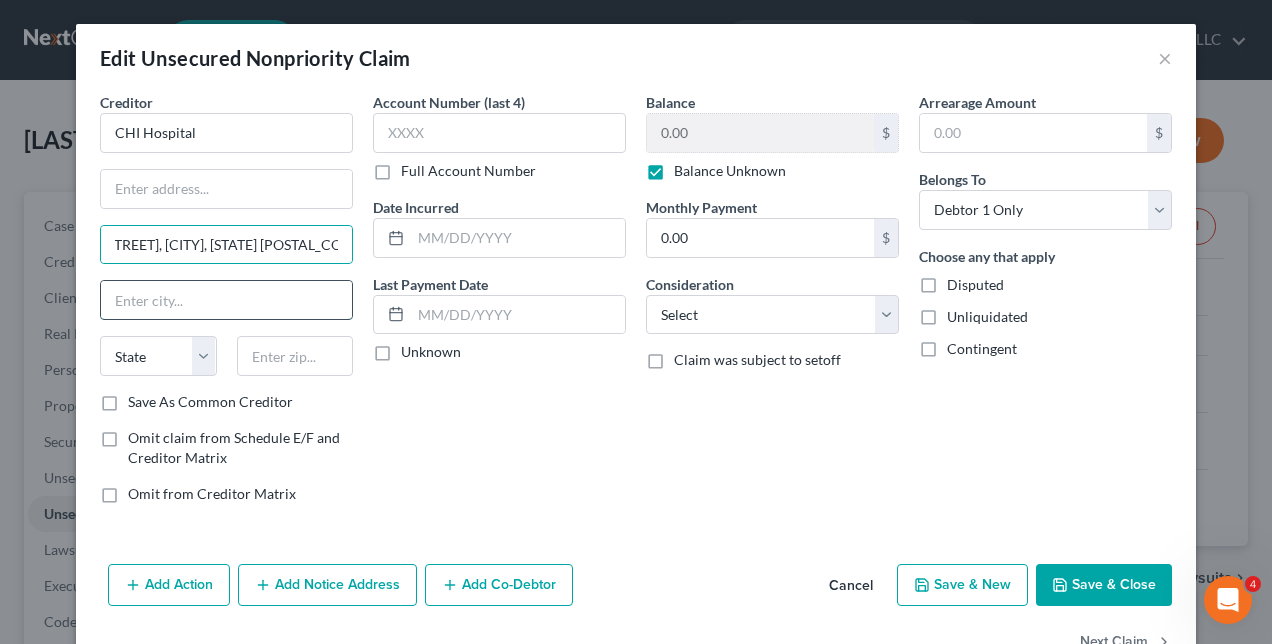scroll, scrollTop: 0, scrollLeft: 0, axis: both 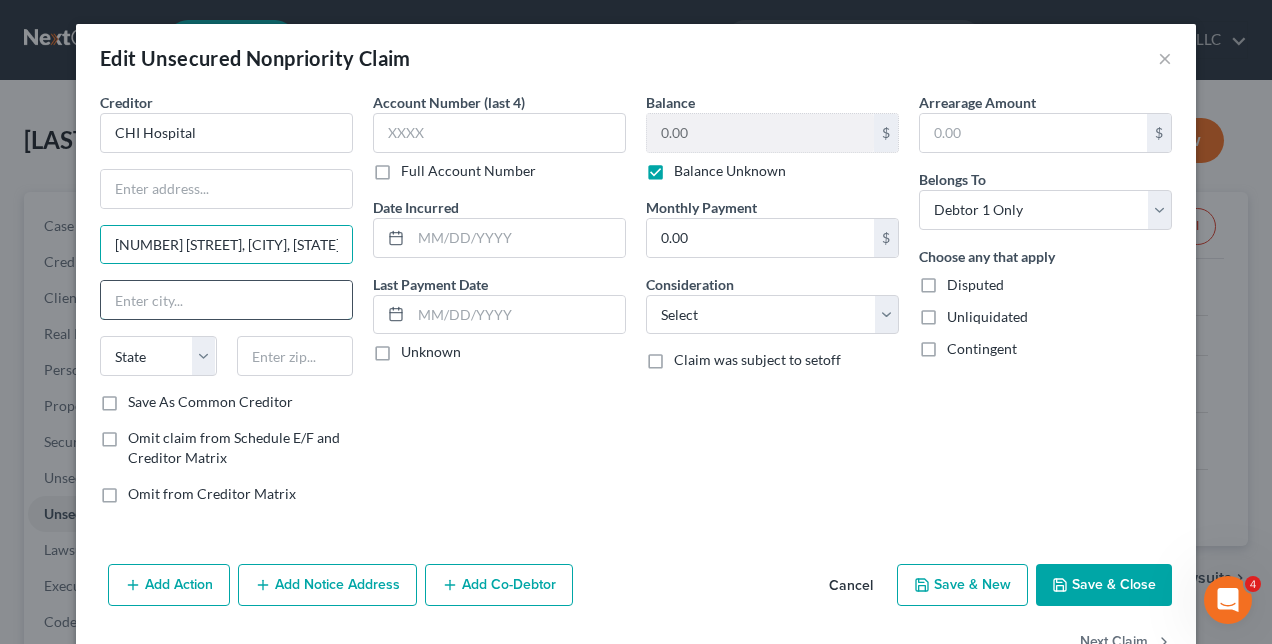 click at bounding box center (226, 300) 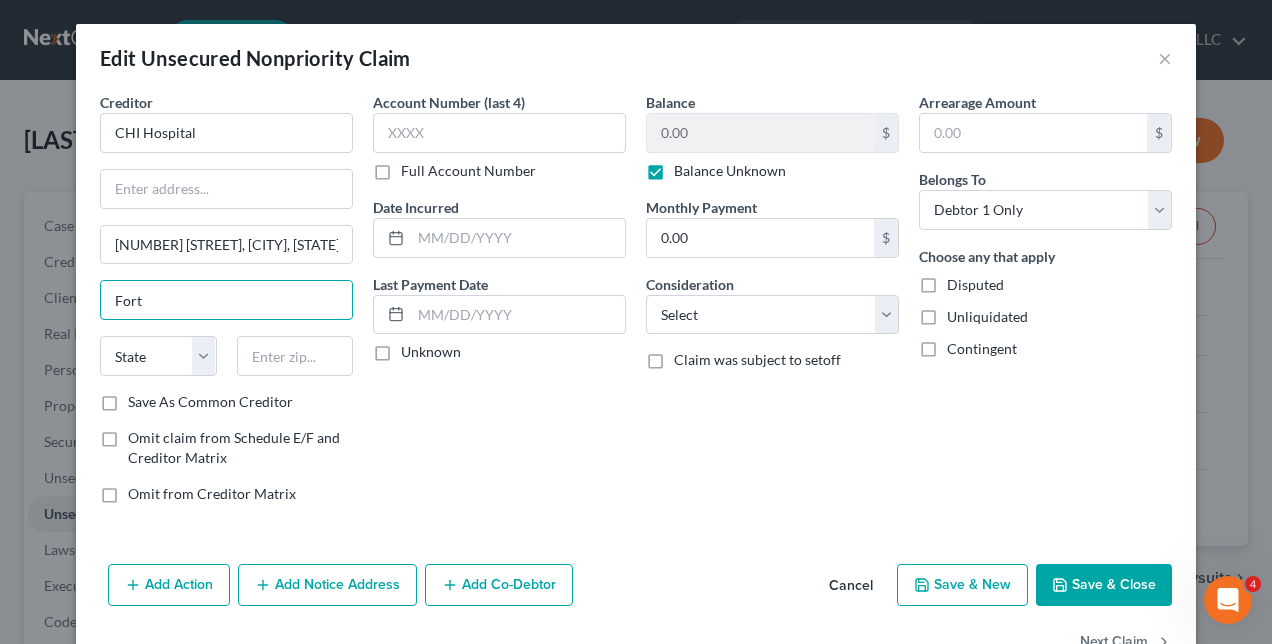 type on "[CITY]" 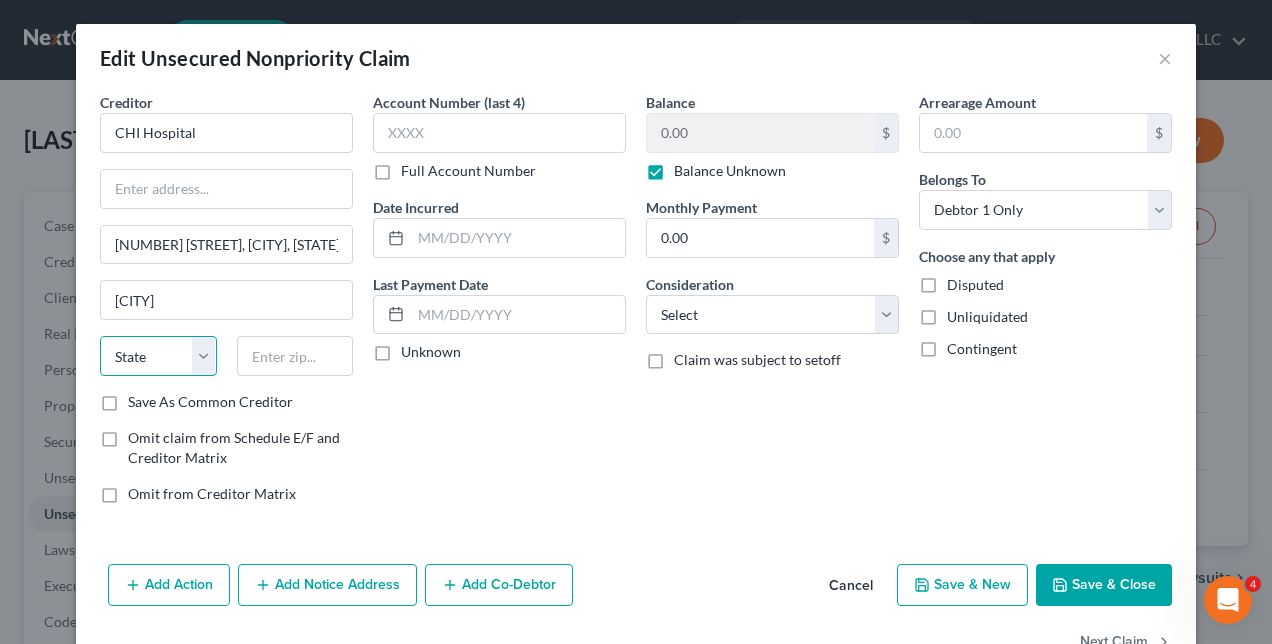 click on "State AL AK AR AZ CA CO CT DE DC FL GA GU HI ID IL IN IA KS KY LA ME MD MA MI MN MS MO MT NC ND NE NV NH NJ NM NY OH OK OR PA PR RI SC SD TN TX UT VI VA VT WA WV WI WY" at bounding box center (158, 356) 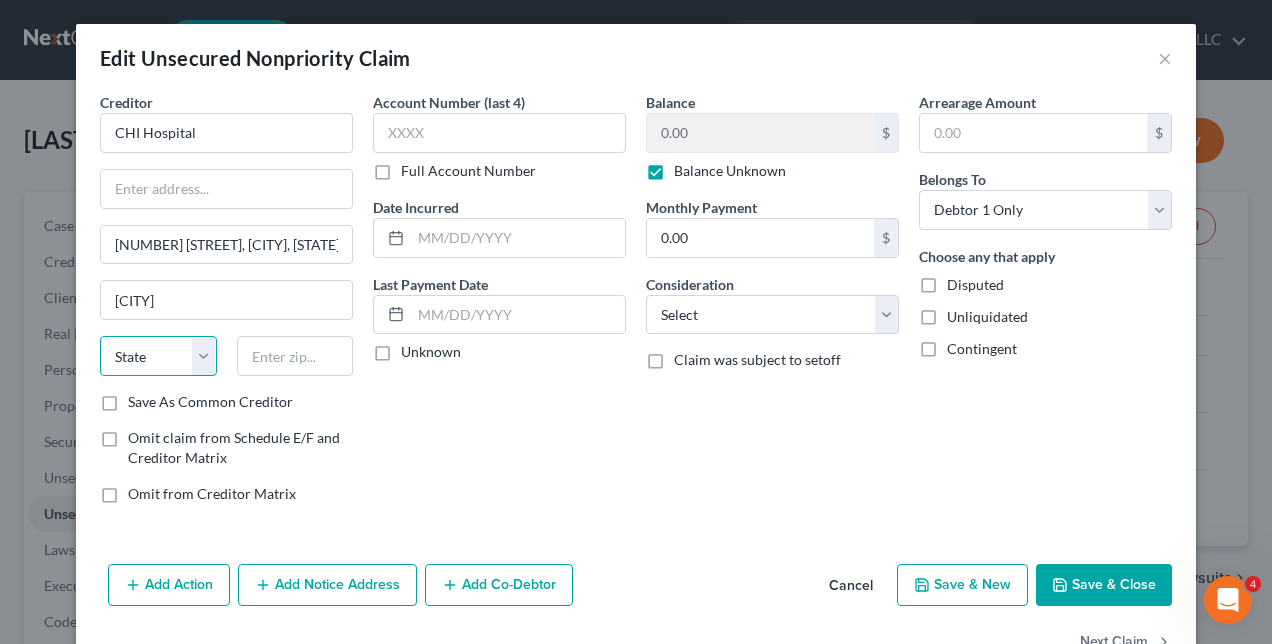 select on "10" 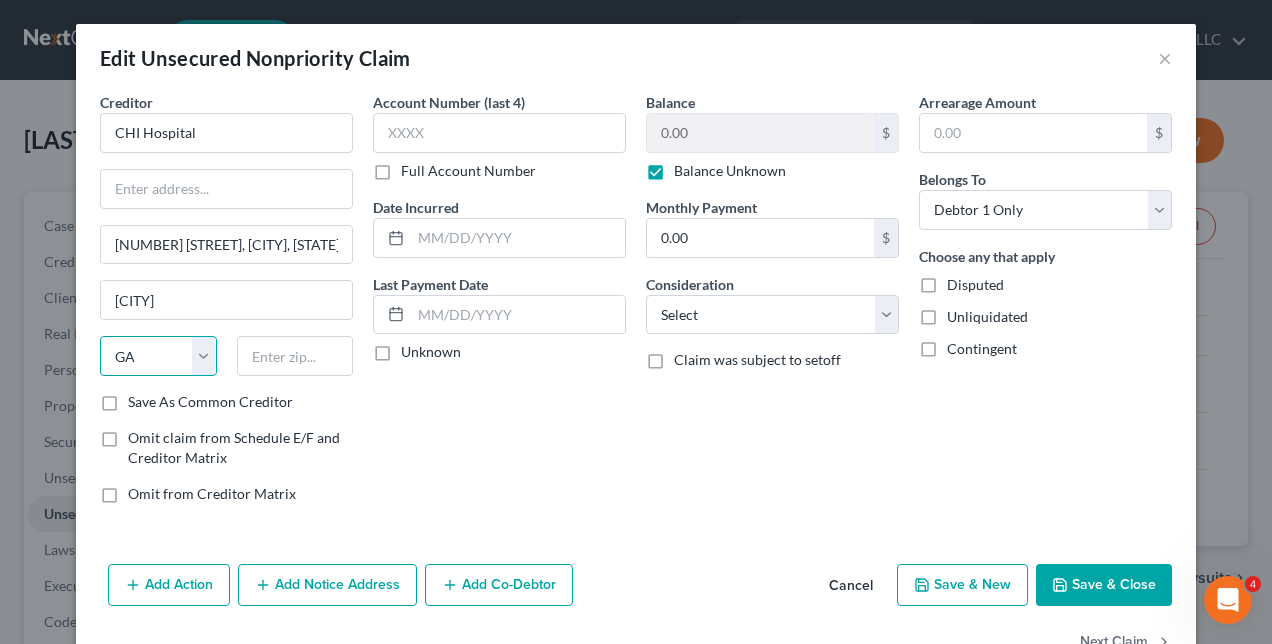 click on "State AL AK AR AZ CA CO CT DE DC FL GA GU HI ID IL IN IA KS KY LA ME MD MA MI MN MS MO MT NC ND NE NV NH NJ NM NY OH OK OR PA PR RI SC SD TN TX UT VI VA VT WA WV WI WY" at bounding box center [158, 356] 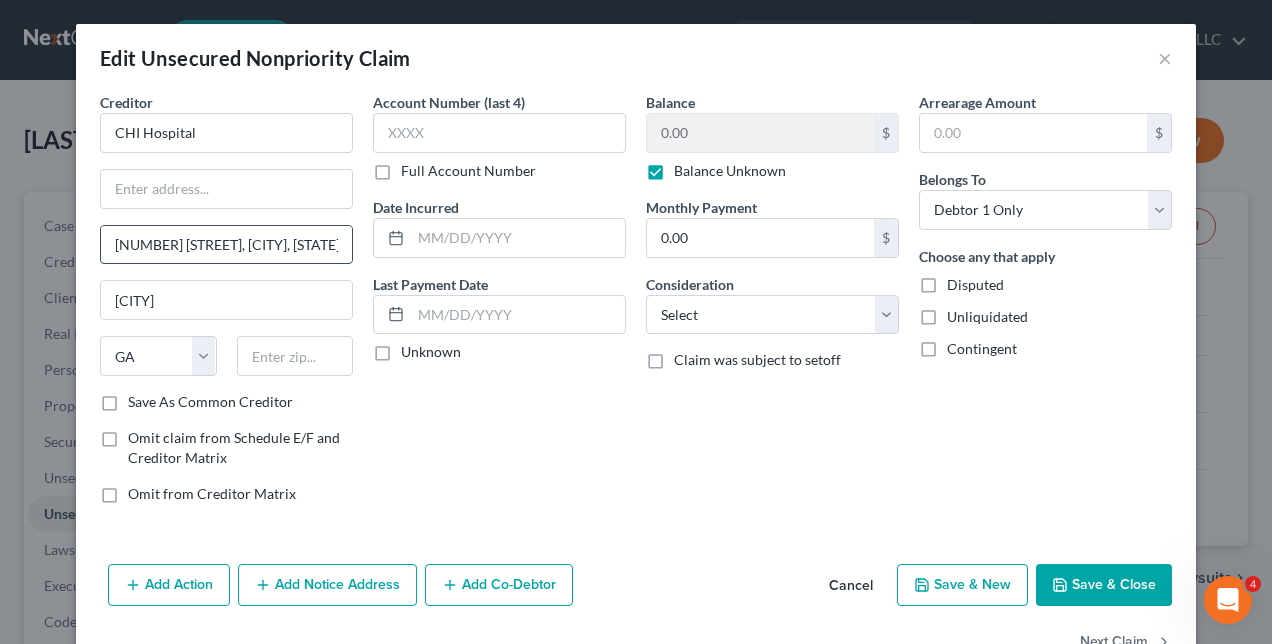 click on "[NUMBER] [STREET], [CITY], [STATE] [POSTAL_CODE]" at bounding box center (226, 245) 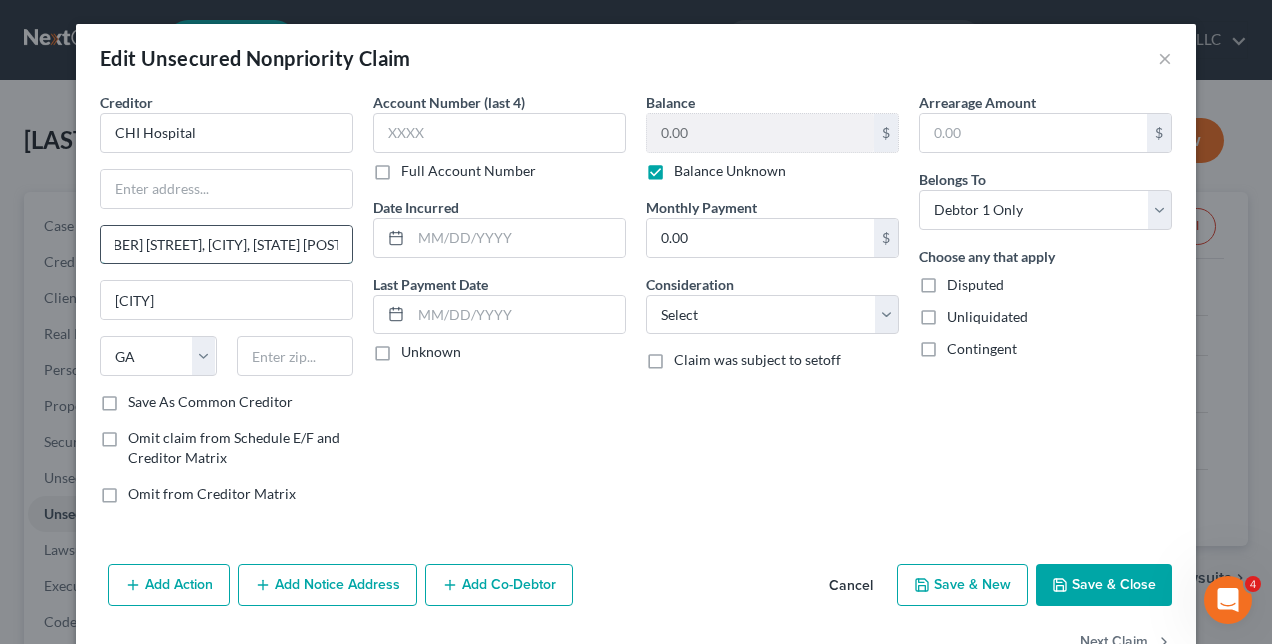 scroll, scrollTop: 0, scrollLeft: 83, axis: horizontal 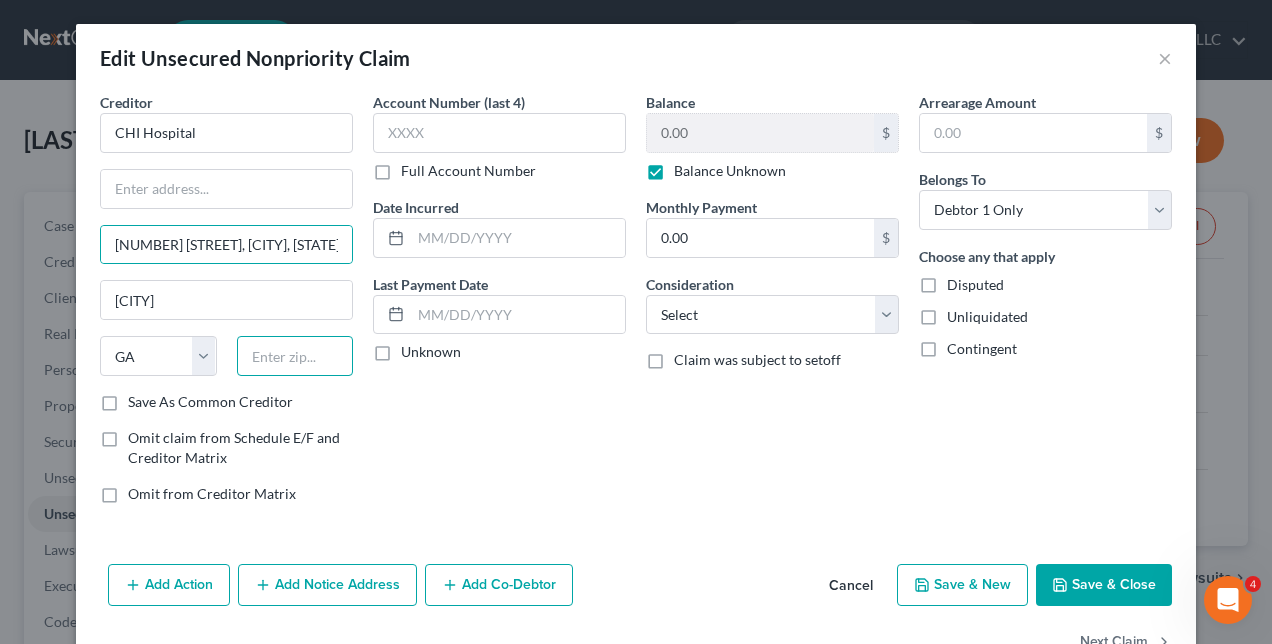 click at bounding box center [295, 356] 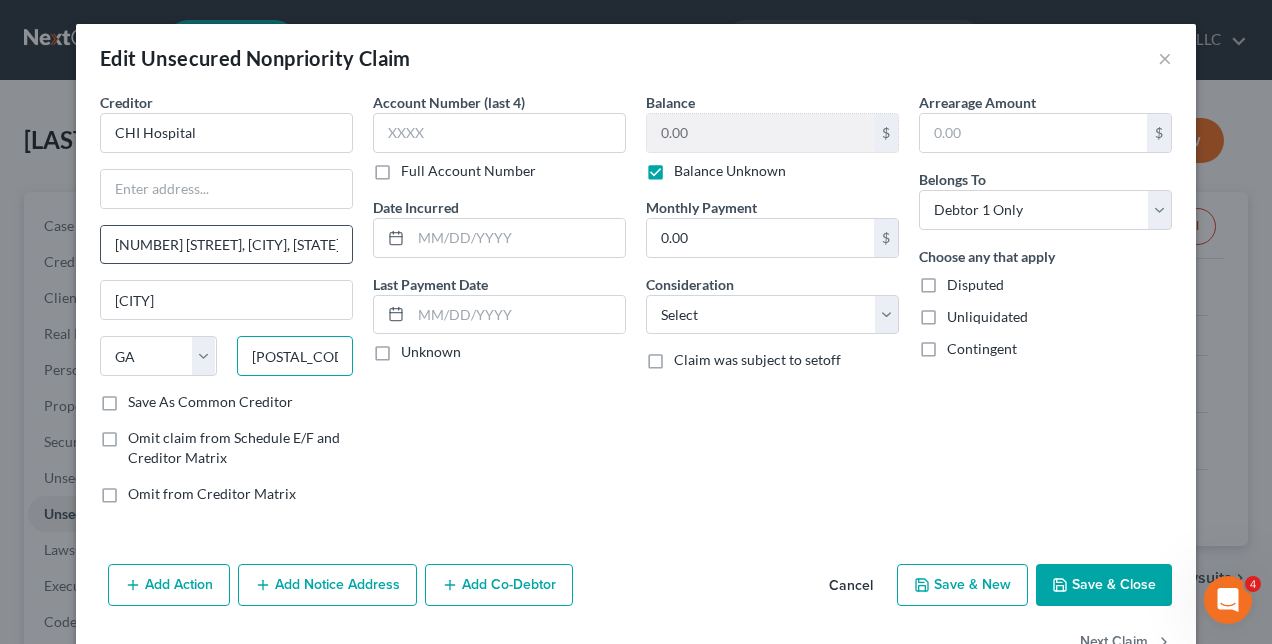 type on "[POSTAL_CODE]" 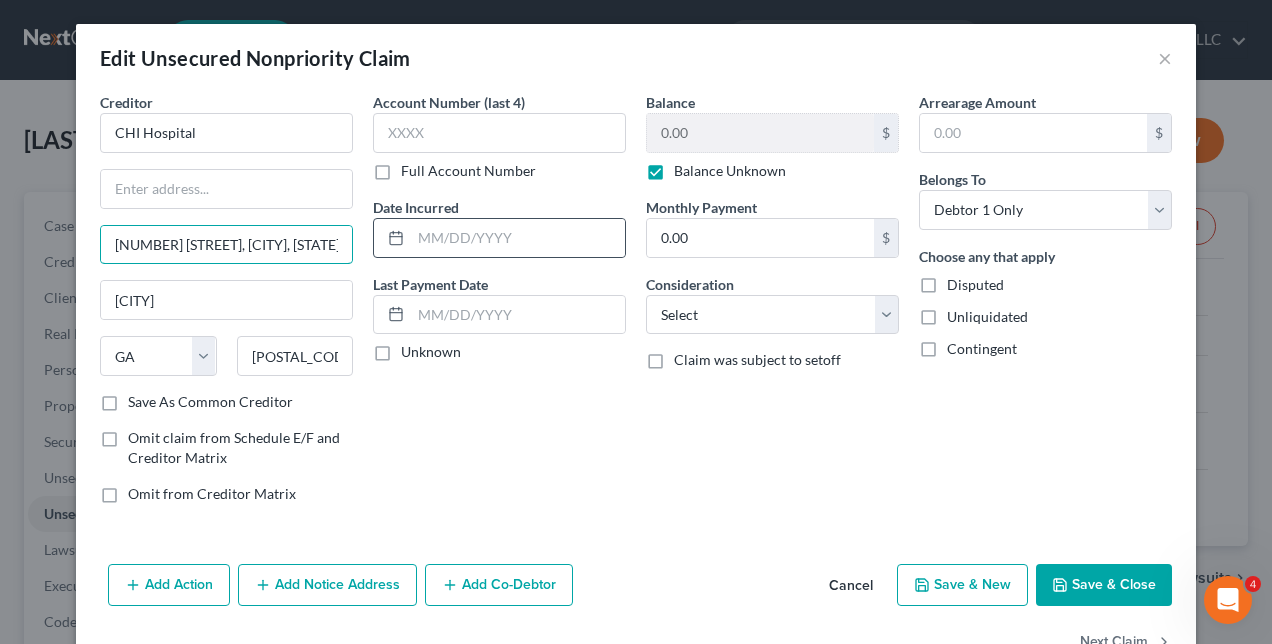 scroll, scrollTop: 0, scrollLeft: 83, axis: horizontal 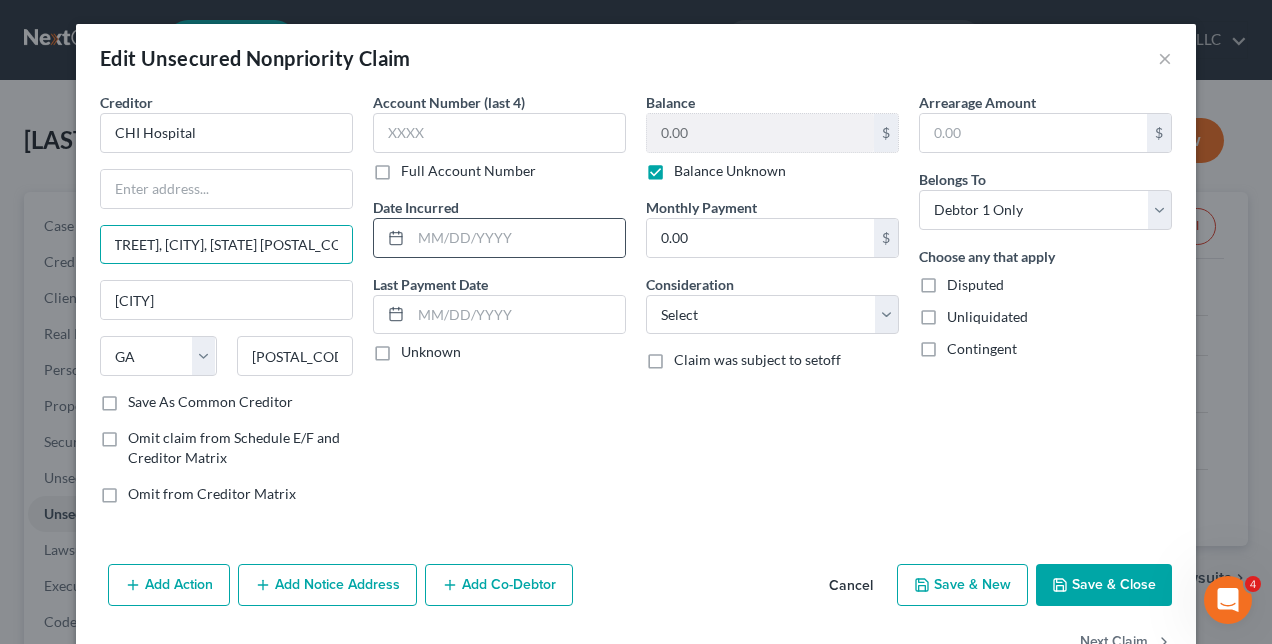 drag, startPoint x: 254, startPoint y: 243, endPoint x: 396, endPoint y: 245, distance: 142.01408 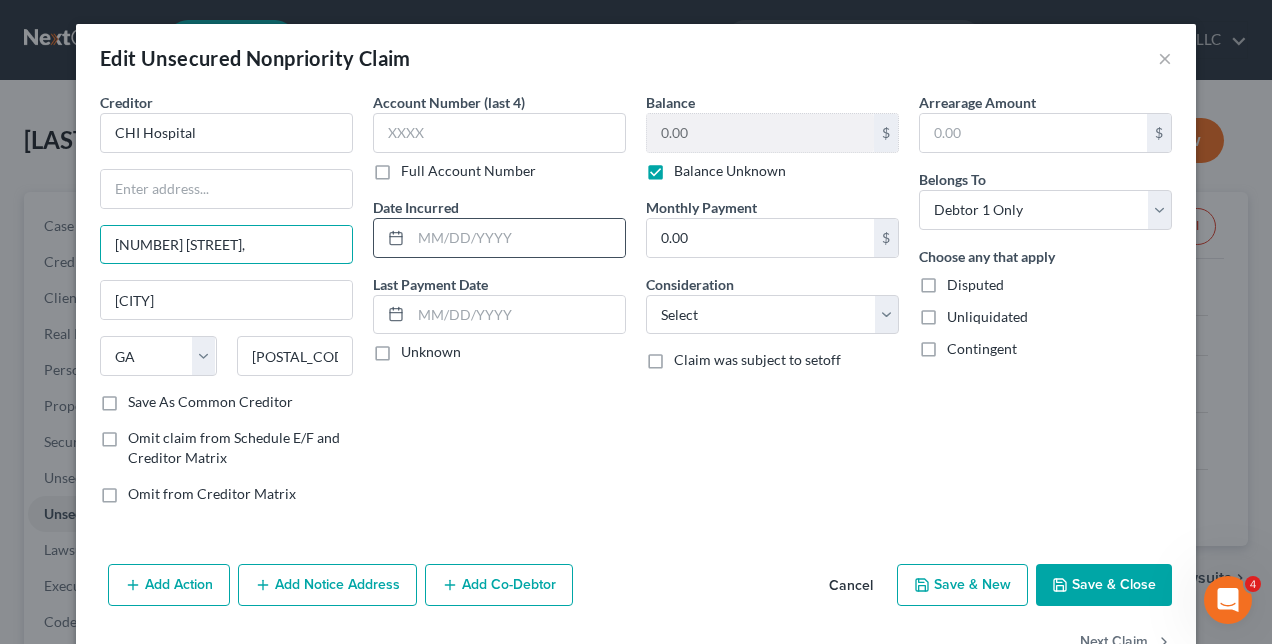 scroll, scrollTop: 0, scrollLeft: 0, axis: both 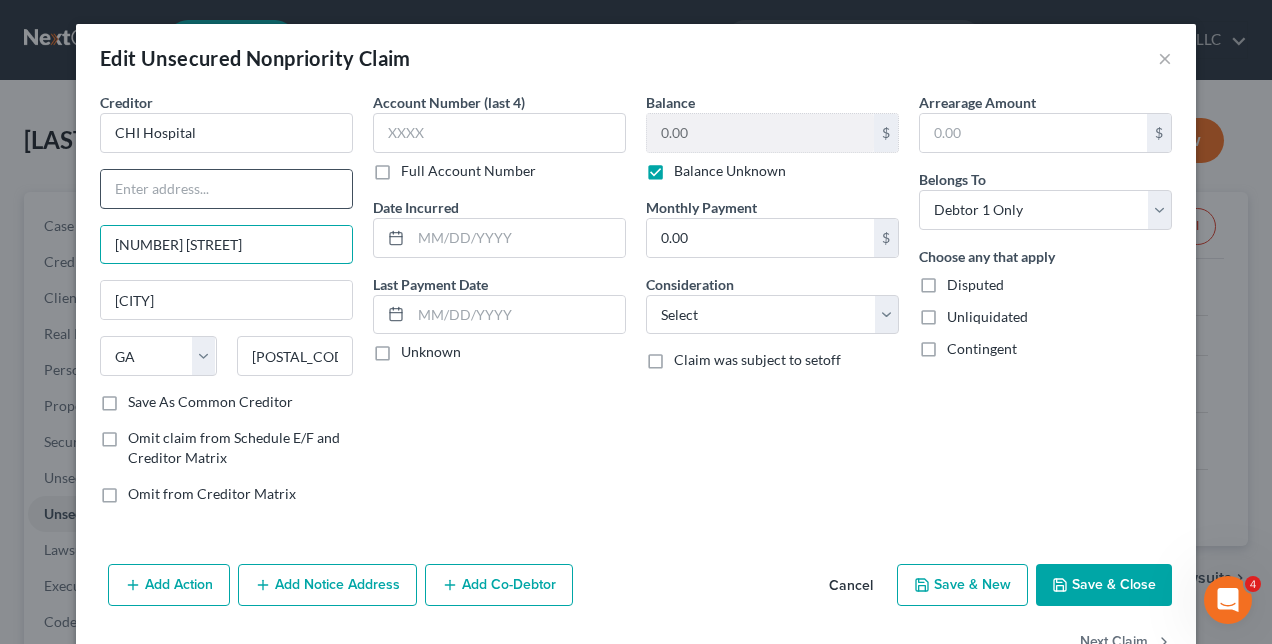 type on "[NUMBER] [STREET]" 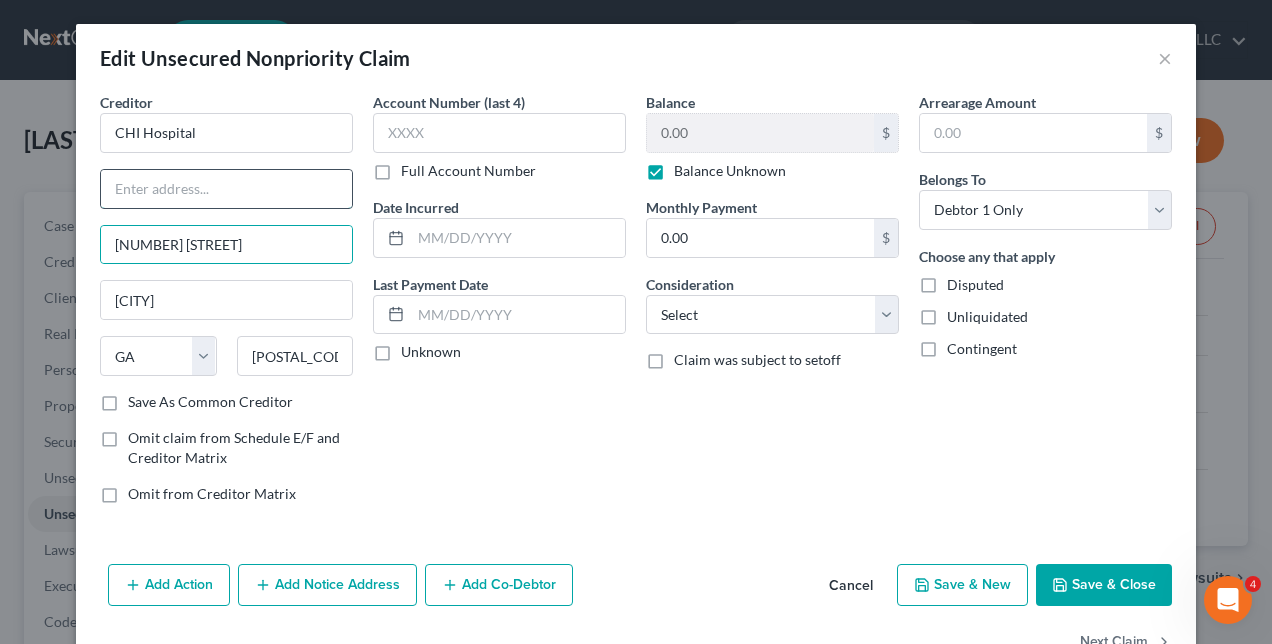 click at bounding box center (226, 189) 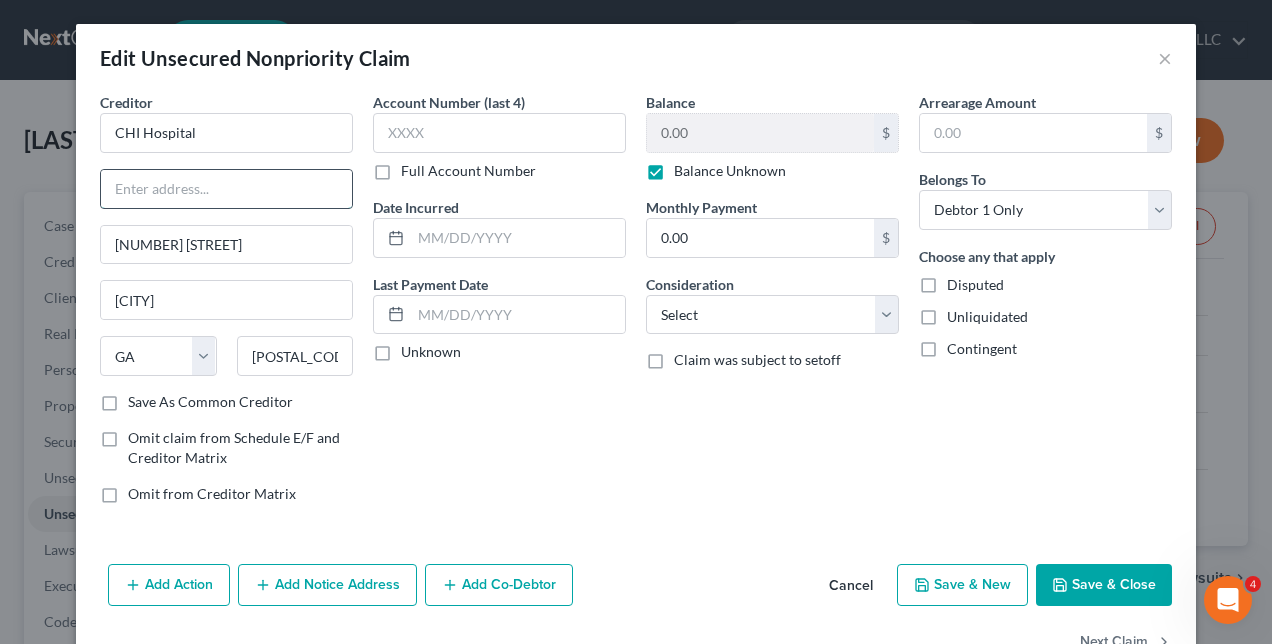 paste on "[NUMBER] [STREET], [CITY], [STATE] [POSTAL_CODE]" 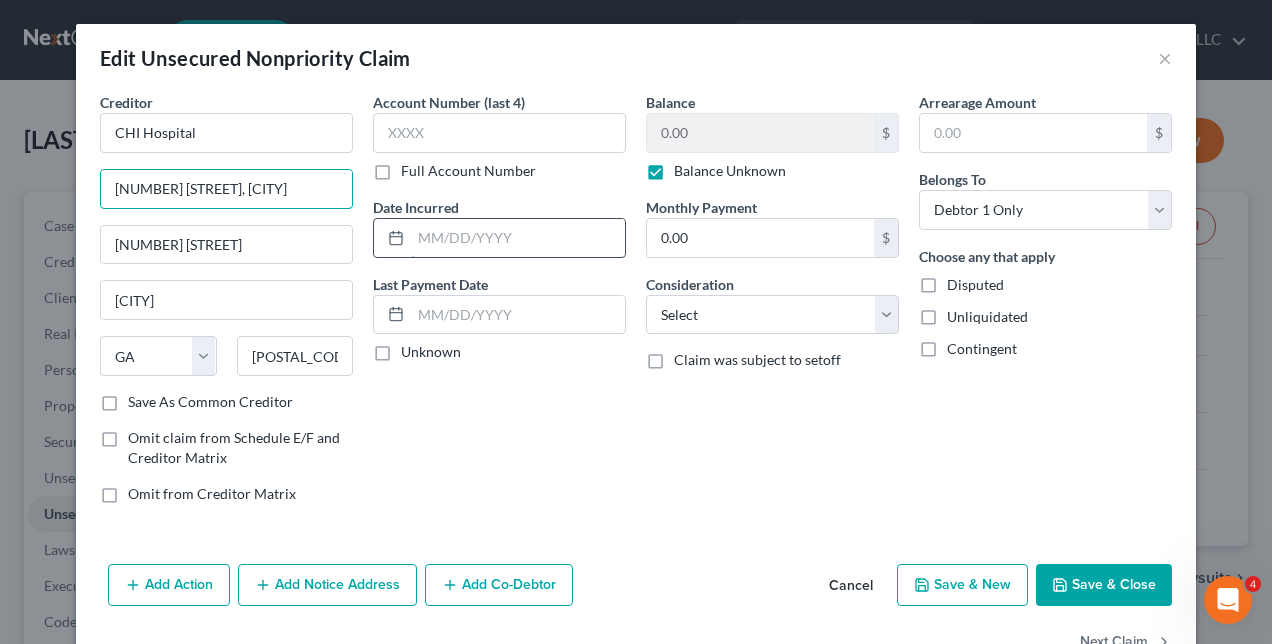 scroll, scrollTop: 0, scrollLeft: 0, axis: both 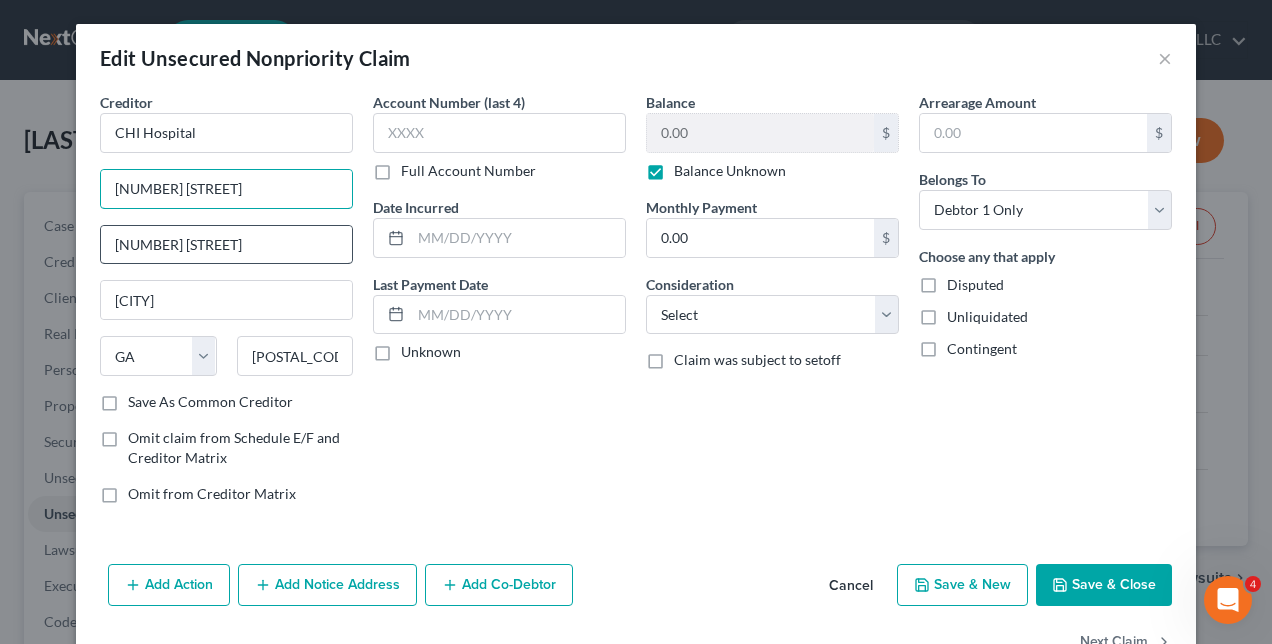 type on "[NUMBER] [STREET]" 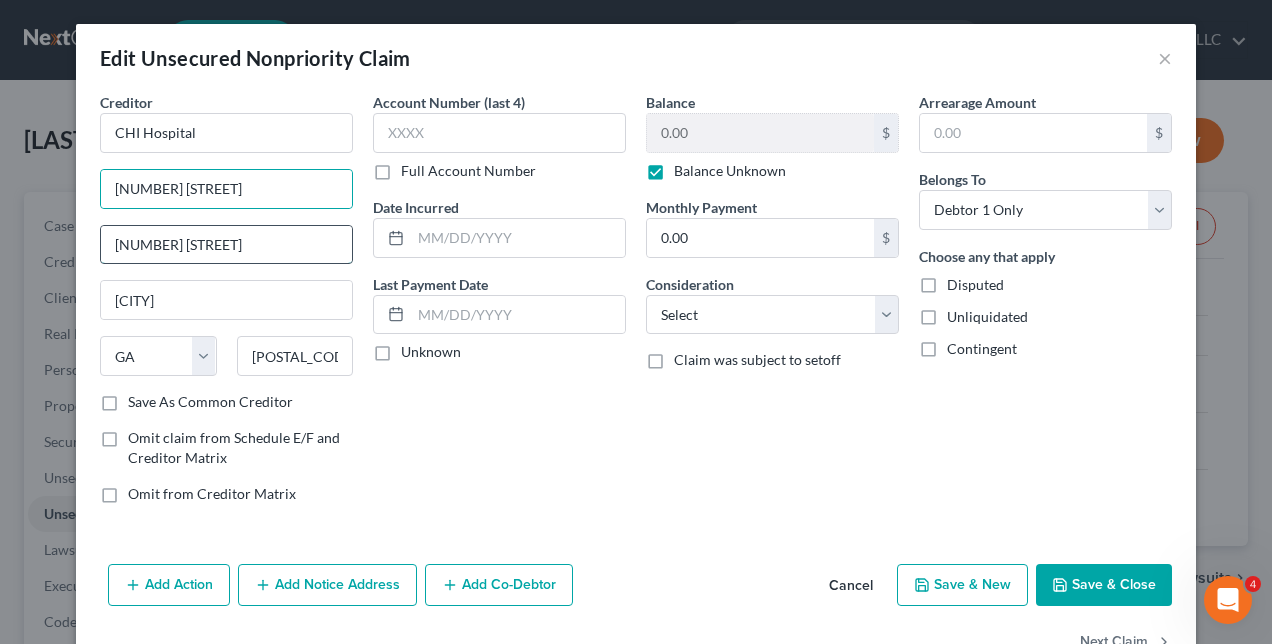 click on "[NUMBER] [STREET]" at bounding box center [226, 245] 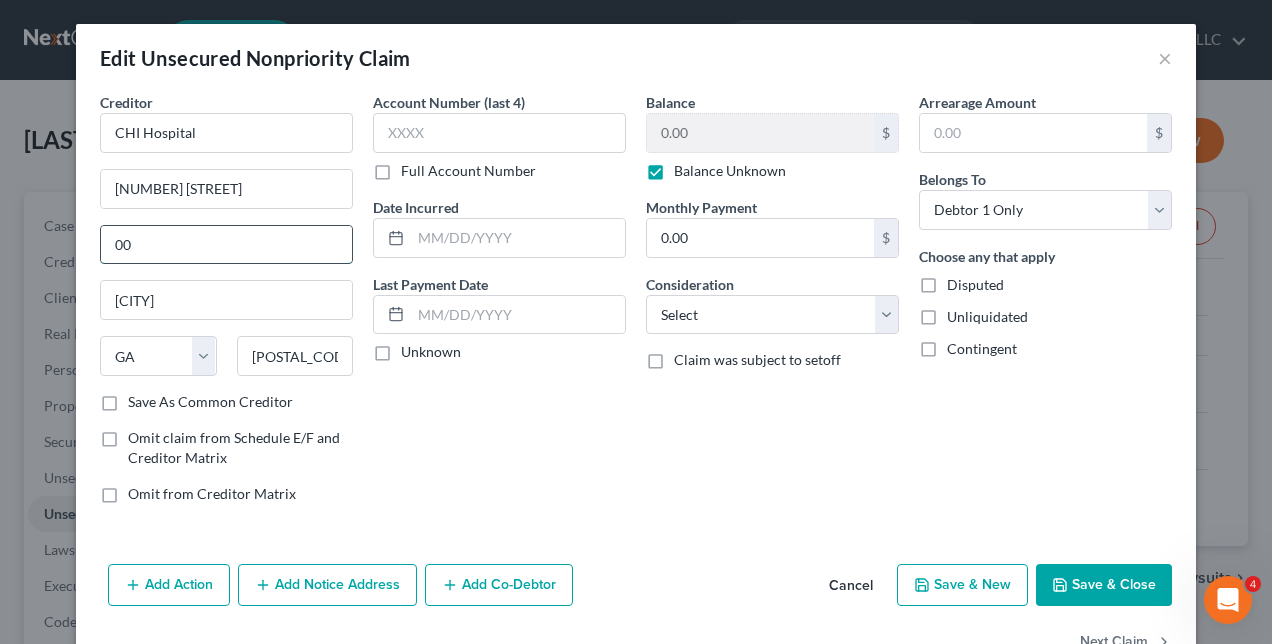 type on "0" 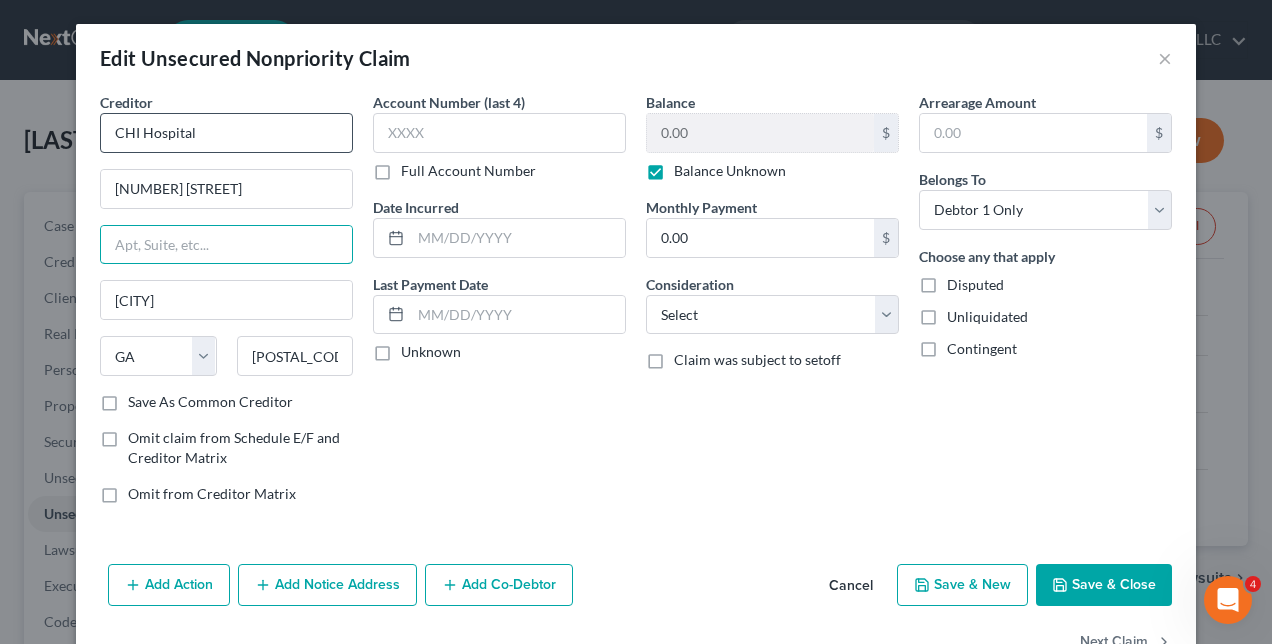 type 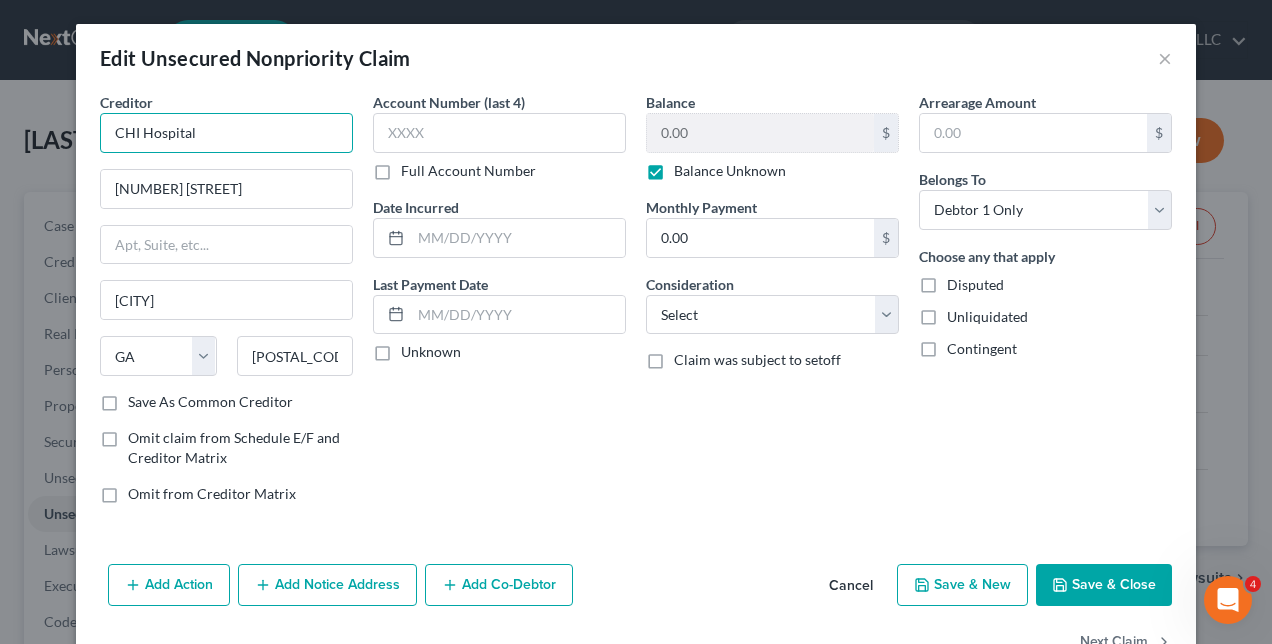 click on "CHI Hospital" at bounding box center [226, 133] 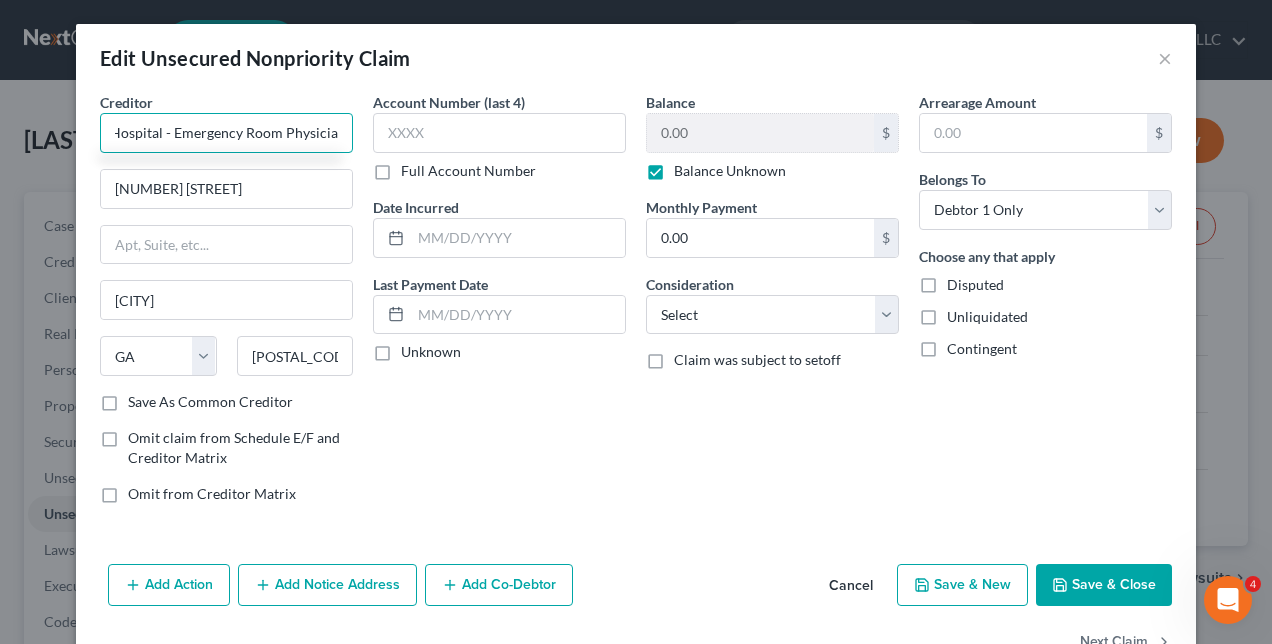 scroll, scrollTop: 0, scrollLeft: 39, axis: horizontal 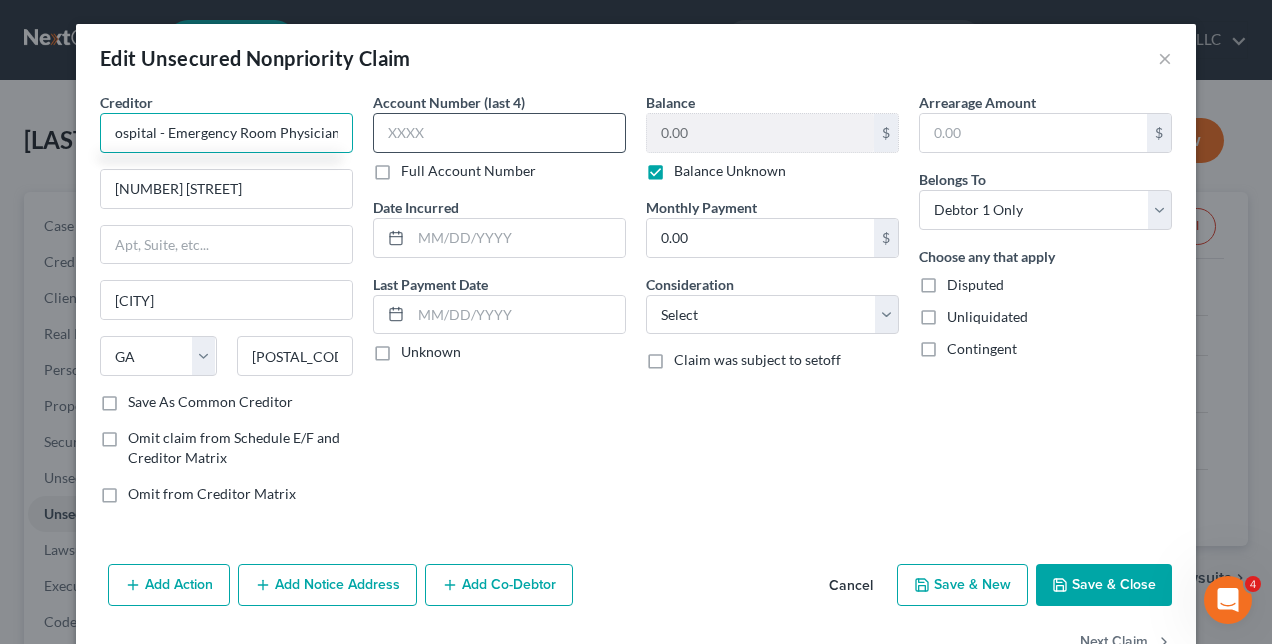 type on "CHI Hospital - Emergency Room Physicians" 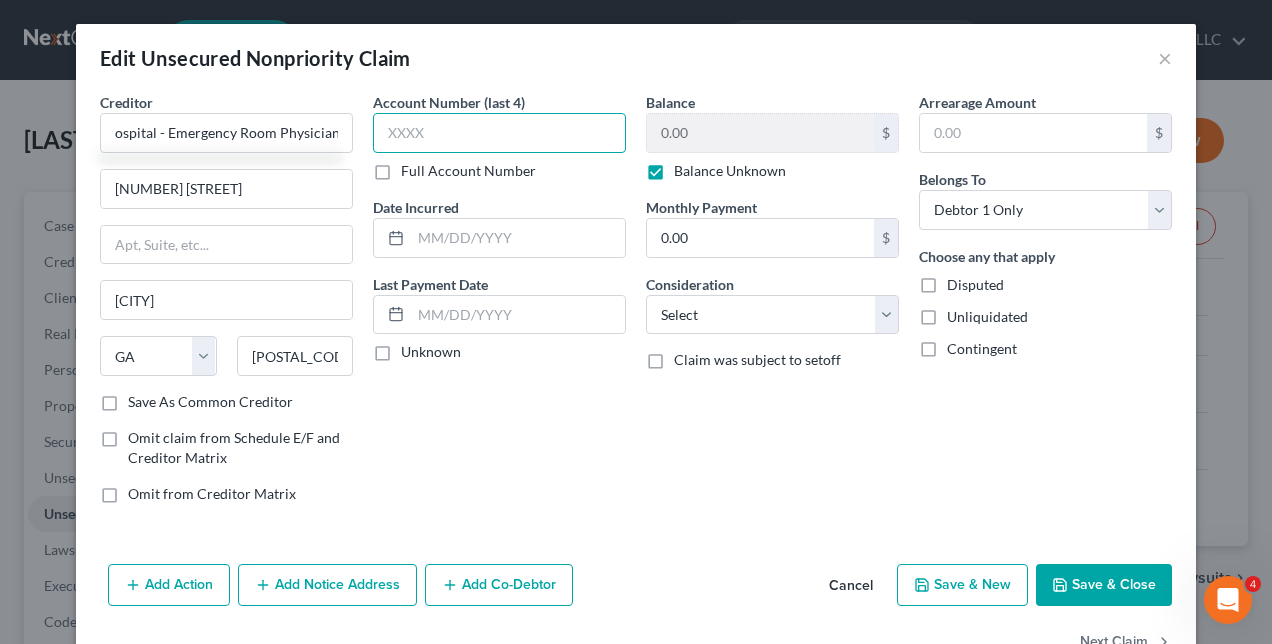 scroll, scrollTop: 0, scrollLeft: 0, axis: both 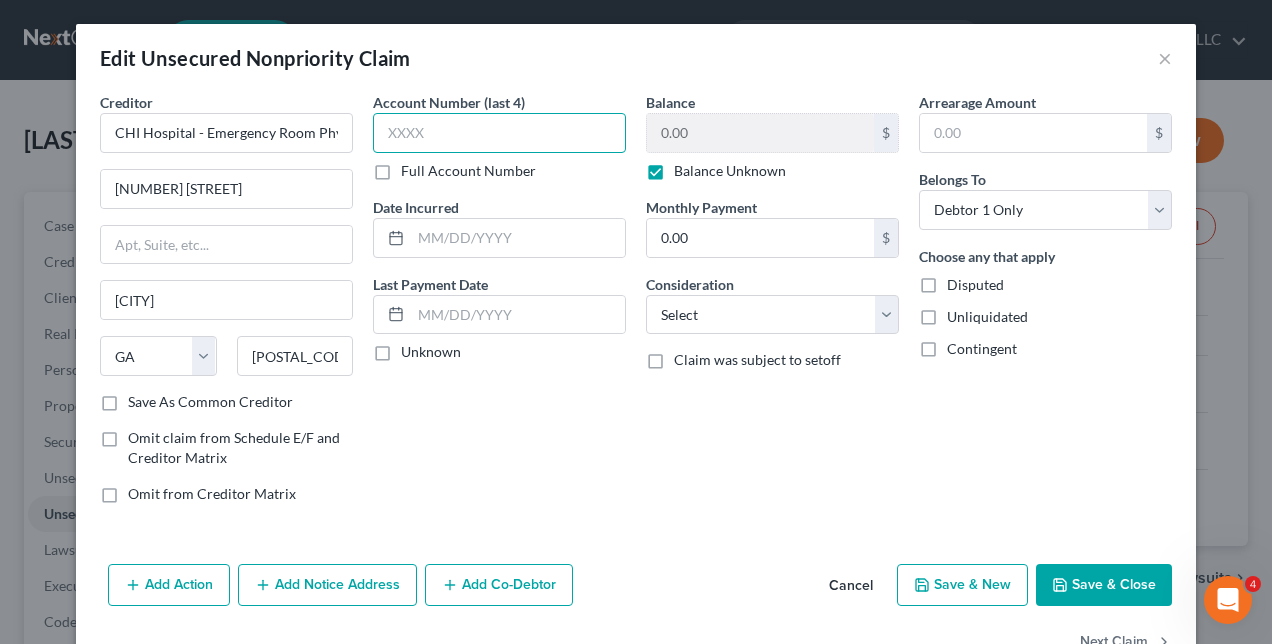 click at bounding box center (499, 133) 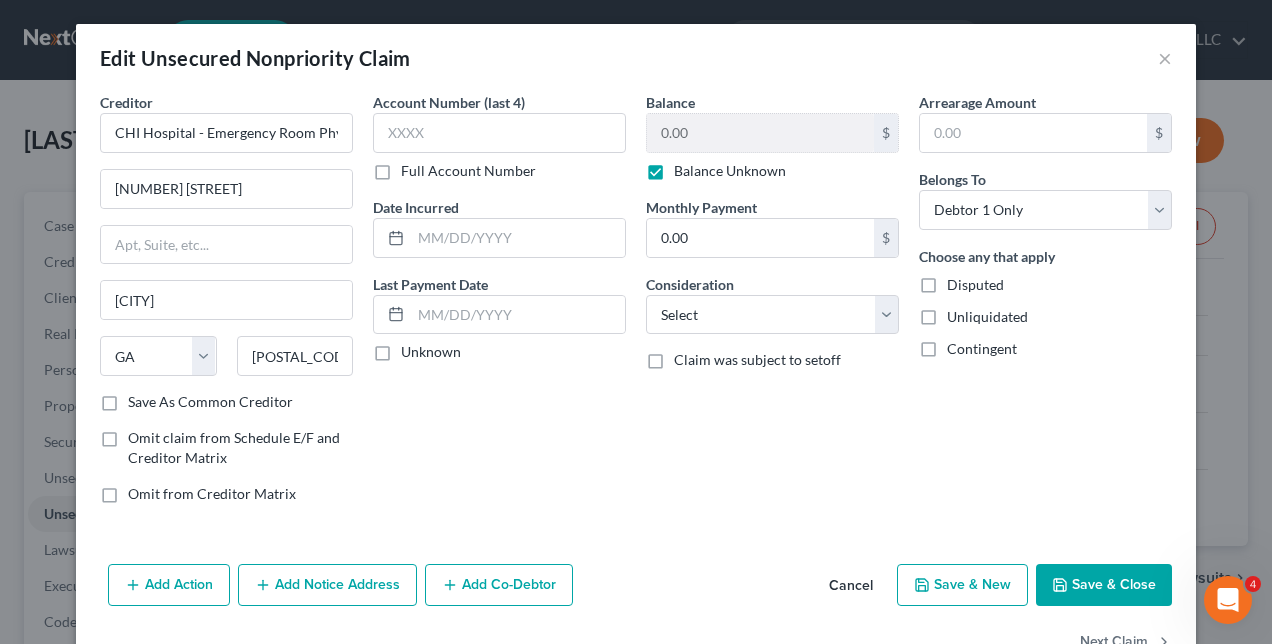 click on "Unknown" at bounding box center (431, 352) 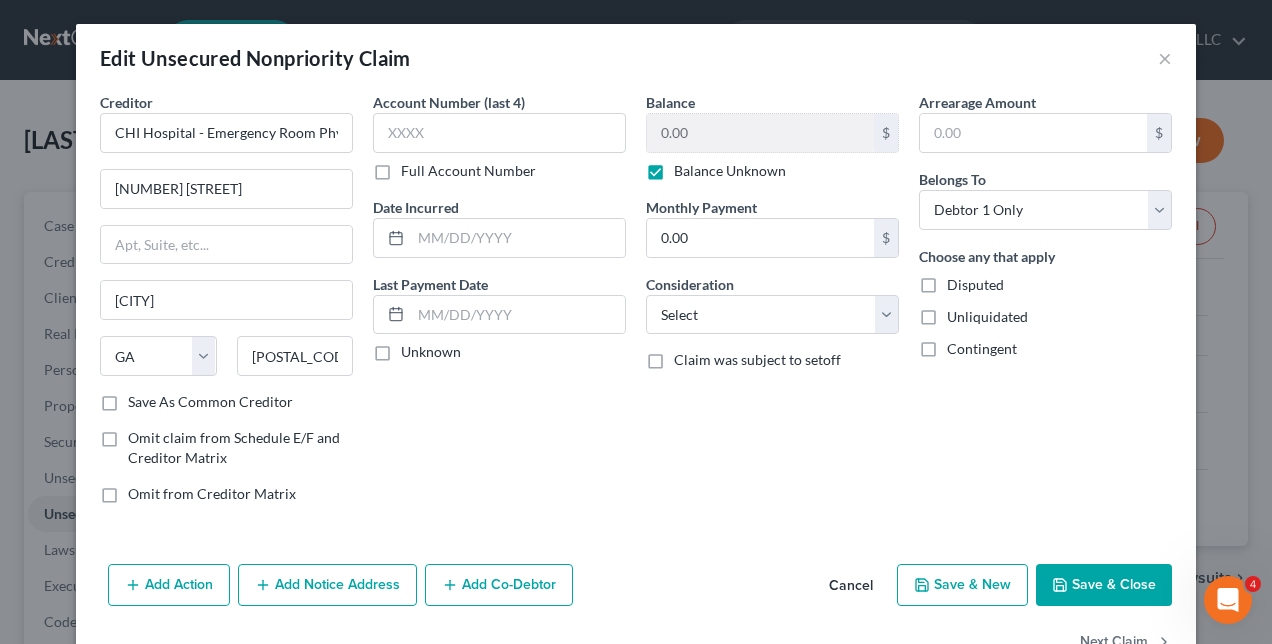 click on "Unknown" at bounding box center [415, 348] 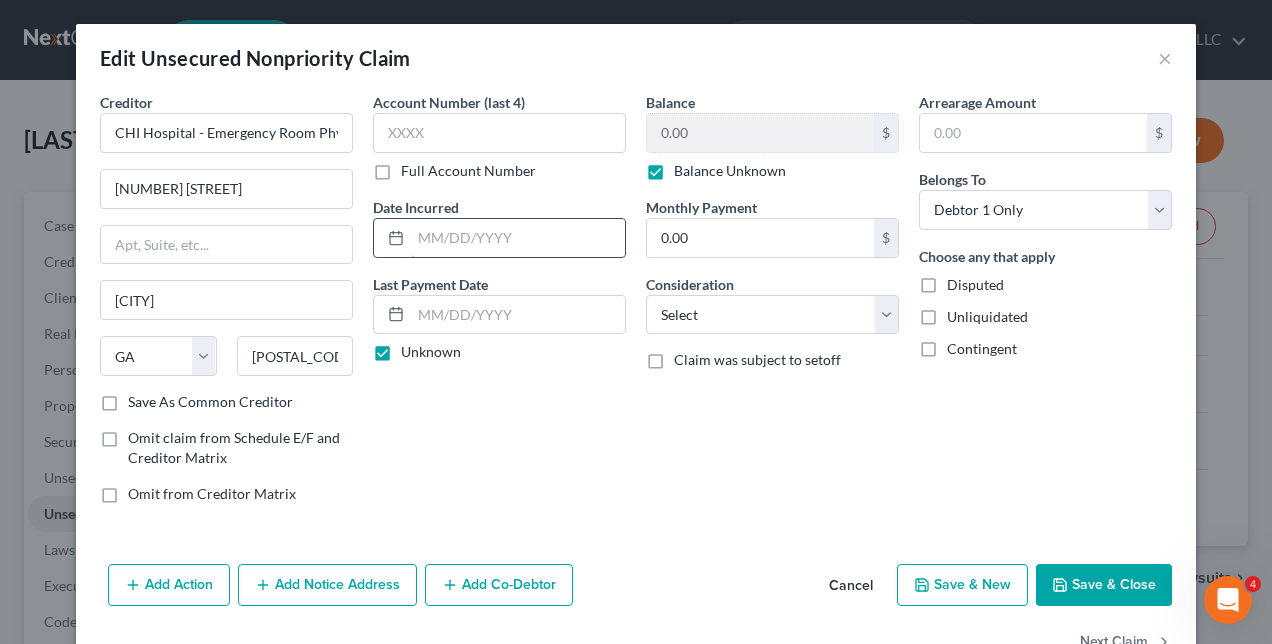 click at bounding box center [518, 238] 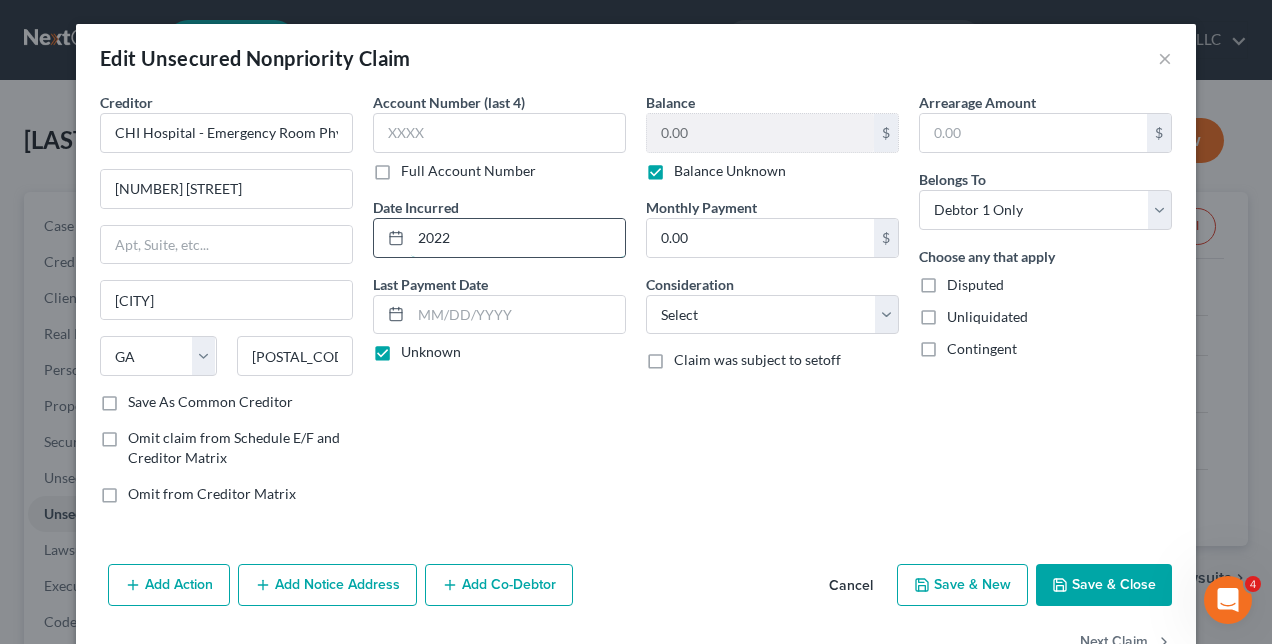 type on "2022" 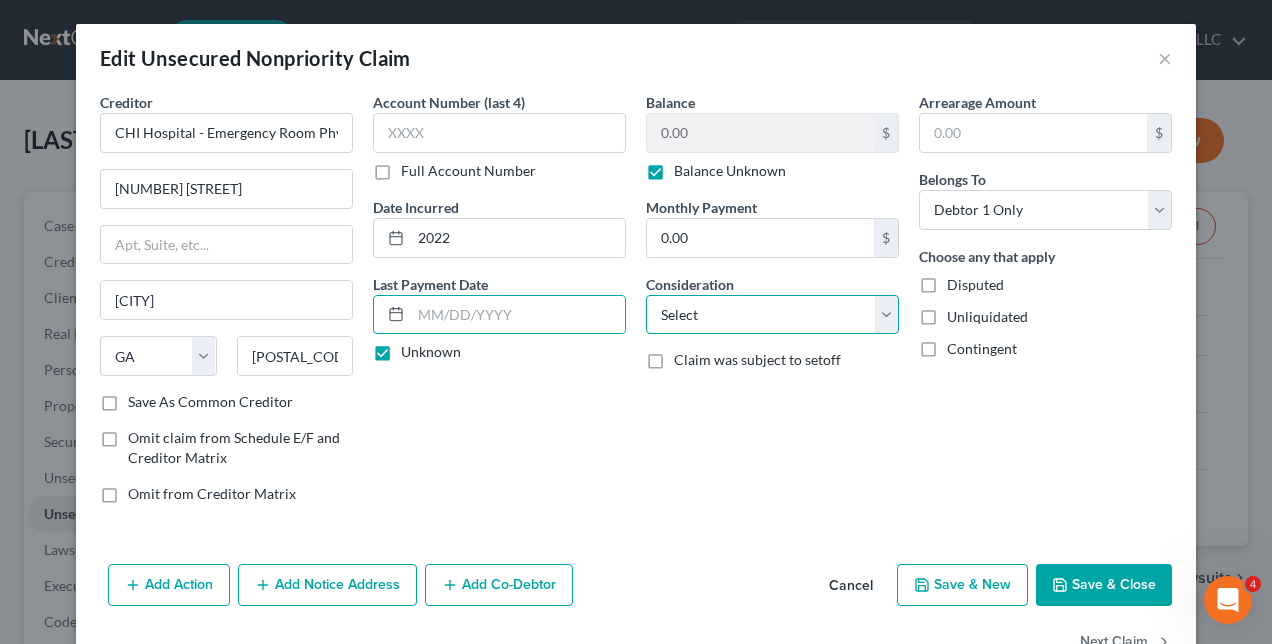 click on "Select Cable / Satellite Services Collection Agency Credit Card Debt Debt Counseling / Attorneys Deficiency Balance Domestic Support Obligations Home / Car Repairs Income Taxes Judgment Liens Medical Services Monies Loaned / Advanced Mortgage Obligation From Divorce Or Separation Obligation To Pensions Other Overdrawn Bank Account Promised To Help Pay Creditors Student Loans Suppliers And Vendors Telephone / Internet Services Utility Services" at bounding box center (772, 315) 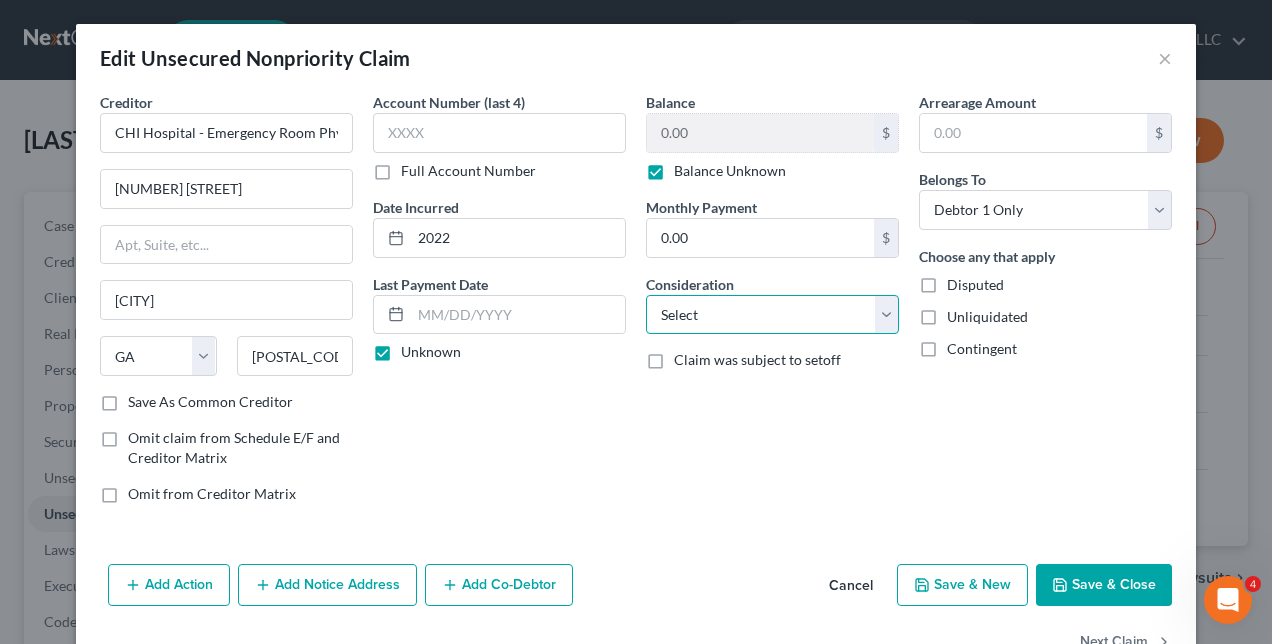 select on "9" 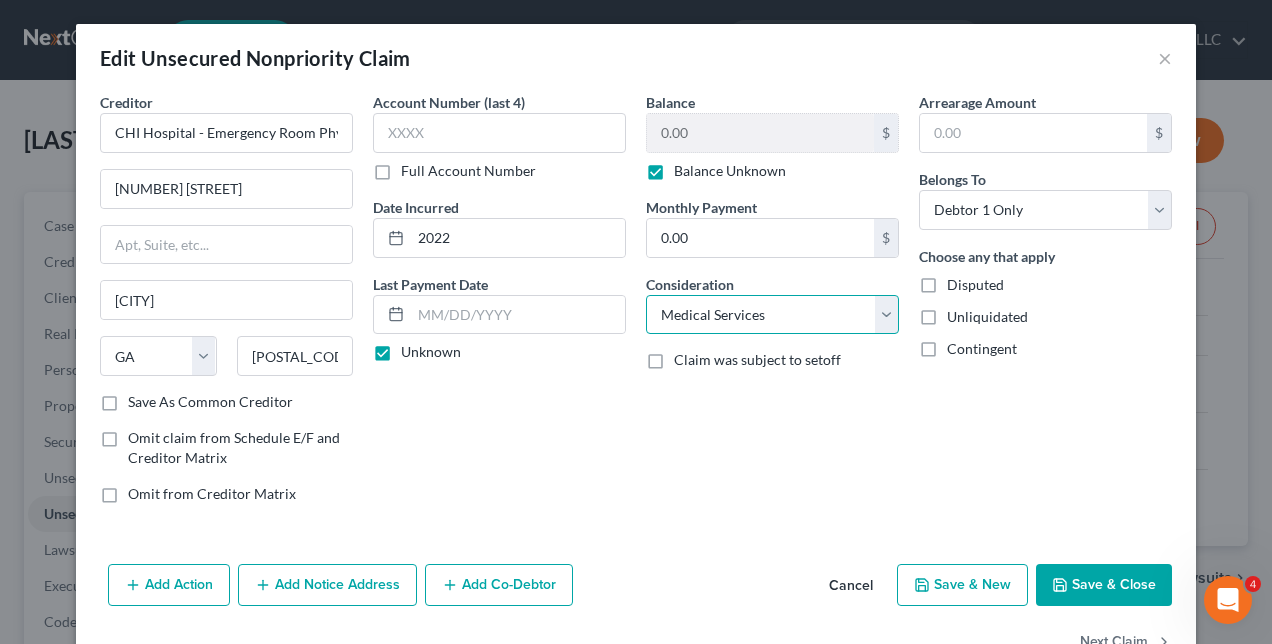 click on "Select Cable / Satellite Services Collection Agency Credit Card Debt Debt Counseling / Attorneys Deficiency Balance Domestic Support Obligations Home / Car Repairs Income Taxes Judgment Liens Medical Services Monies Loaned / Advanced Mortgage Obligation From Divorce Or Separation Obligation To Pensions Other Overdrawn Bank Account Promised To Help Pay Creditors Student Loans Suppliers And Vendors Telephone / Internet Services Utility Services" at bounding box center [772, 315] 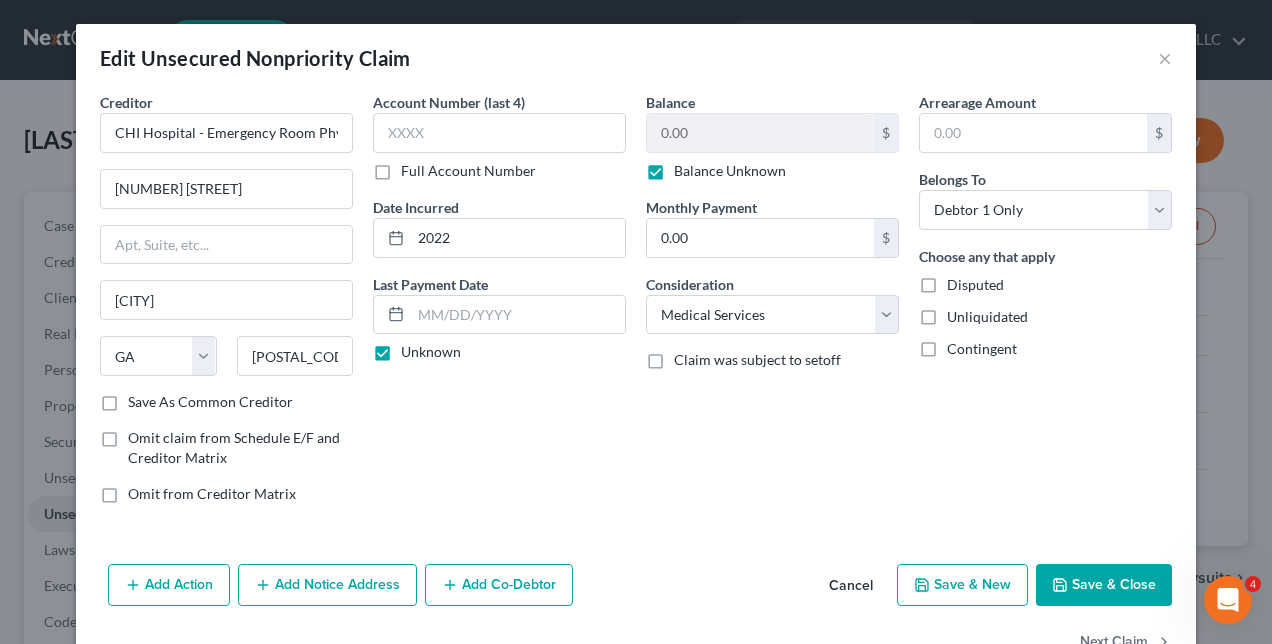 click on "Save & Close" at bounding box center (1104, 585) 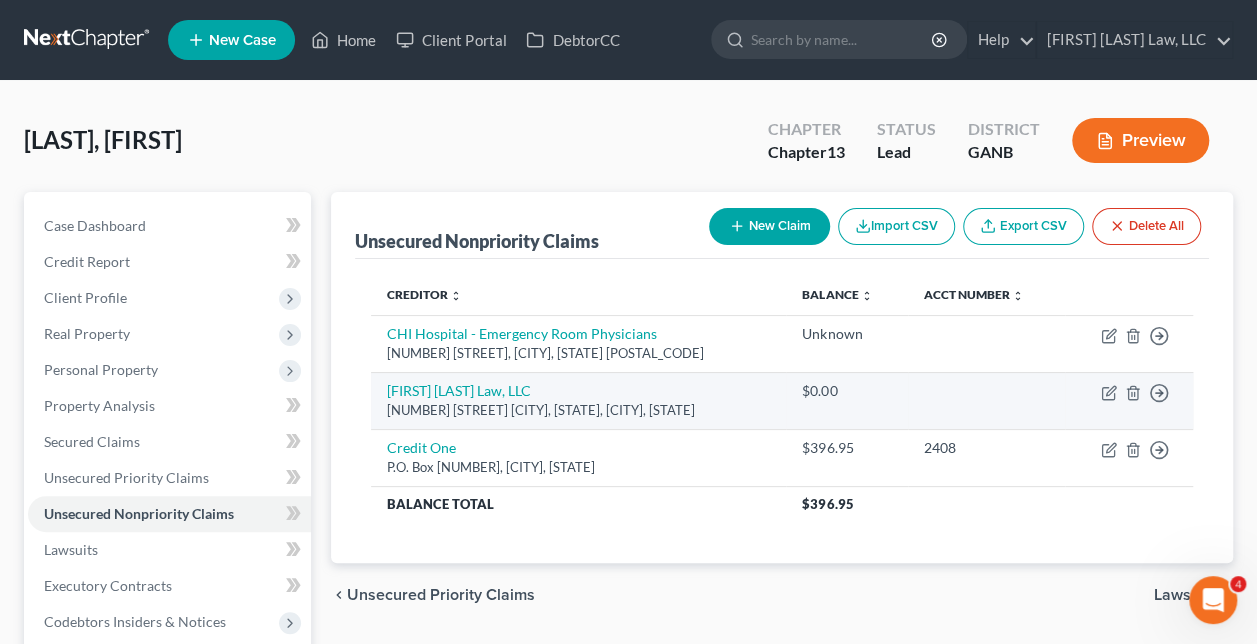 click on "[NUMBER] [STREET] [CITY], [STATE], [CITY], [STATE]" at bounding box center (578, 410) 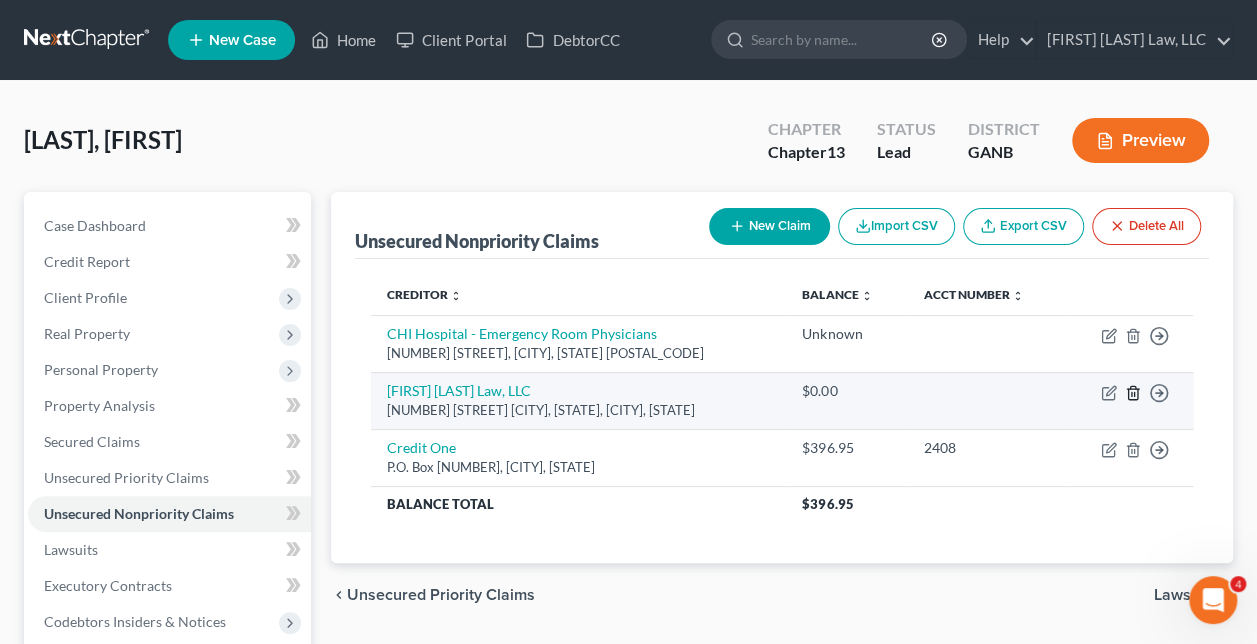 click 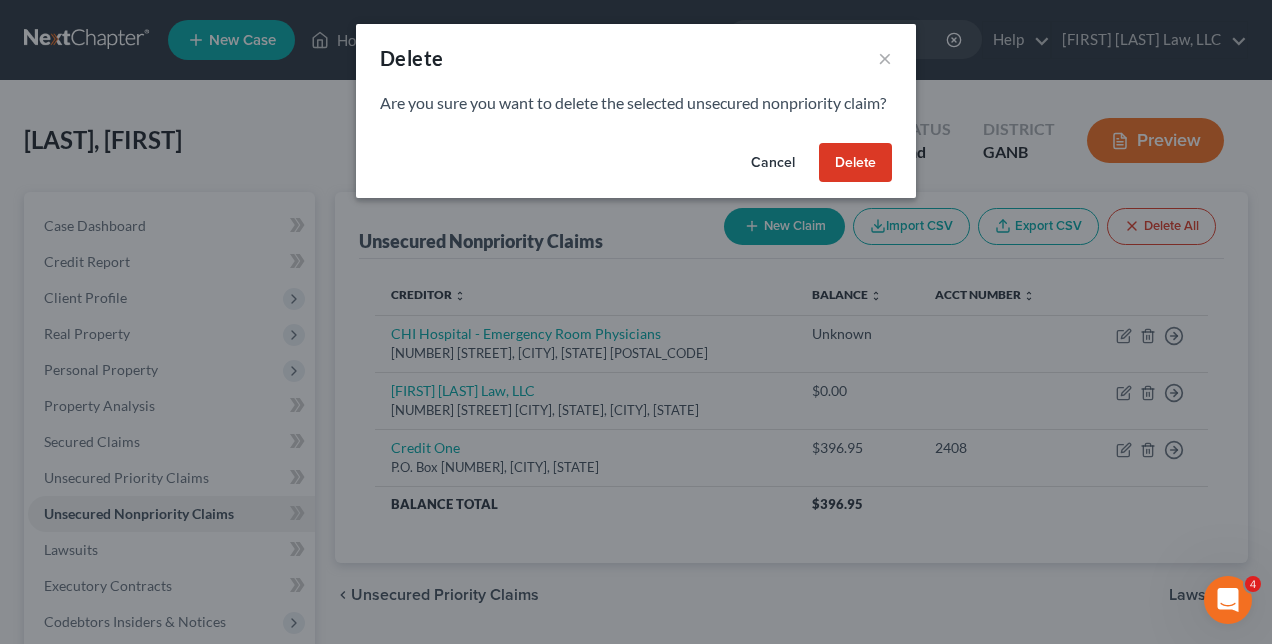 click on "Delete" at bounding box center [855, 163] 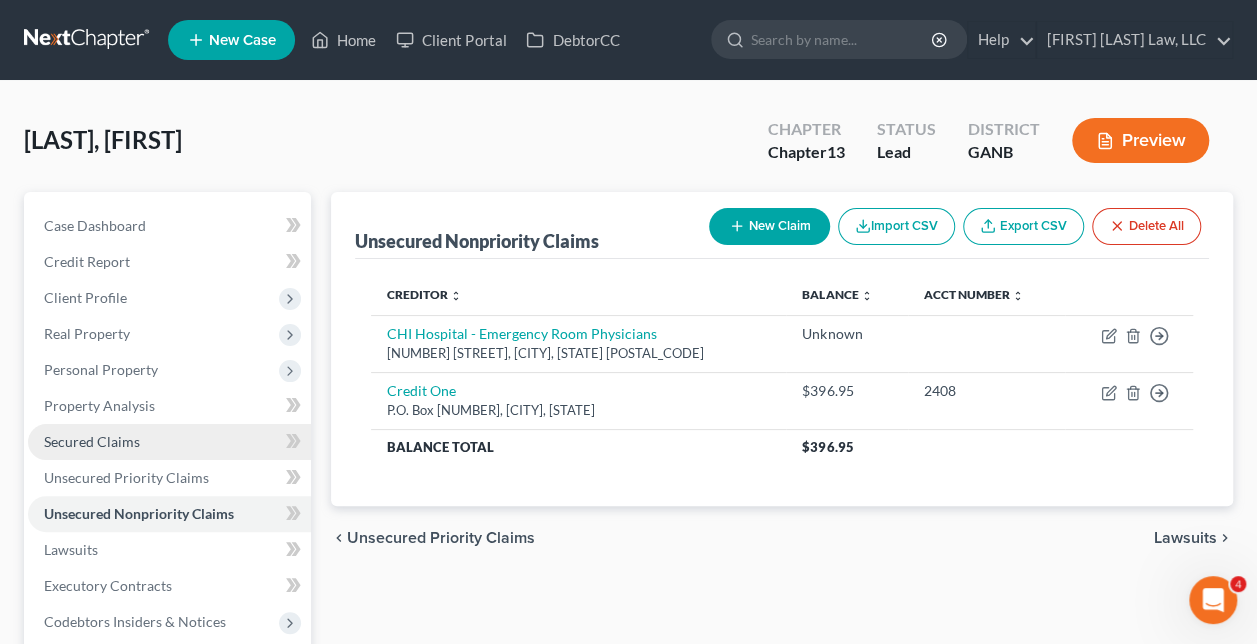 click on "Secured Claims" at bounding box center (92, 441) 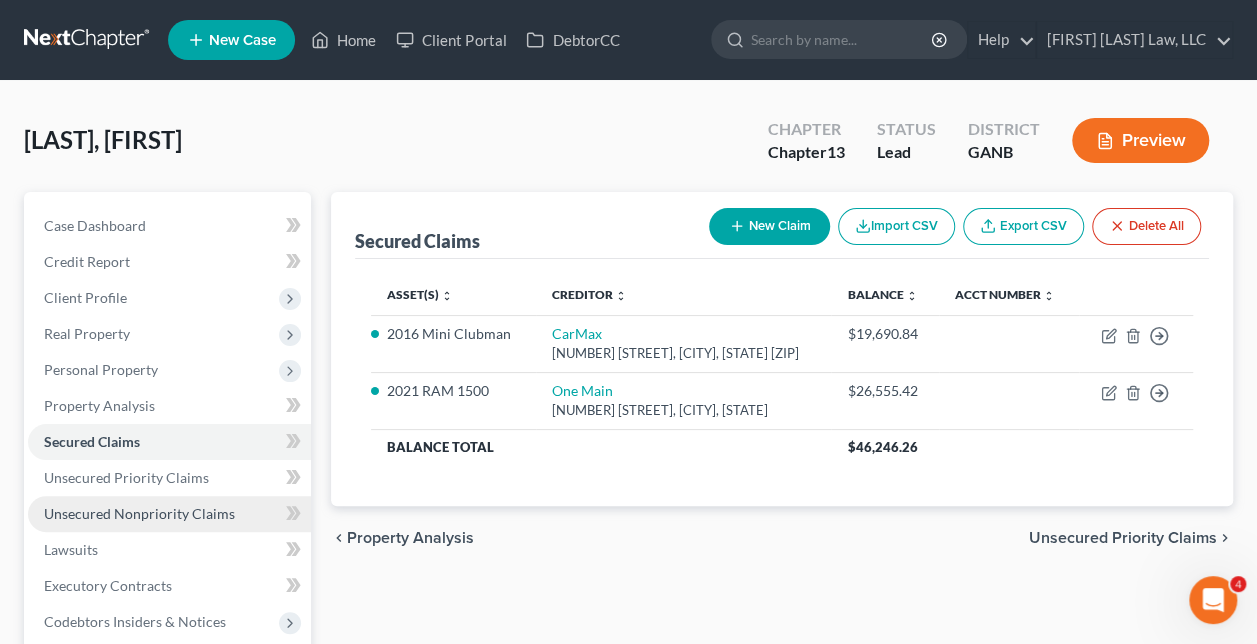 click on "Unsecured Nonpriority Claims" at bounding box center (169, 514) 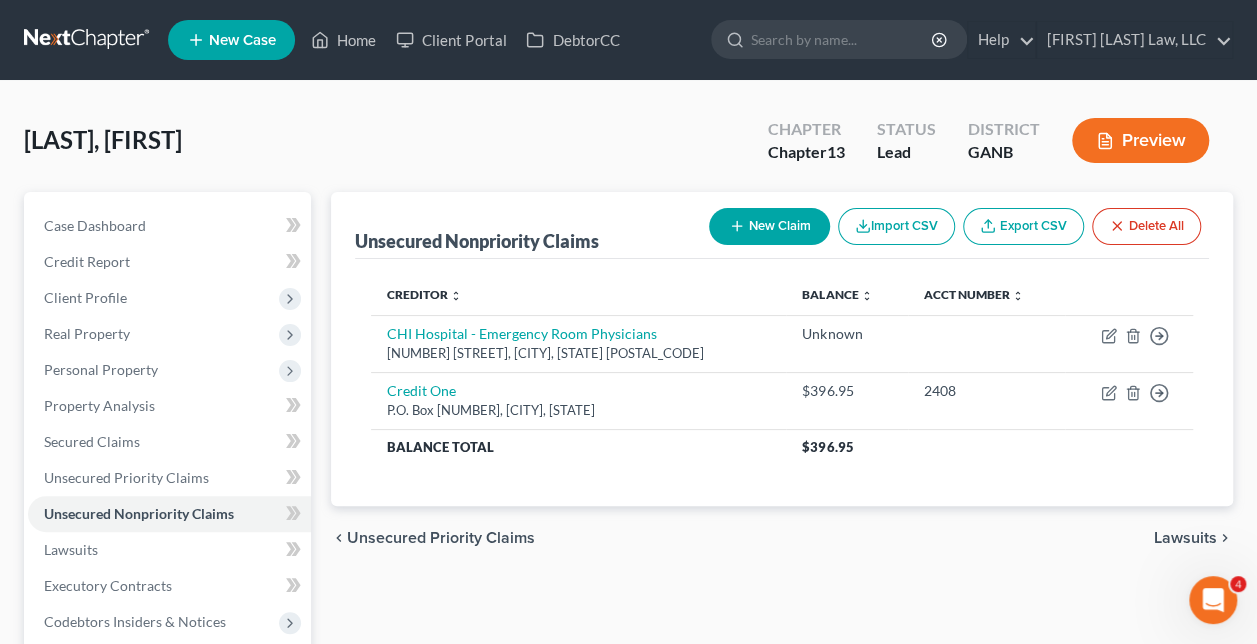click on "New Claim" at bounding box center (769, 226) 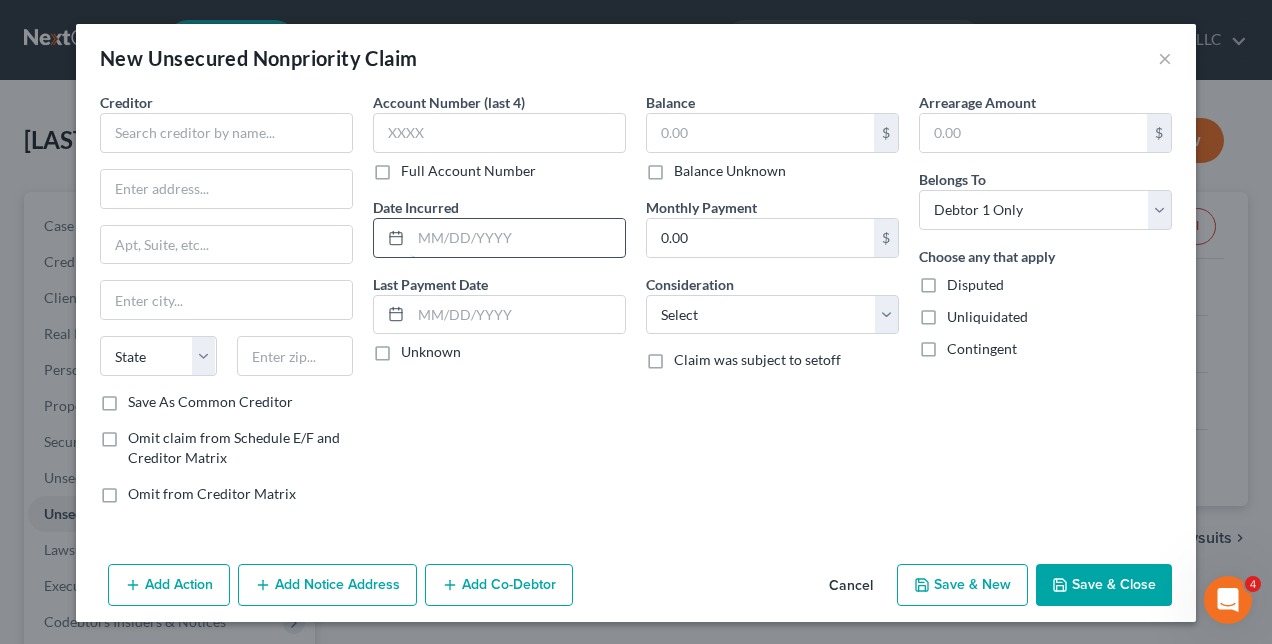 click at bounding box center (518, 238) 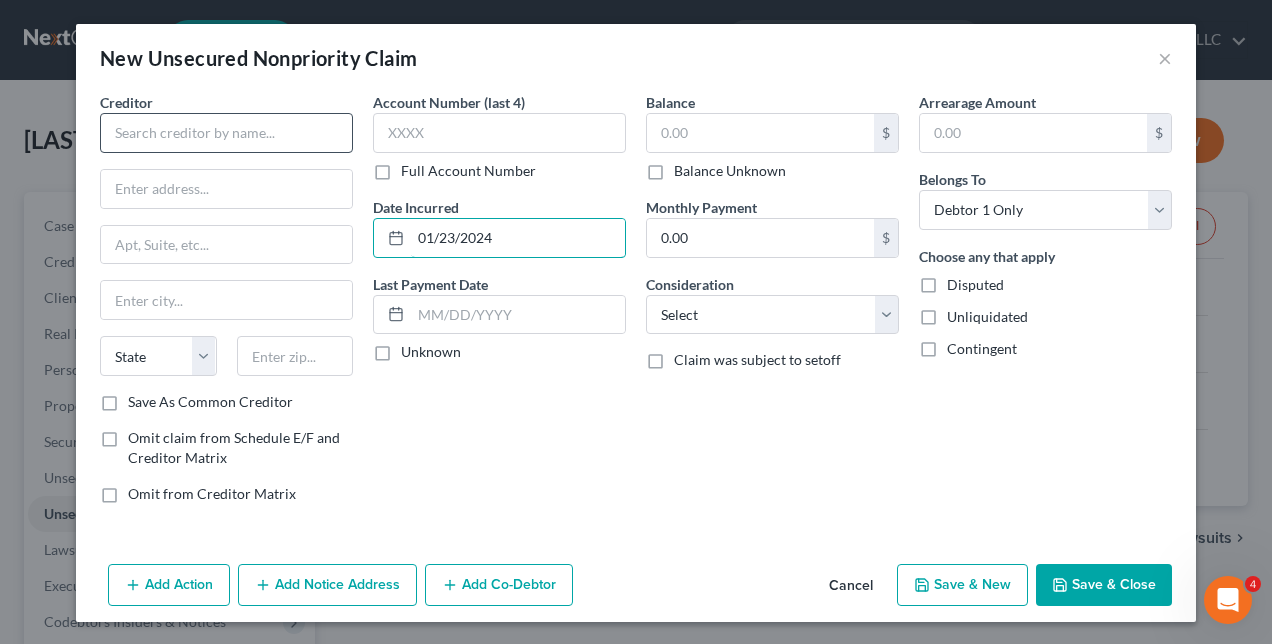 type on "01/23/2024" 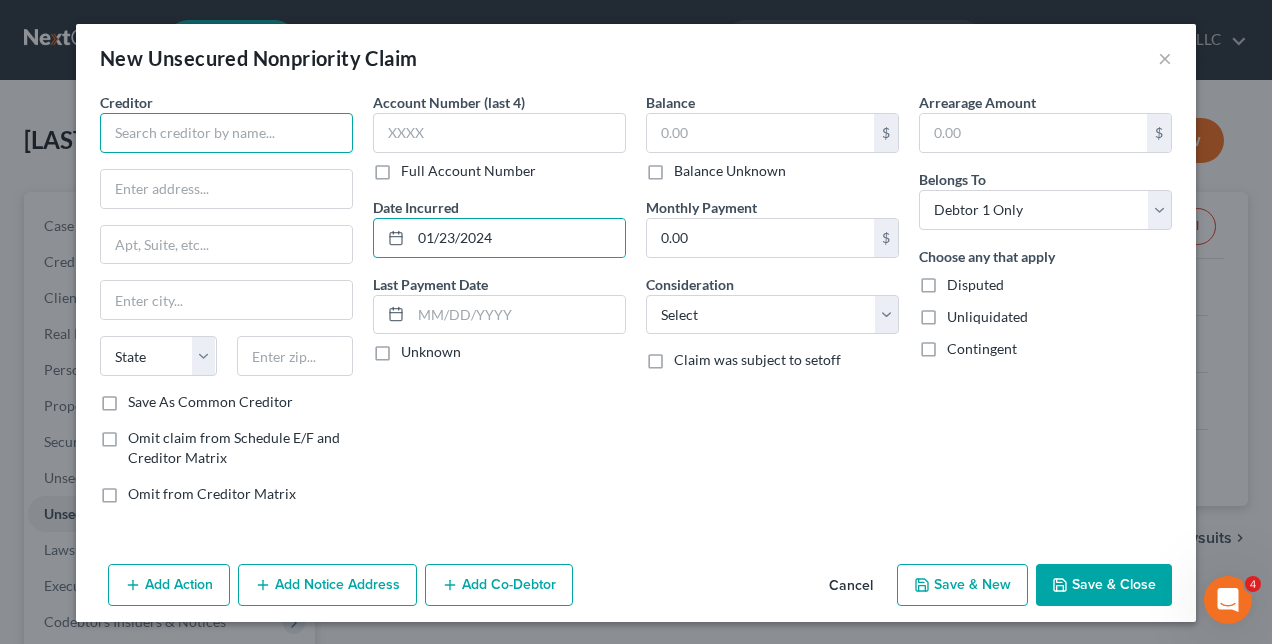 click at bounding box center (226, 133) 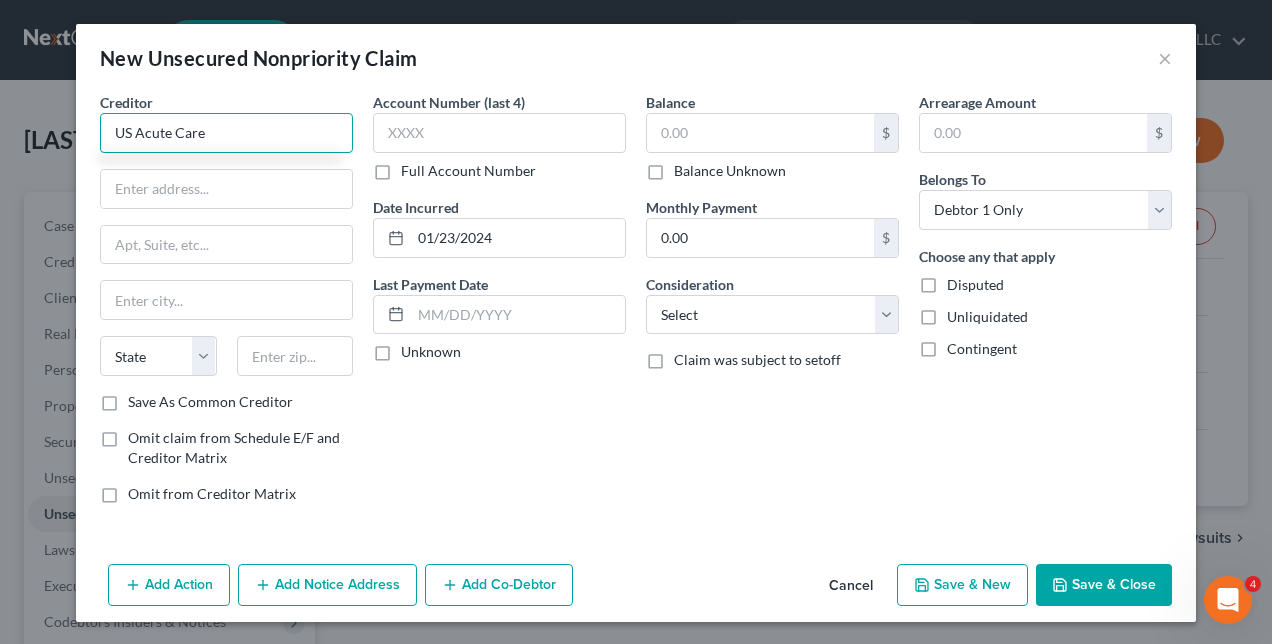 type on "US Acute Care" 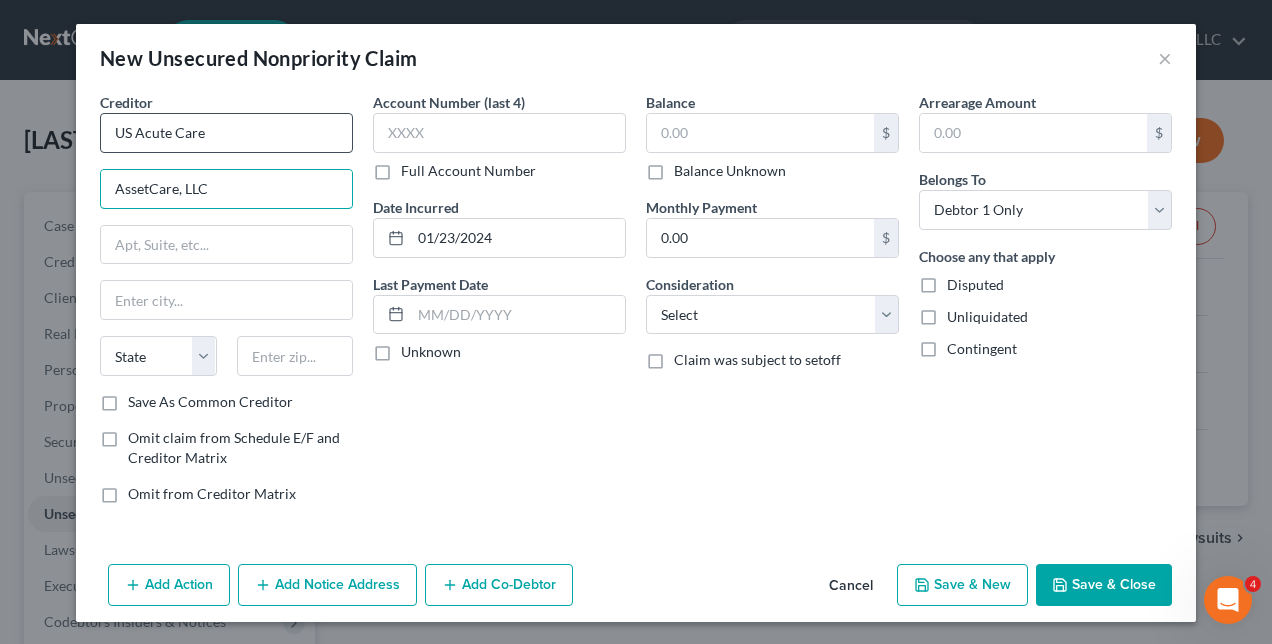 type on "AssetCare, LLC" 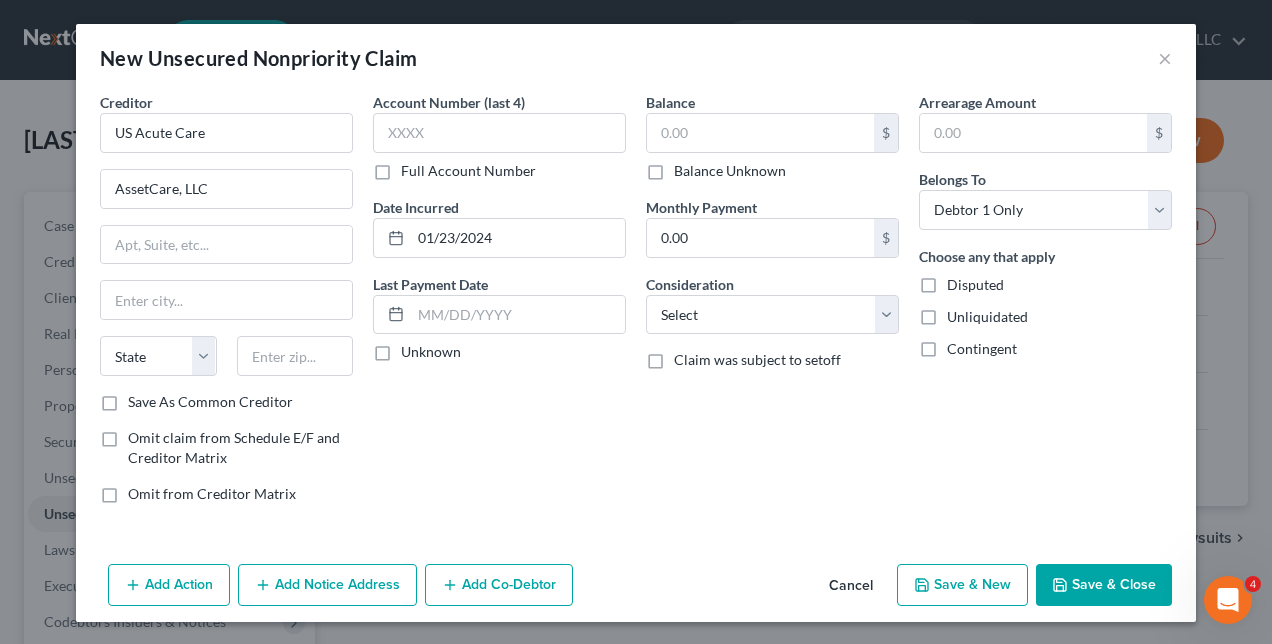 click on "Save & Close" at bounding box center (1104, 585) 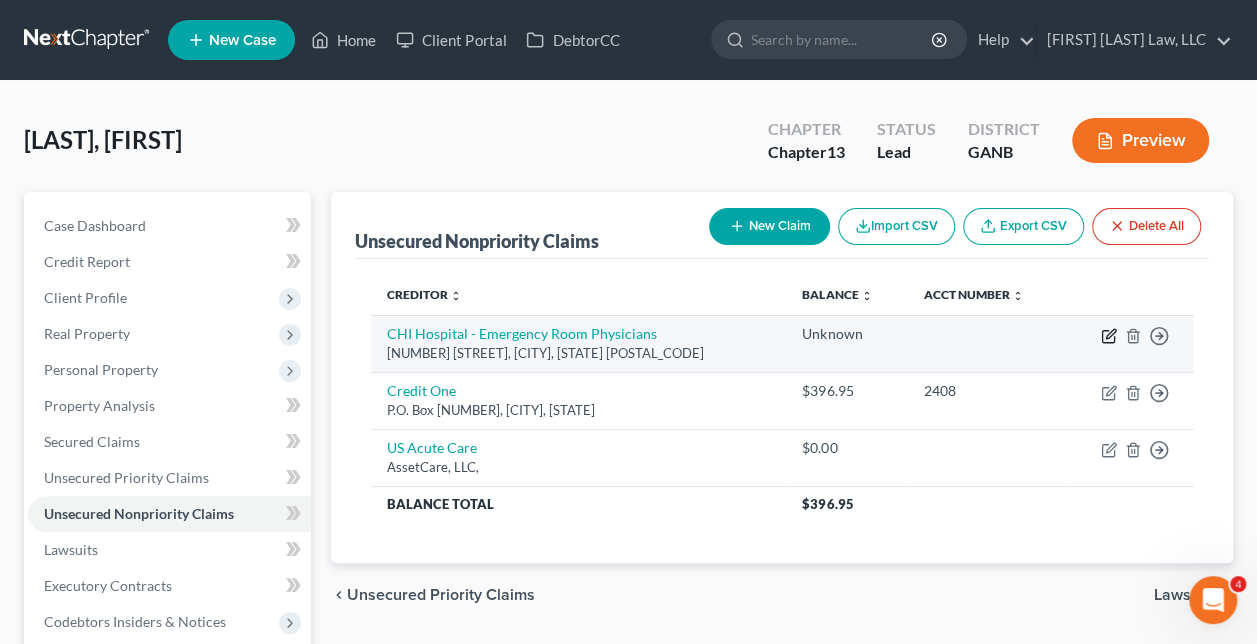 click 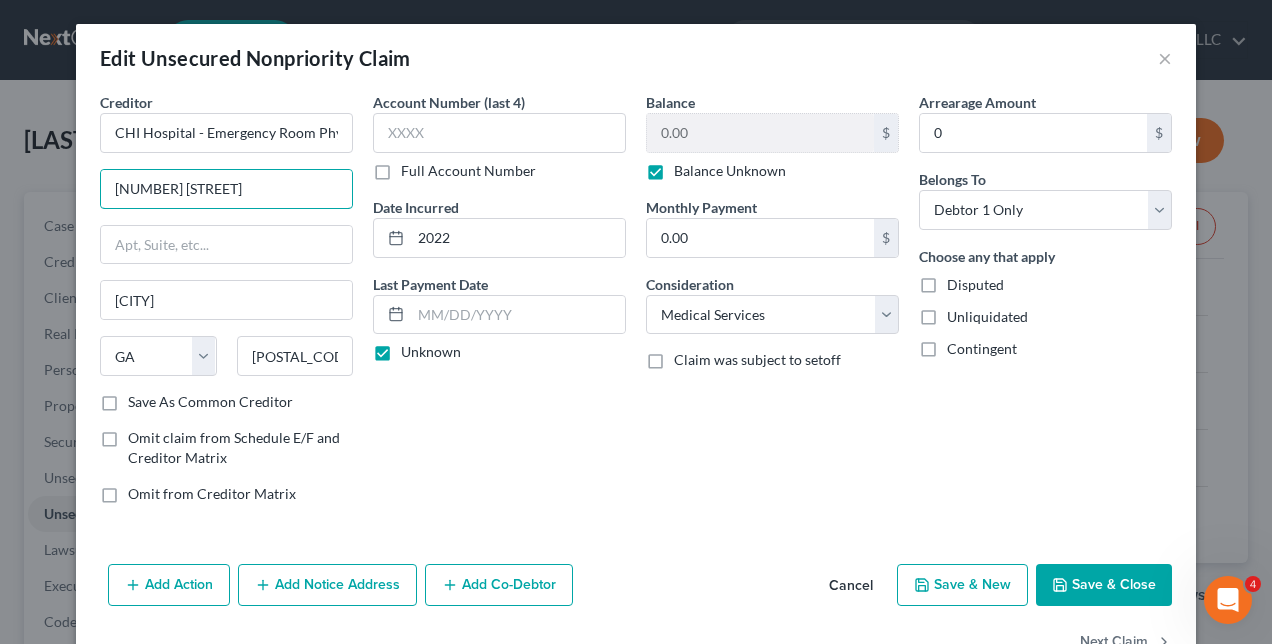 drag, startPoint x: 274, startPoint y: 191, endPoint x: -51, endPoint y: 134, distance: 329.9606 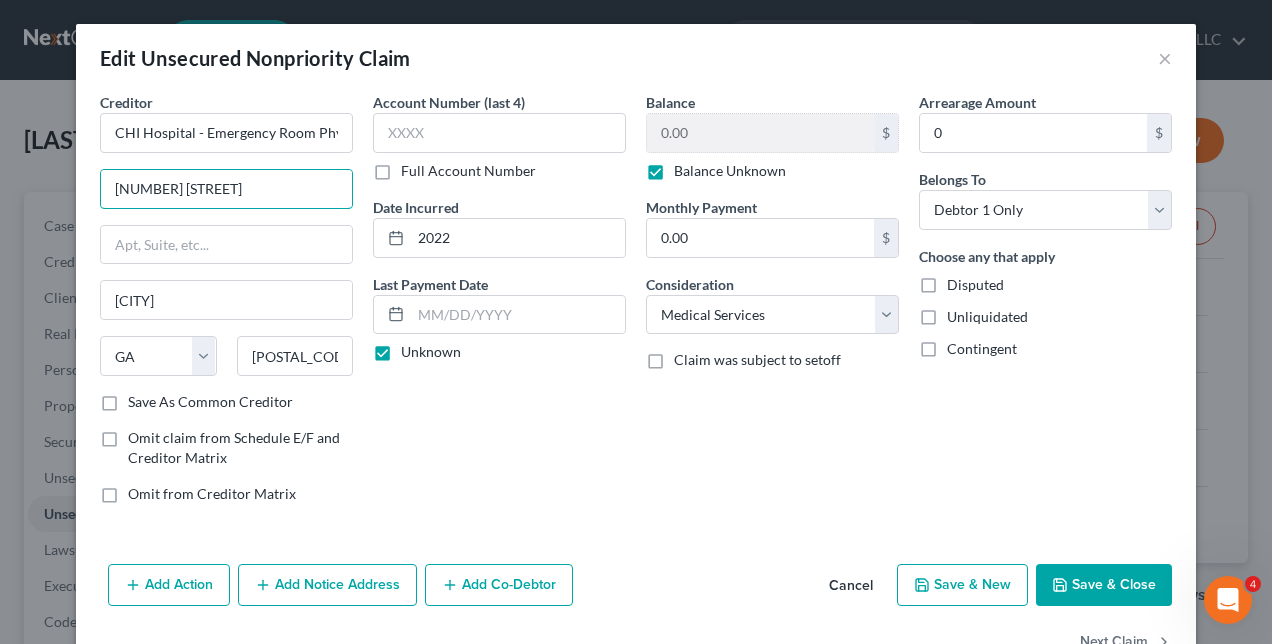 click on "Home New Case Client Portal DebtorCC [FIRST] [LAST] Law, LLC [EMAIL] My Account Settings Plan + Billing Account Add-Ons Upgrade to Pro Help Center Webinars Training Videos What's new Log out New Case Home Client Portal DebtorCC         - No Result - See all results Or Press Enter... Help Help Center Webinars Training Videos What's new [FIRST] [LAST] Law, LLC [FIRST] [LAST] Law, LLC [EMAIL] My Account Settings Plan + Billing Account Add-Ons Upgrade Plan Log out 	 [LAST], [FIRST] Upgraded Chapter Chapter  13 Status Lead District GANB Preview Petition Navigation
Case Dashboard
Payments
Invoices" at bounding box center [636, 549] 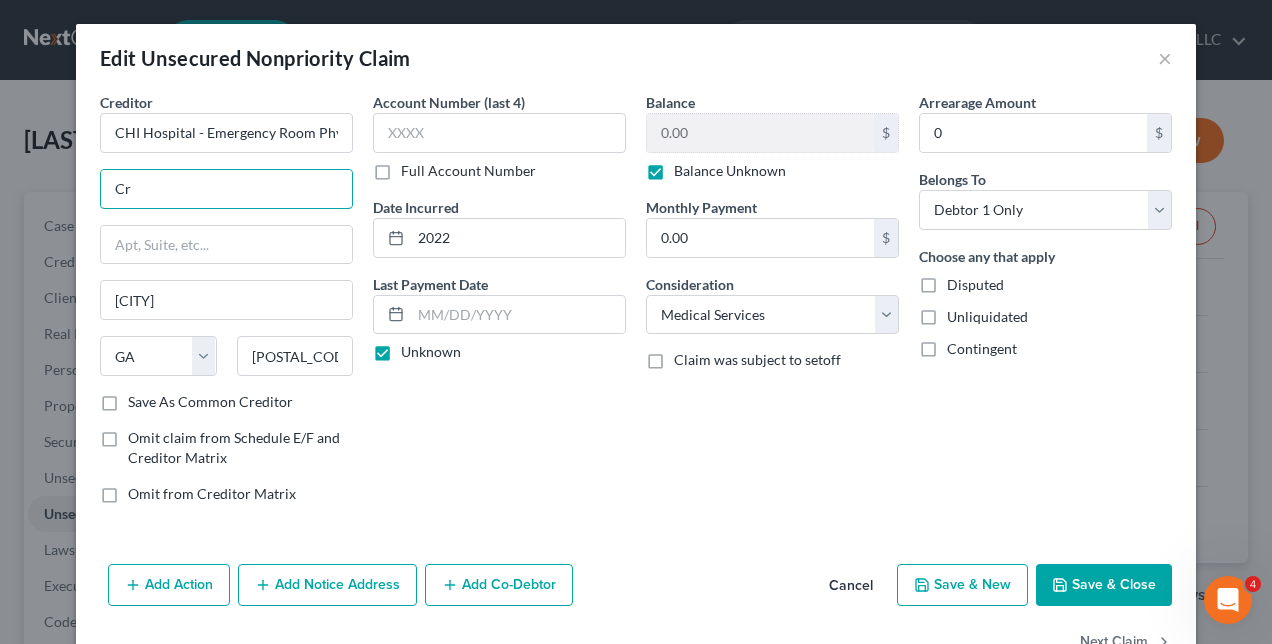 type on "C" 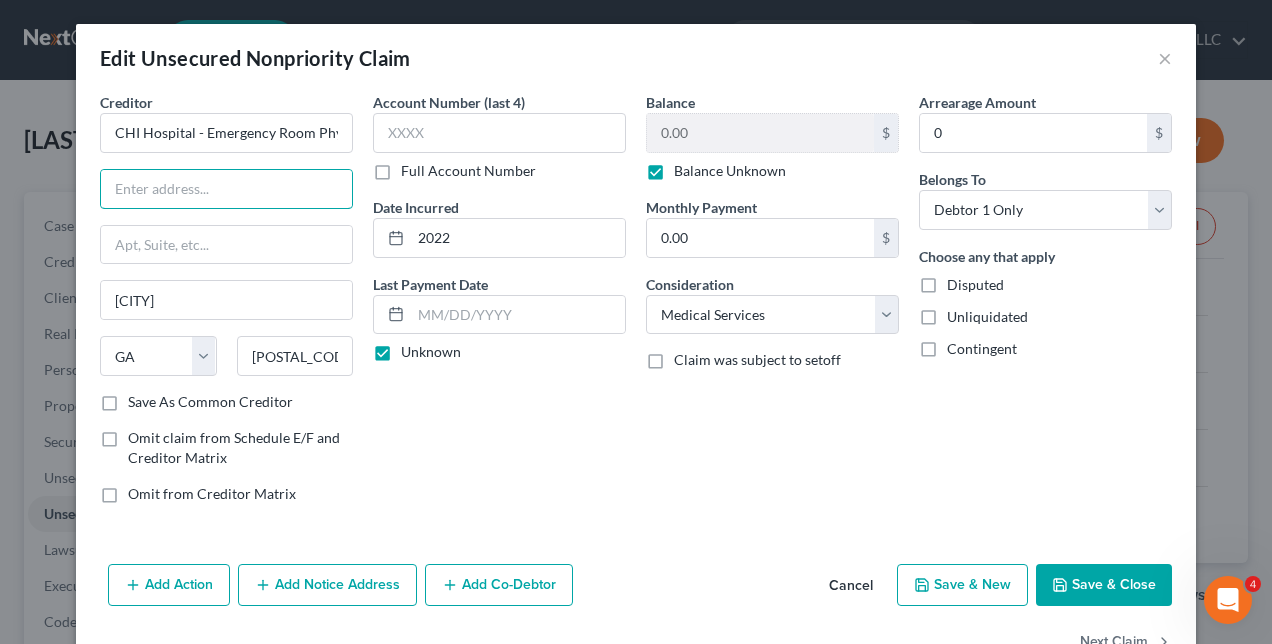 type 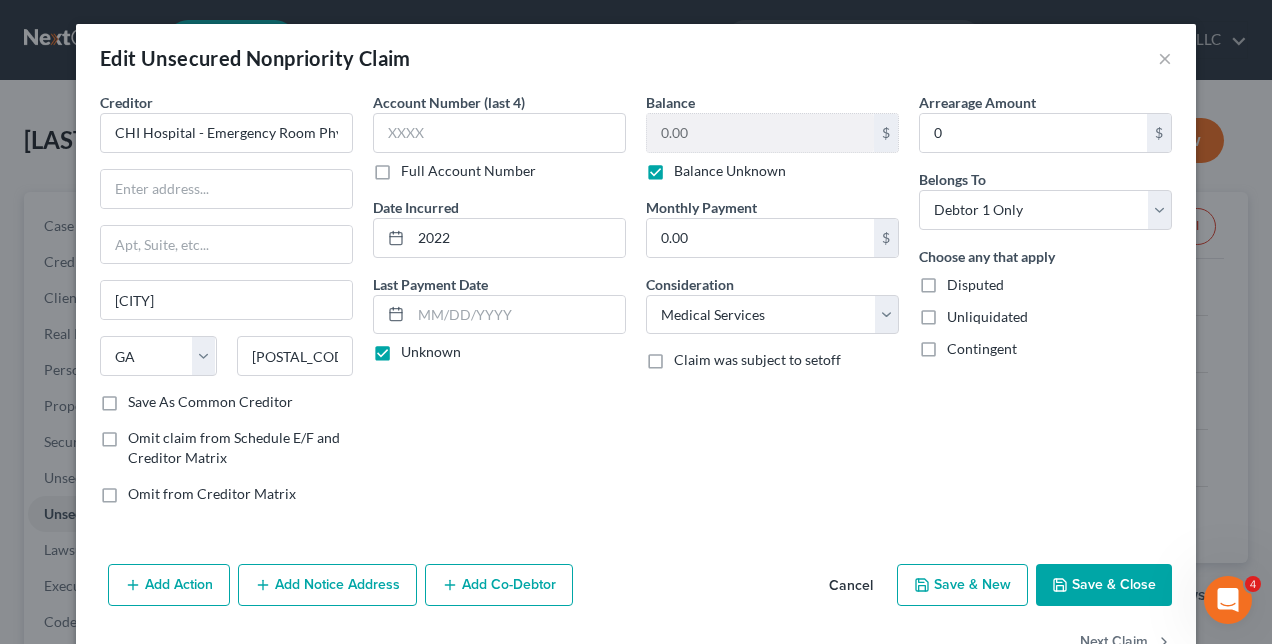 click on "Cancel" at bounding box center (851, 586) 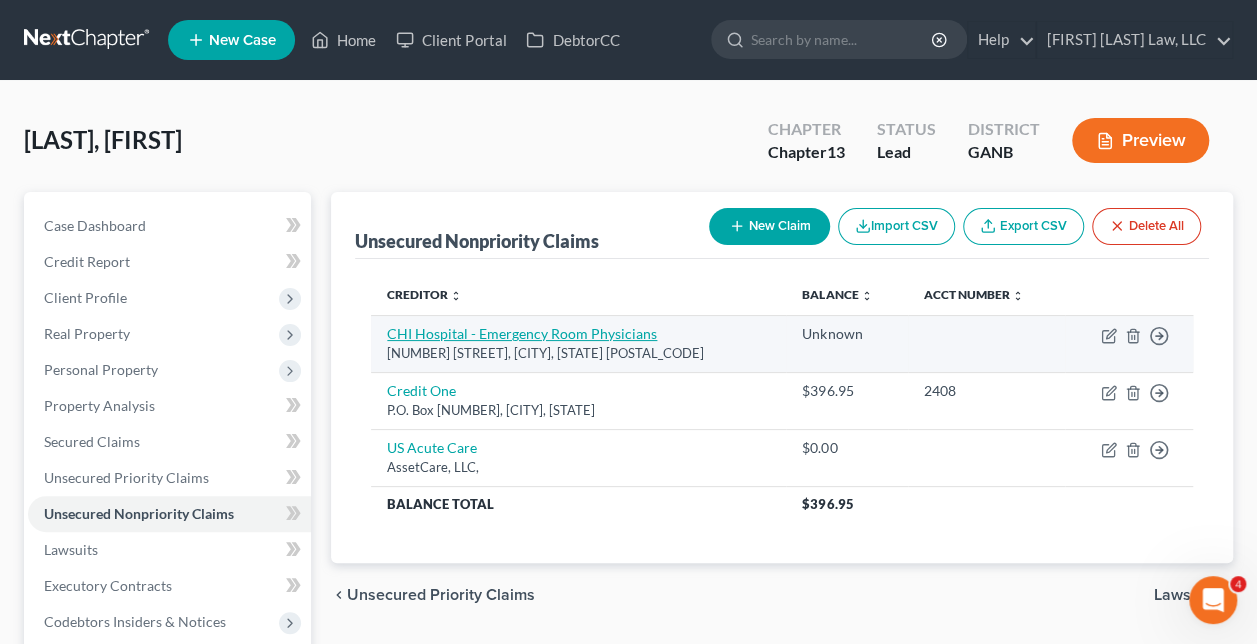 click on "CHI Hospital - Emergency Room Physicians" at bounding box center [522, 333] 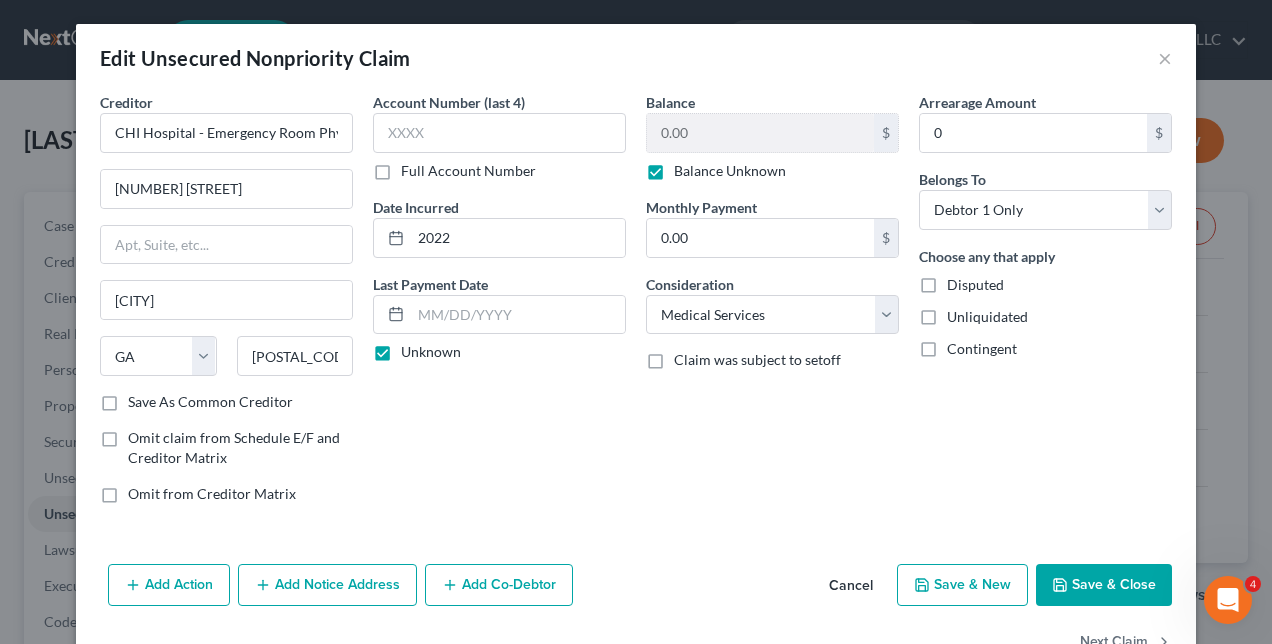 click on "Add Action" at bounding box center [169, 585] 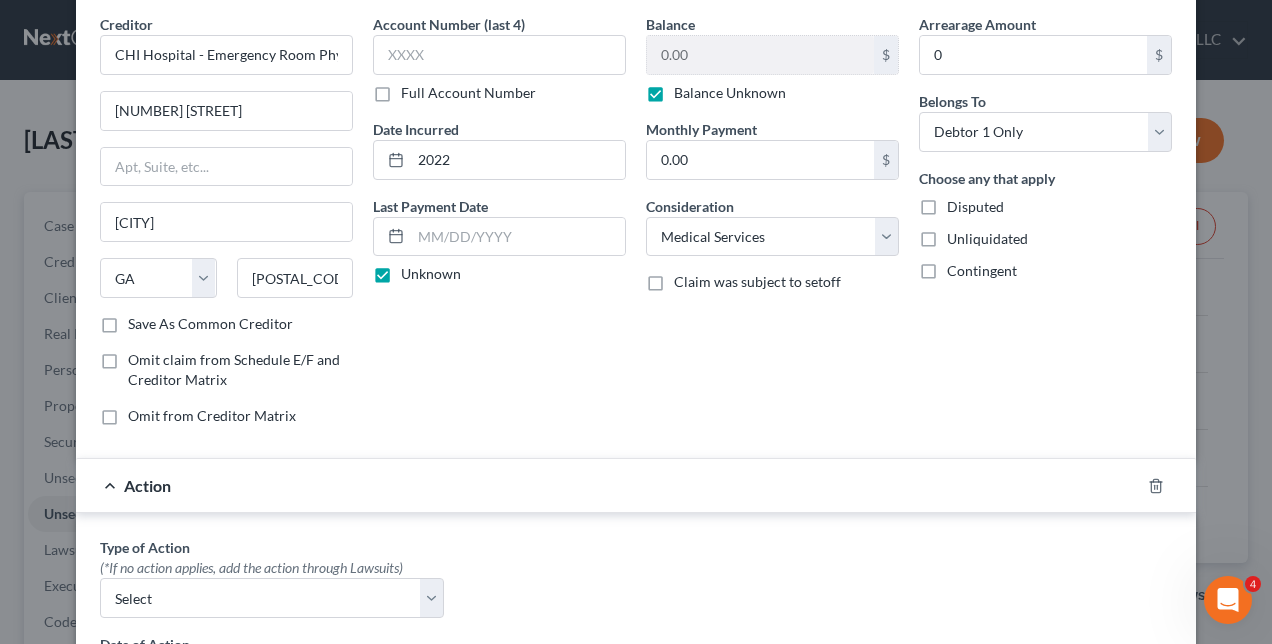 scroll, scrollTop: 200, scrollLeft: 0, axis: vertical 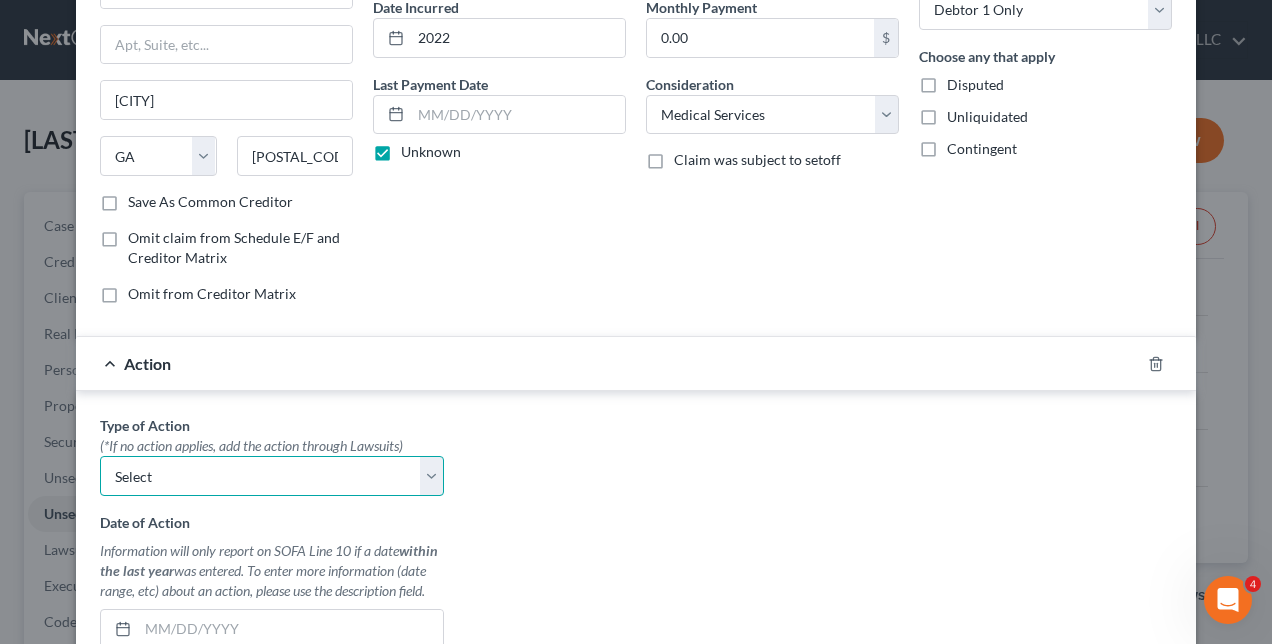 click on "Select Repossession Garnishment Foreclosure Personal Injury Attached, Seized, Or Levied" at bounding box center (272, 476) 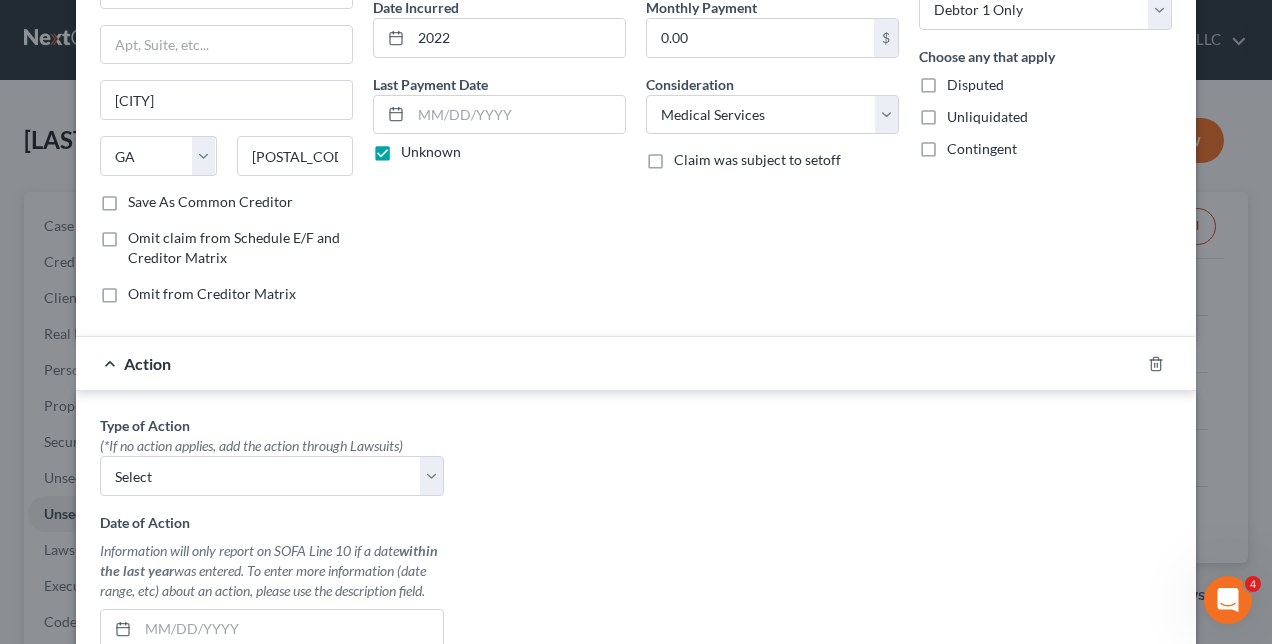 click on "Action" at bounding box center [147, 363] 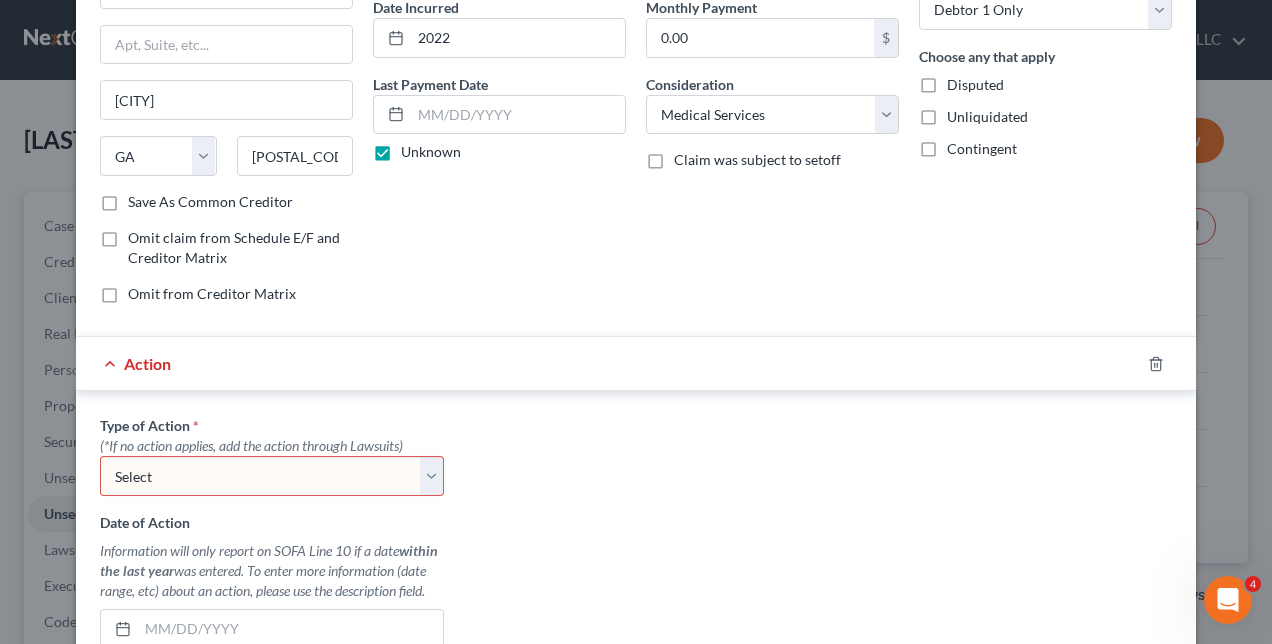 click on "Action" at bounding box center (147, 363) 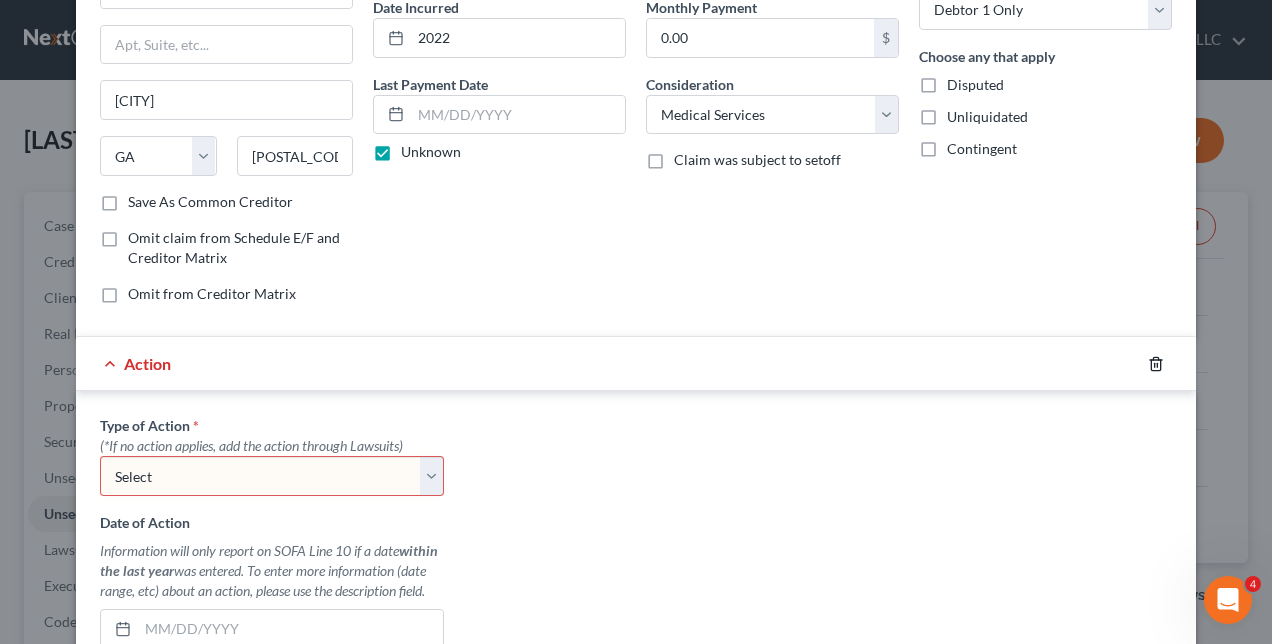 click 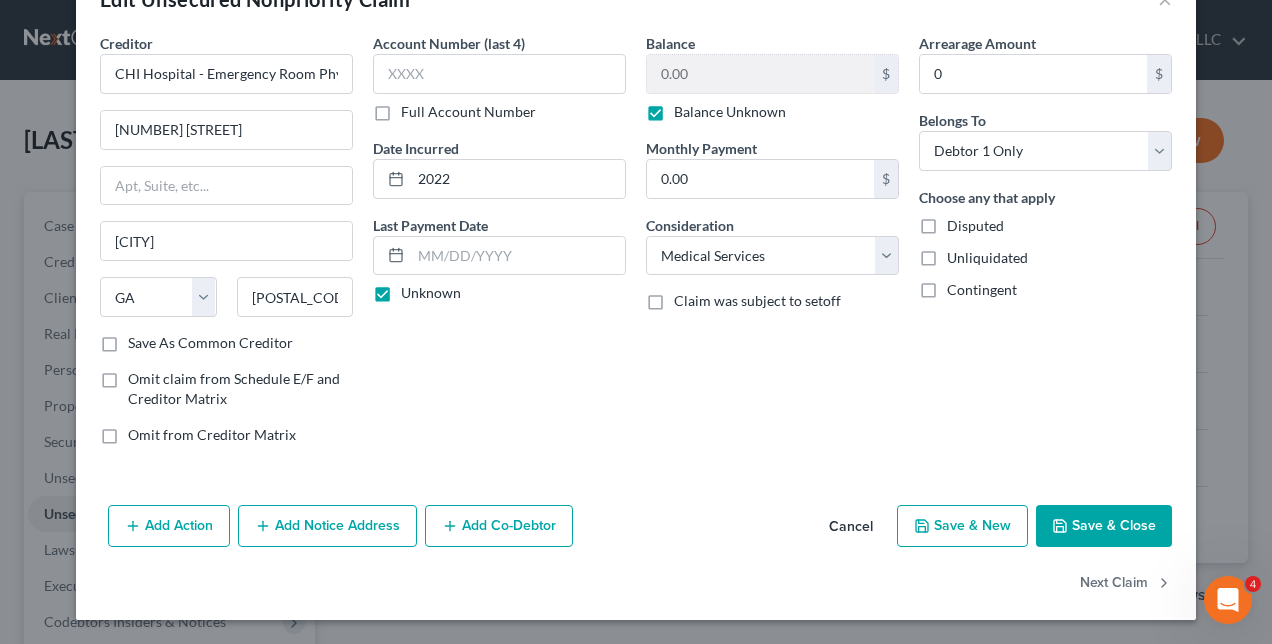 scroll, scrollTop: 56, scrollLeft: 0, axis: vertical 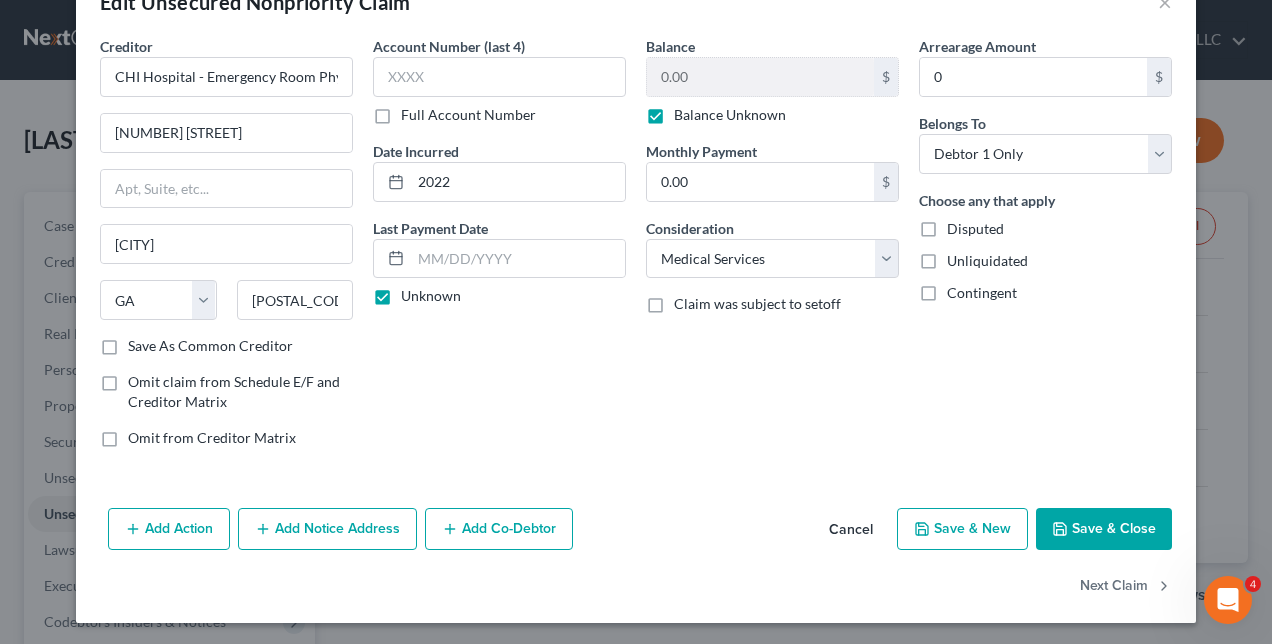 click on "Add Notice Address" at bounding box center (327, 529) 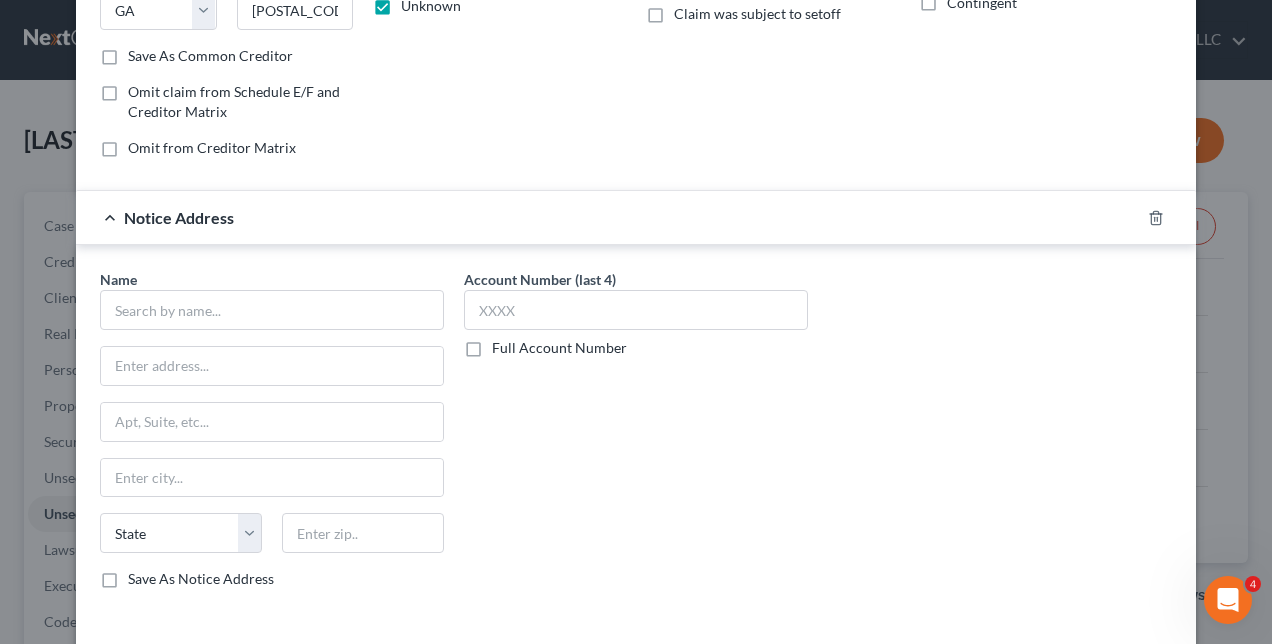 scroll, scrollTop: 483, scrollLeft: 0, axis: vertical 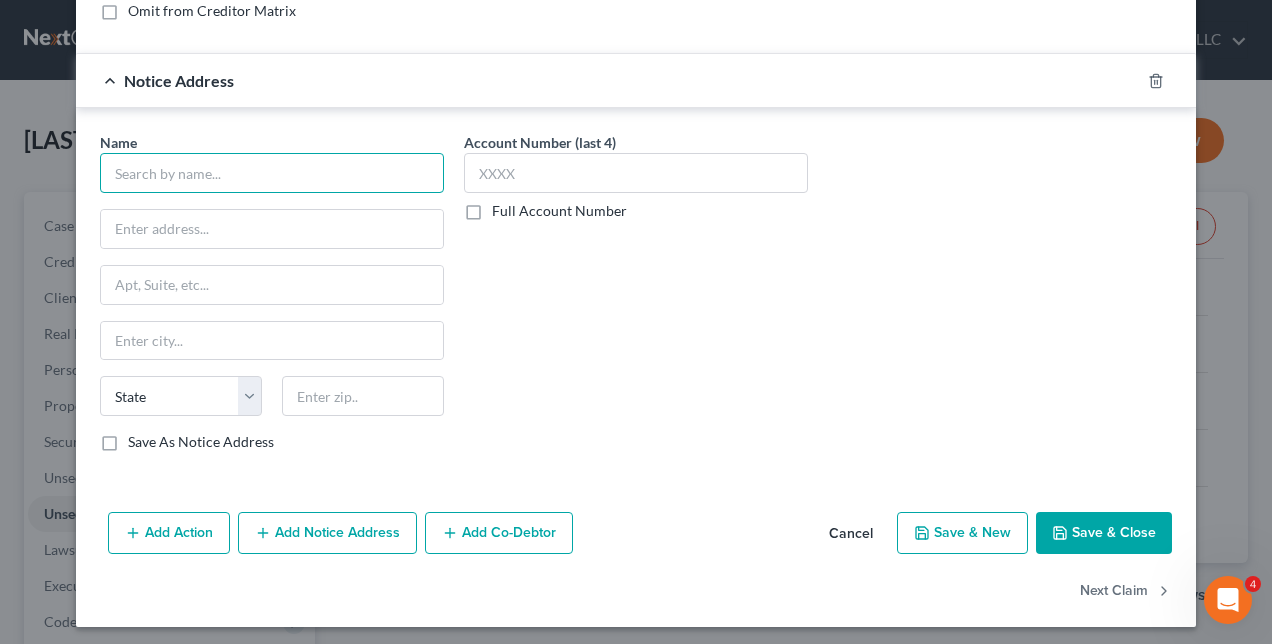click at bounding box center [272, 173] 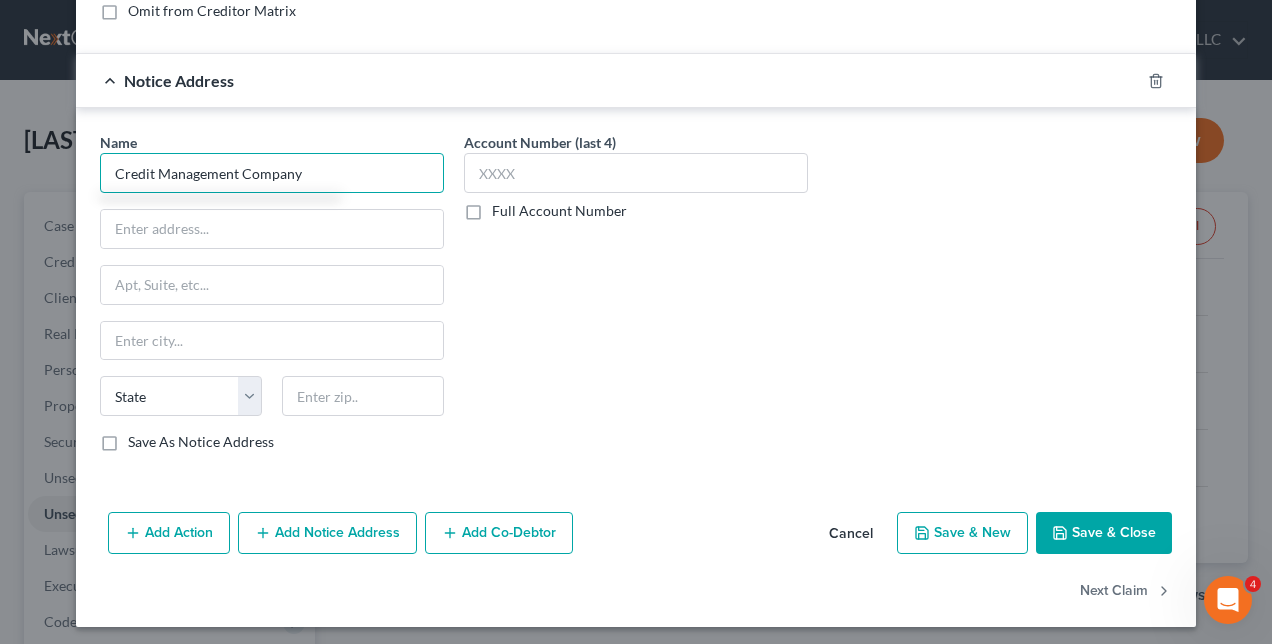 type on "Credit Management Company" 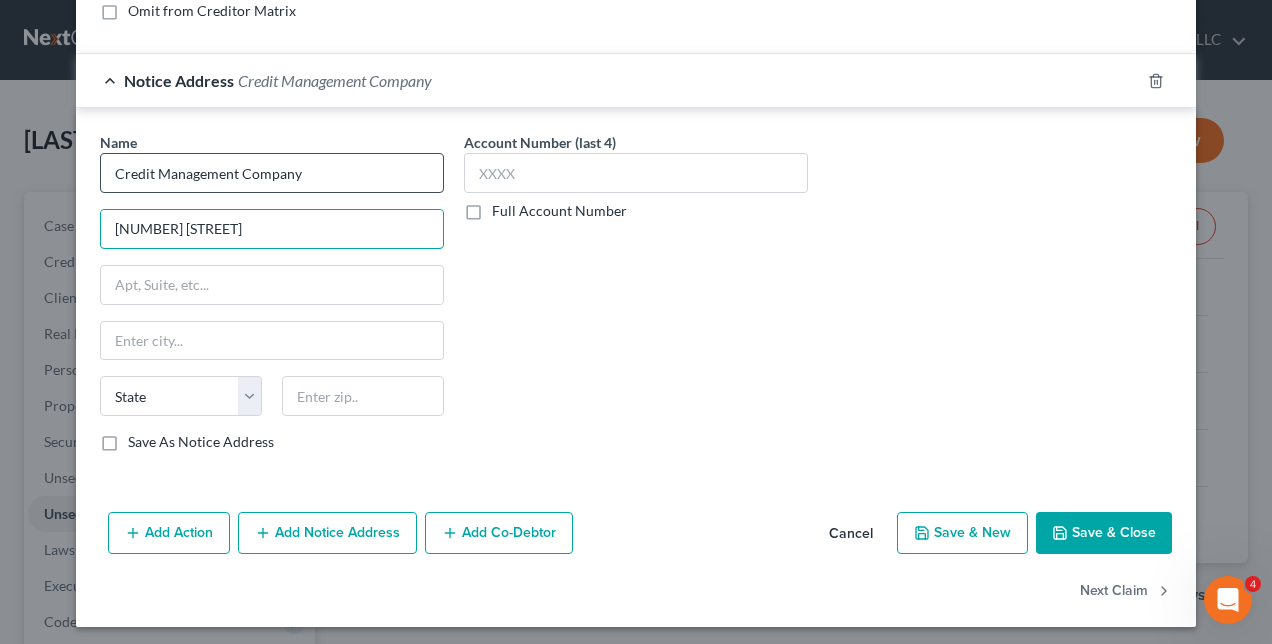 type on "[NUMBER] [STREET]" 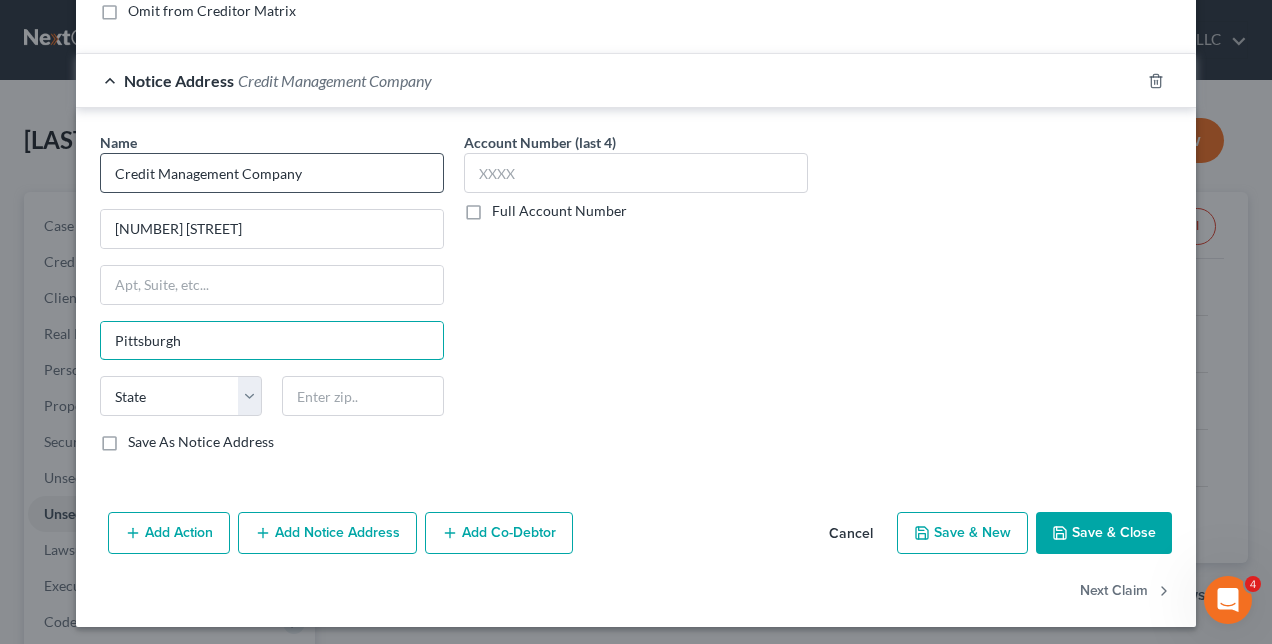 type on "Pittsburgh" 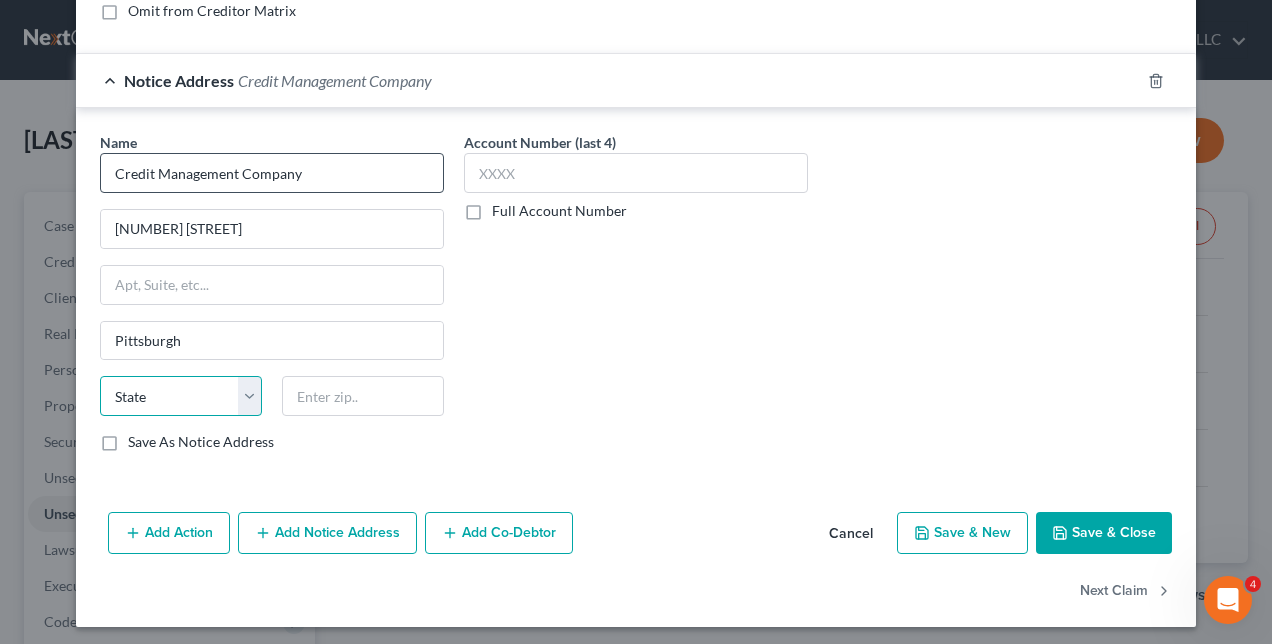 select on "39" 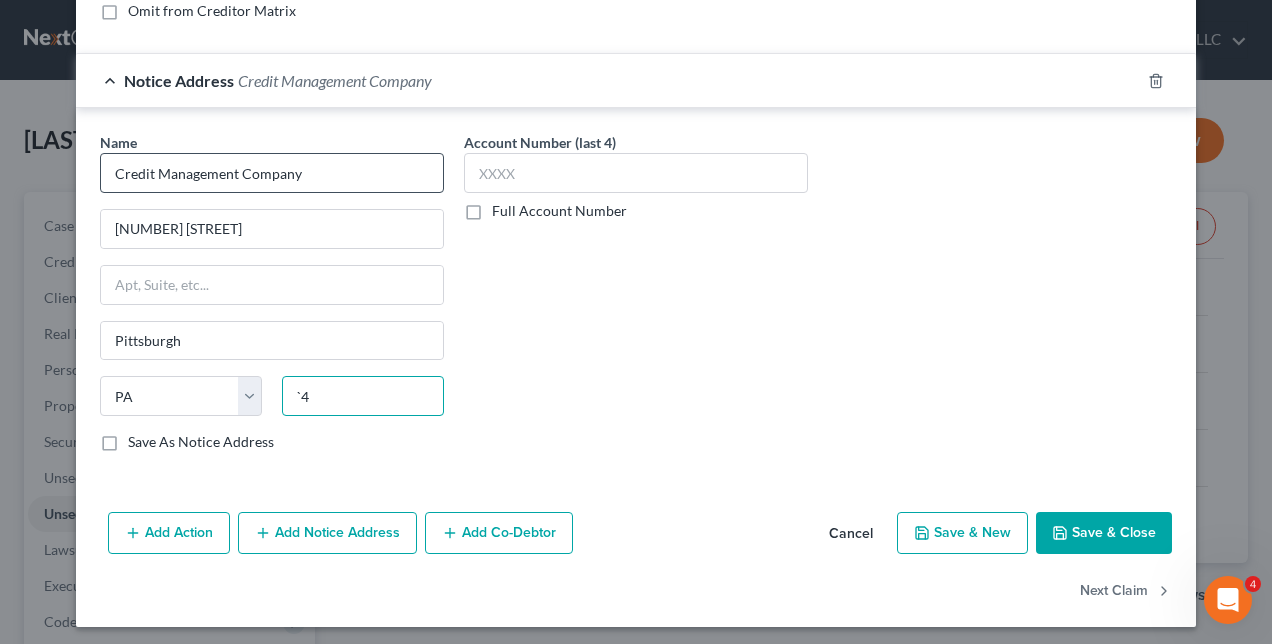 type on "`" 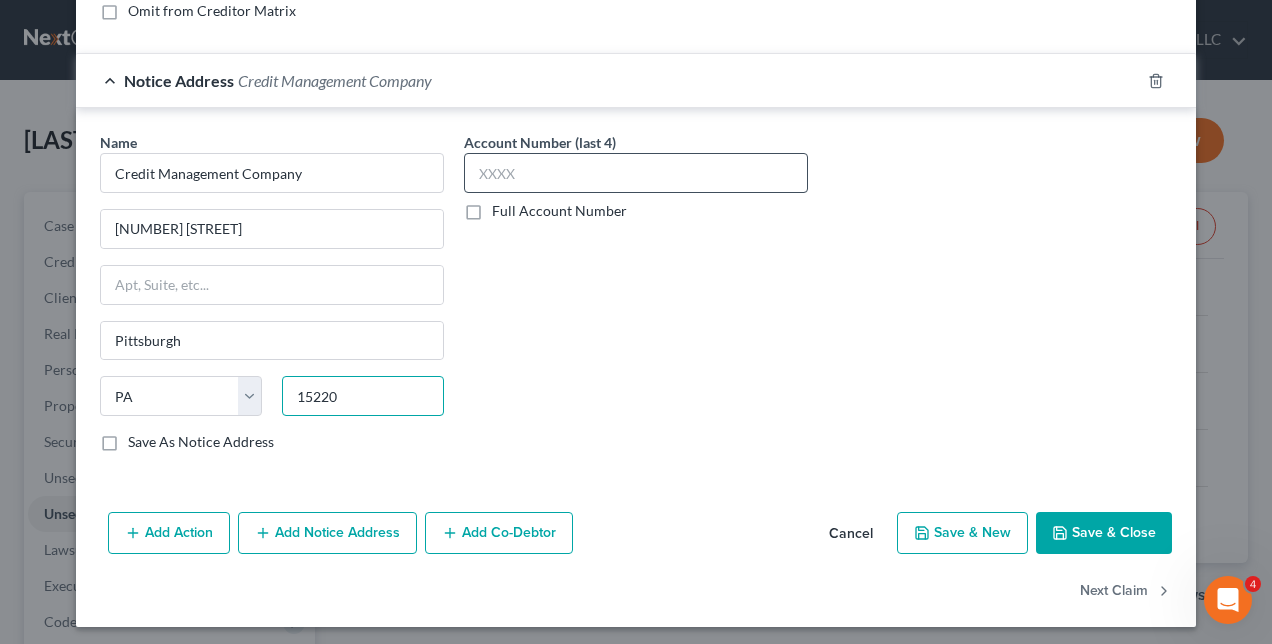 type on "15220" 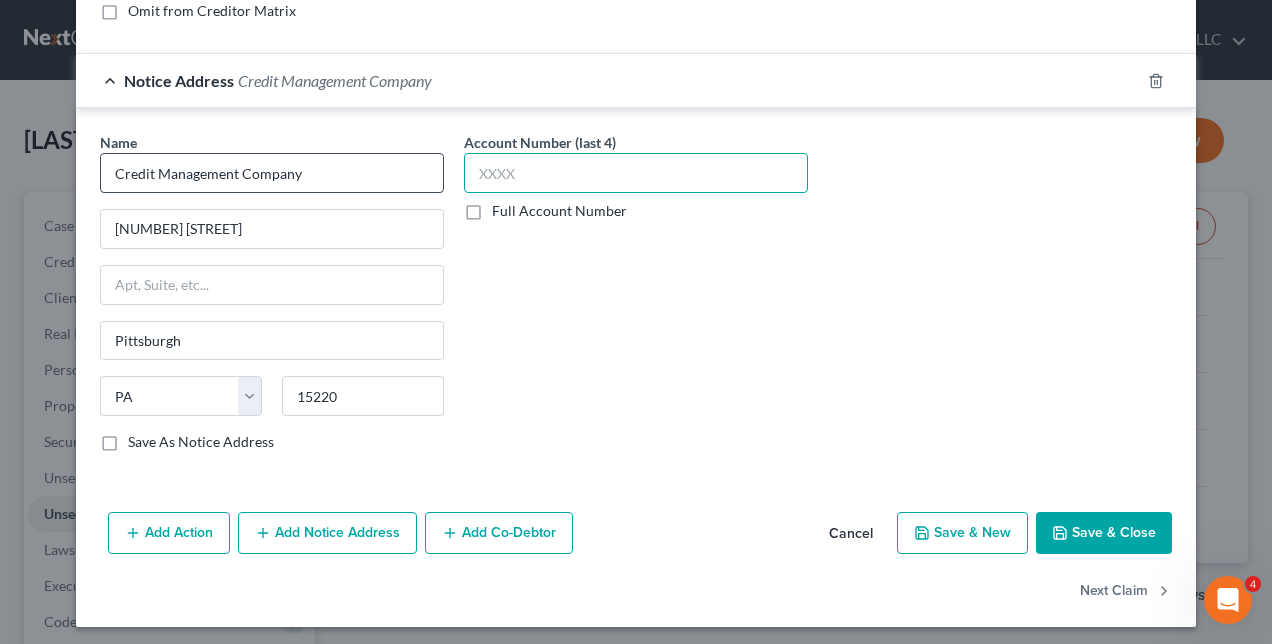 drag, startPoint x: 541, startPoint y: 166, endPoint x: 408, endPoint y: 165, distance: 133.00375 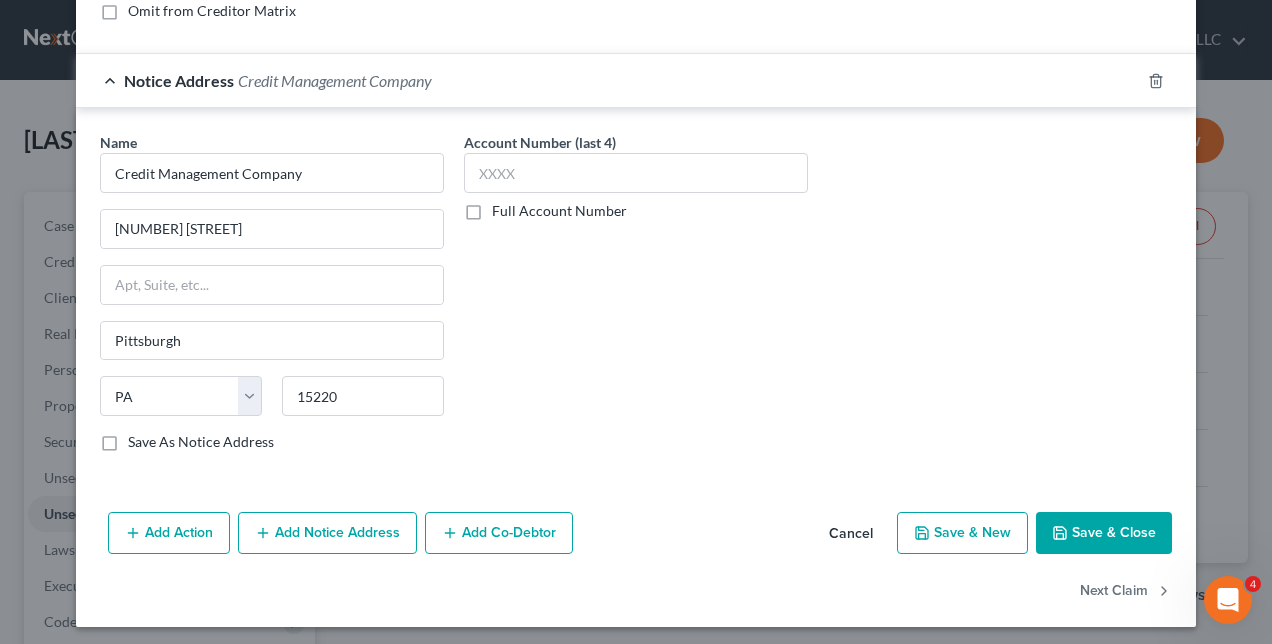 click on "Save & Close" at bounding box center [1104, 533] 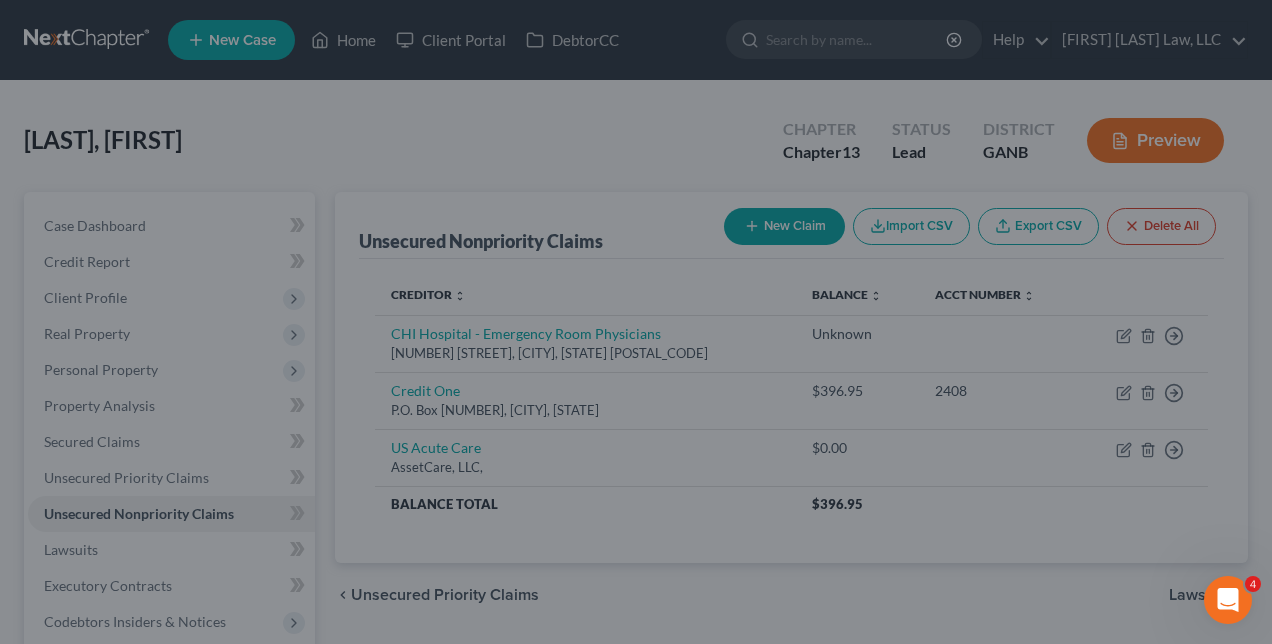 scroll, scrollTop: 0, scrollLeft: 0, axis: both 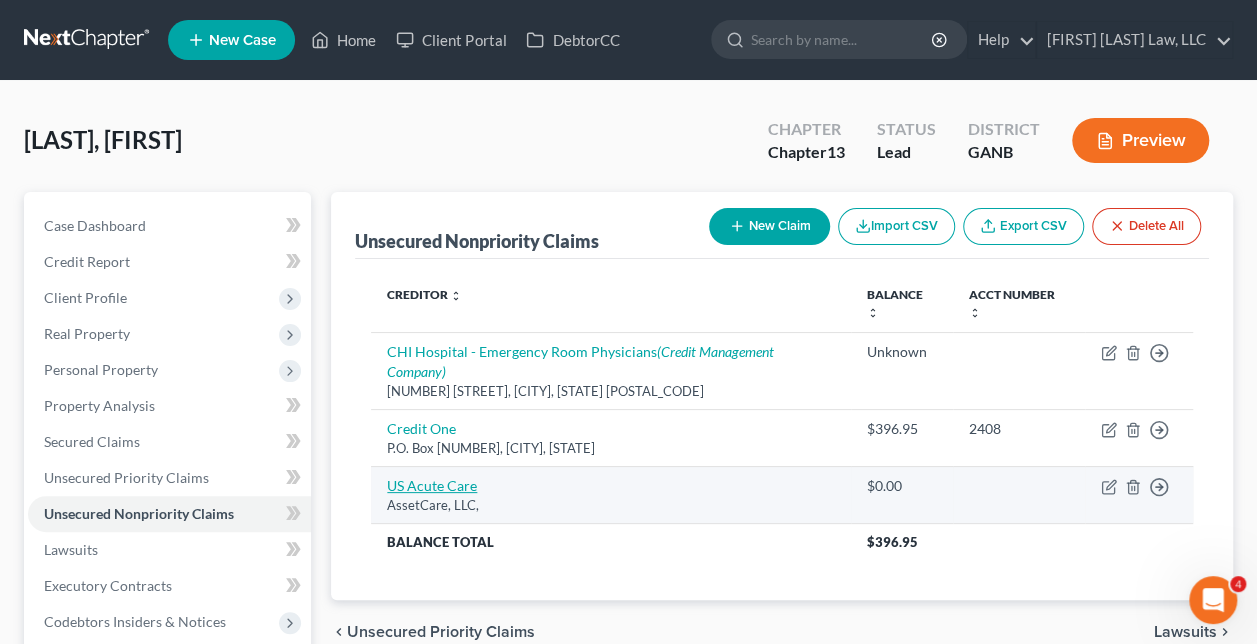 click on "US Acute Care" at bounding box center (432, 485) 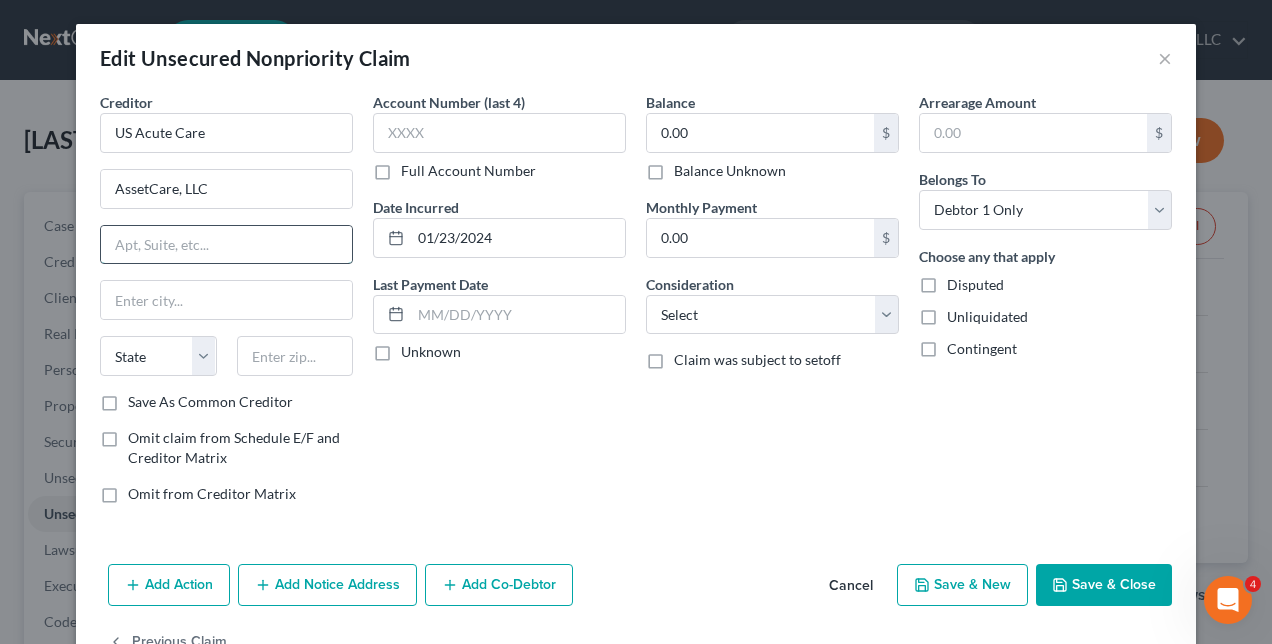 click at bounding box center (226, 245) 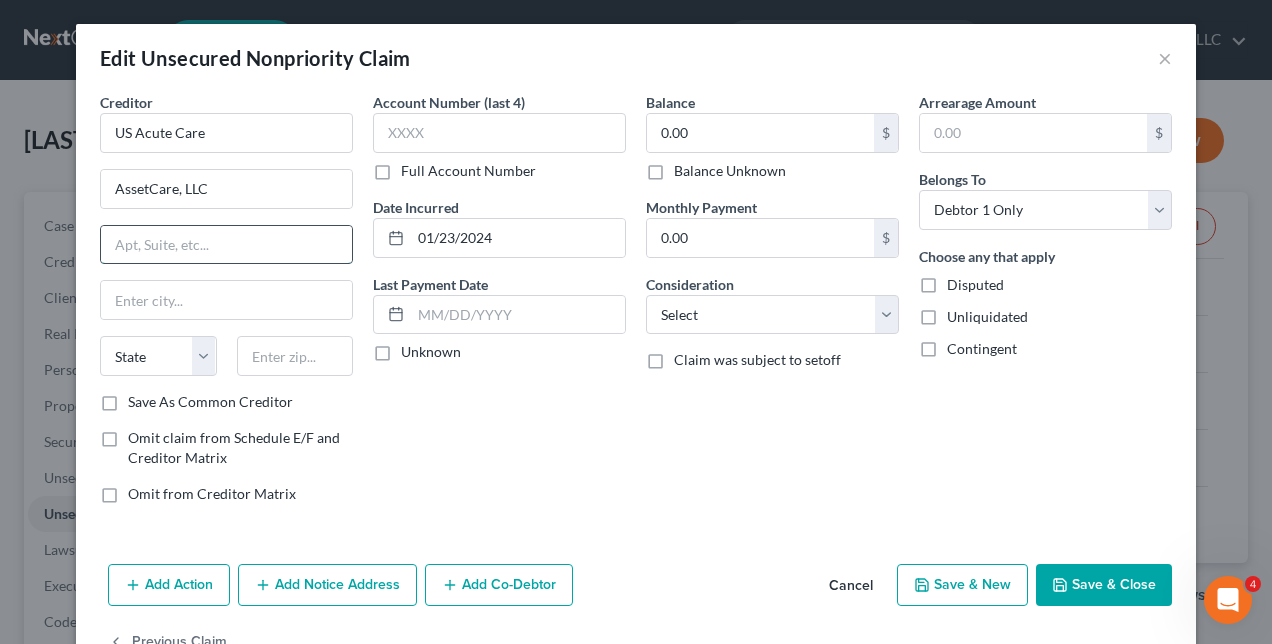 paste on "[NUMBER] [STREET], [CITY]" 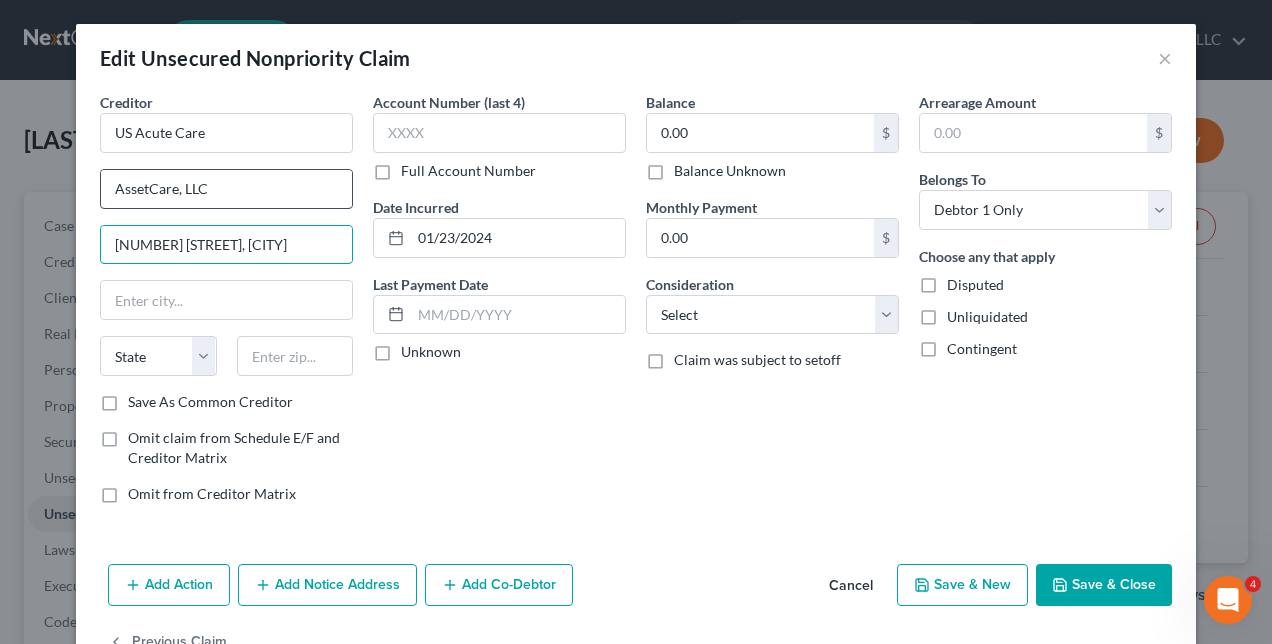 type on "[NUMBER] [STREET], [CITY]" 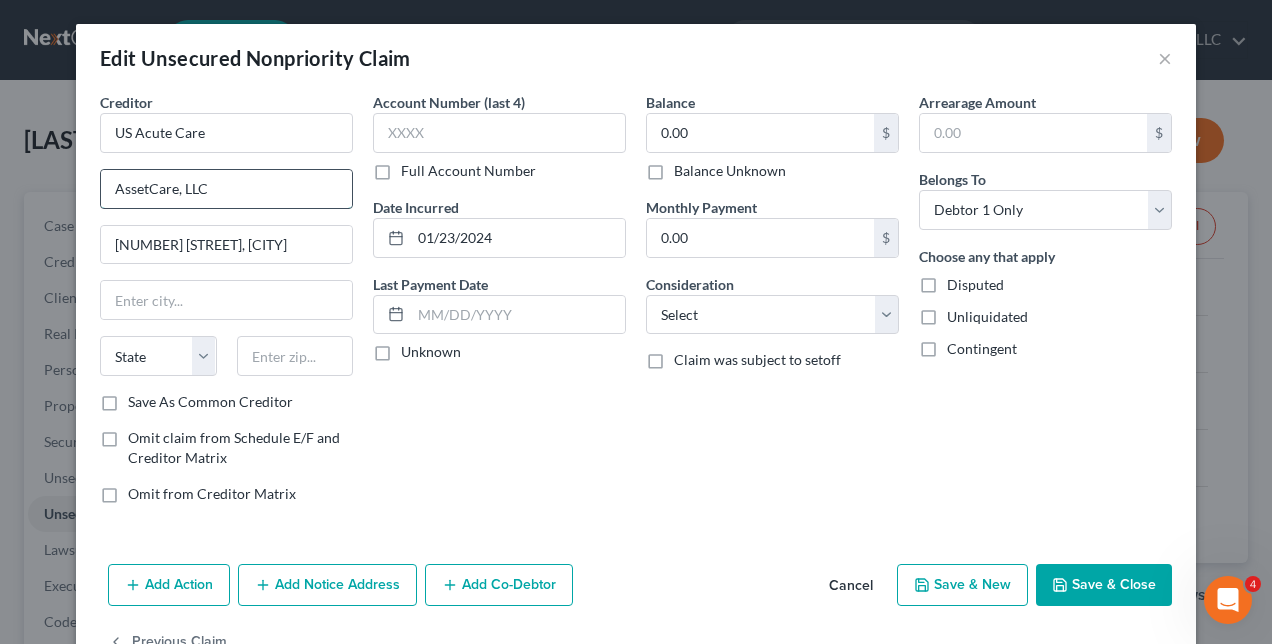 click on "AssetCare, LLC" at bounding box center [226, 189] 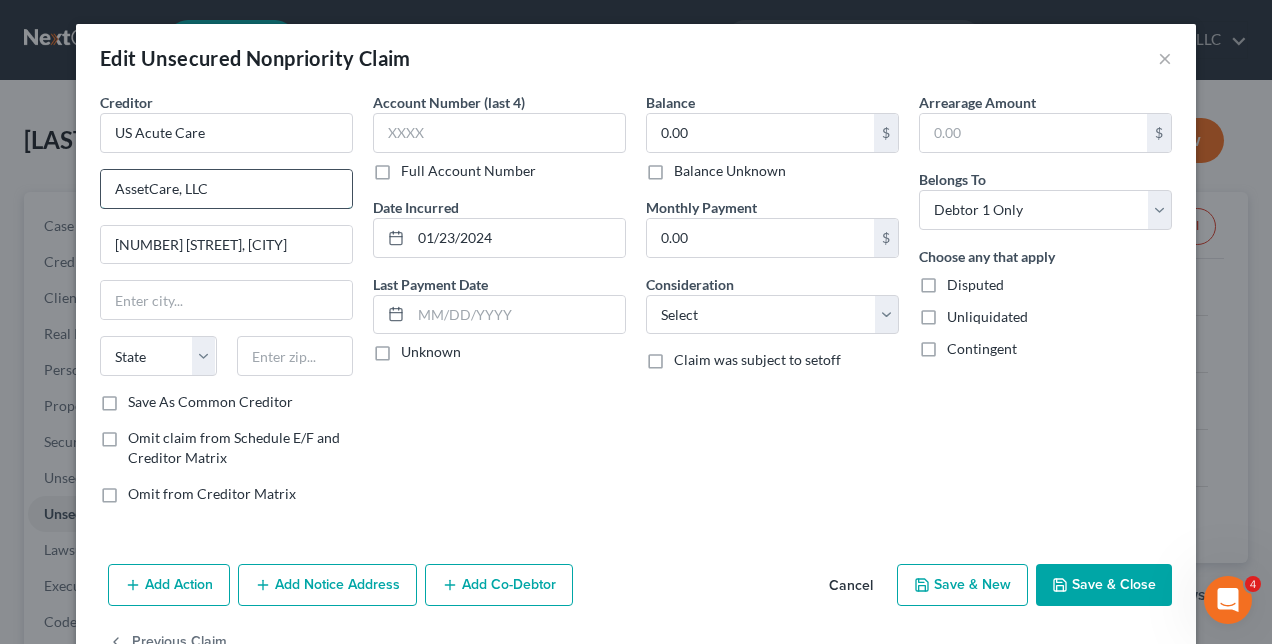 click on "AssetCare, LLC" at bounding box center [226, 189] 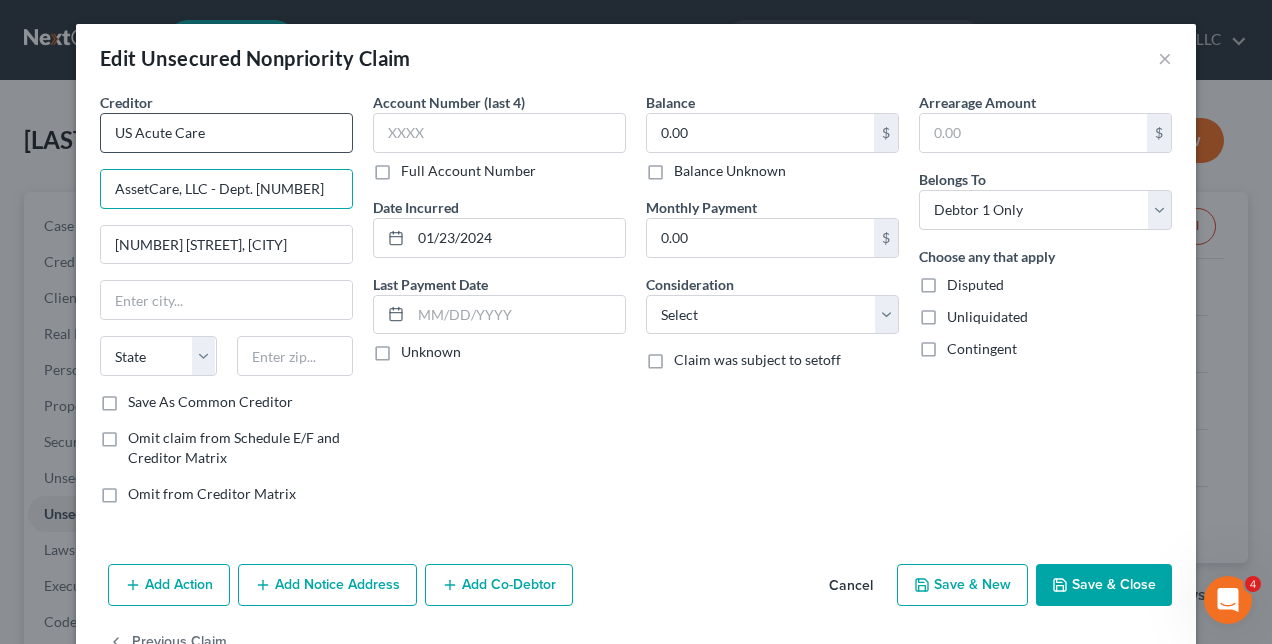 type on "AssetCare, LLC - Dept. [NUMBER]" 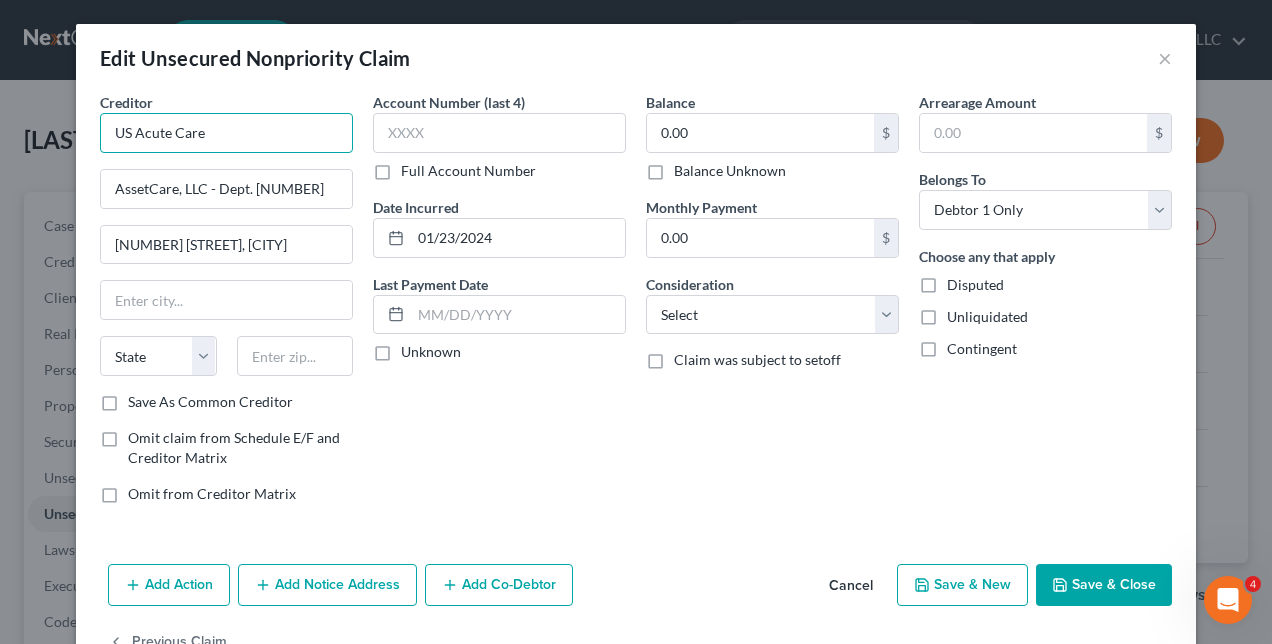 drag, startPoint x: 229, startPoint y: 136, endPoint x: 18, endPoint y: 130, distance: 211.0853 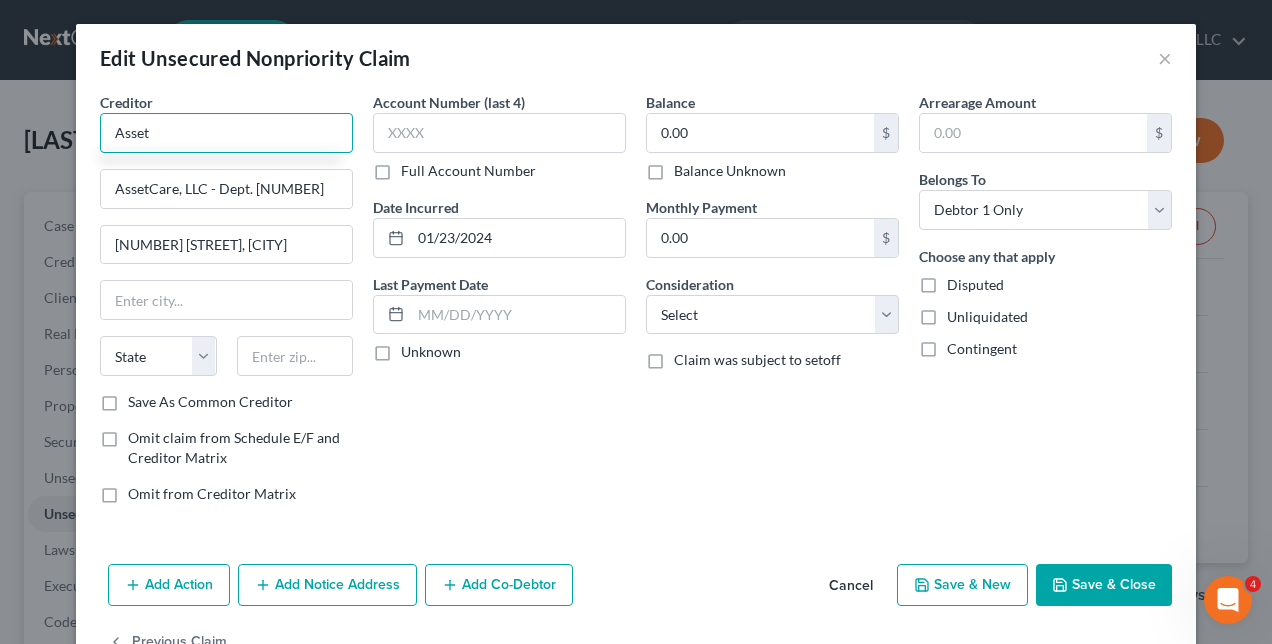 type on "Asset" 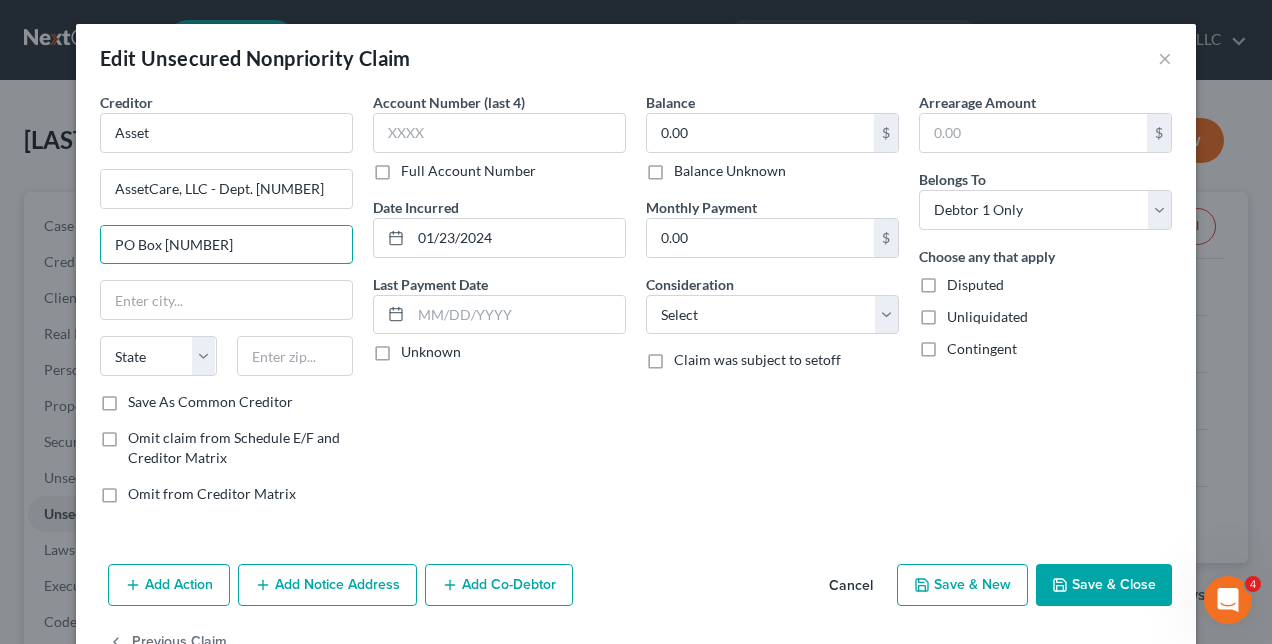 type on "PO Box [NUMBER]" 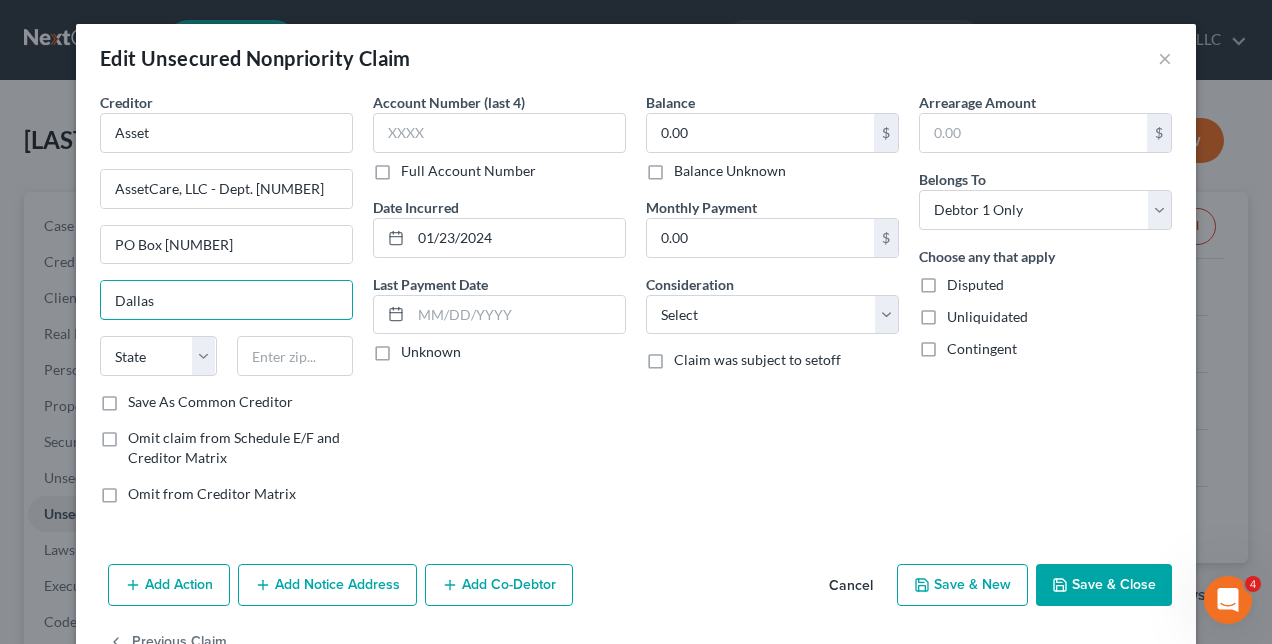 type on "Dallas" 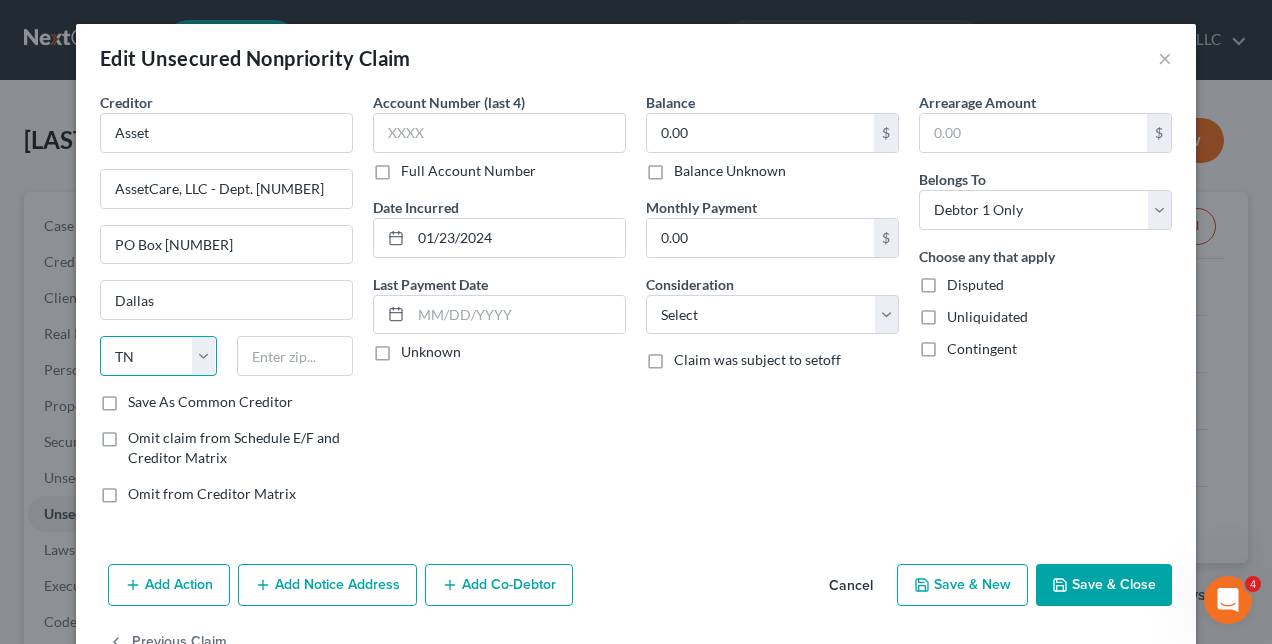 select on "45" 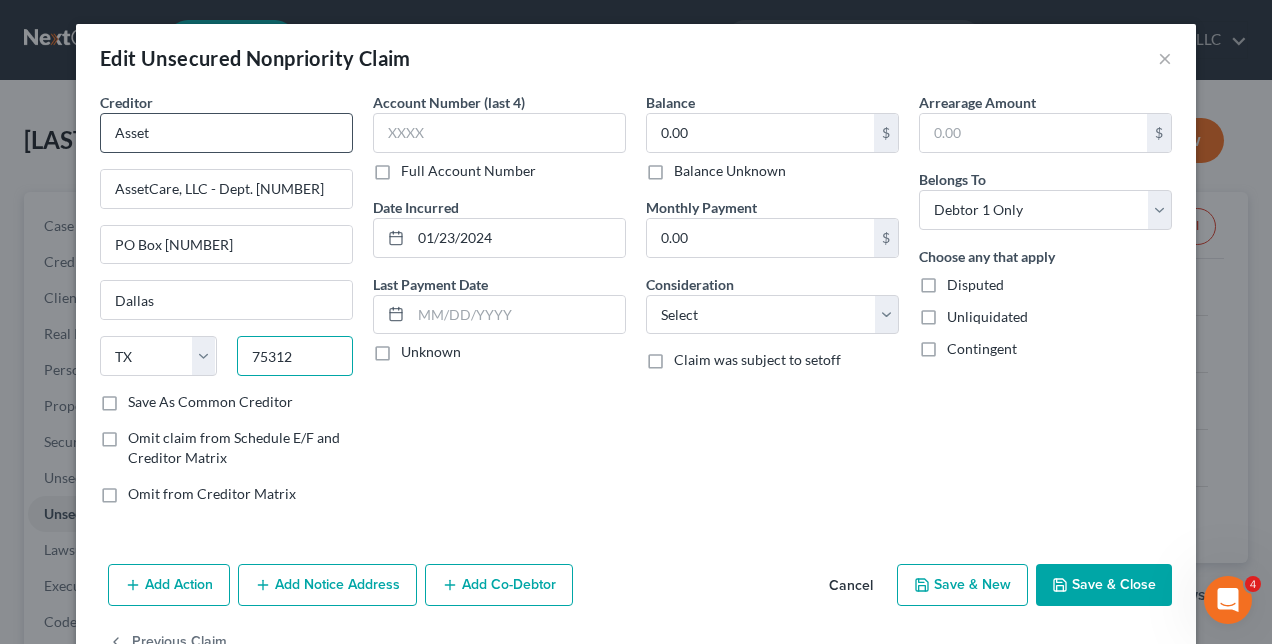 type on "75312" 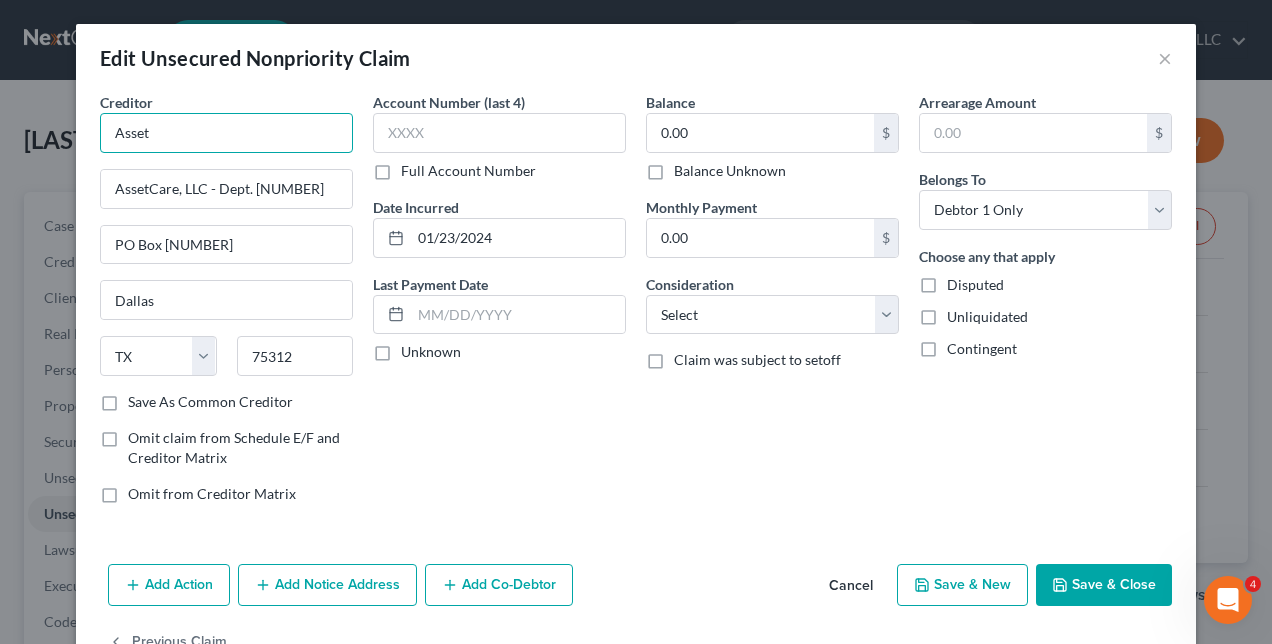 drag, startPoint x: 198, startPoint y: 137, endPoint x: -4, endPoint y: 120, distance: 202.71408 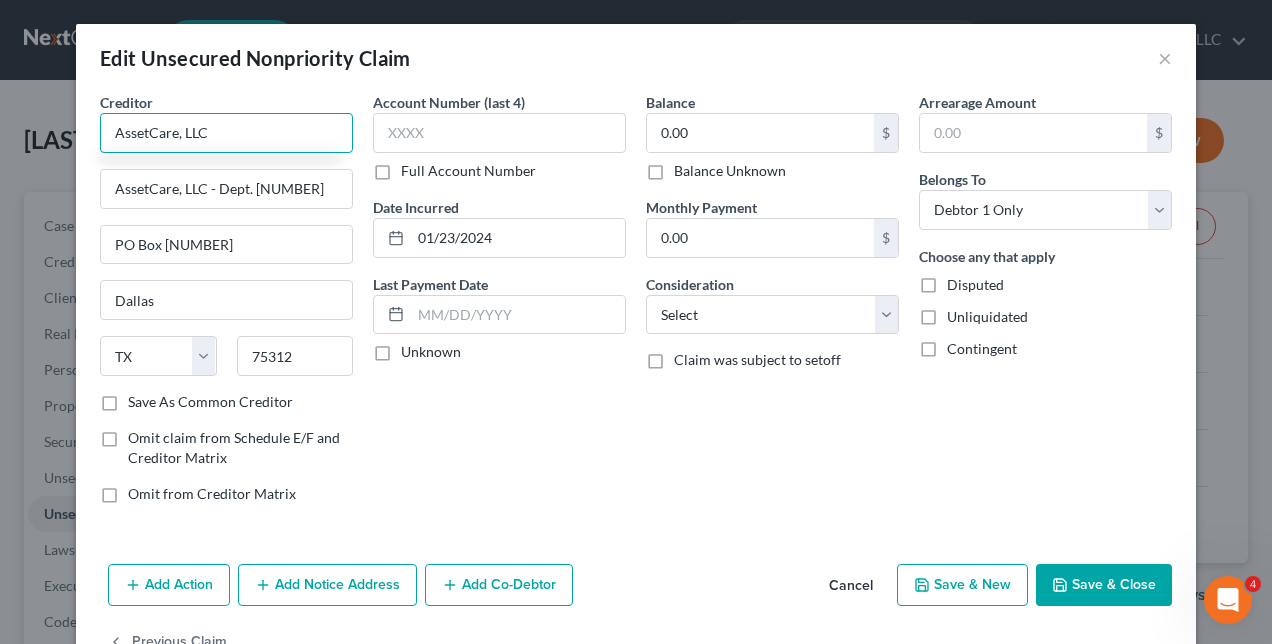 type on "AssetCare, LLC" 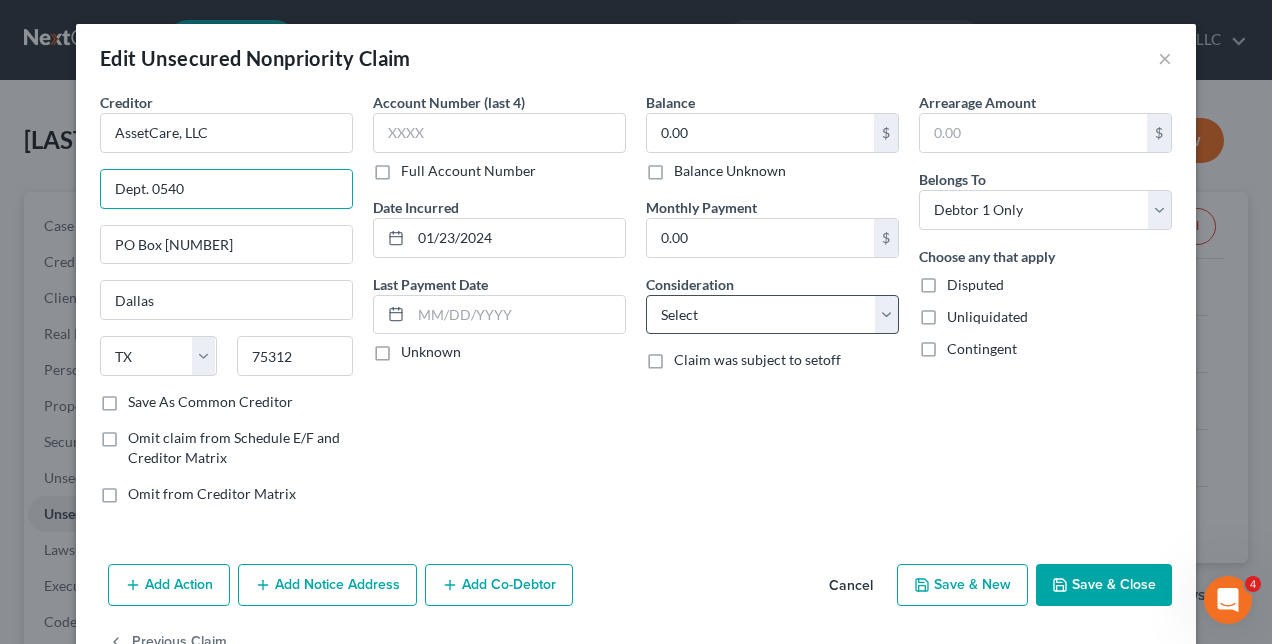 type on "Dept. 0540" 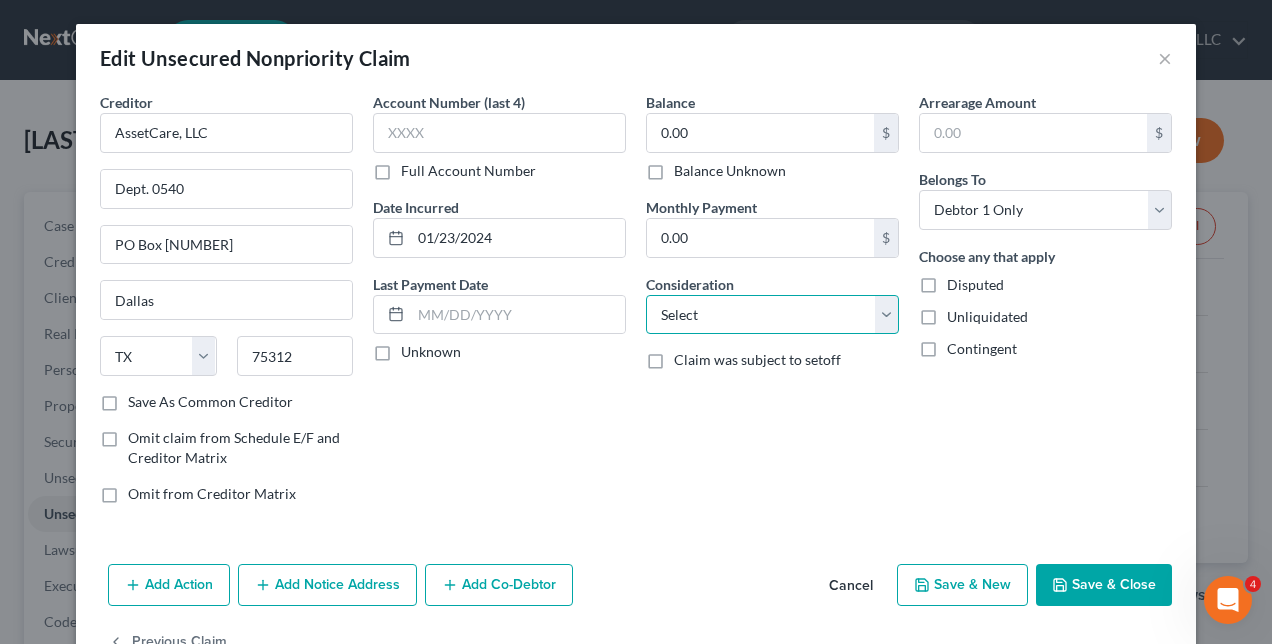 click on "Select Cable / Satellite Services Collection Agency Credit Card Debt Debt Counseling / Attorneys Deficiency Balance Domestic Support Obligations Home / Car Repairs Income Taxes Judgment Liens Medical Services Monies Loaned / Advanced Mortgage Obligation From Divorce Or Separation Obligation To Pensions Other Overdrawn Bank Account Promised To Help Pay Creditors Student Loans Suppliers And Vendors Telephone / Internet Services Utility Services" at bounding box center (772, 315) 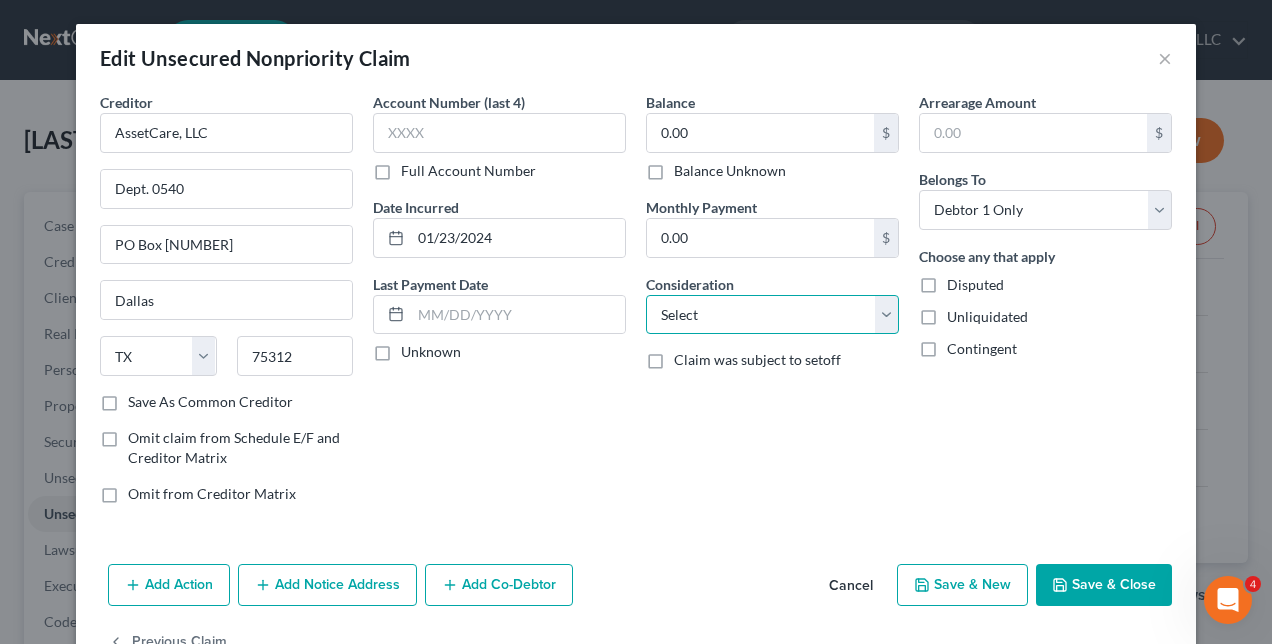 select on "9" 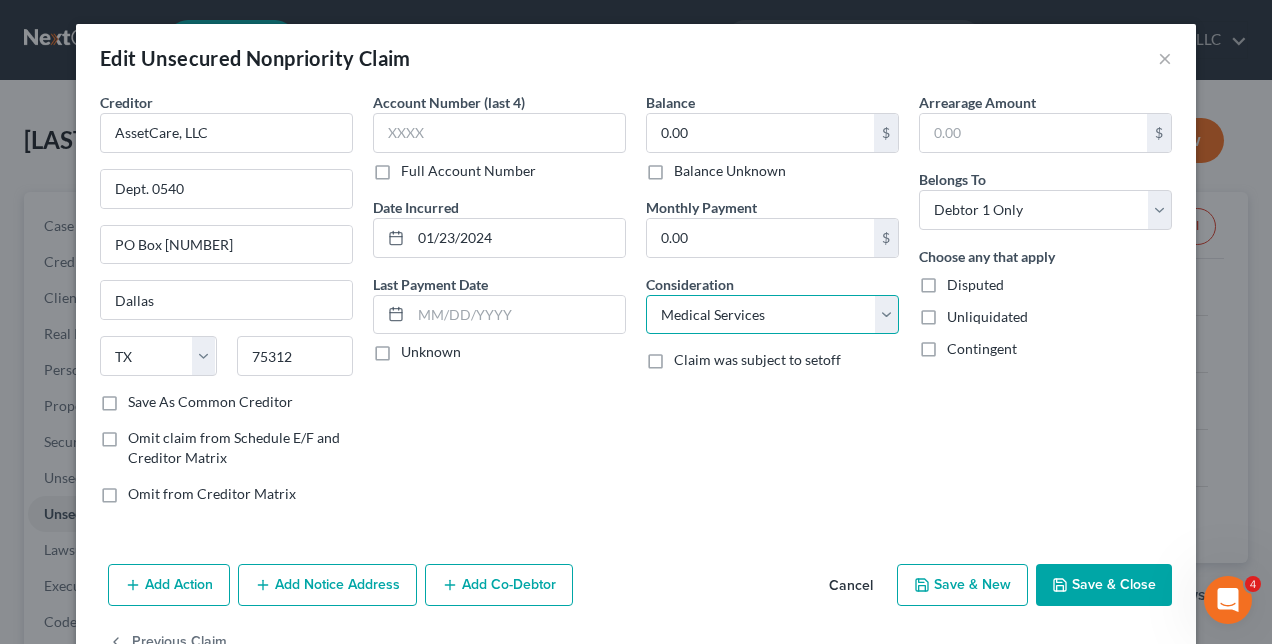 click on "Select Cable / Satellite Services Collection Agency Credit Card Debt Debt Counseling / Attorneys Deficiency Balance Domestic Support Obligations Home / Car Repairs Income Taxes Judgment Liens Medical Services Monies Loaned / Advanced Mortgage Obligation From Divorce Or Separation Obligation To Pensions Other Overdrawn Bank Account Promised To Help Pay Creditors Student Loans Suppliers And Vendors Telephone / Internet Services Utility Services" at bounding box center [772, 315] 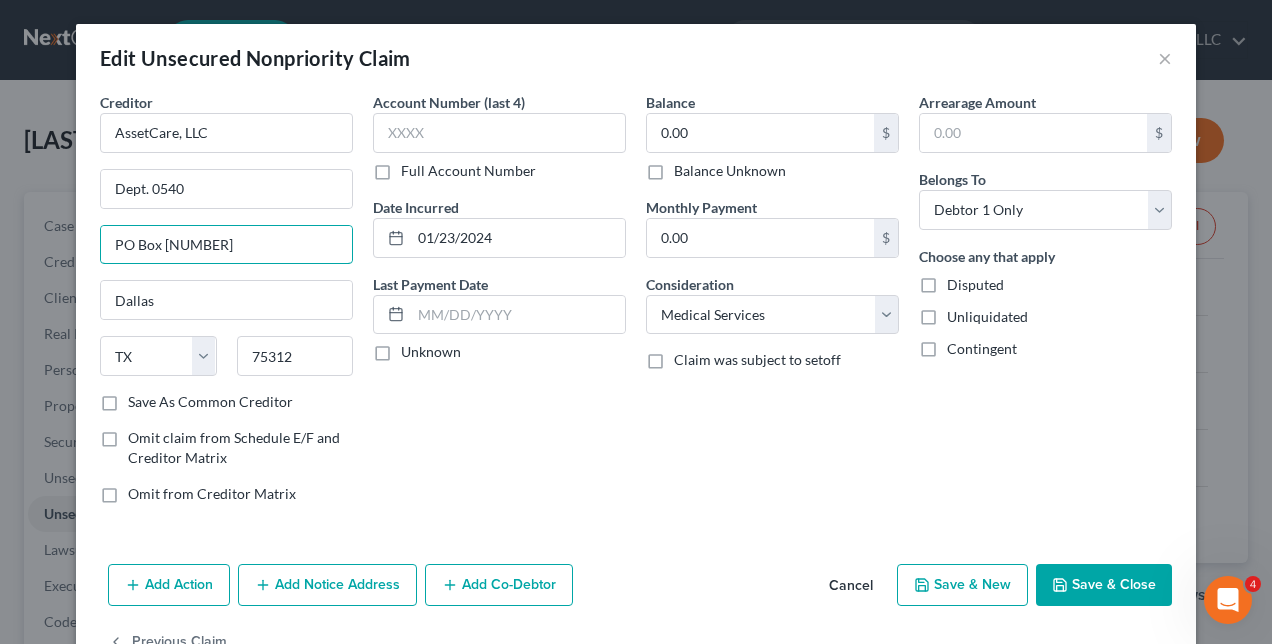 drag, startPoint x: 211, startPoint y: 242, endPoint x: 14, endPoint y: 197, distance: 202.07425 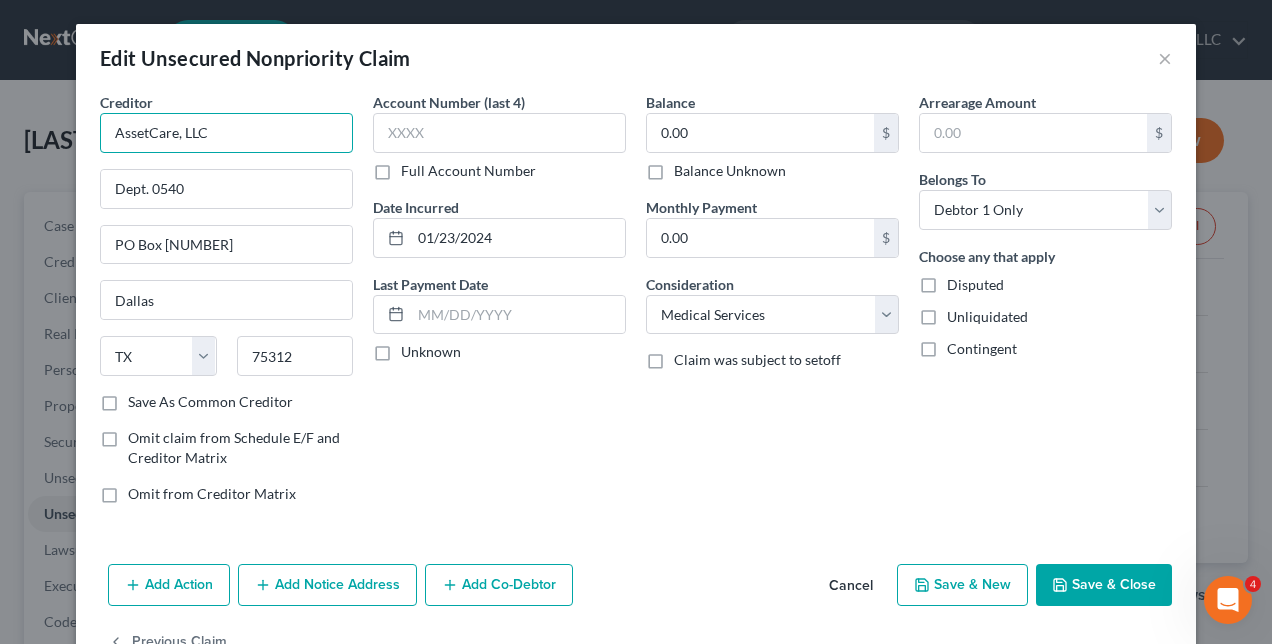 drag, startPoint x: 239, startPoint y: 135, endPoint x: -8, endPoint y: 98, distance: 249.75587 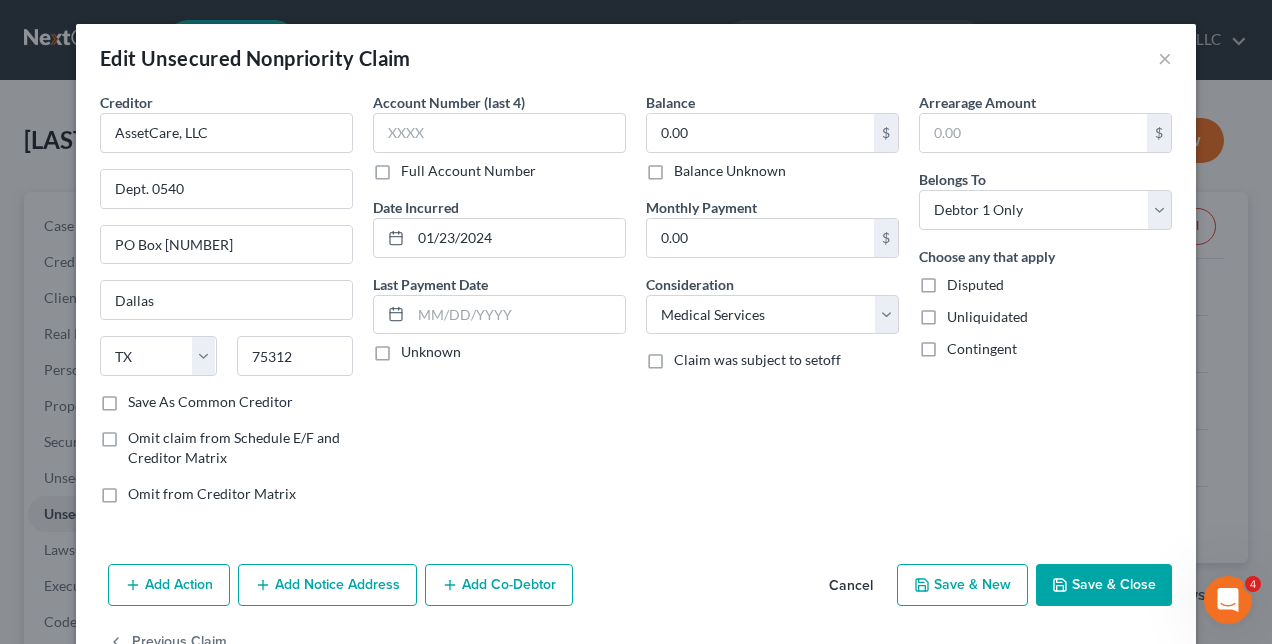 click on "Add Notice Address" at bounding box center [327, 585] 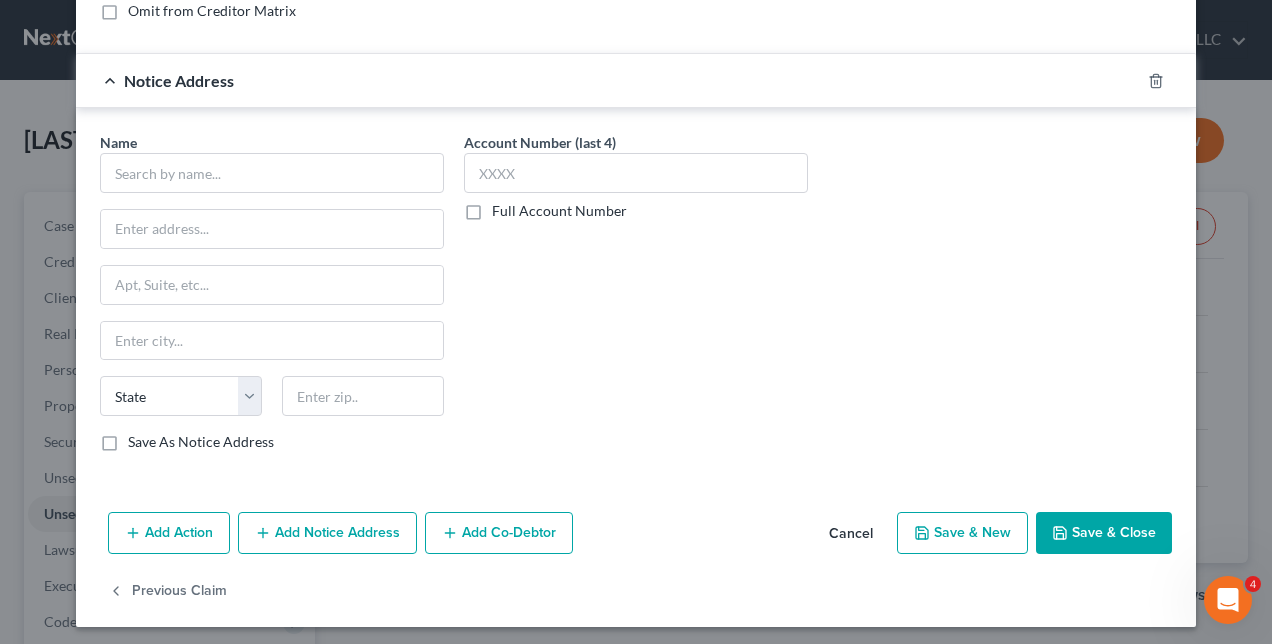 scroll, scrollTop: 283, scrollLeft: 0, axis: vertical 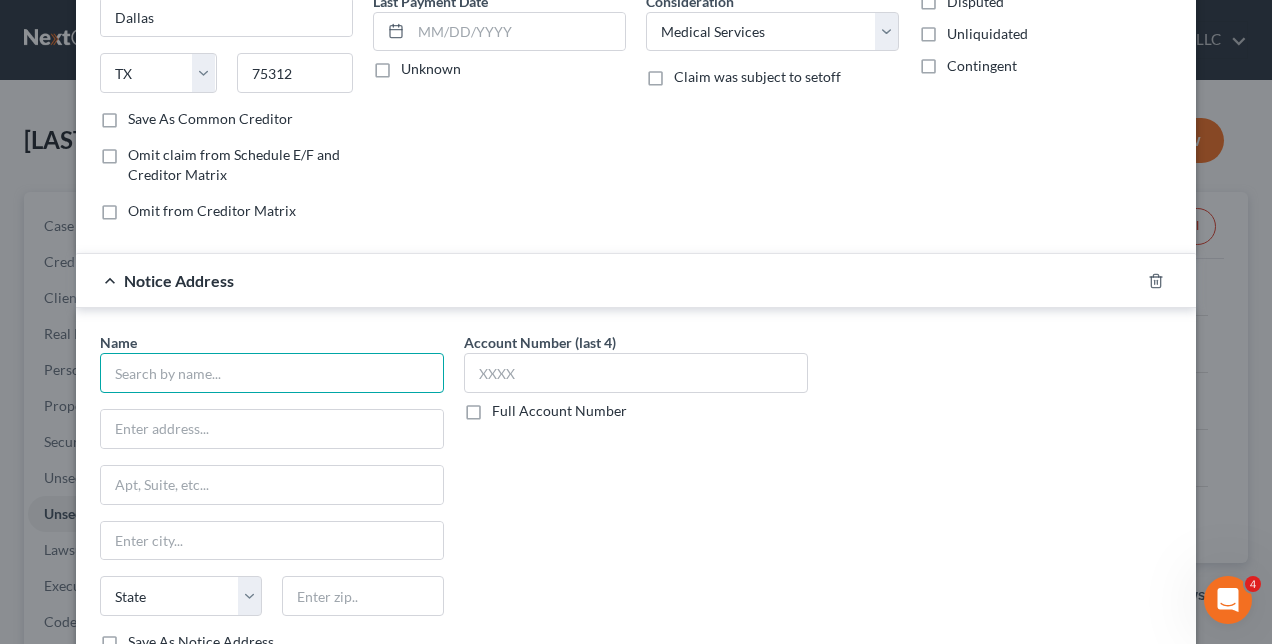 click at bounding box center (272, 373) 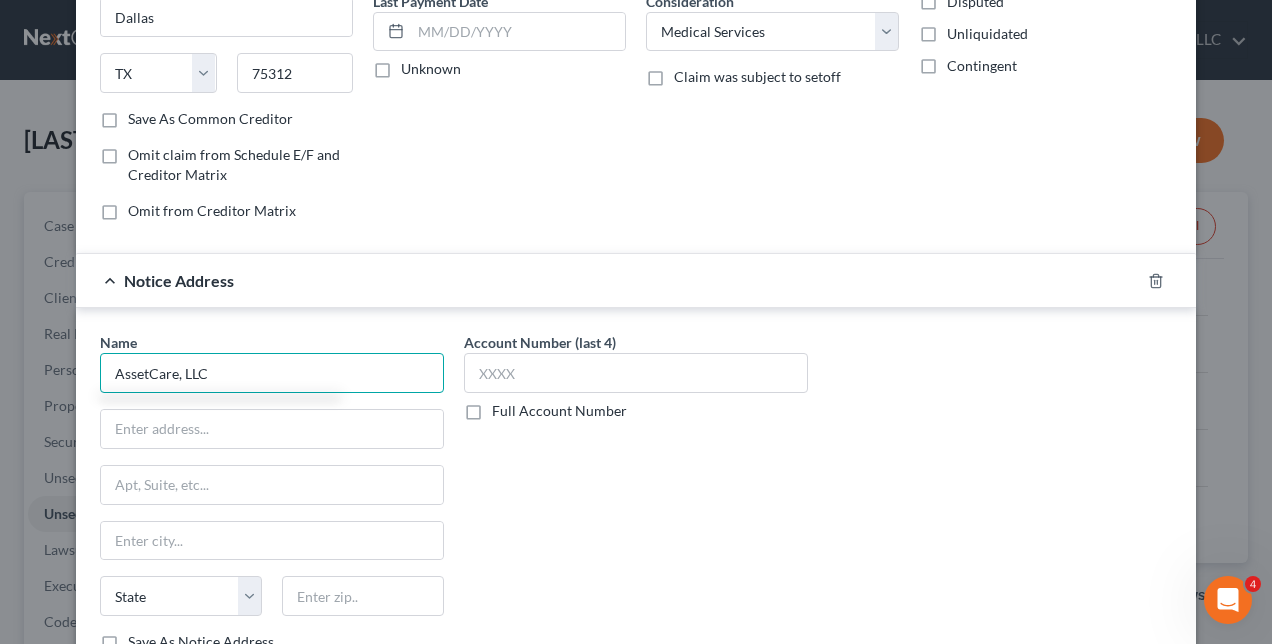 type on "AssetCare, LLC" 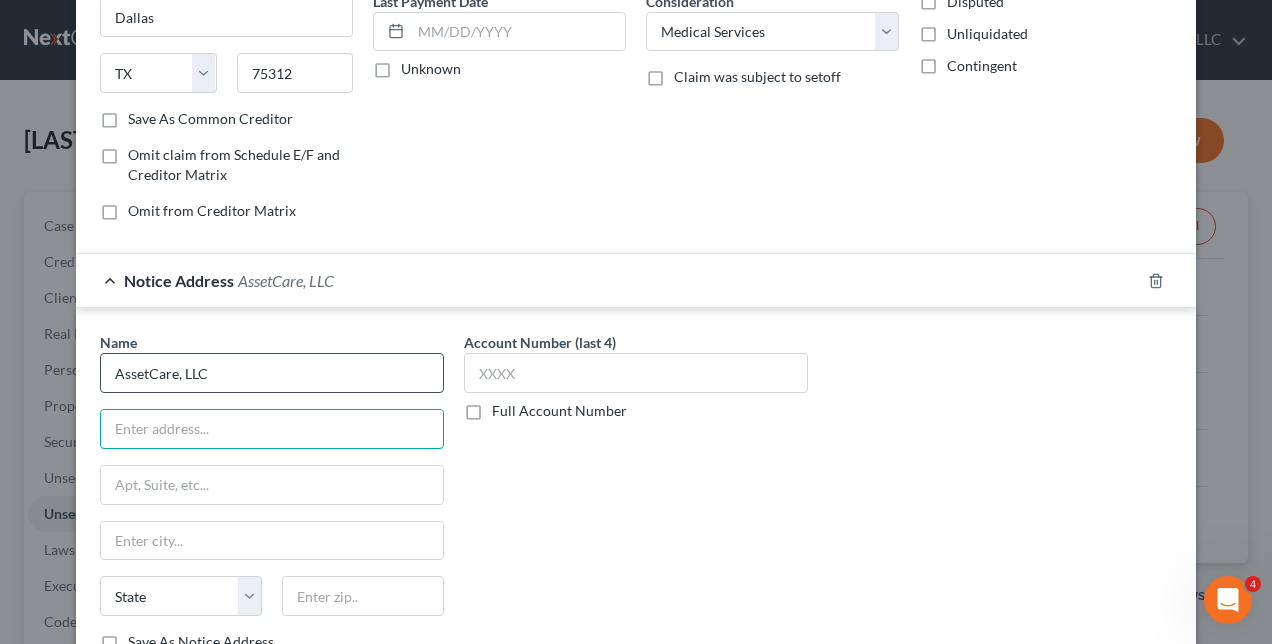 paste on "PO Box [NUMBER]" 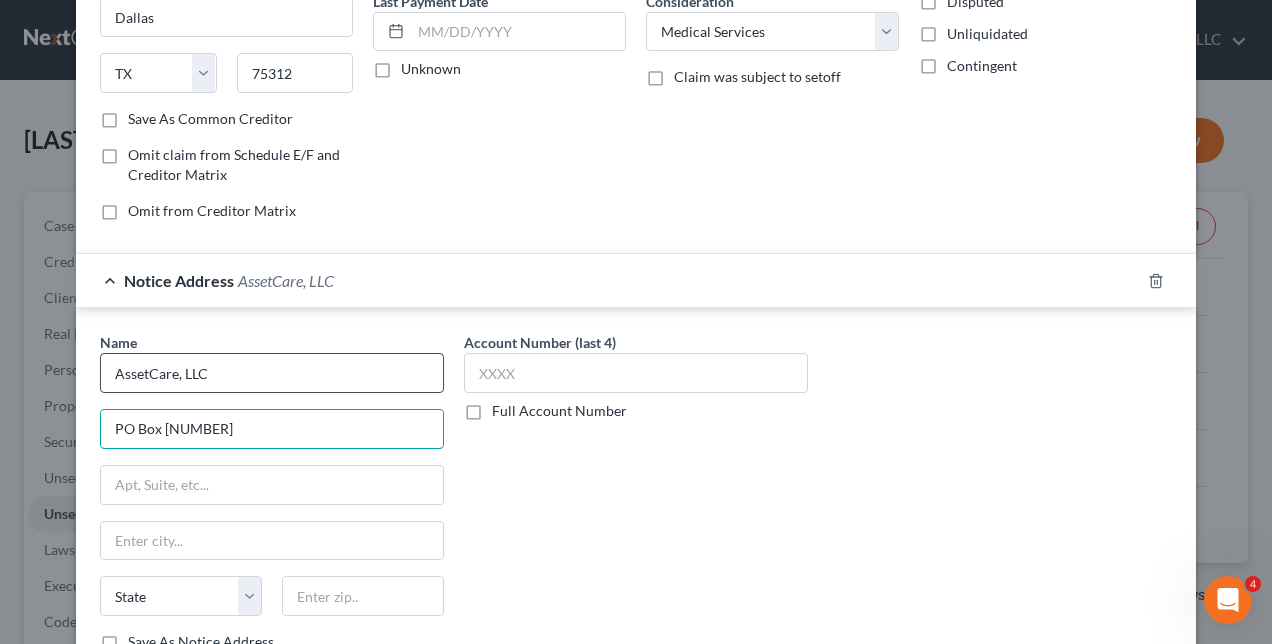type on "PO Box [NUMBER]" 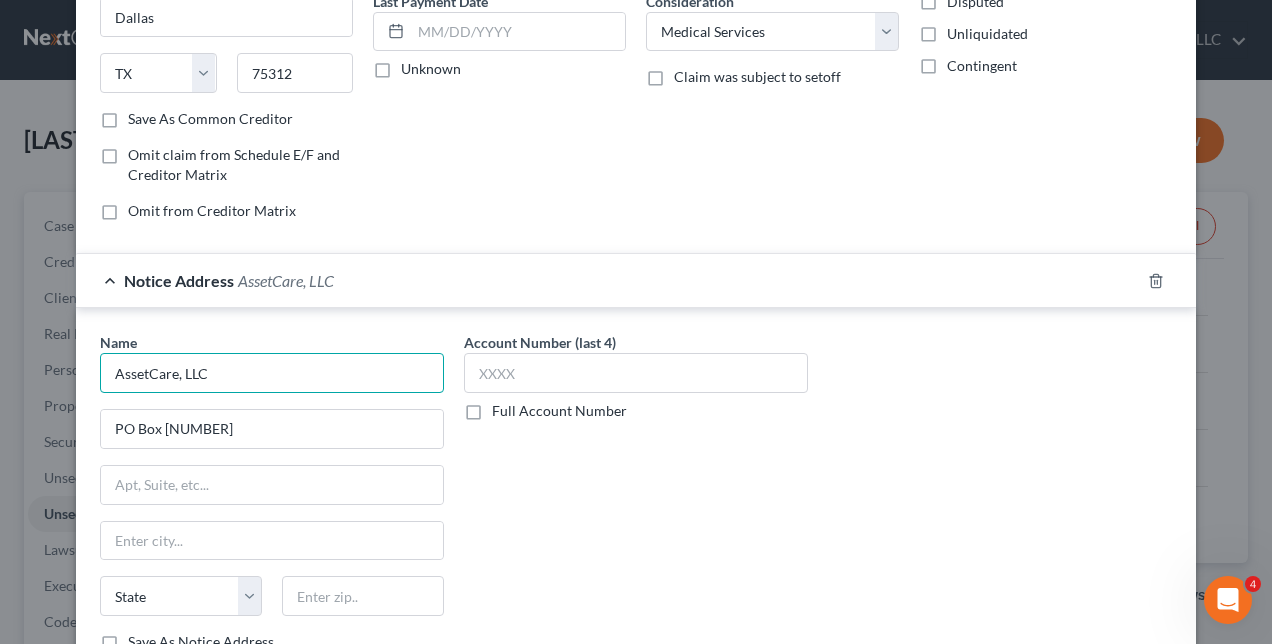 click on "AssetCare, LLC" at bounding box center (272, 373) 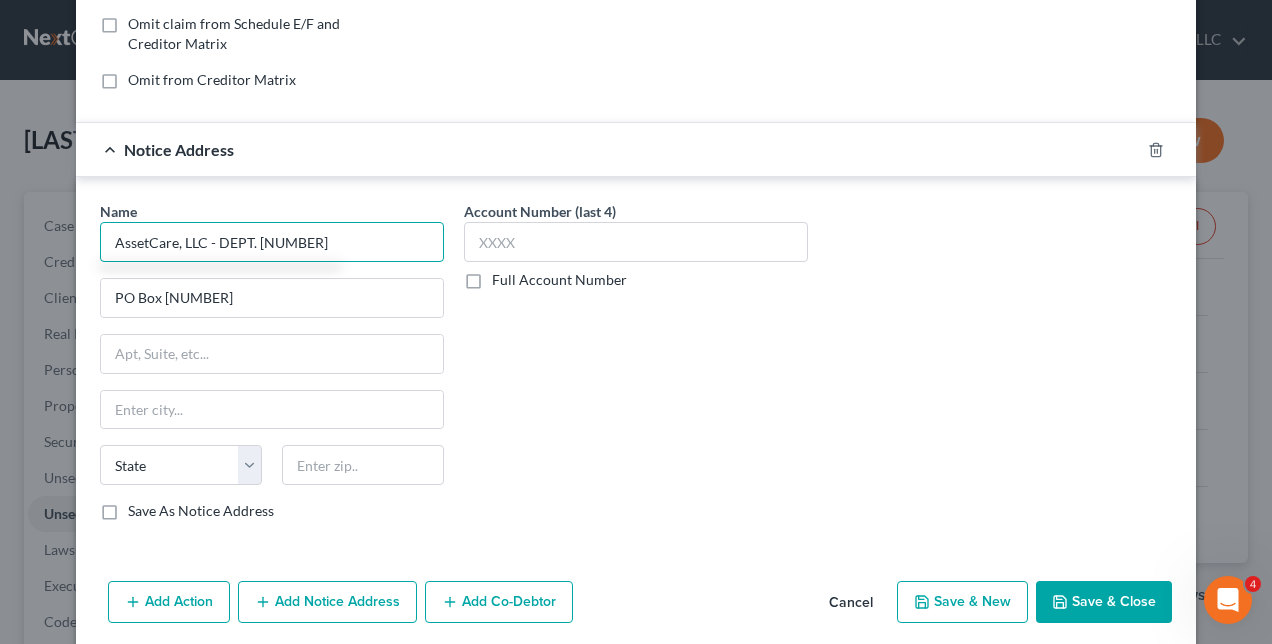 scroll, scrollTop: 383, scrollLeft: 0, axis: vertical 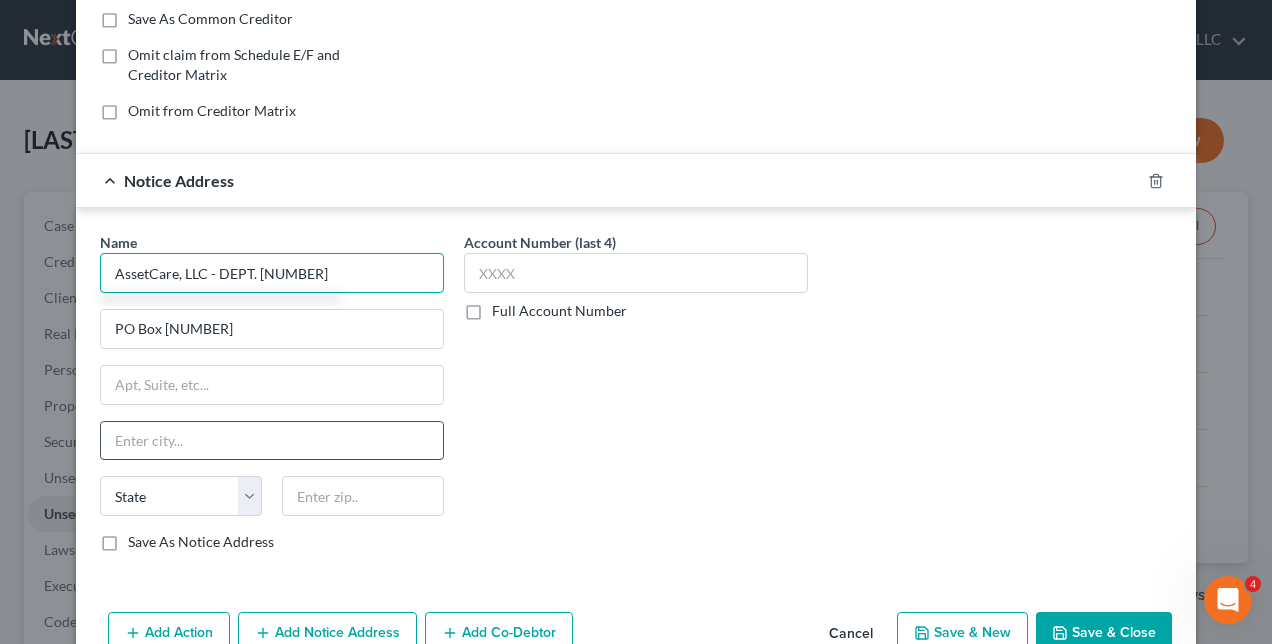 type on "AssetCare, LLC - DEPT. [NUMBER]" 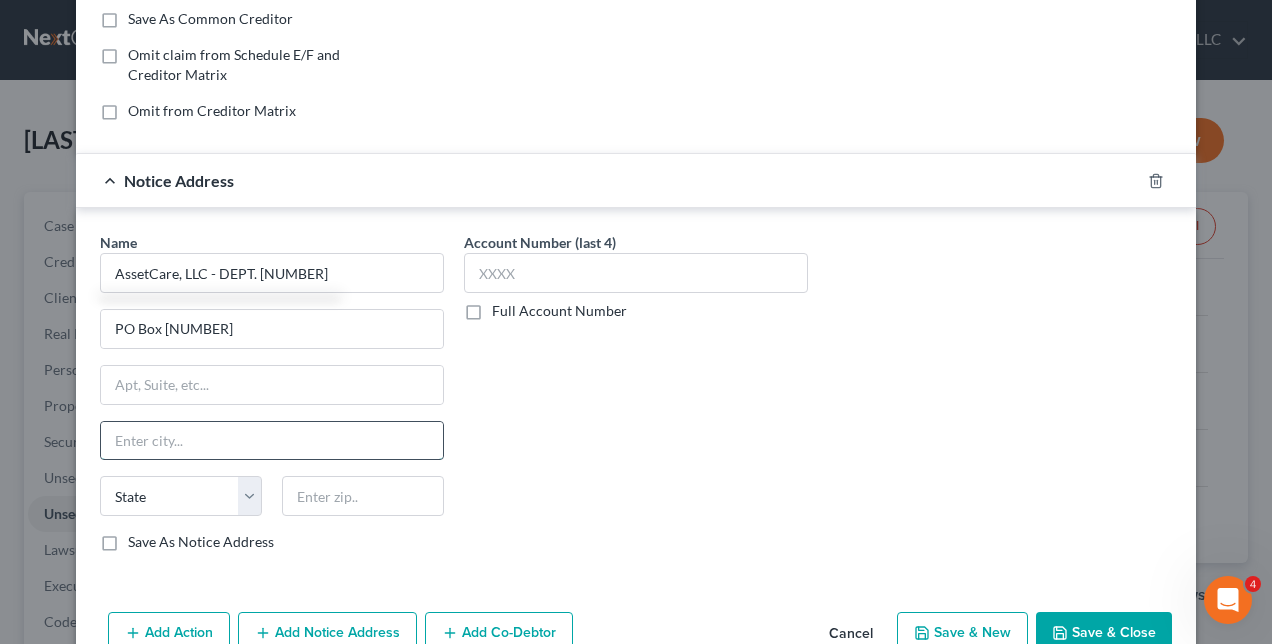 click at bounding box center (272, 441) 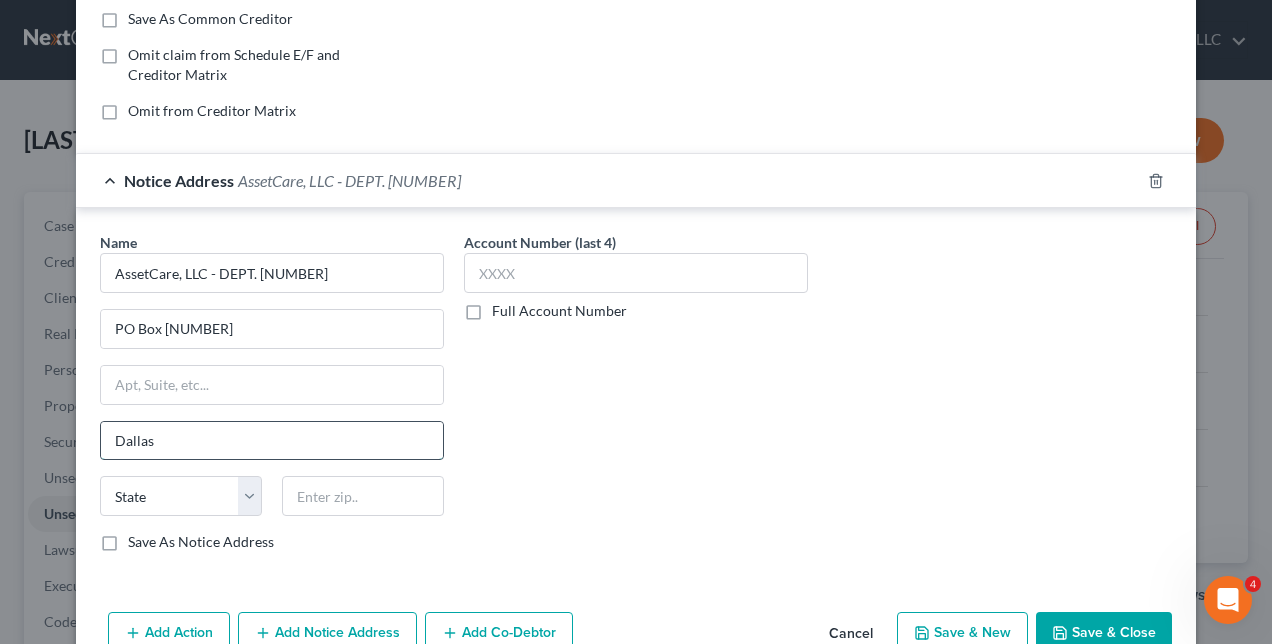 type on "Dallas" 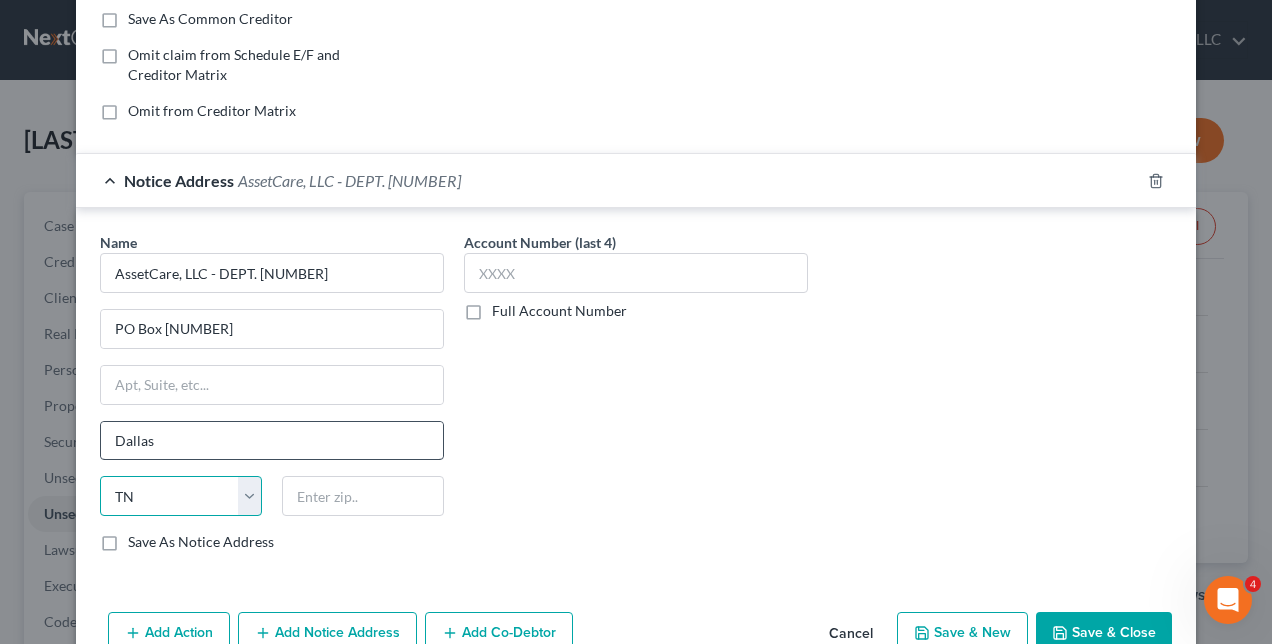 select on "45" 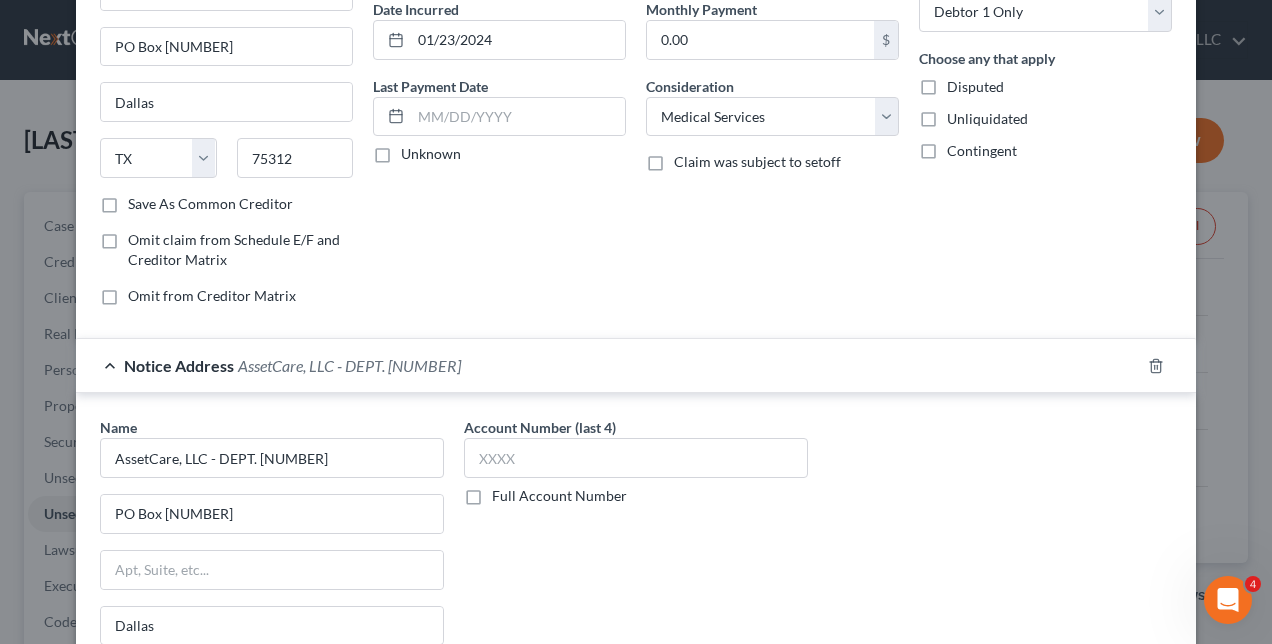 scroll, scrollTop: 0, scrollLeft: 0, axis: both 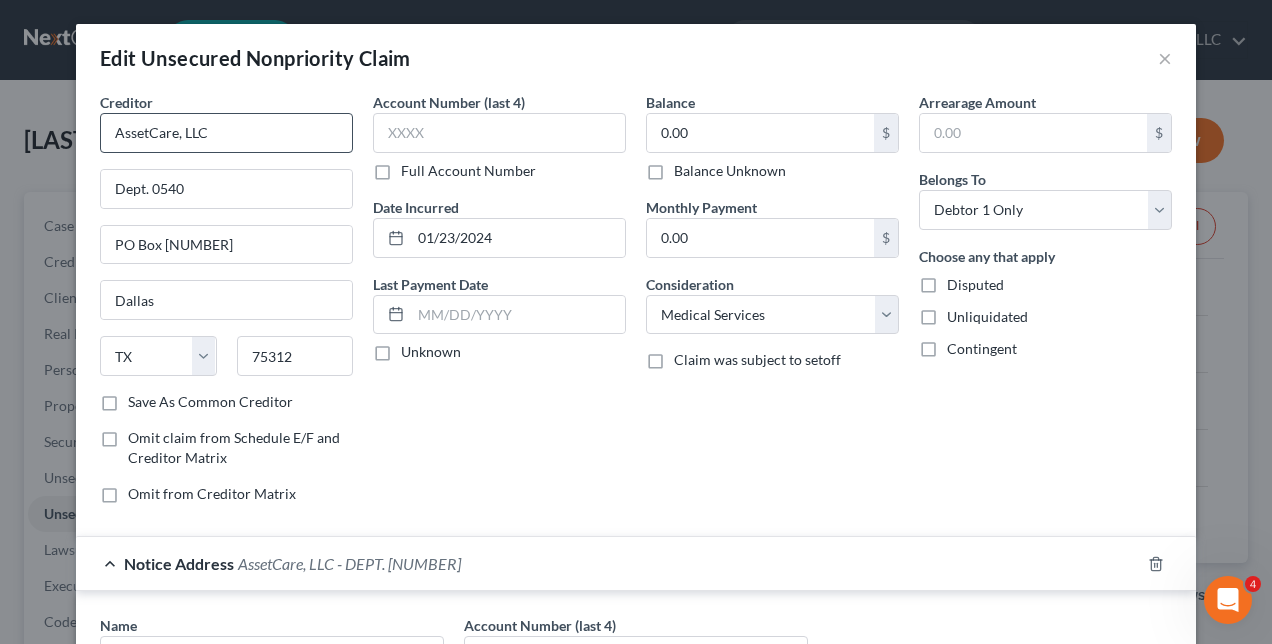 type on "75312" 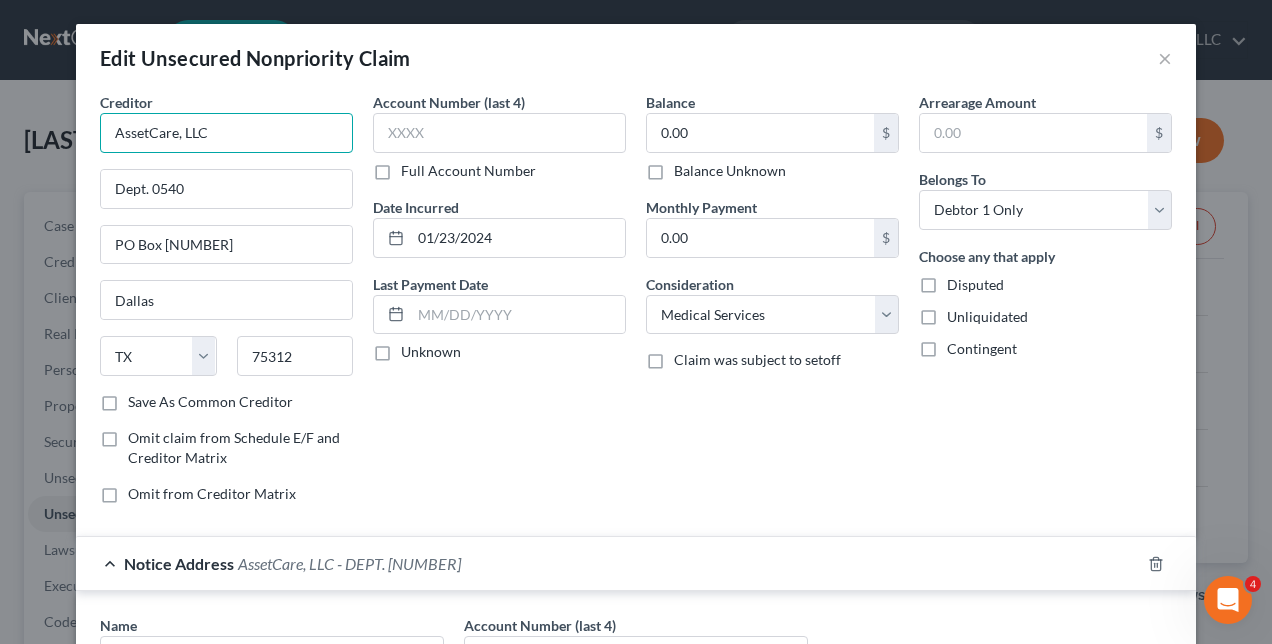 drag, startPoint x: 216, startPoint y: 128, endPoint x: -426, endPoint y: 10, distance: 652.75415 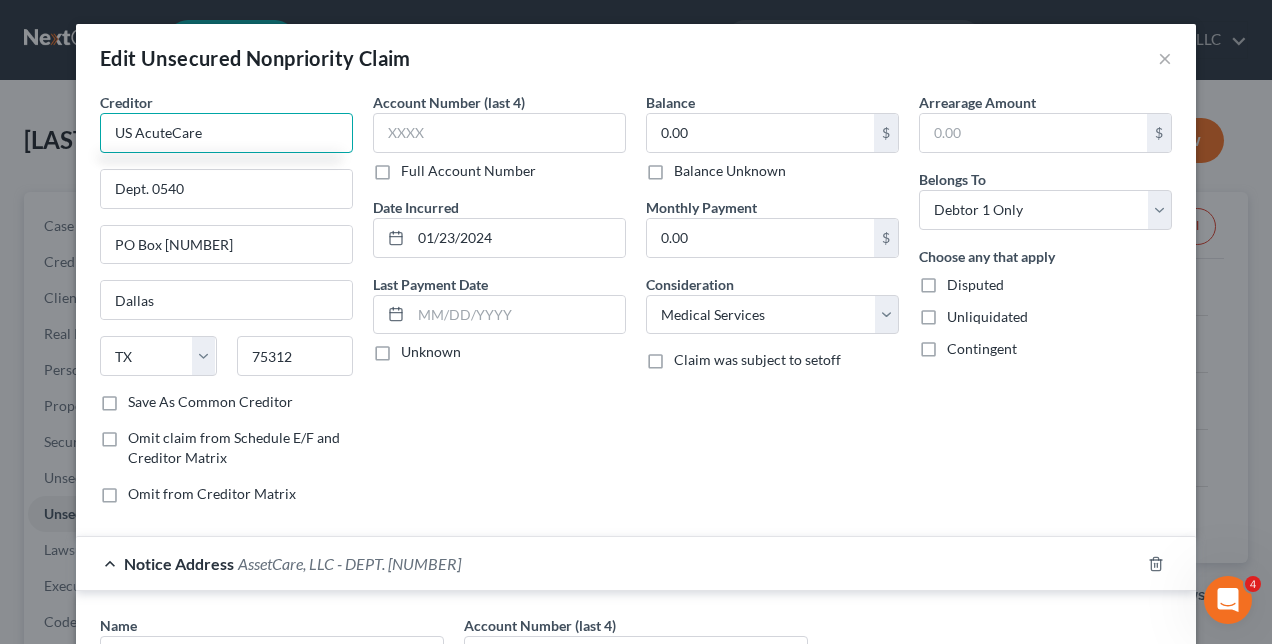 type on "US AcuteCare" 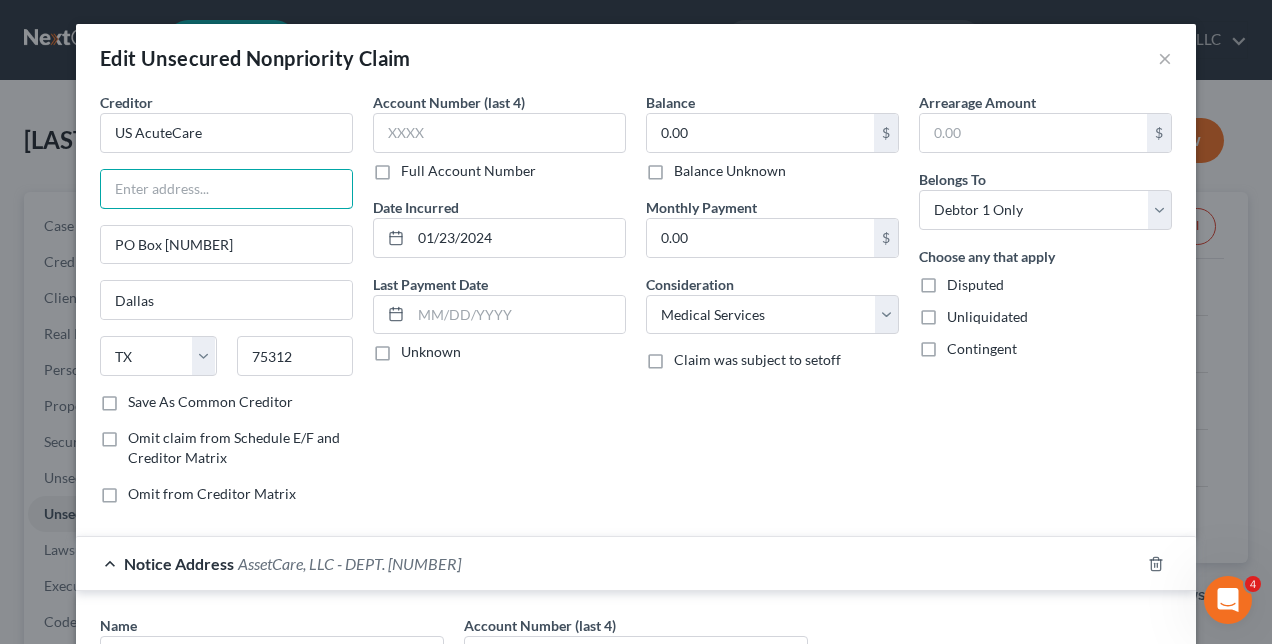 type 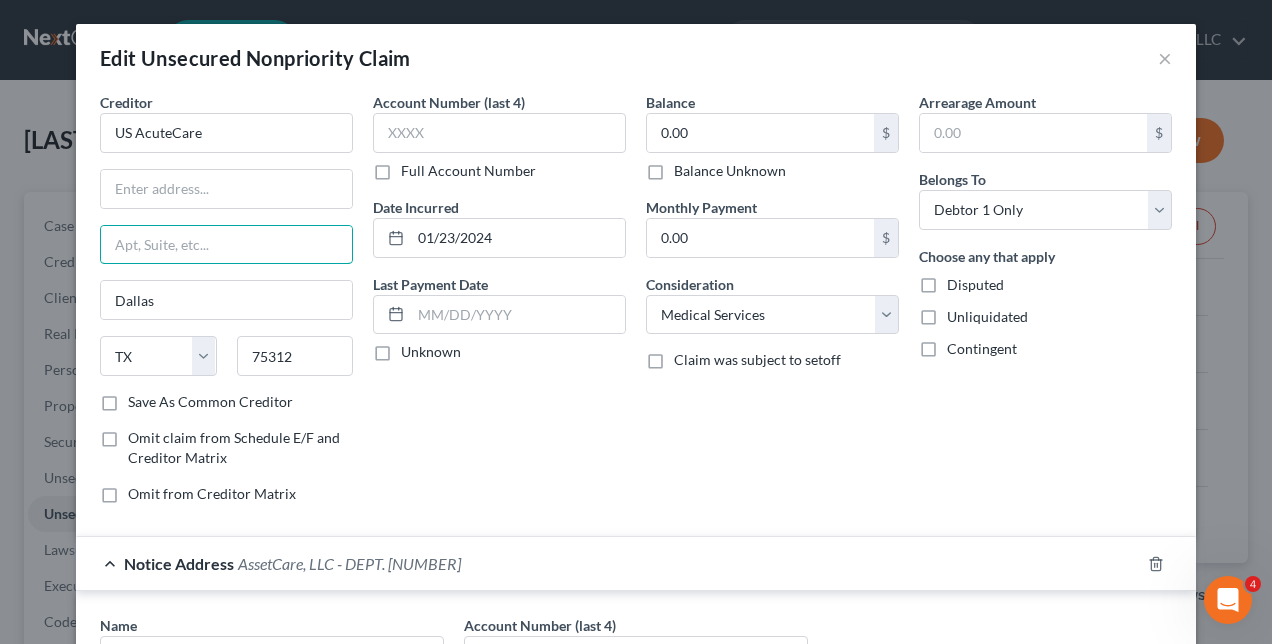 type 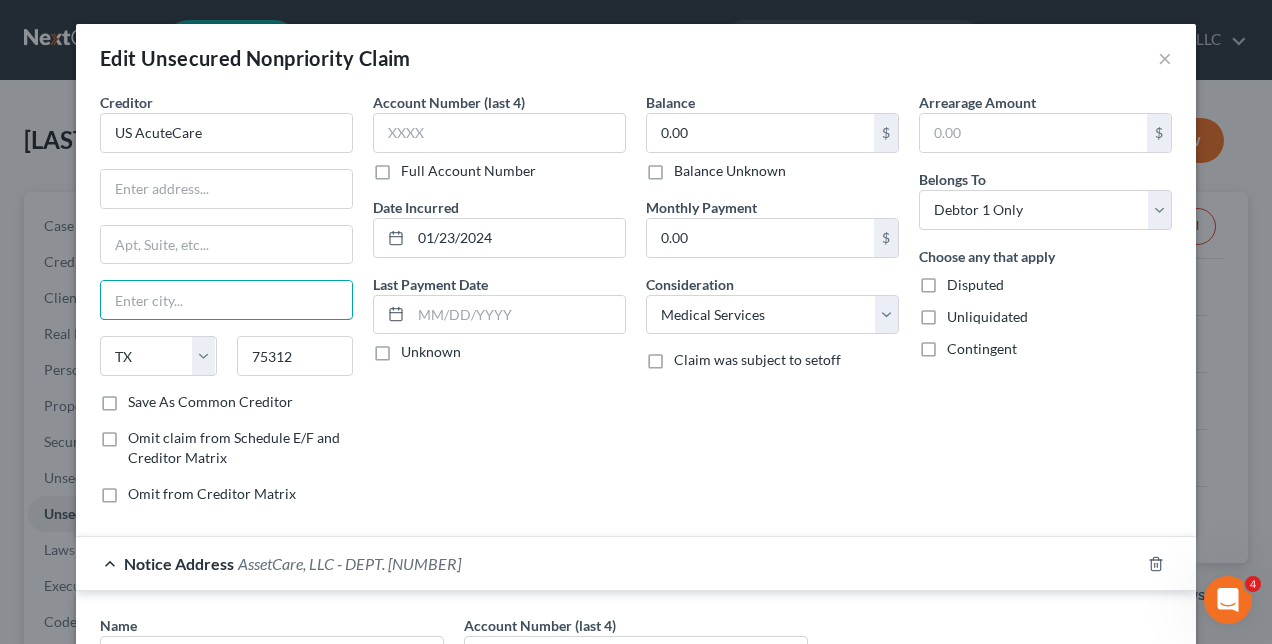 type 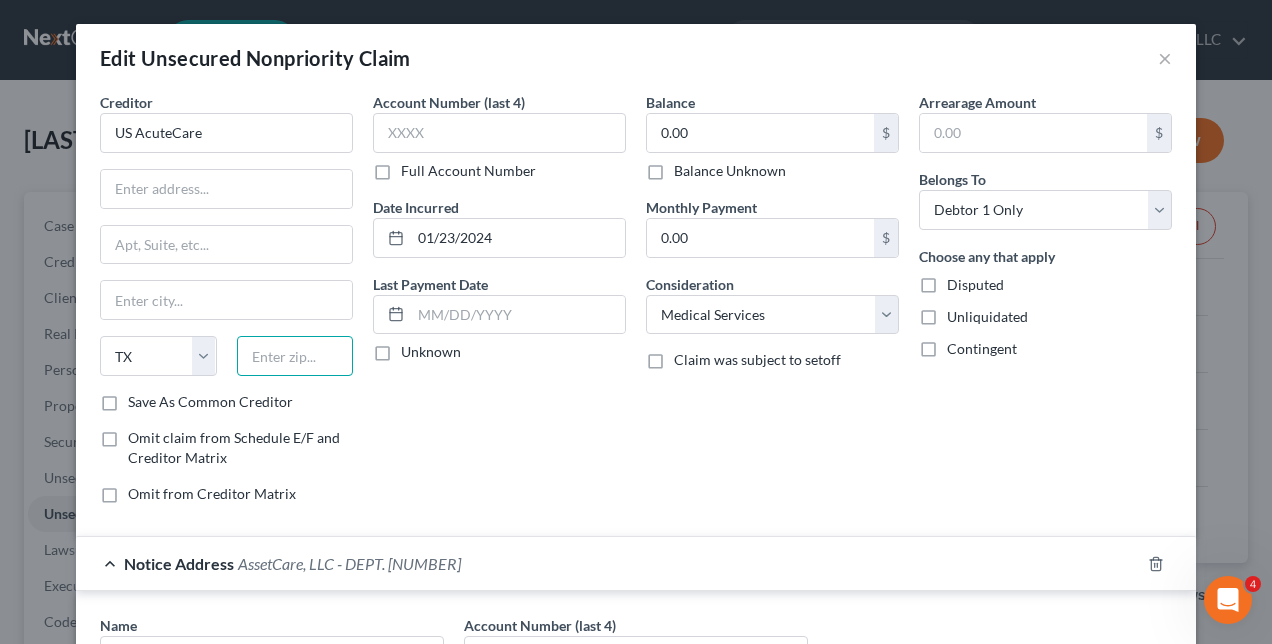 type 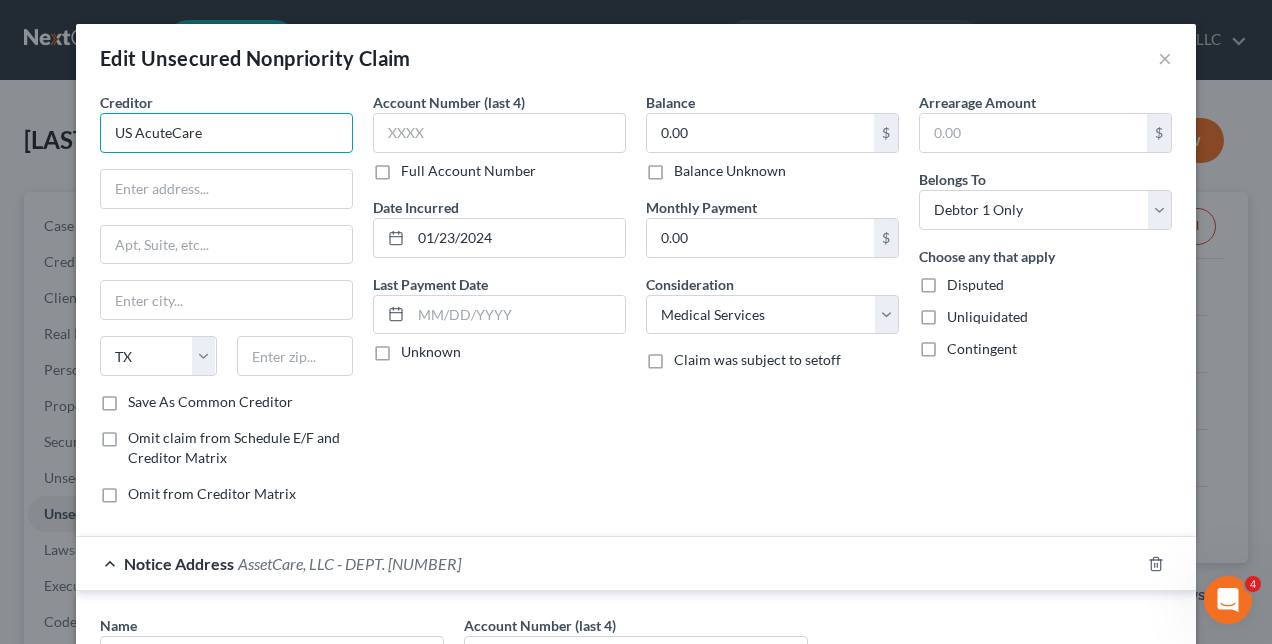 click on "US AcuteCare" at bounding box center (226, 133) 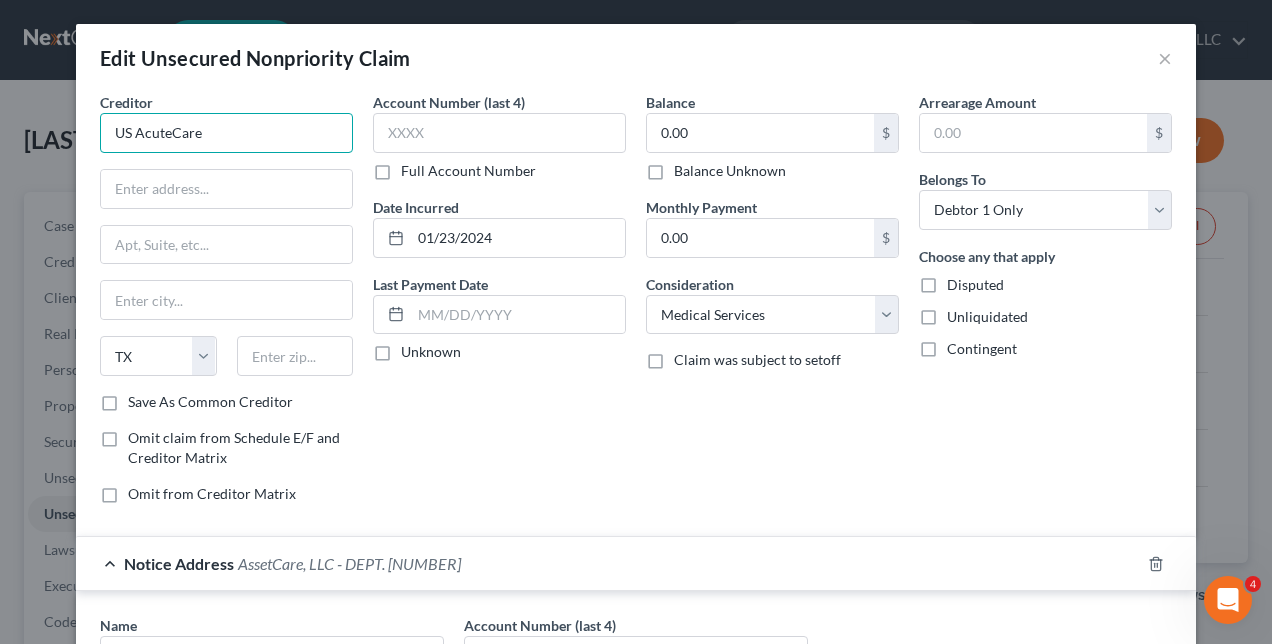 drag, startPoint x: 254, startPoint y: 124, endPoint x: -138, endPoint y: 104, distance: 392.5099 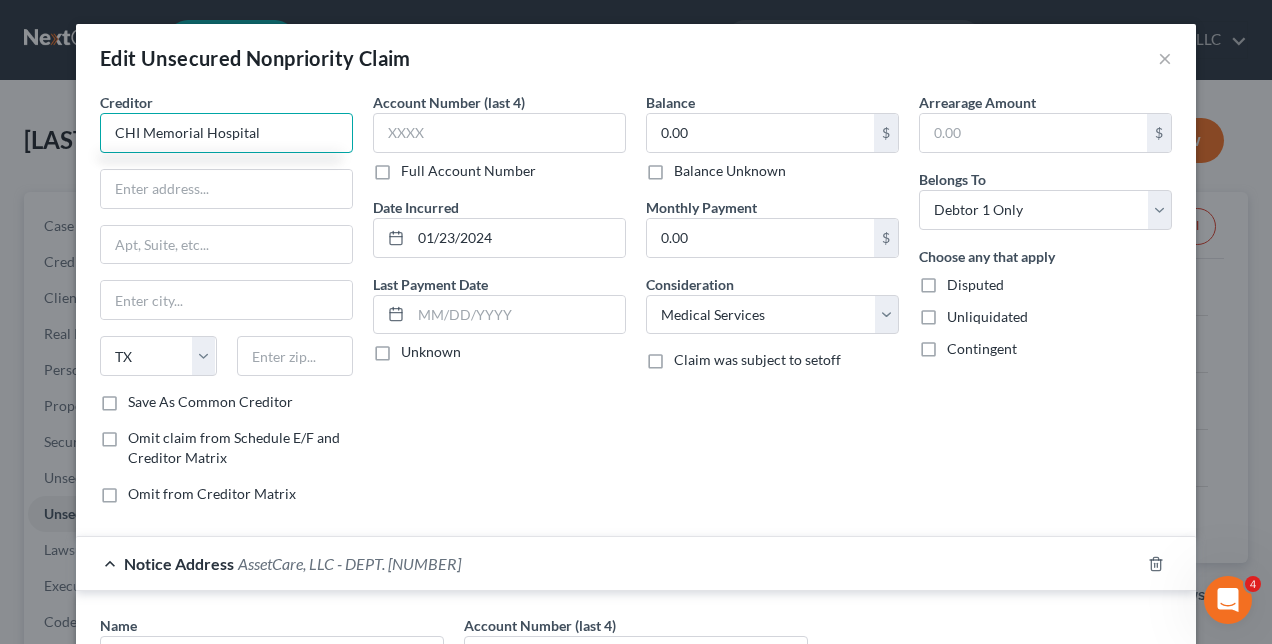 type on "CHI Memorial Hospital" 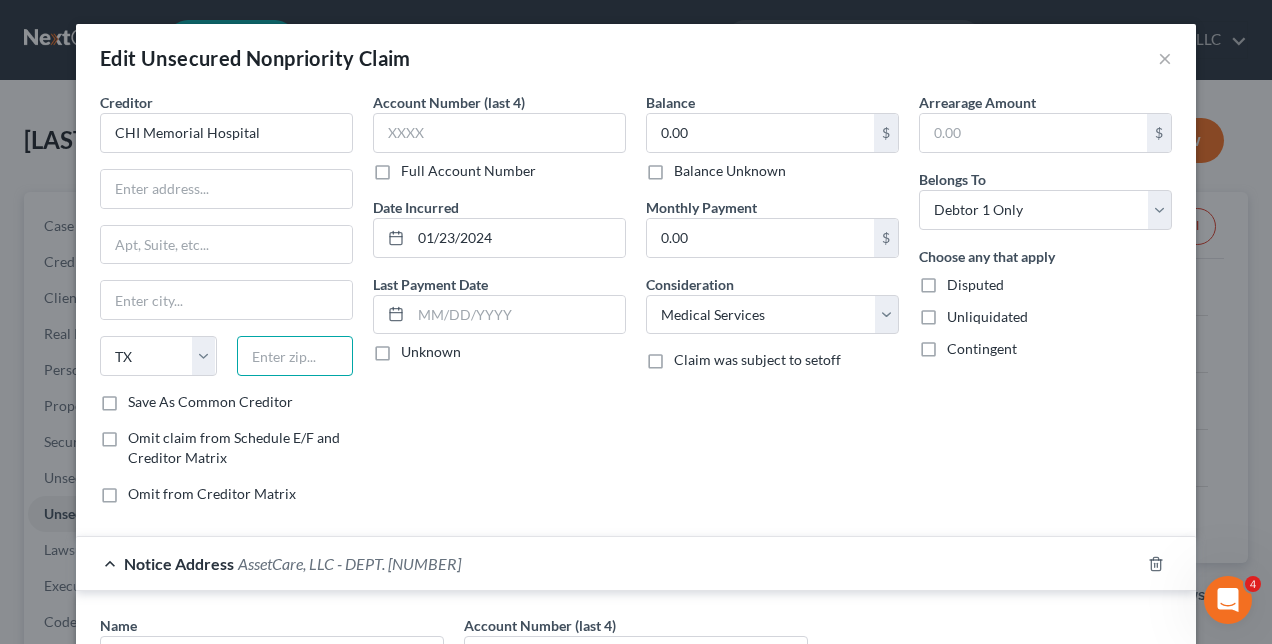 click at bounding box center (295, 356) 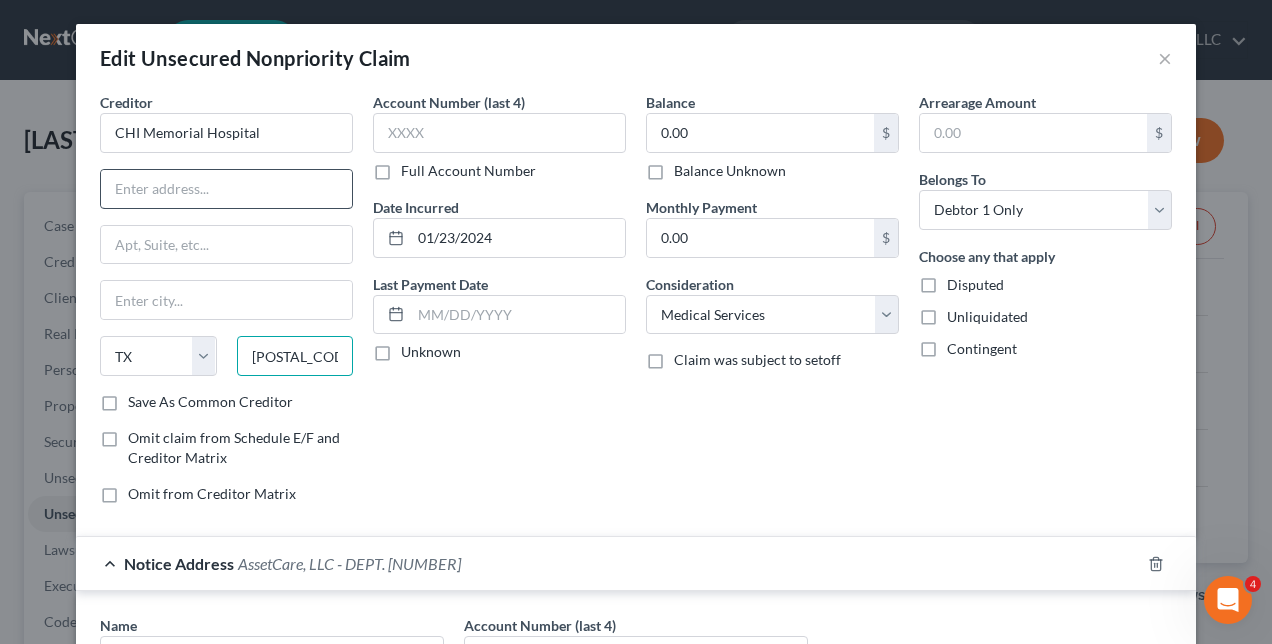 type on "[POSTAL_CODE]" 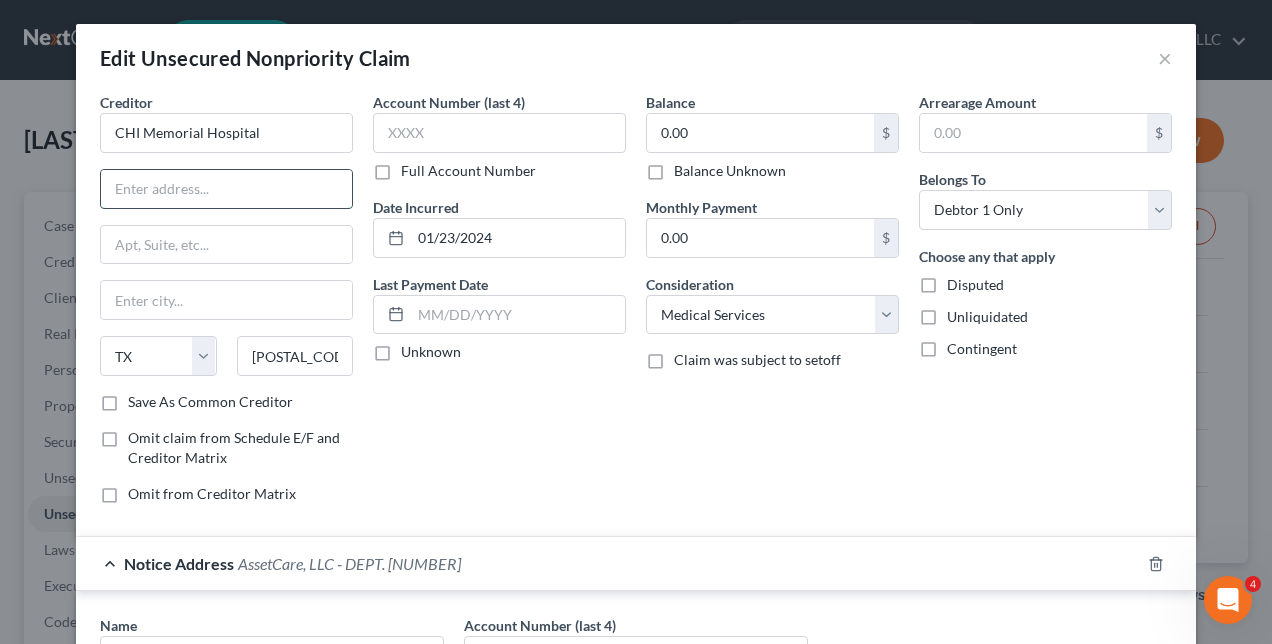 click at bounding box center [226, 189] 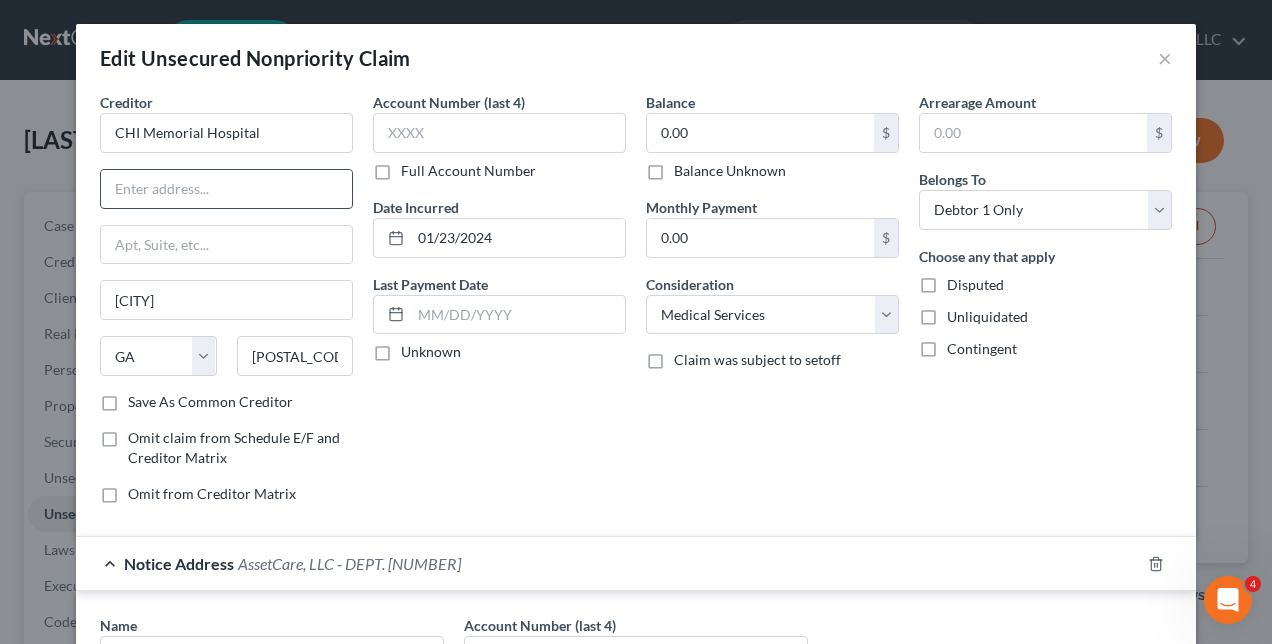 paste on "[NUMBER] [STREET]" 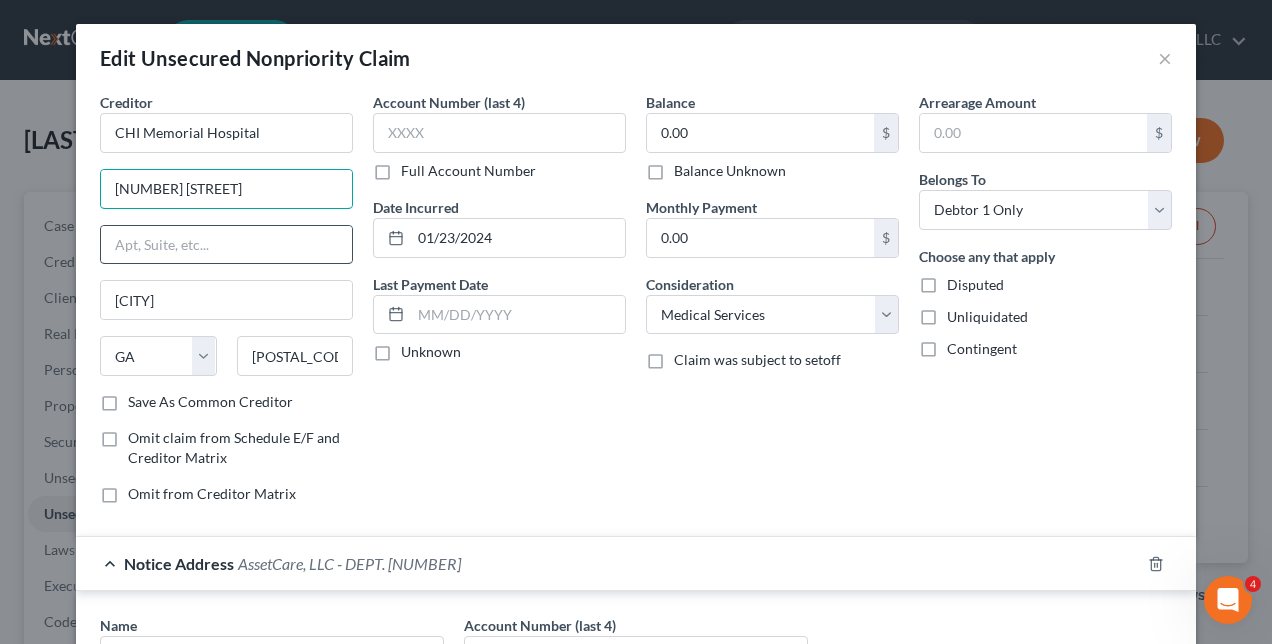 type on "[NUMBER] [STREET]" 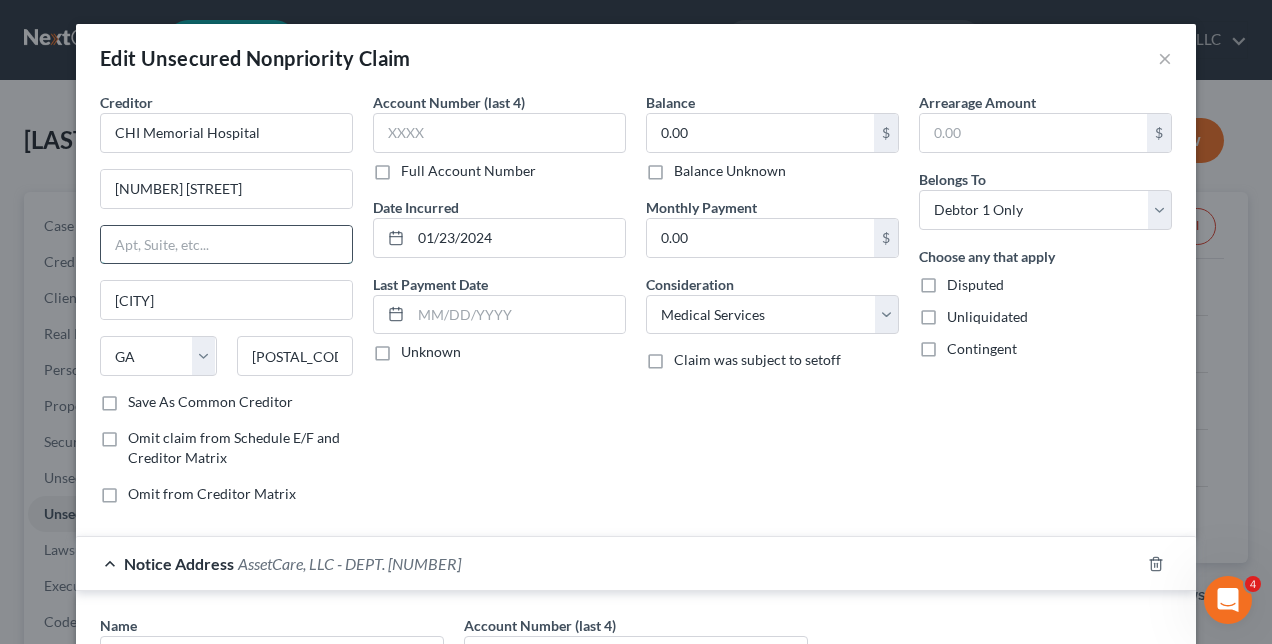 click at bounding box center [226, 245] 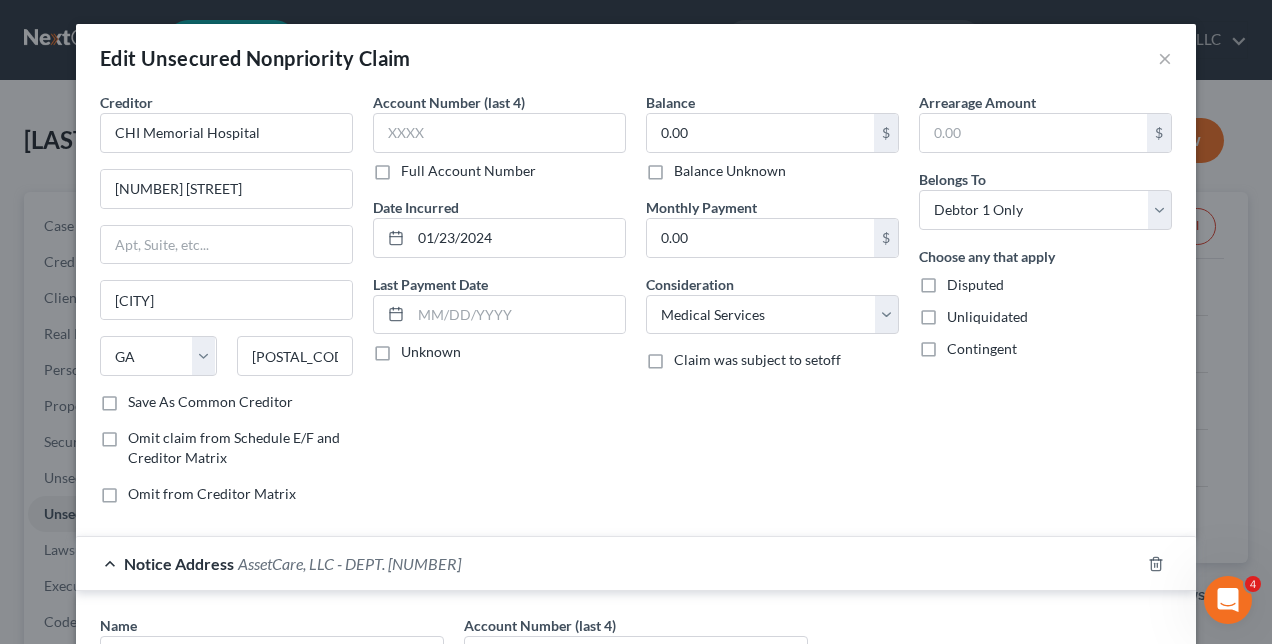 click on "Unknown" at bounding box center [431, 352] 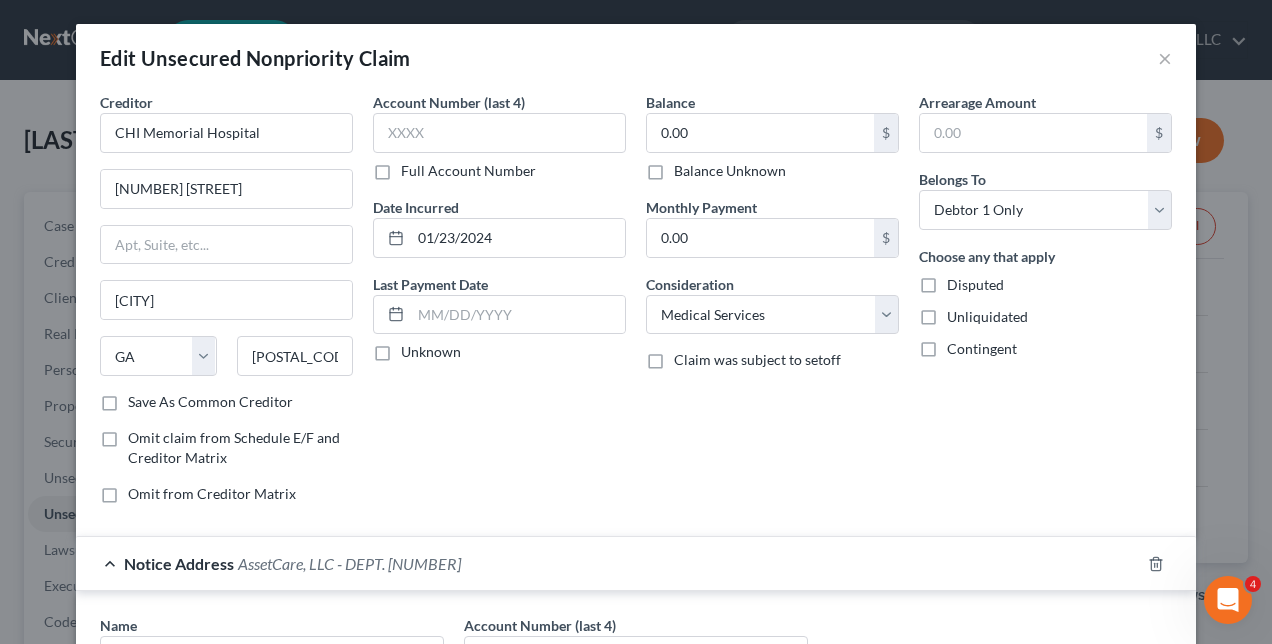 click on "Unknown" at bounding box center [415, 348] 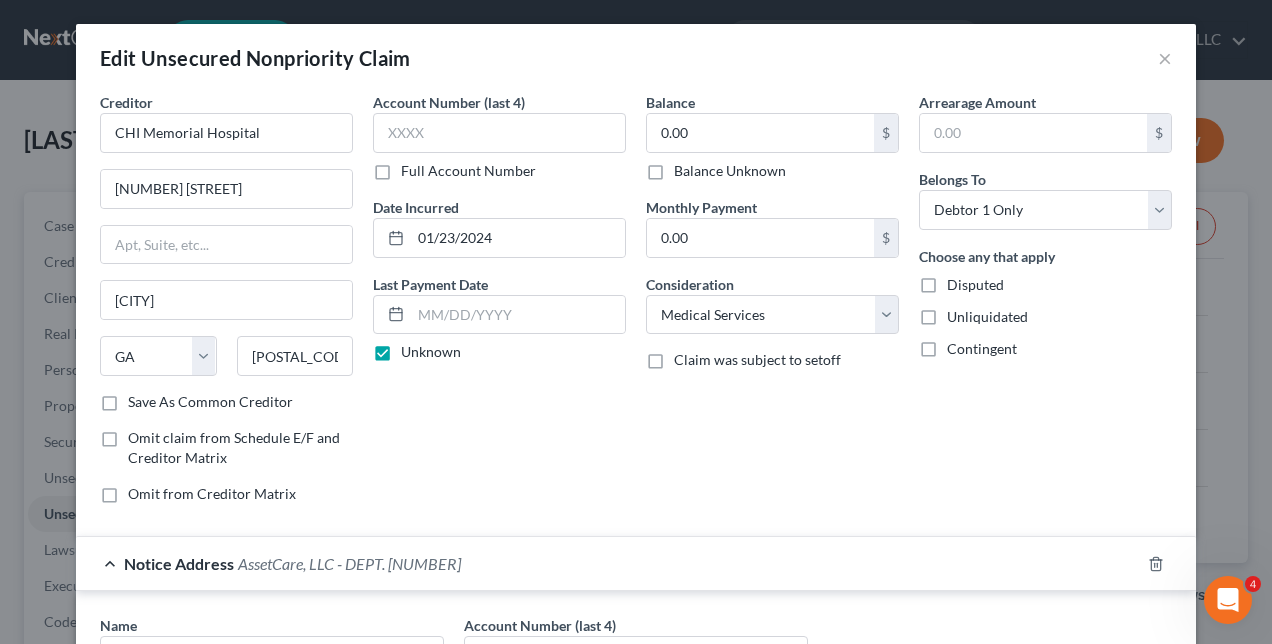 click on "Balance Unknown" at bounding box center (730, 171) 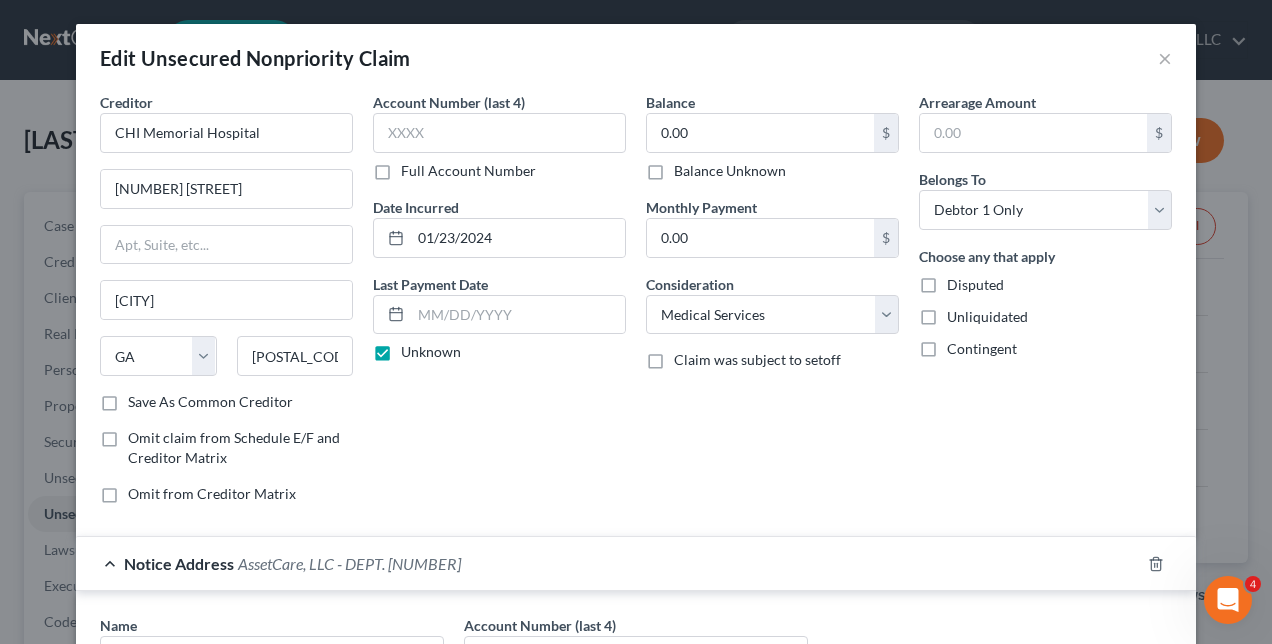 click on "Balance Unknown" at bounding box center [688, 167] 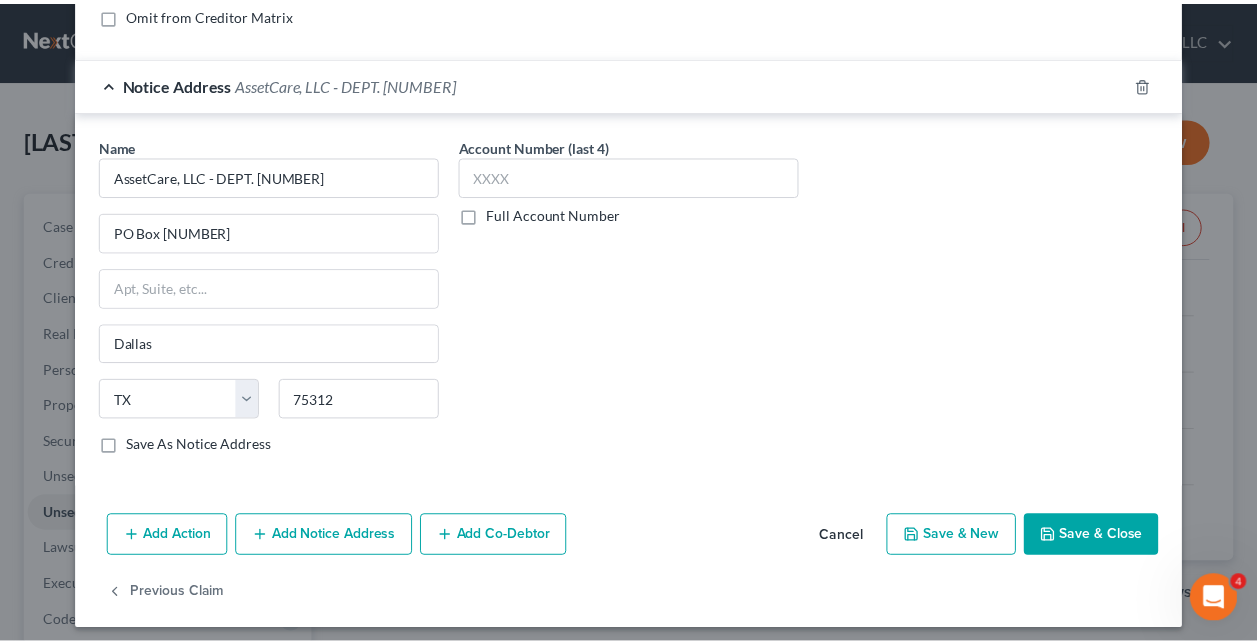 scroll, scrollTop: 483, scrollLeft: 0, axis: vertical 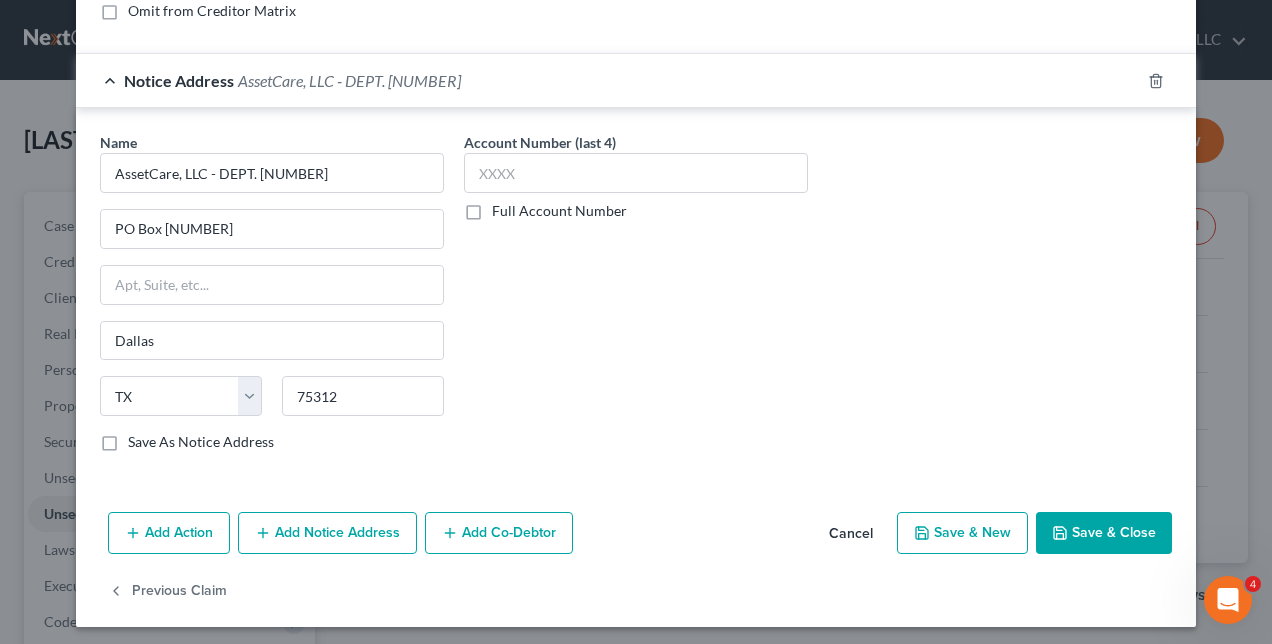 click on "Save & Close" at bounding box center [1104, 533] 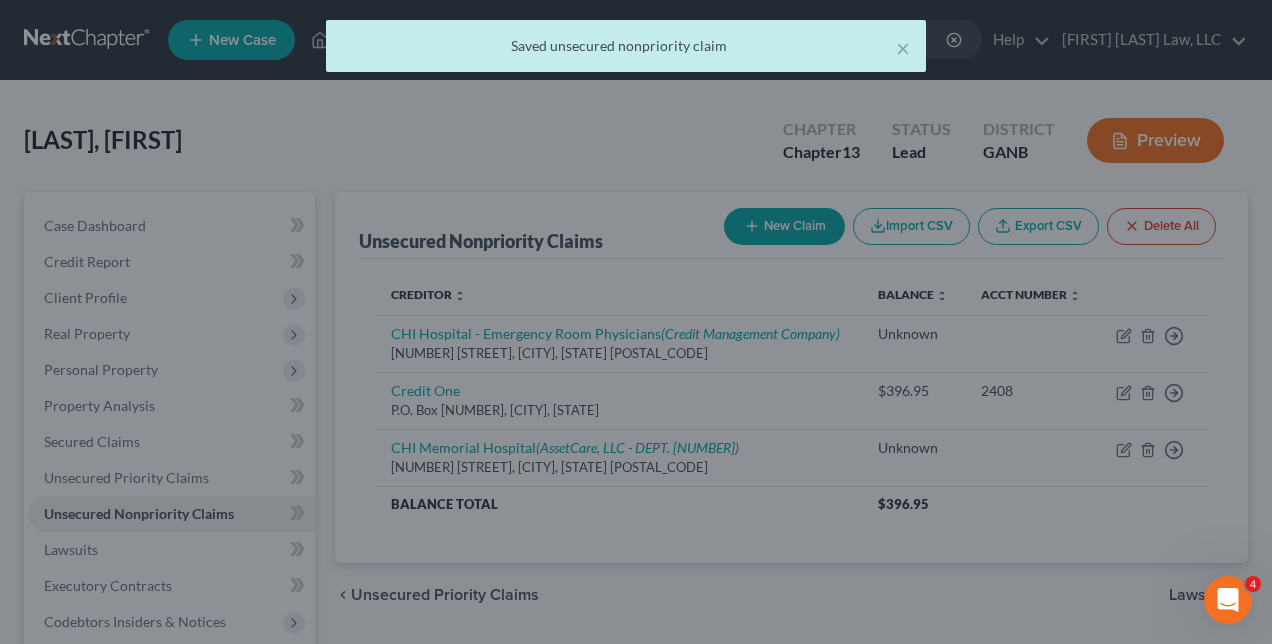 scroll, scrollTop: 0, scrollLeft: 0, axis: both 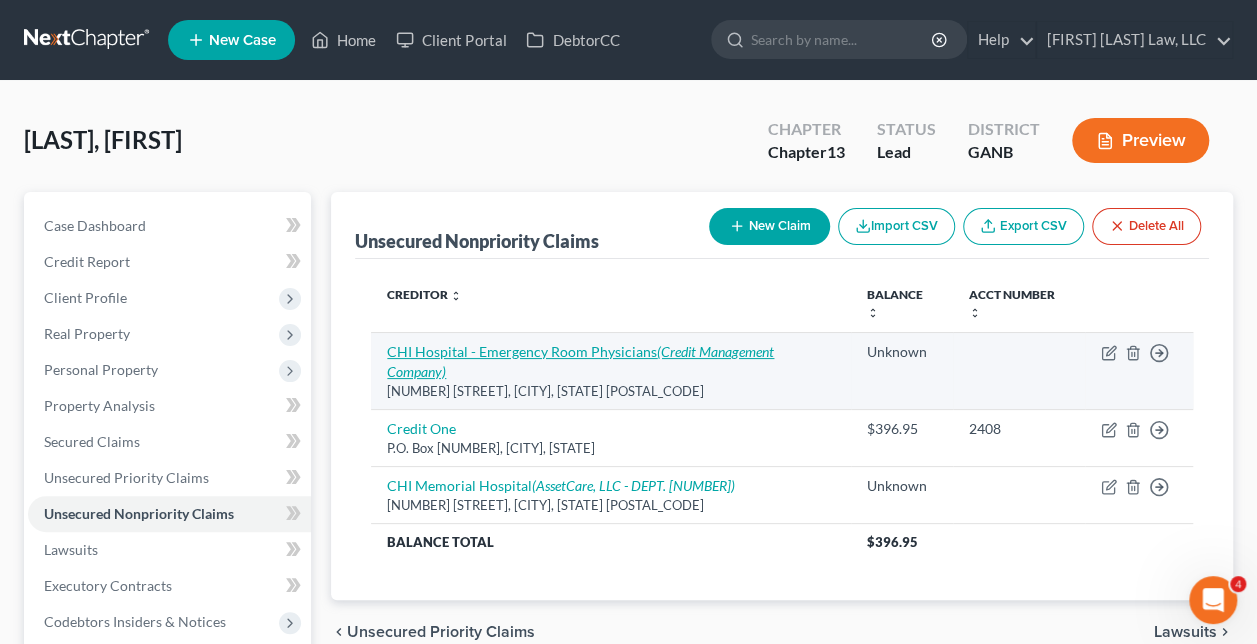 click on "(Credit Management Company)" at bounding box center (580, 361) 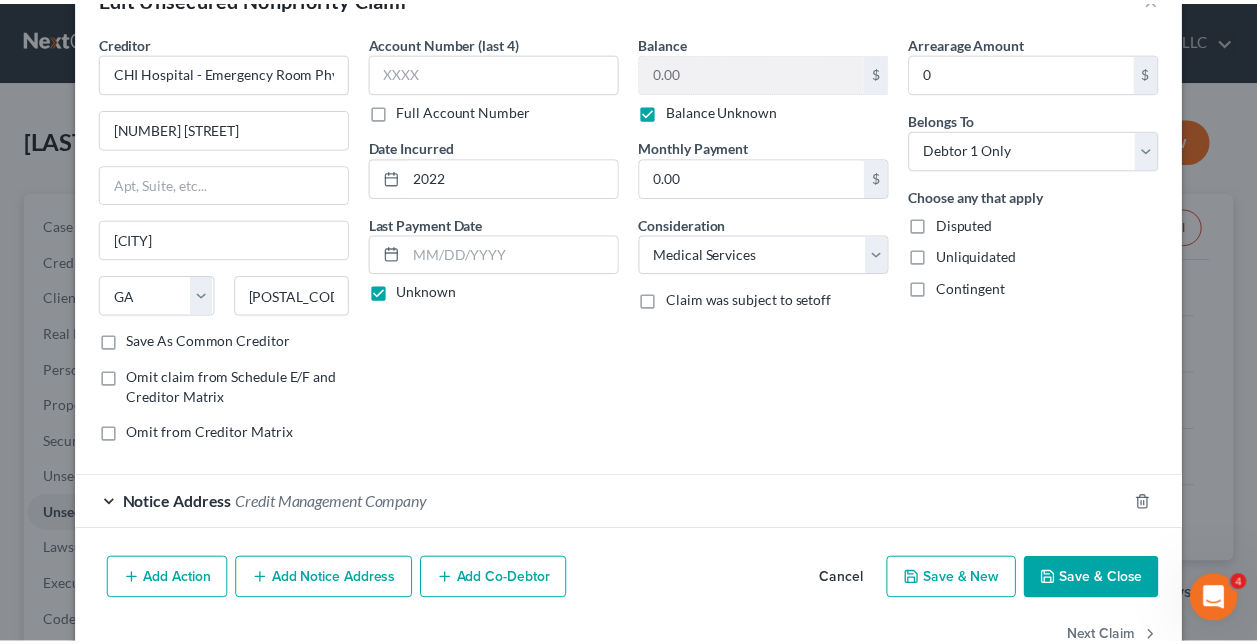 scroll, scrollTop: 110, scrollLeft: 0, axis: vertical 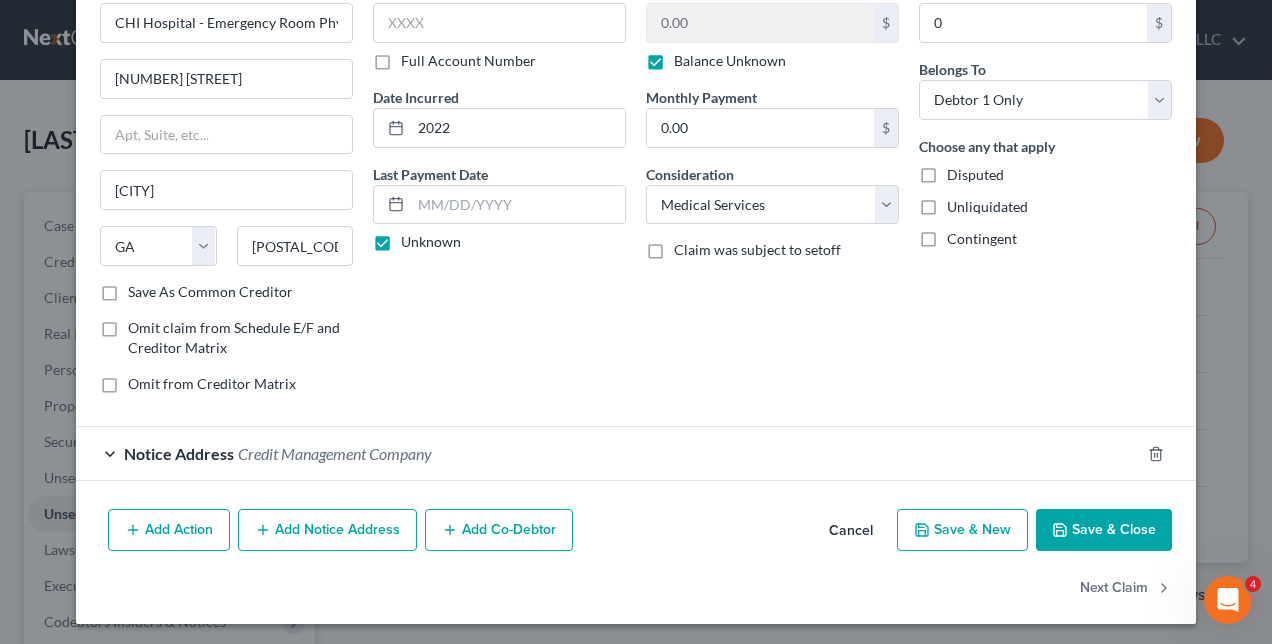 click on "Save & Close" at bounding box center (1104, 530) 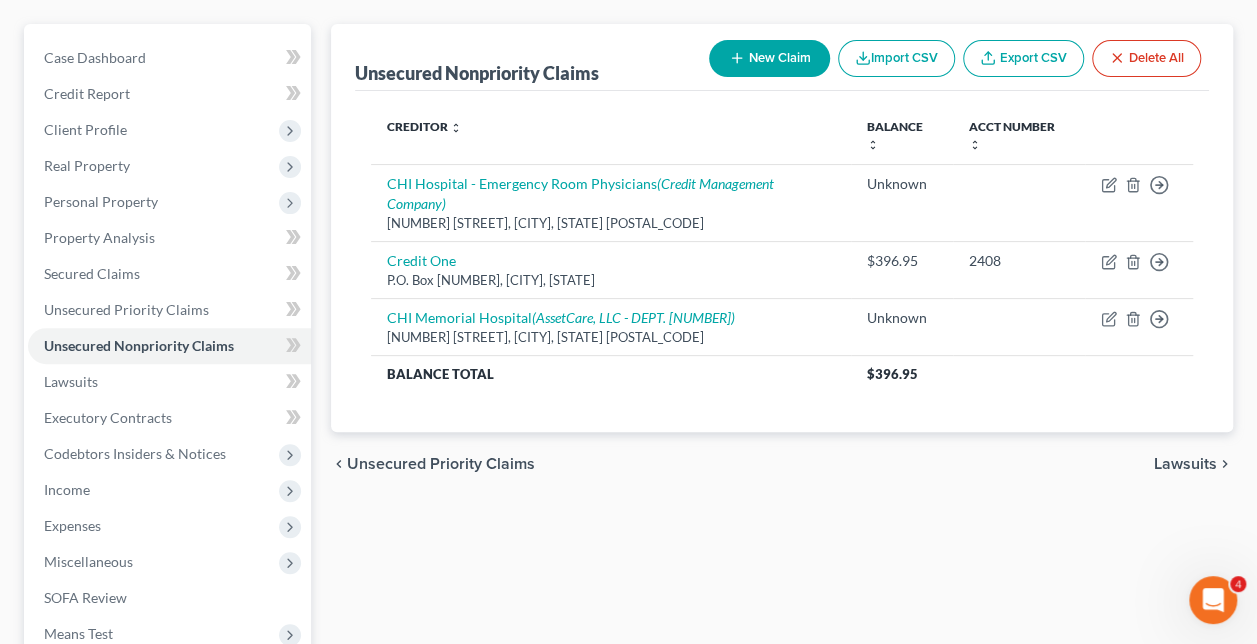 scroll, scrollTop: 0, scrollLeft: 0, axis: both 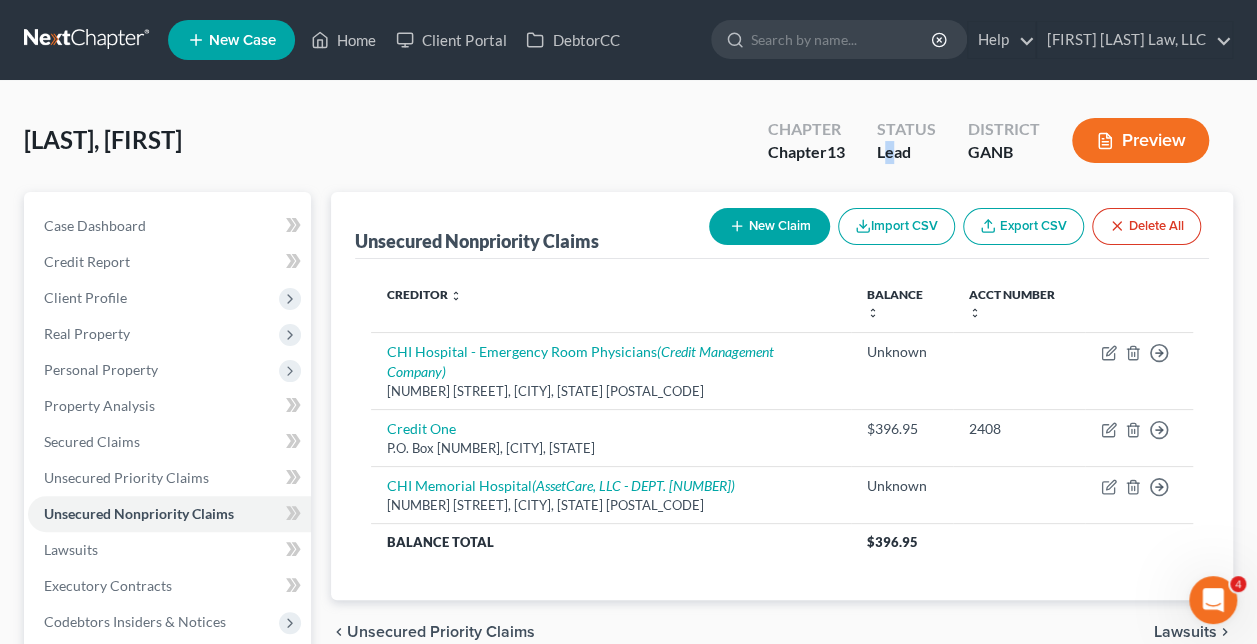 click on "Lead" at bounding box center (906, 152) 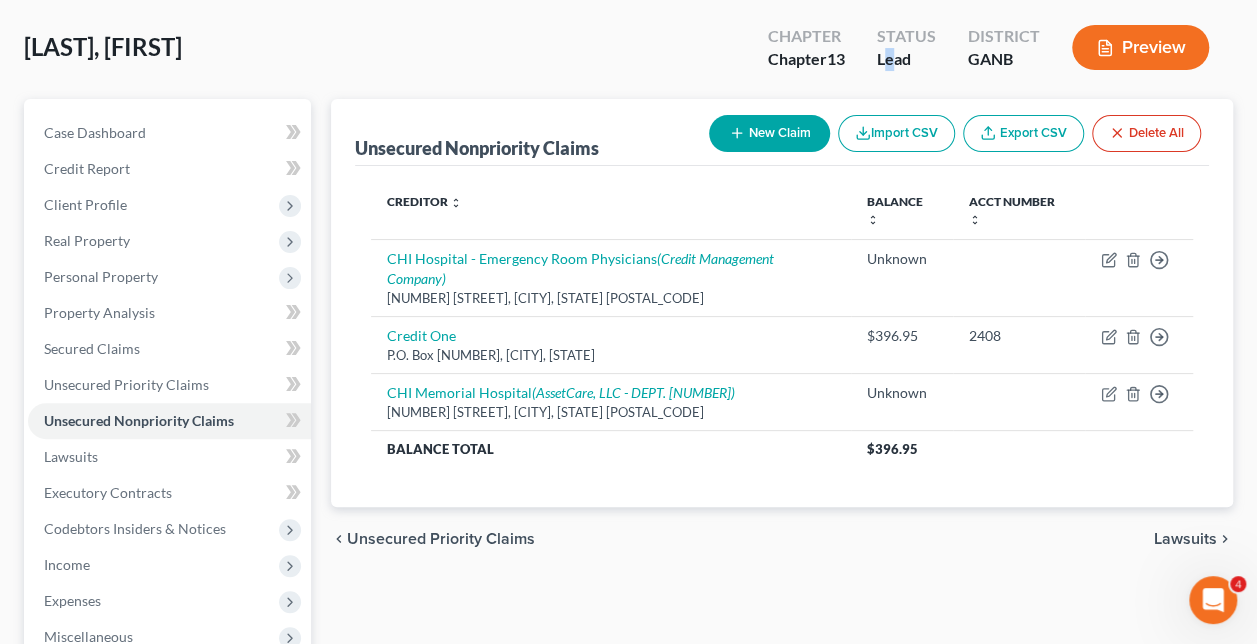 scroll, scrollTop: 0, scrollLeft: 0, axis: both 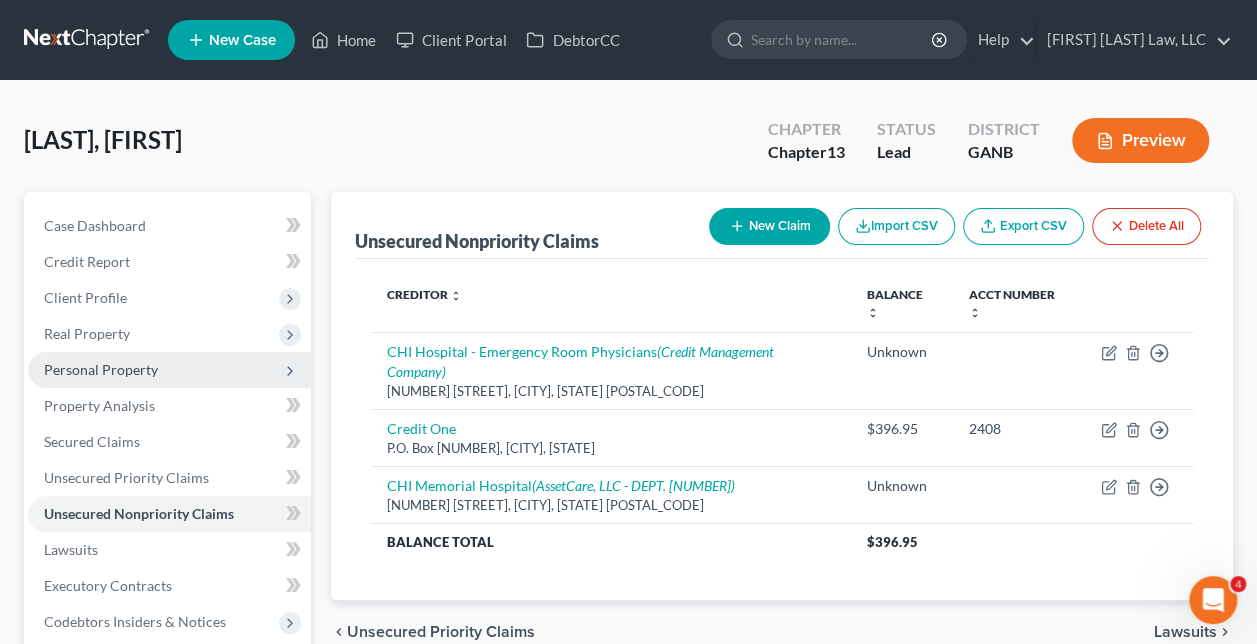 click on "Personal Property" at bounding box center (101, 369) 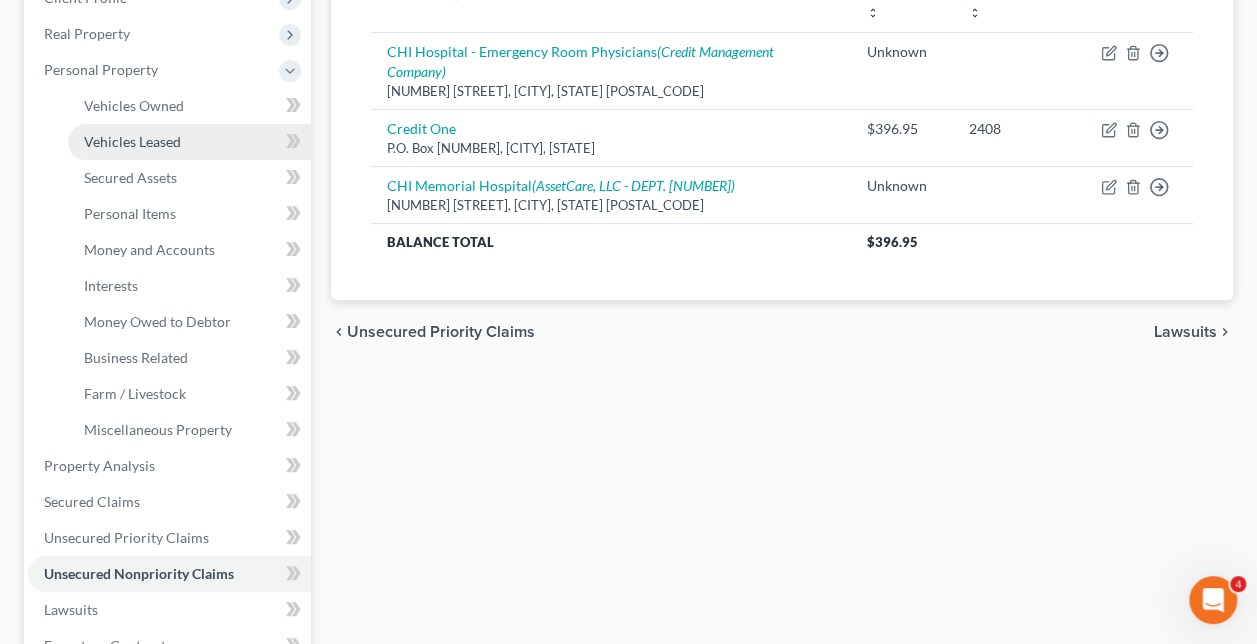 scroll, scrollTop: 400, scrollLeft: 0, axis: vertical 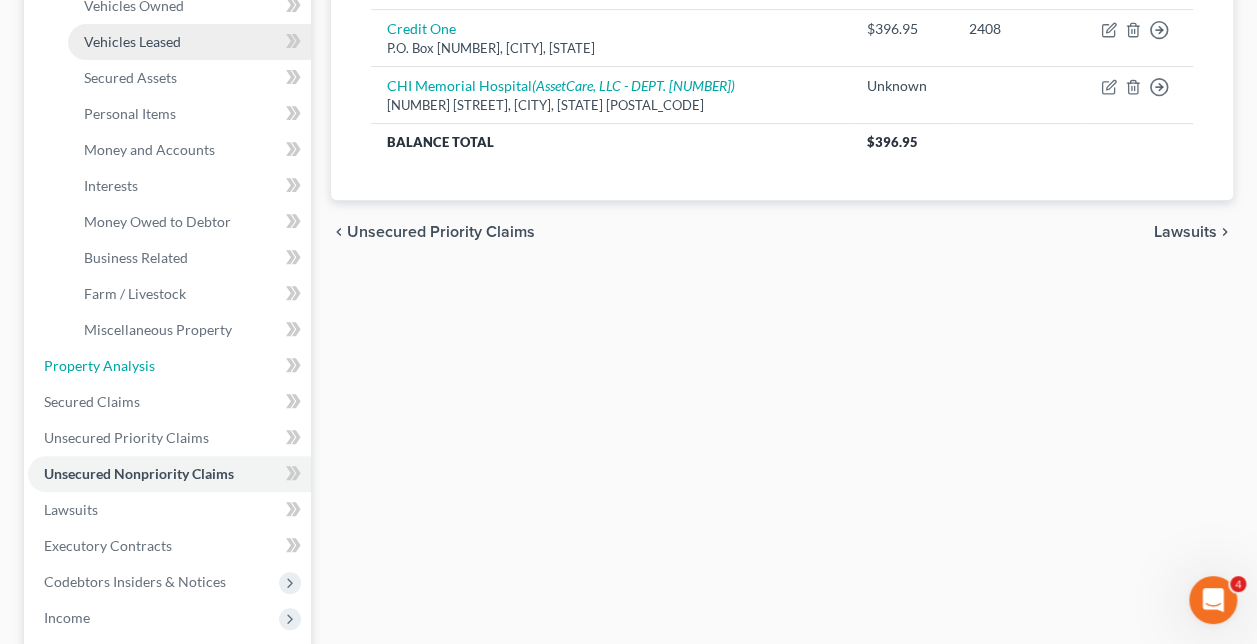 click on "Property Analysis" at bounding box center (169, 366) 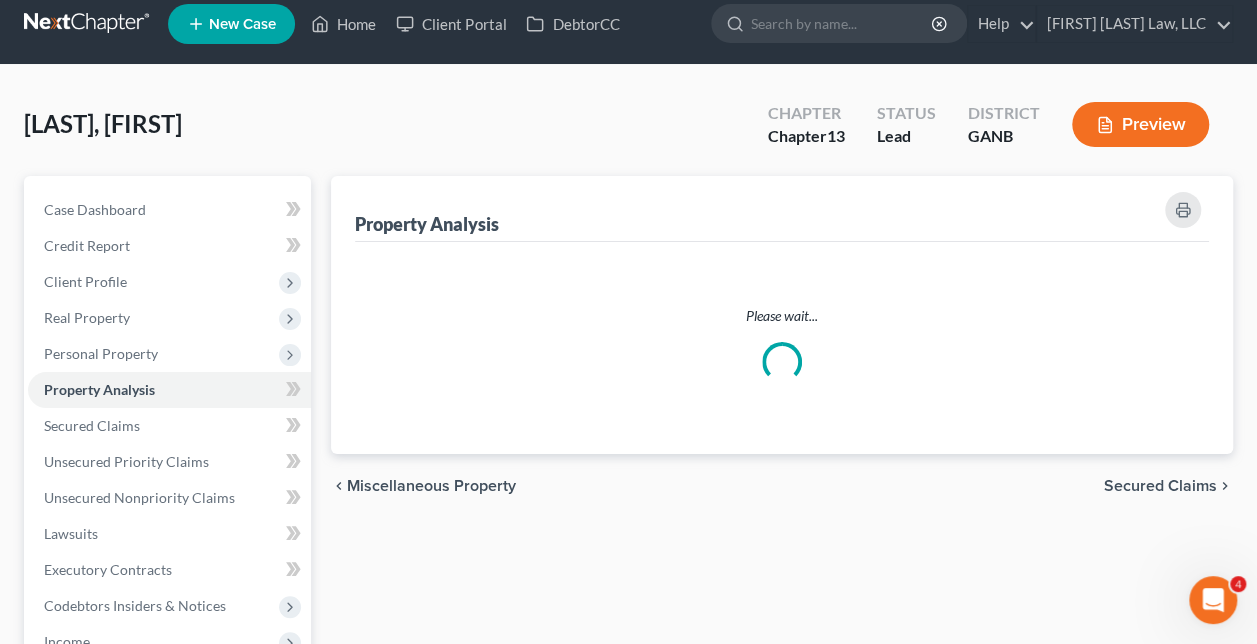 scroll, scrollTop: 0, scrollLeft: 0, axis: both 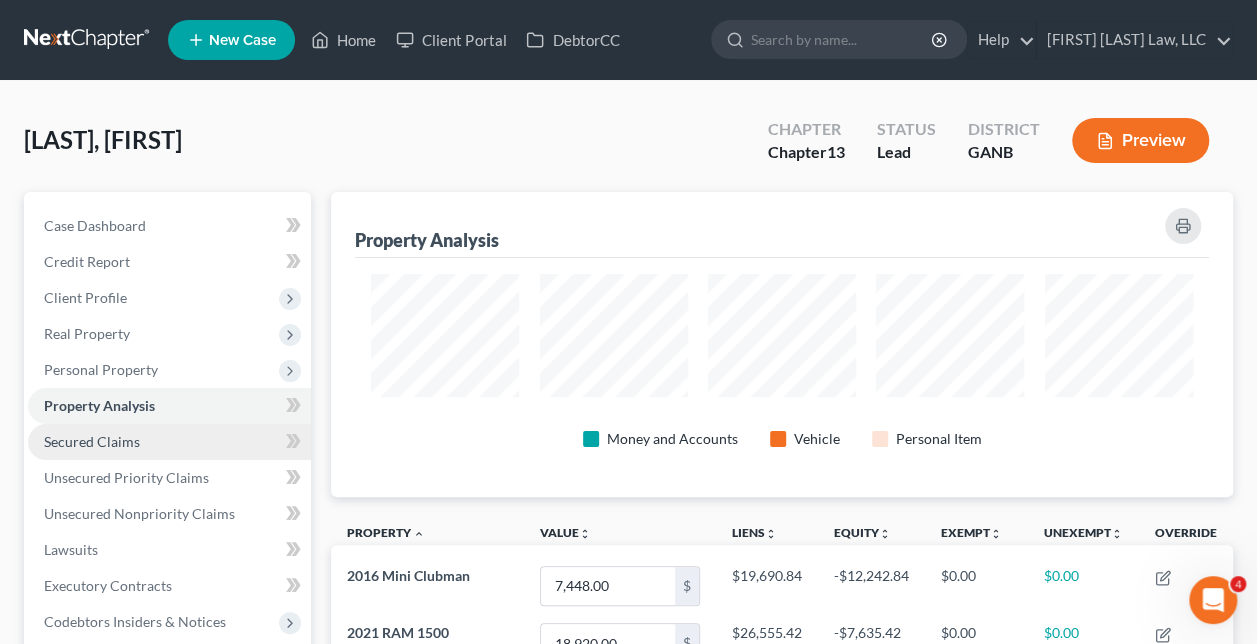 click on "Secured Claims" at bounding box center (92, 441) 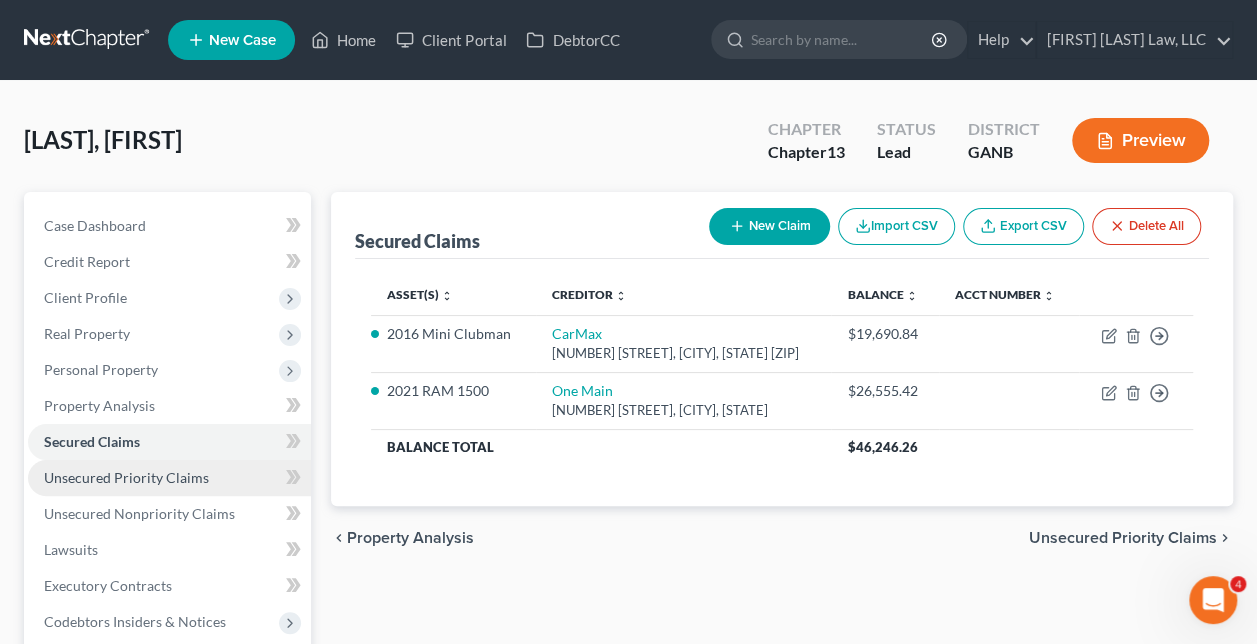 click on "Unsecured Priority Claims" at bounding box center (126, 477) 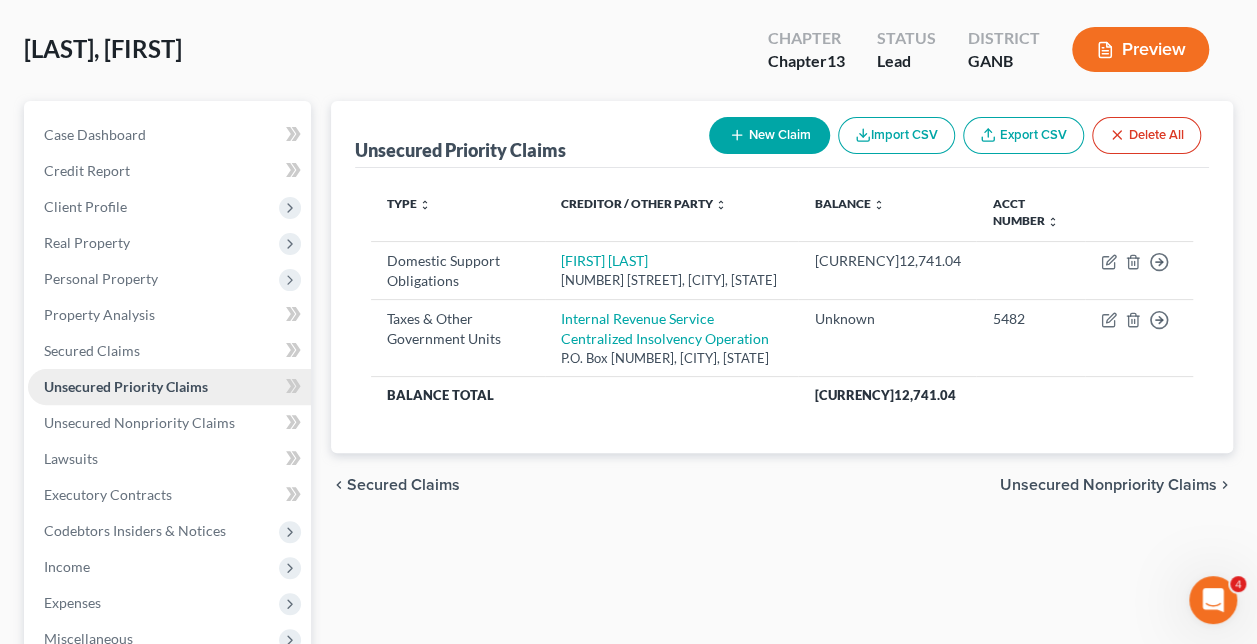 scroll, scrollTop: 200, scrollLeft: 0, axis: vertical 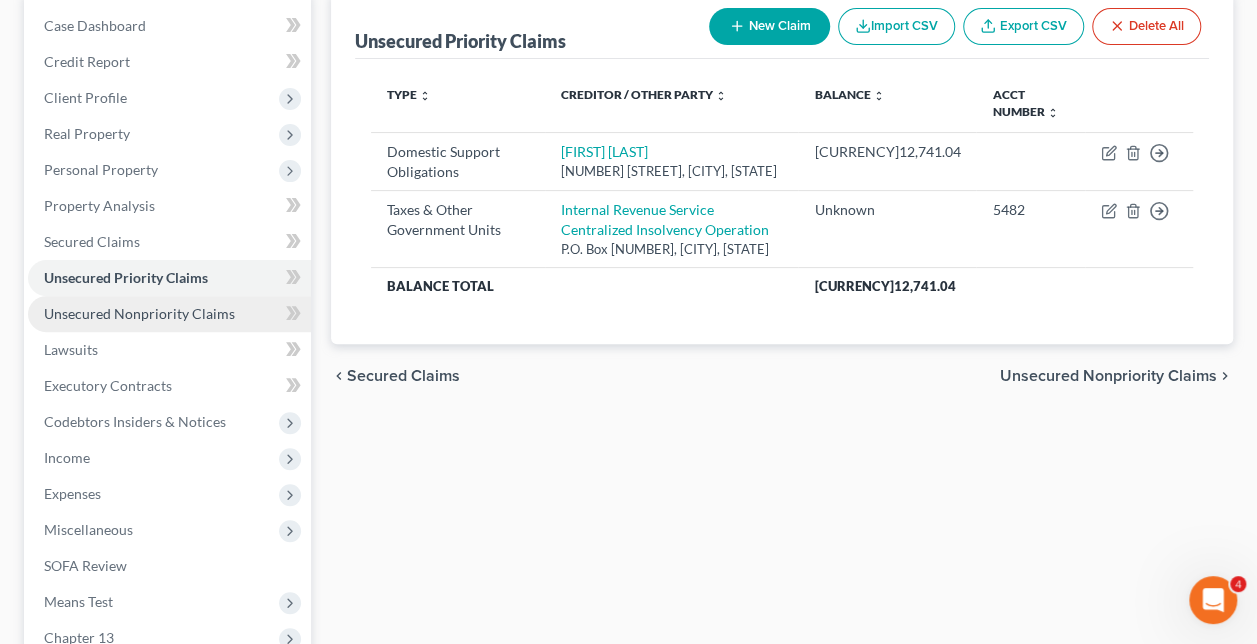 click on "Unsecured Nonpriority Claims" at bounding box center (139, 313) 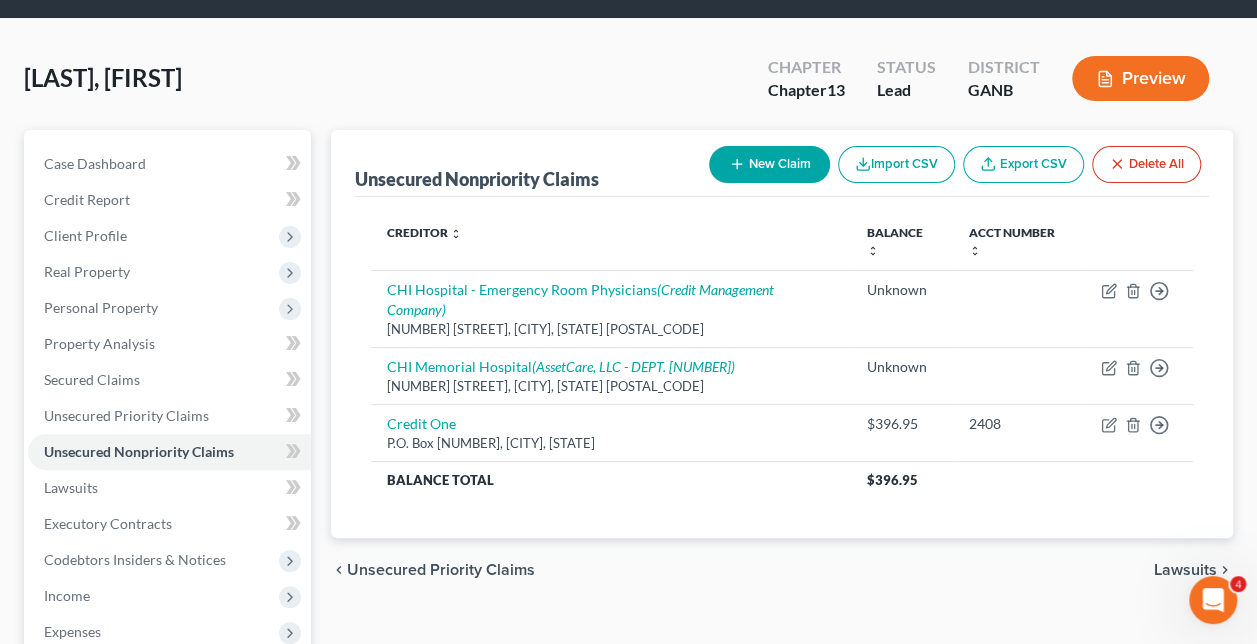 scroll, scrollTop: 0, scrollLeft: 0, axis: both 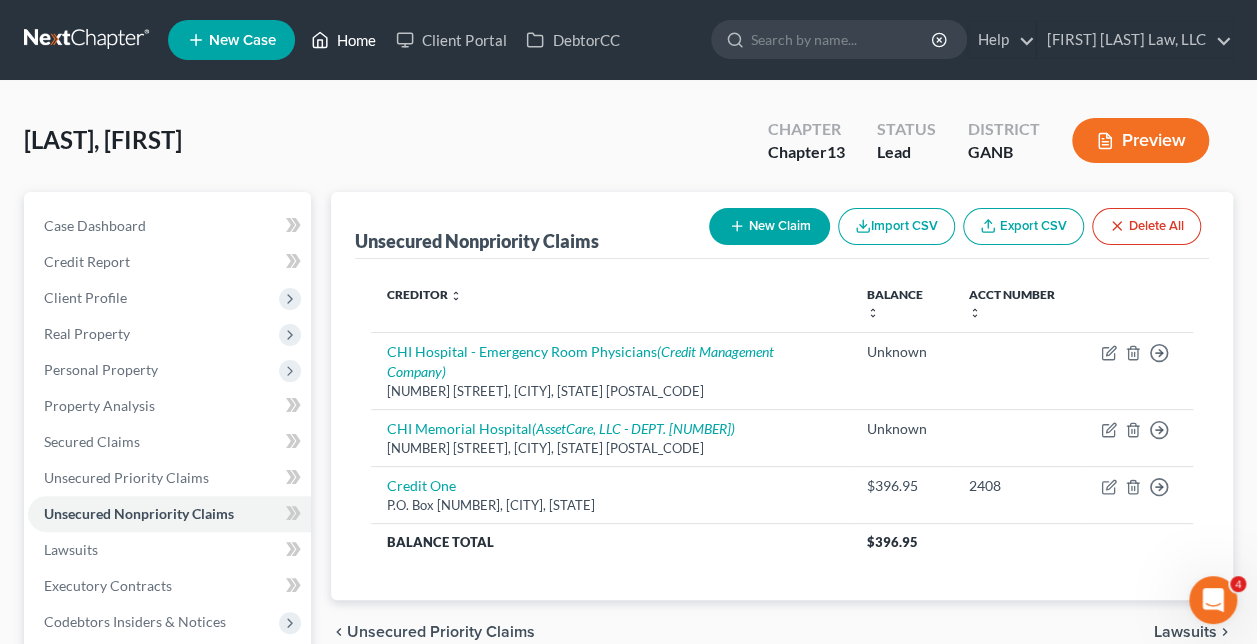 click on "Home" at bounding box center (343, 40) 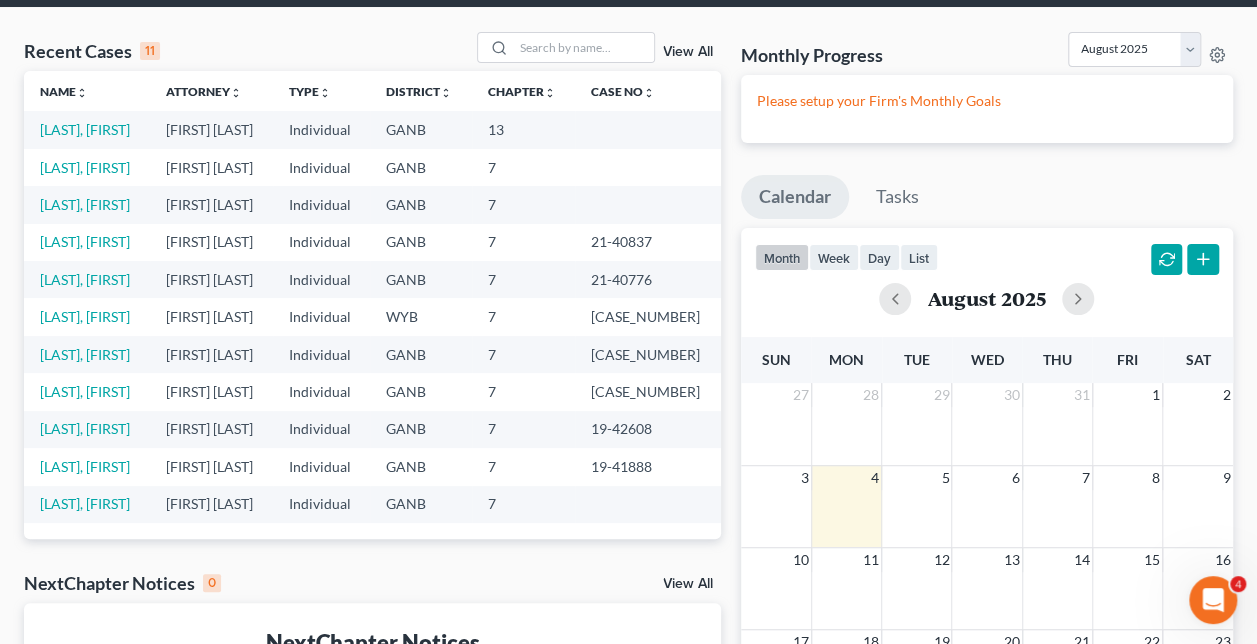 scroll, scrollTop: 0, scrollLeft: 0, axis: both 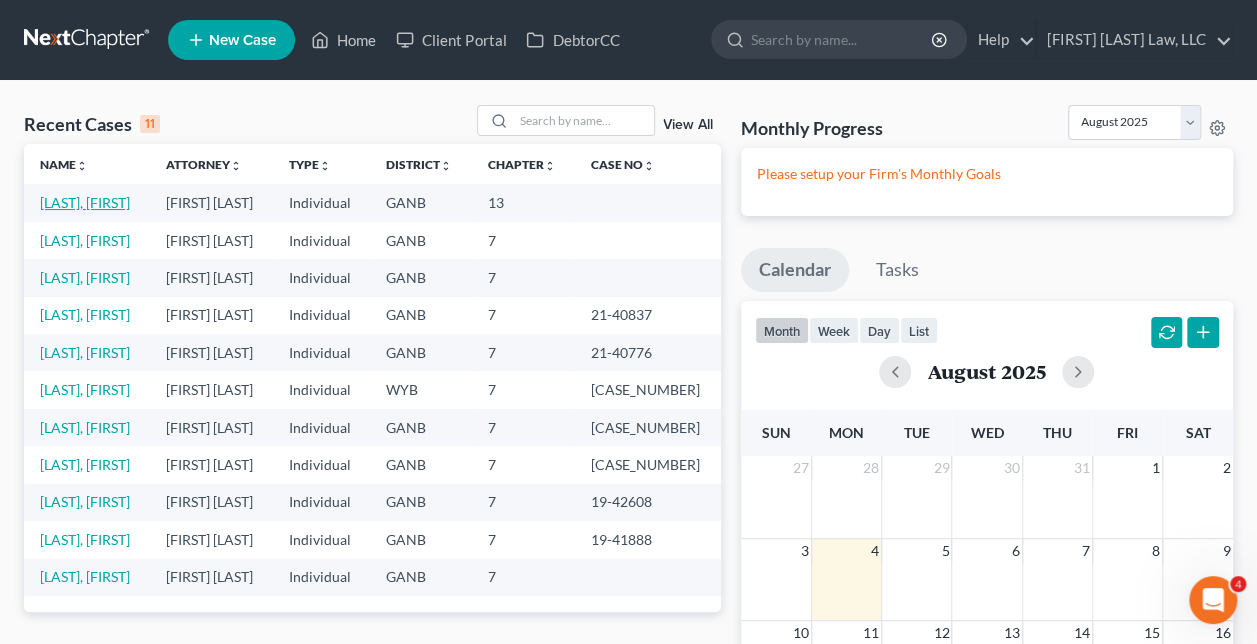 click on "[LAST], [FIRST]" at bounding box center [85, 202] 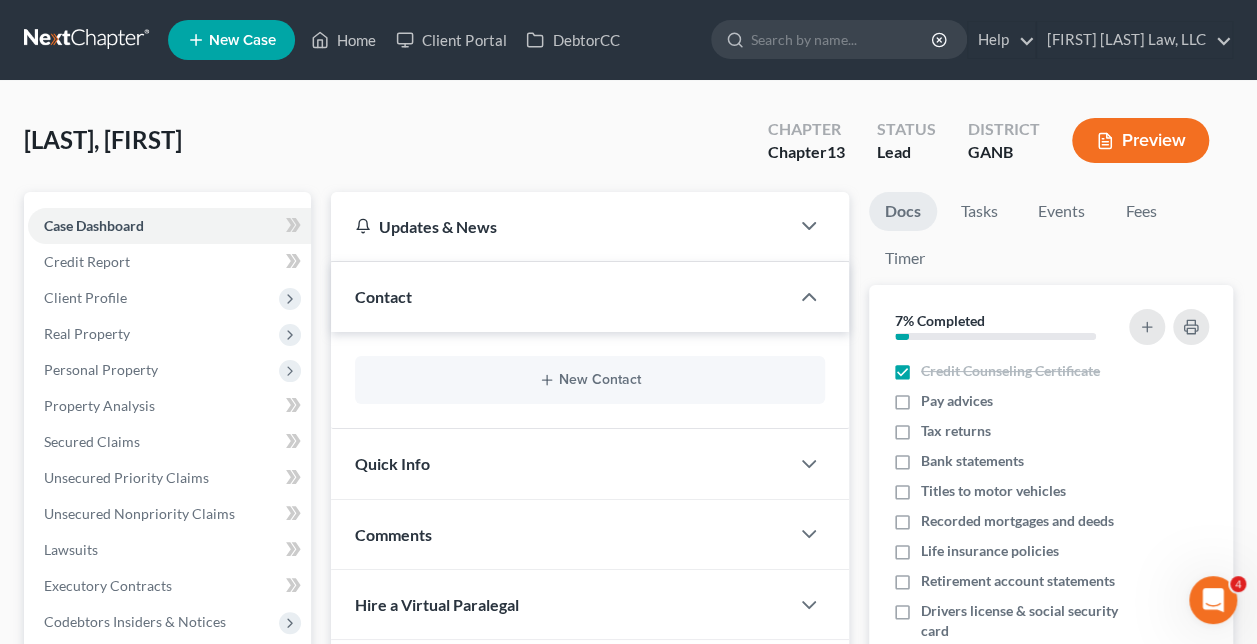 click on "Preview" at bounding box center [1140, 140] 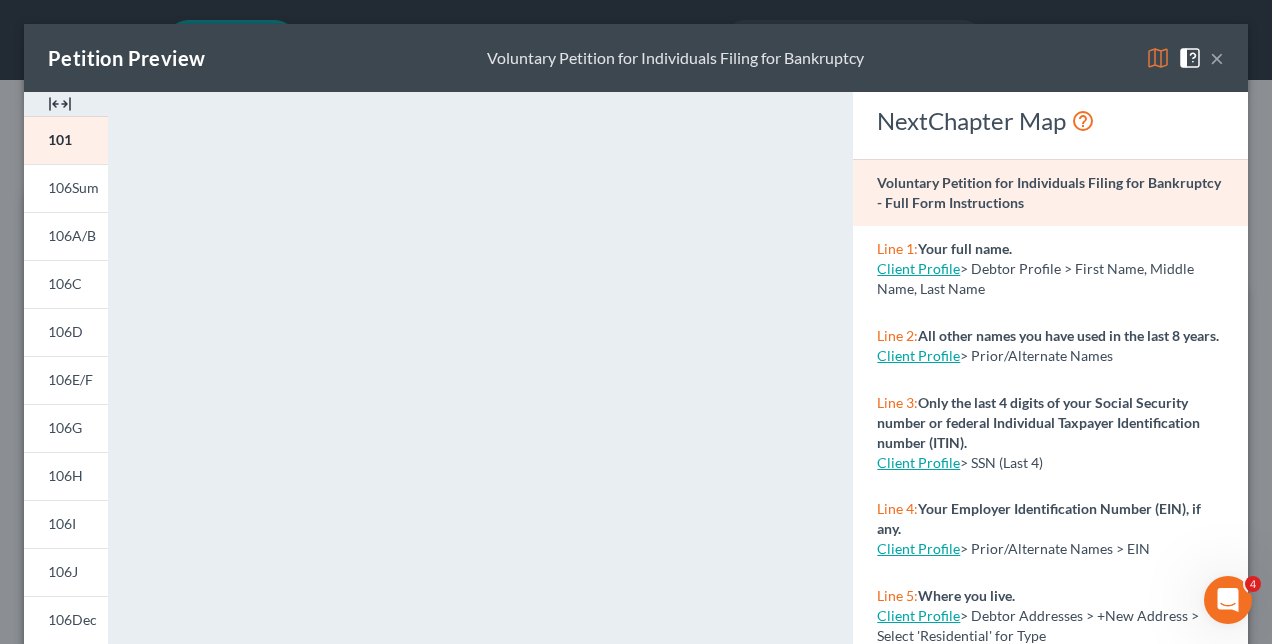 click on "Client Profile" at bounding box center (918, 268) 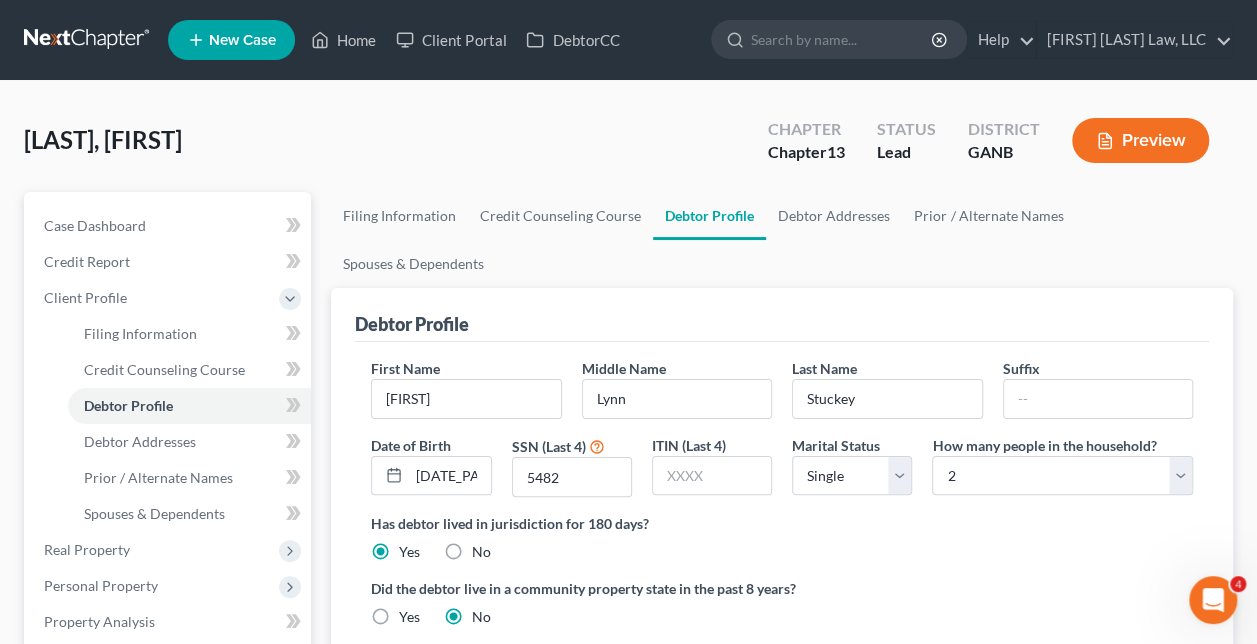 select on "0" 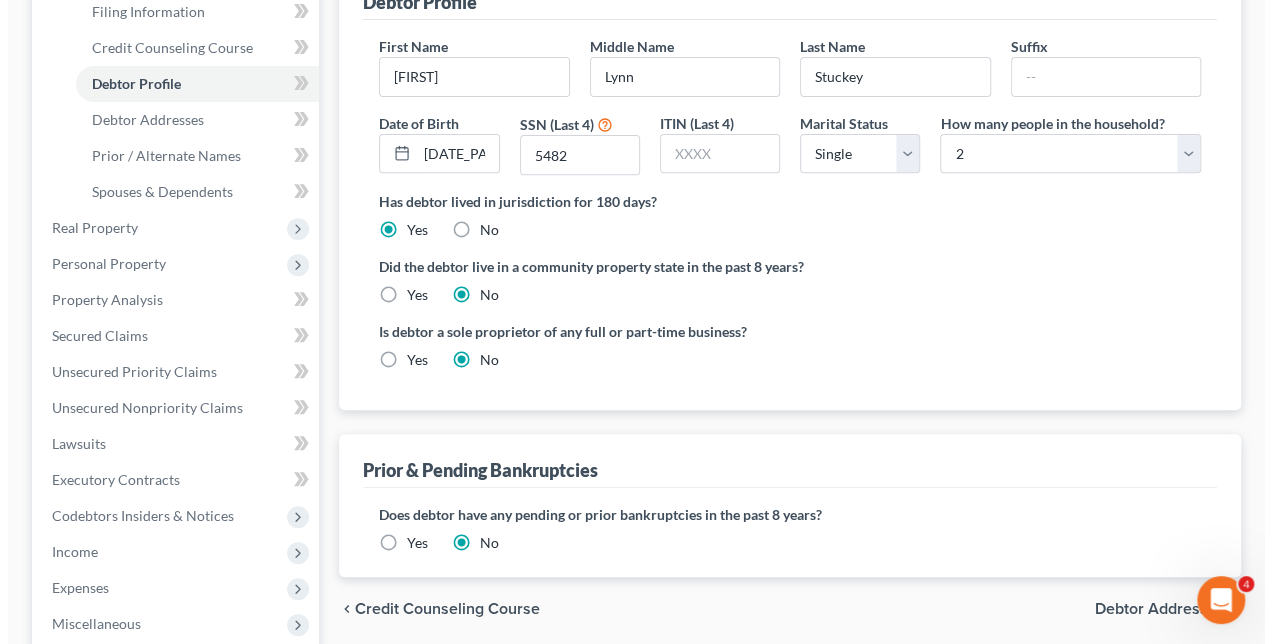 scroll, scrollTop: 0, scrollLeft: 0, axis: both 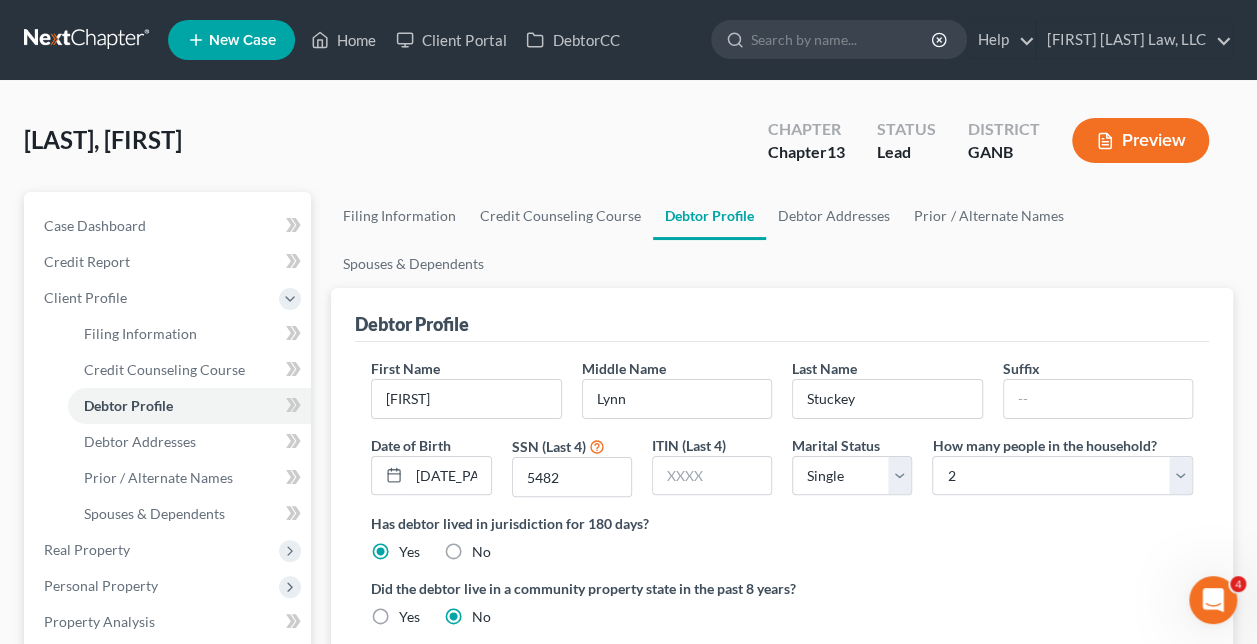 click on "Preview" at bounding box center [1140, 140] 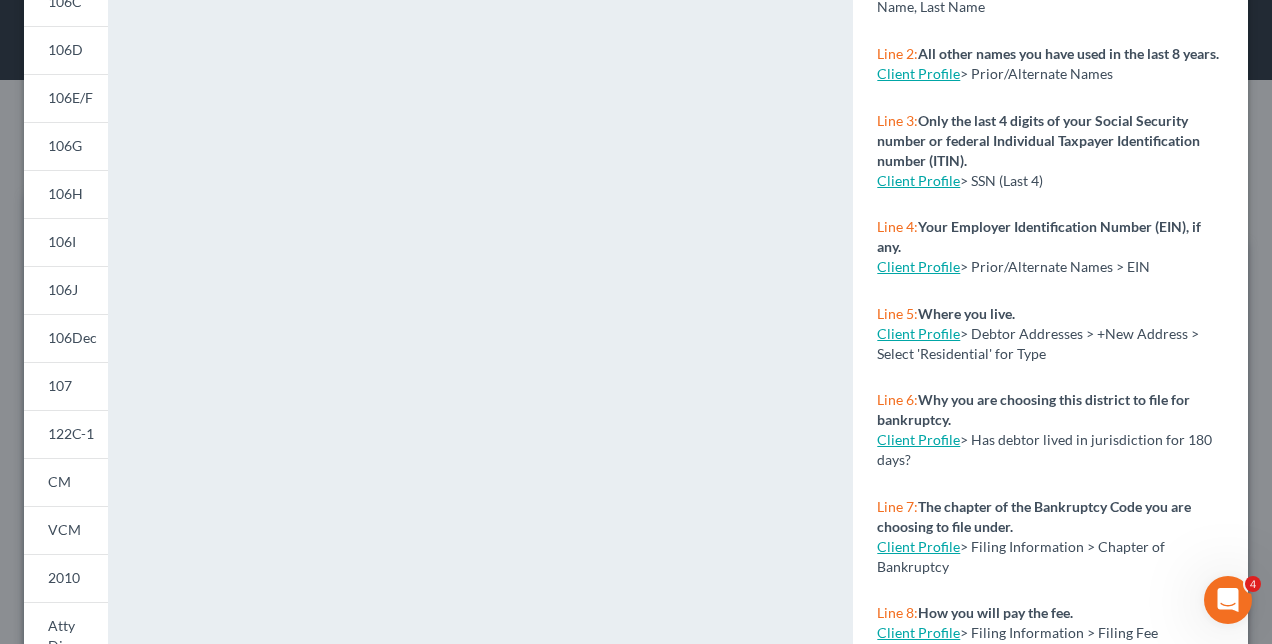 scroll, scrollTop: 0, scrollLeft: 0, axis: both 